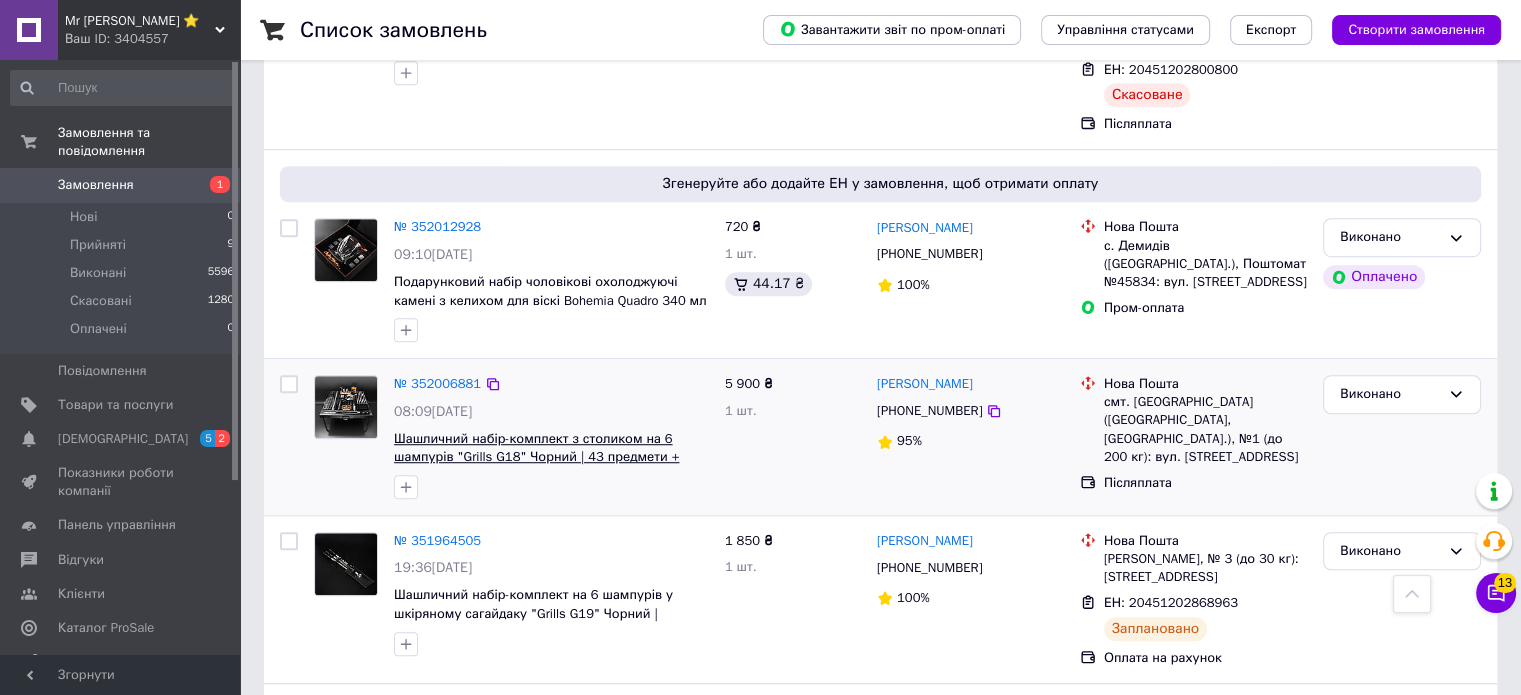 scroll, scrollTop: 1400, scrollLeft: 0, axis: vertical 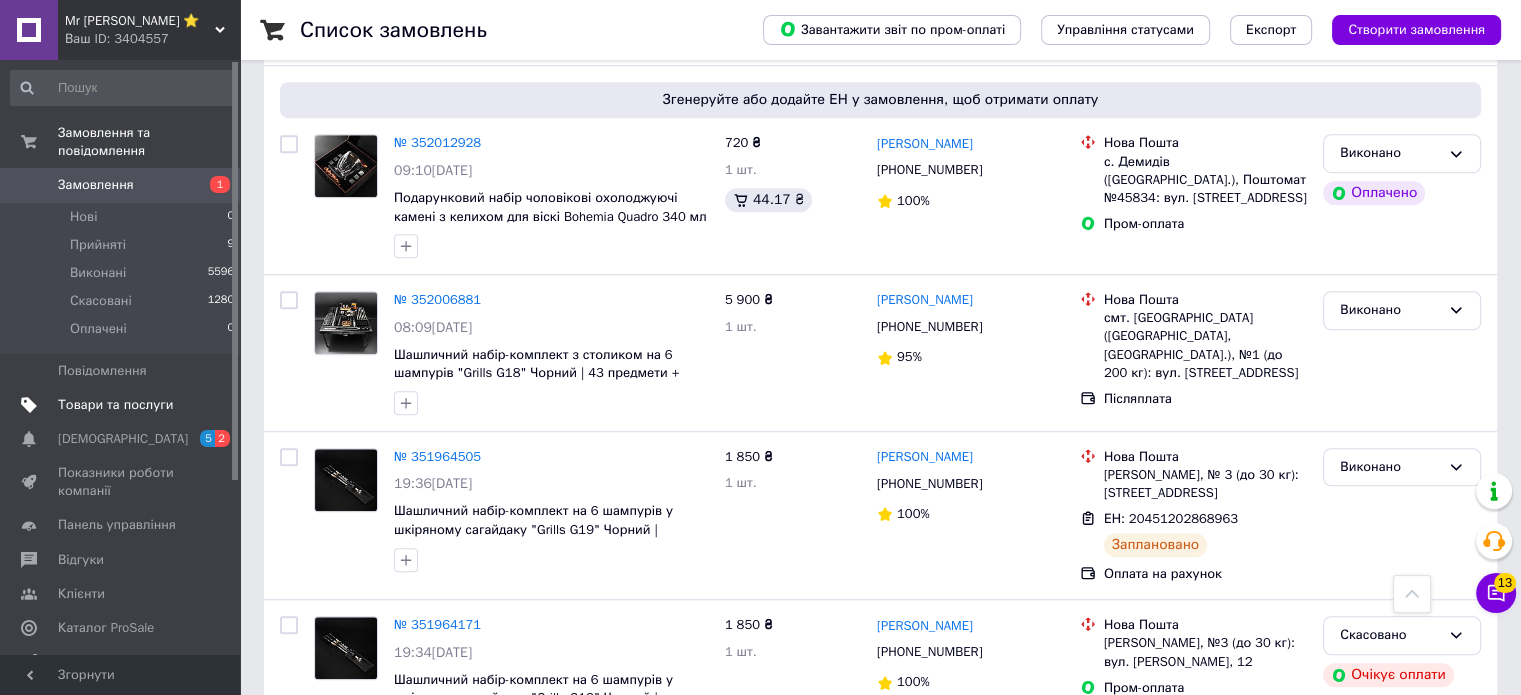 click on "Товари та послуги" at bounding box center [115, 405] 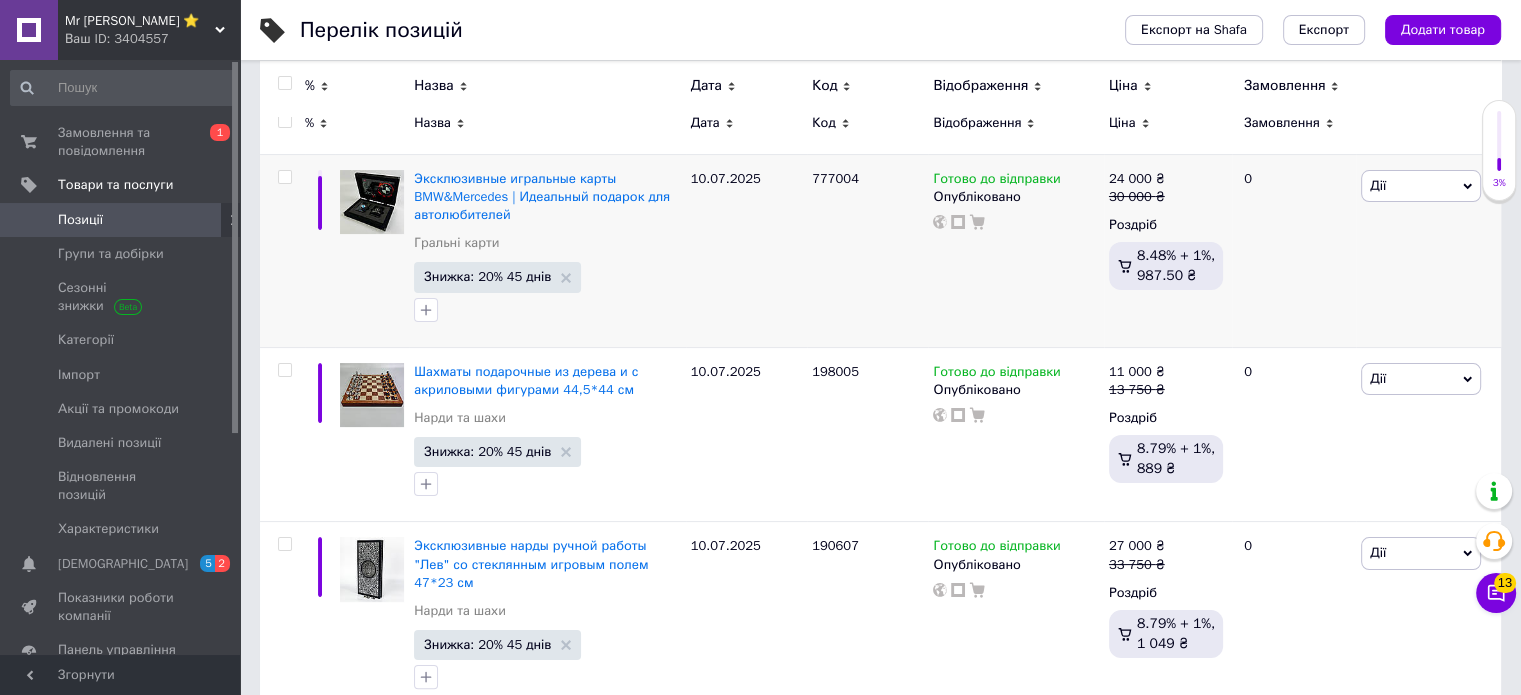 scroll, scrollTop: 300, scrollLeft: 0, axis: vertical 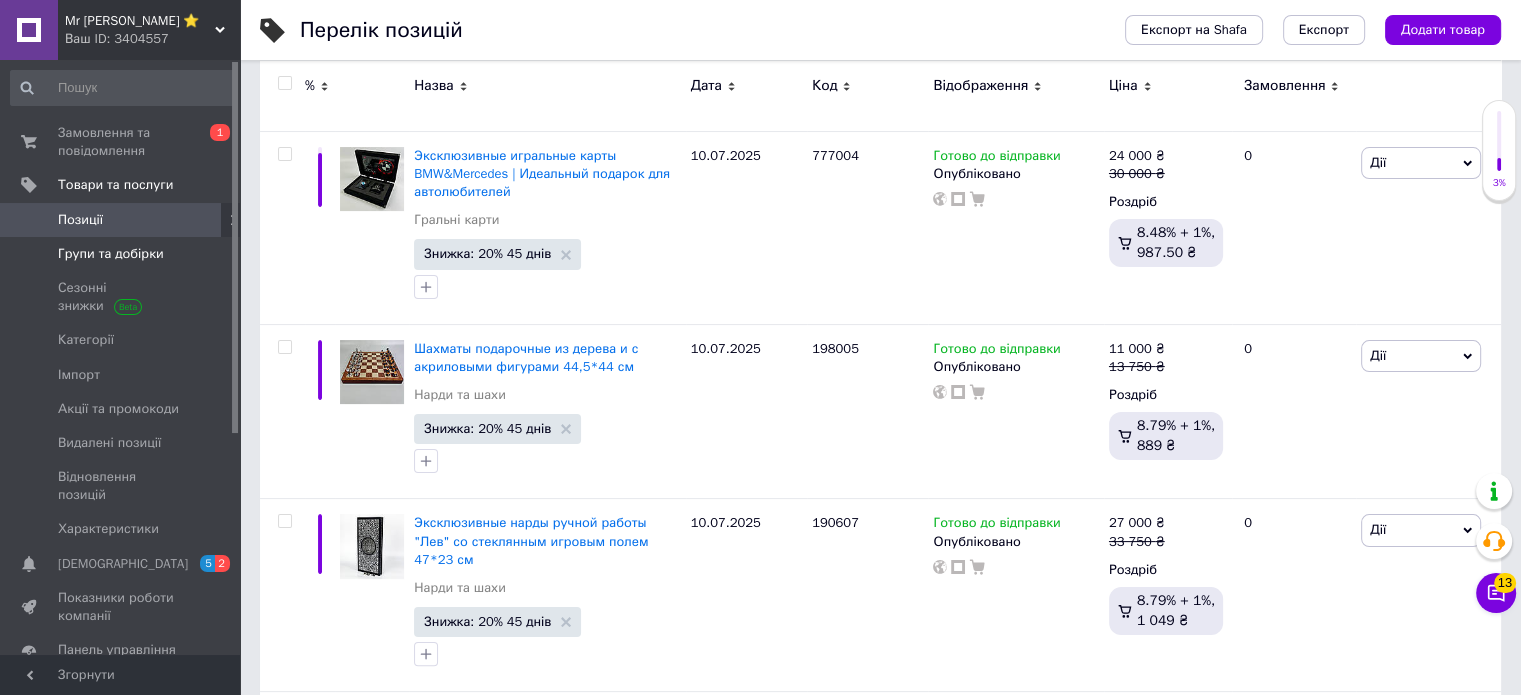 click on "Групи та добірки" at bounding box center (123, 254) 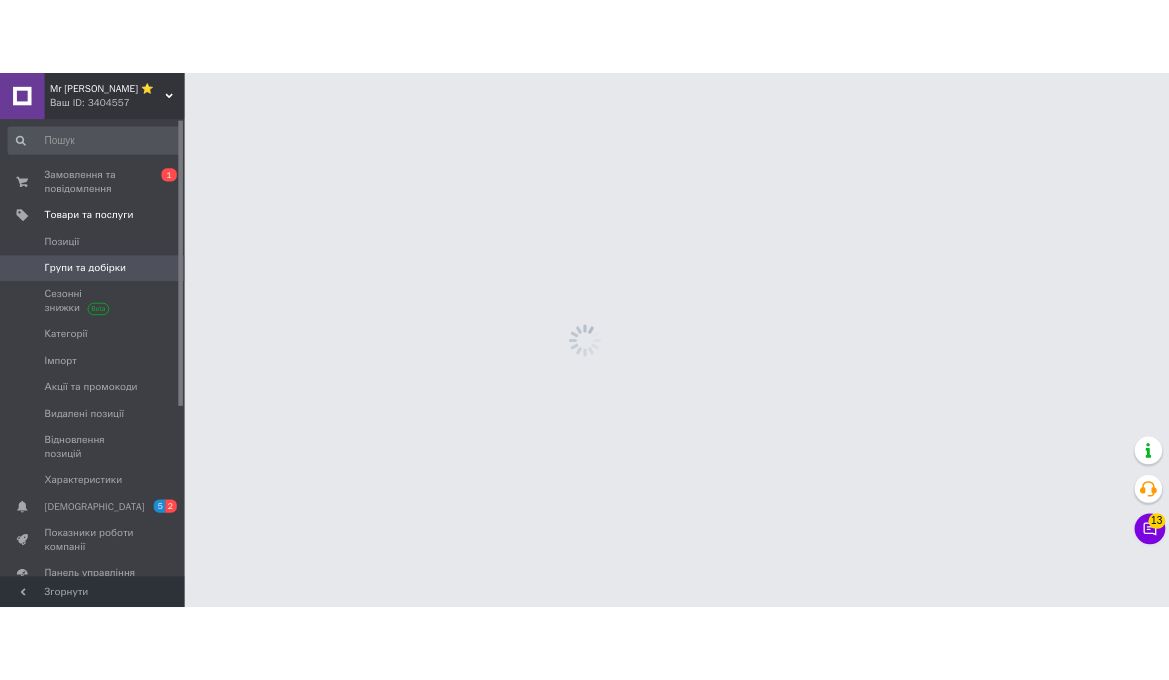 scroll, scrollTop: 0, scrollLeft: 0, axis: both 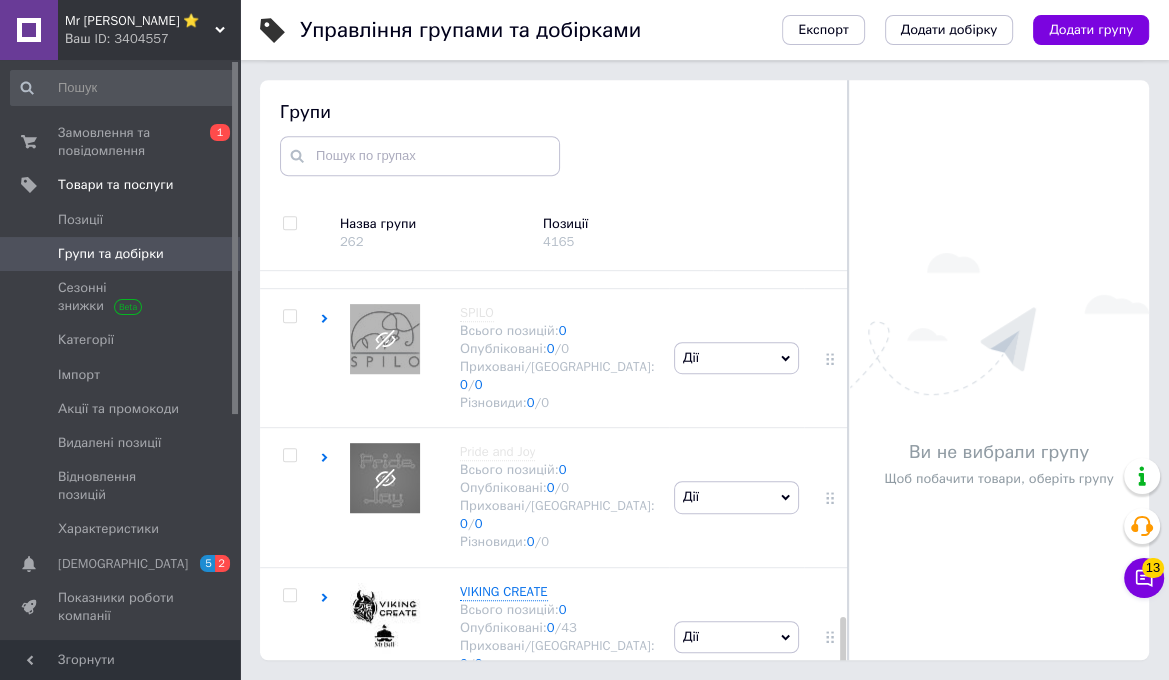 click on "Дії" at bounding box center [736, 1055] 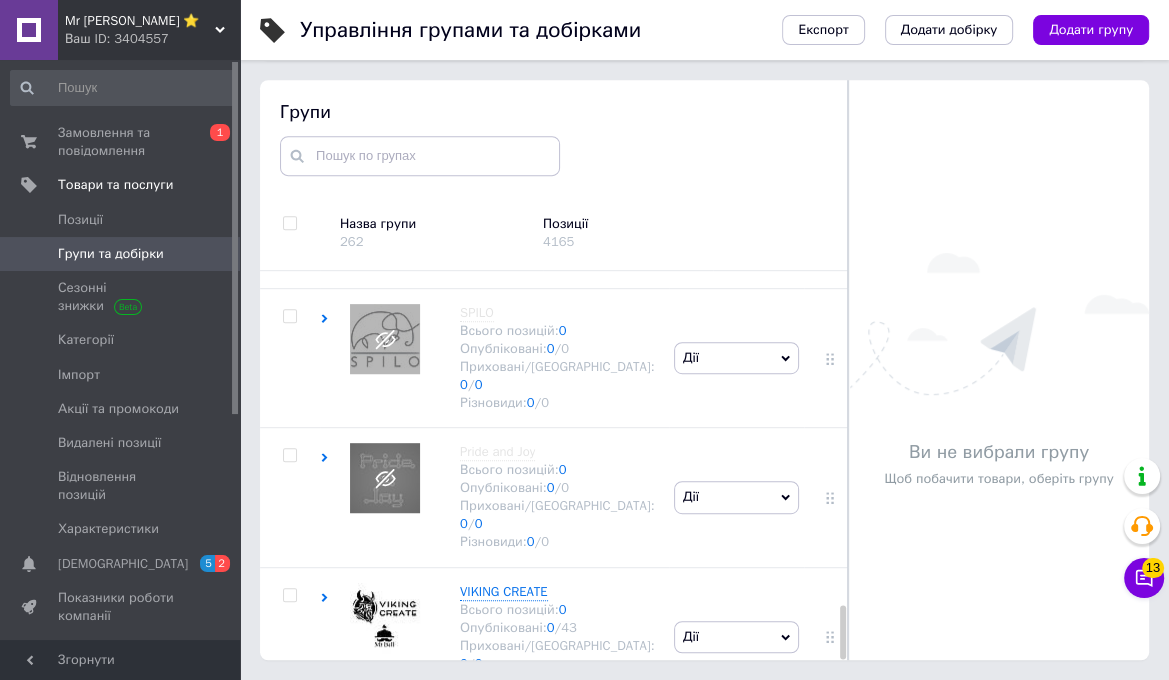scroll, scrollTop: 2602, scrollLeft: 0, axis: vertical 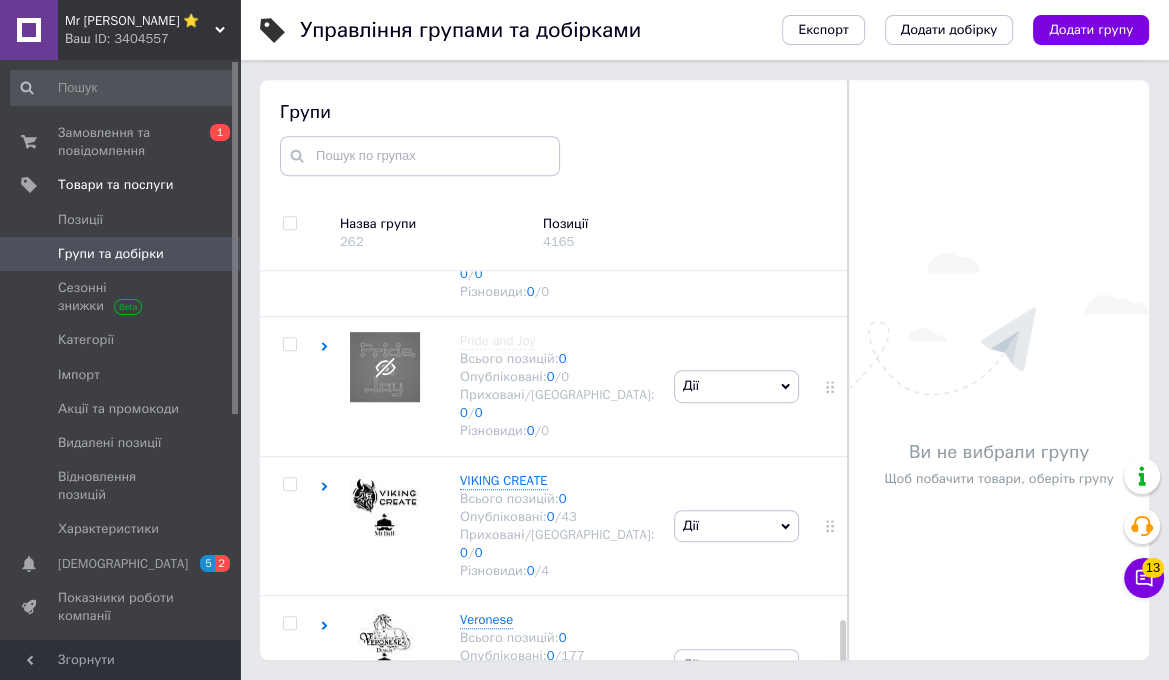 click on "Додати підгрупу" at bounding box center [736, 1075] 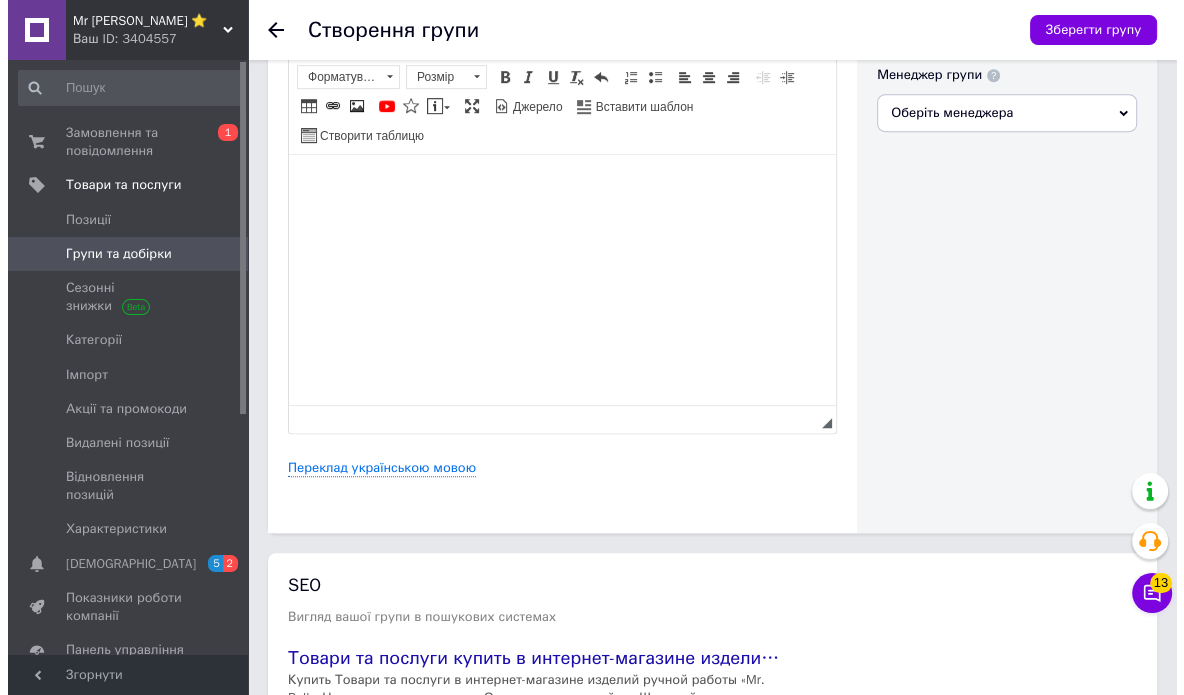 scroll, scrollTop: 784, scrollLeft: 0, axis: vertical 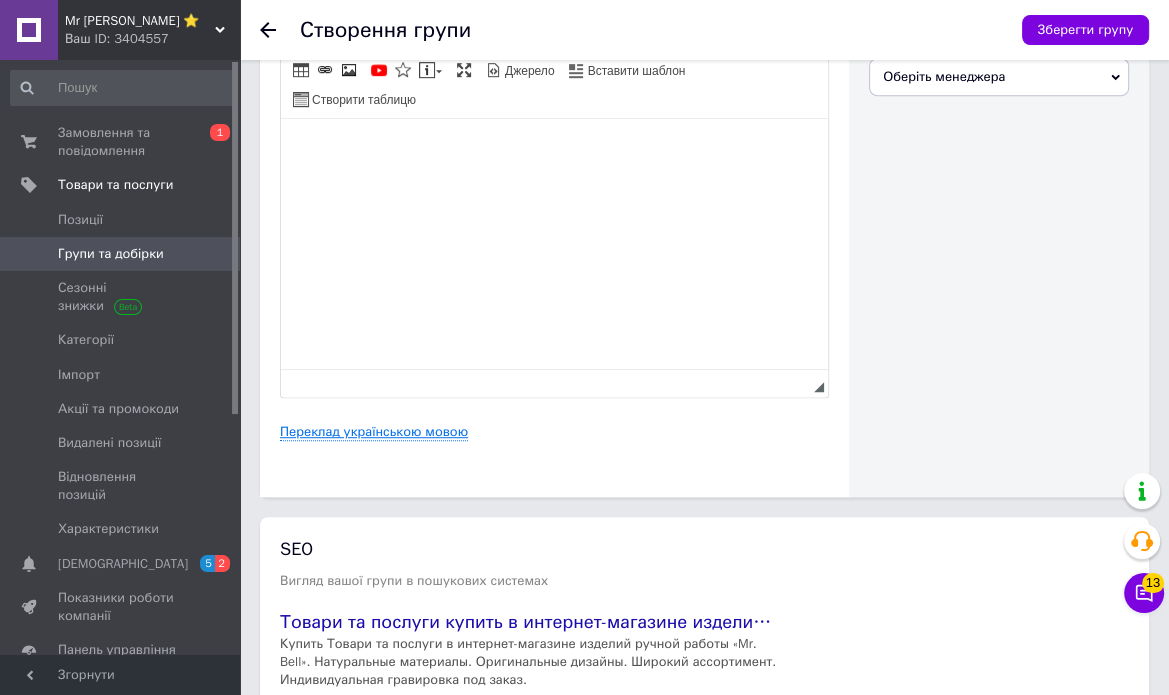 click on "Переклад українською мовою" at bounding box center (374, 432) 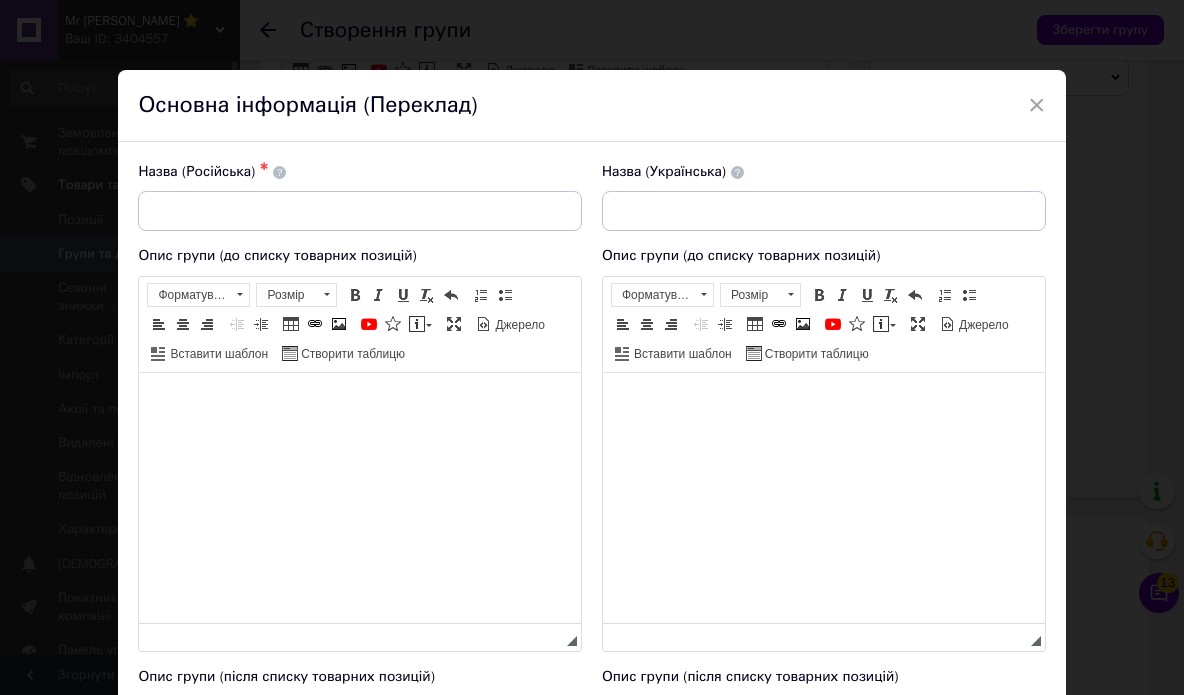 scroll, scrollTop: 0, scrollLeft: 0, axis: both 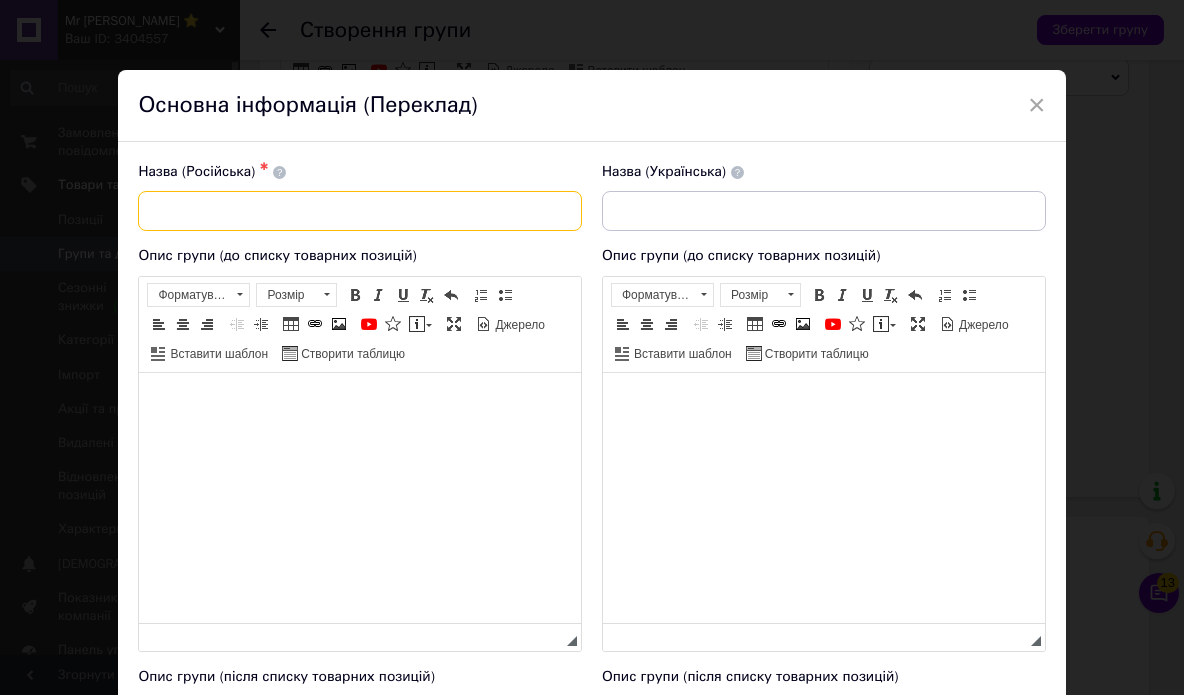 click at bounding box center (360, 211) 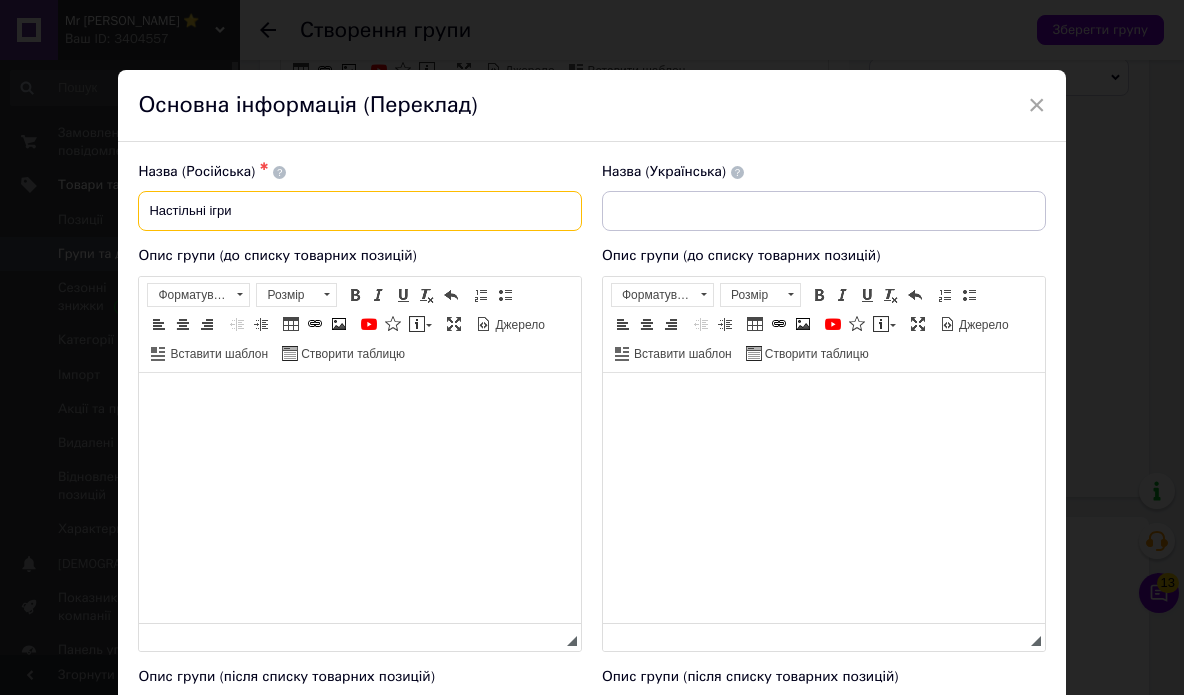 type on "Настільні ігри" 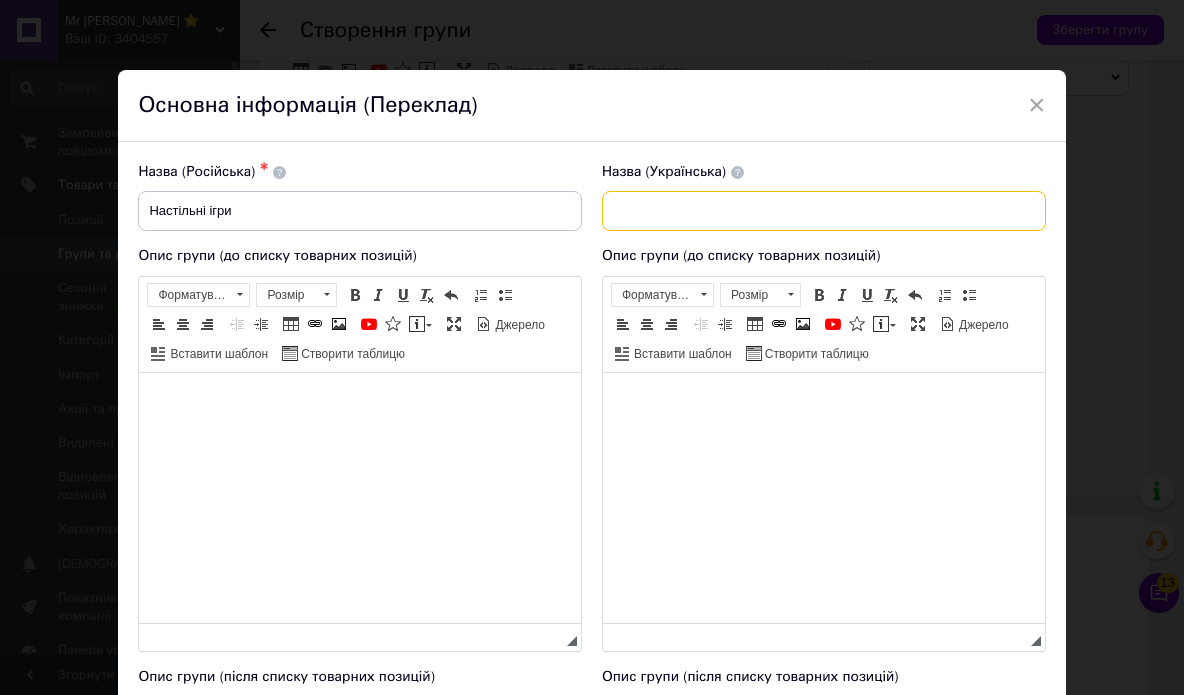 click at bounding box center (824, 211) 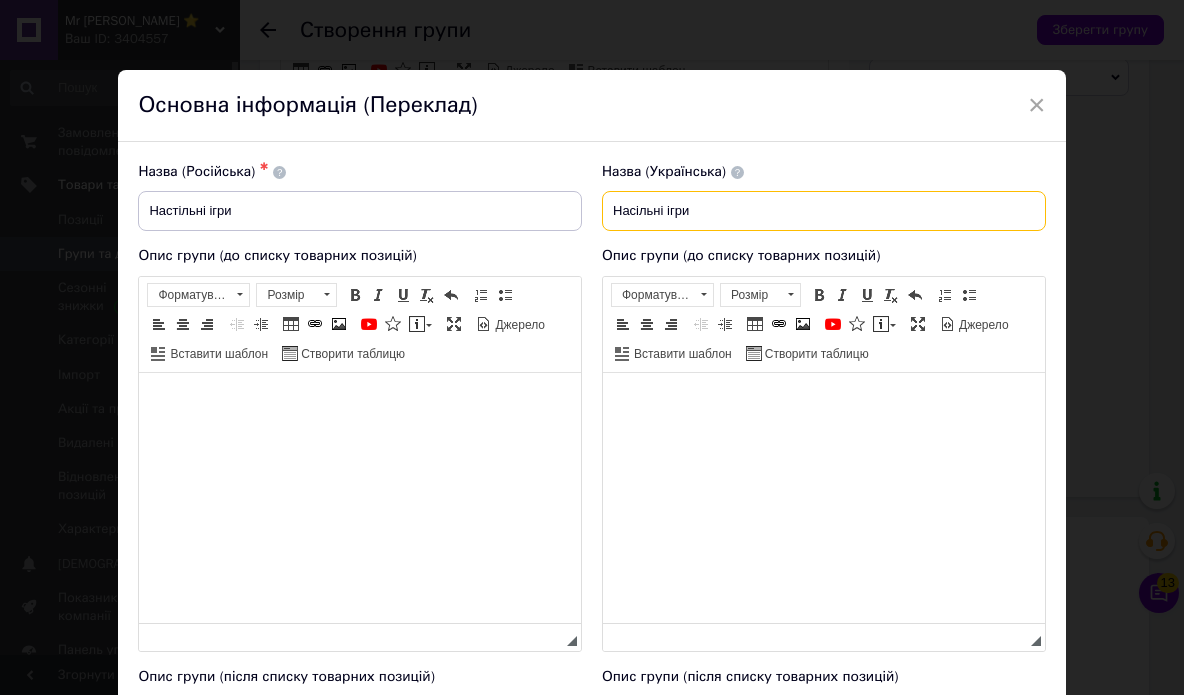 click on "Насільні ігри" at bounding box center (824, 211) 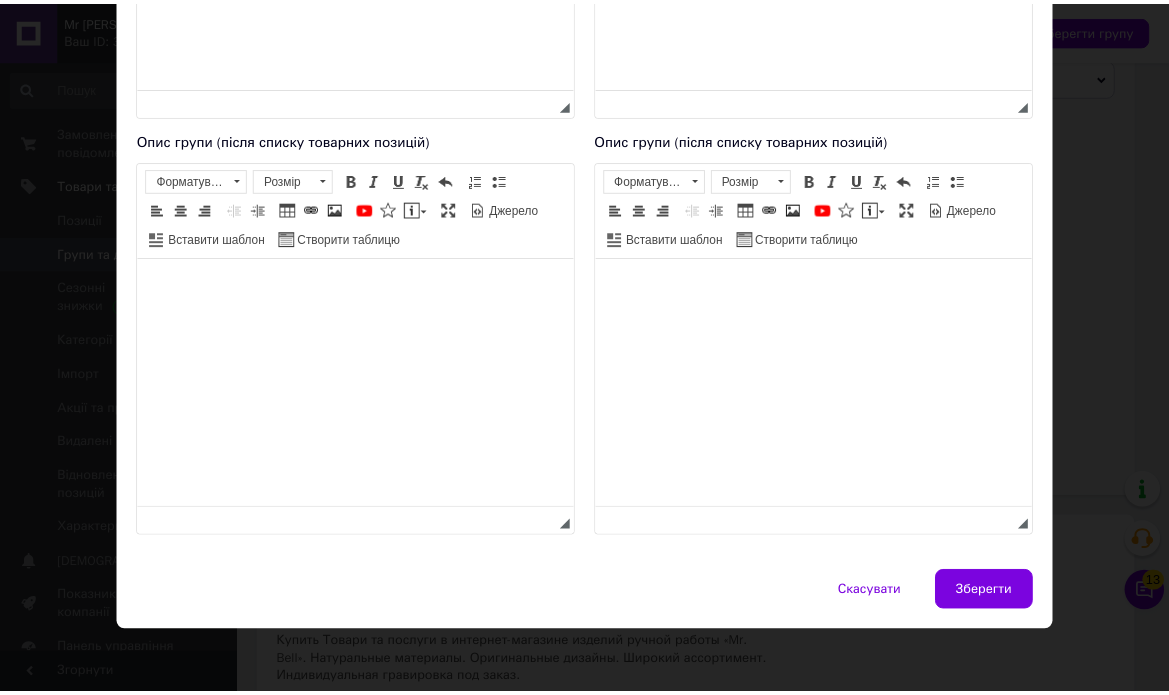 scroll, scrollTop: 536, scrollLeft: 0, axis: vertical 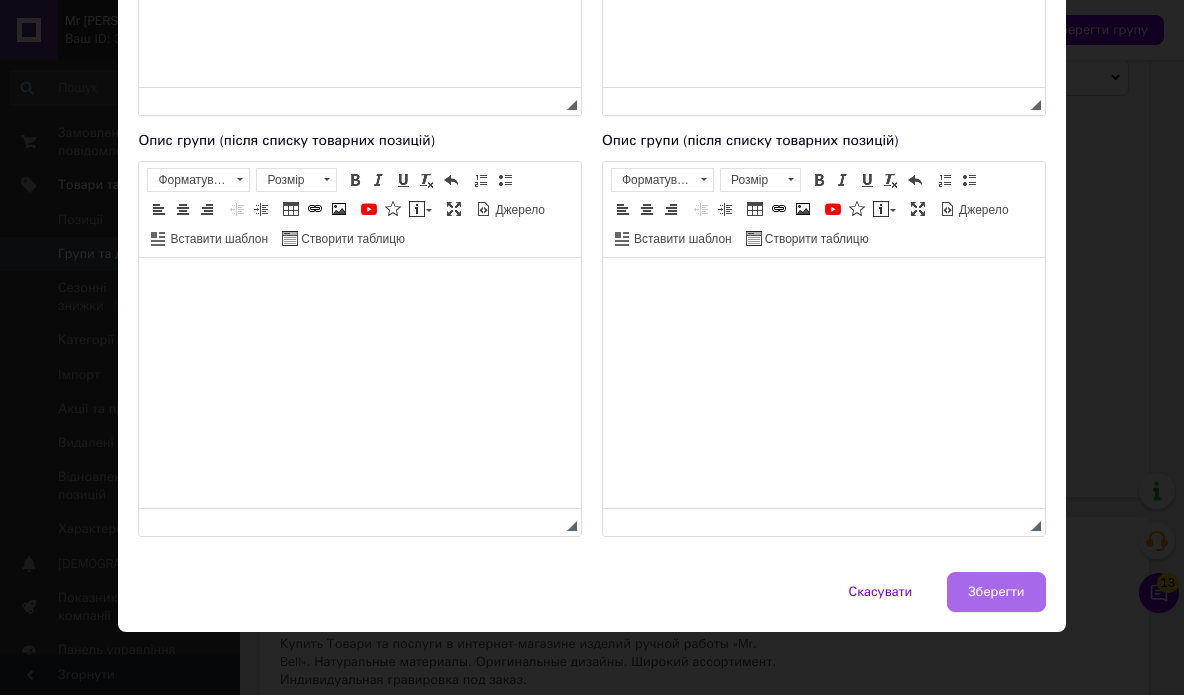 type on "Настільні ігри" 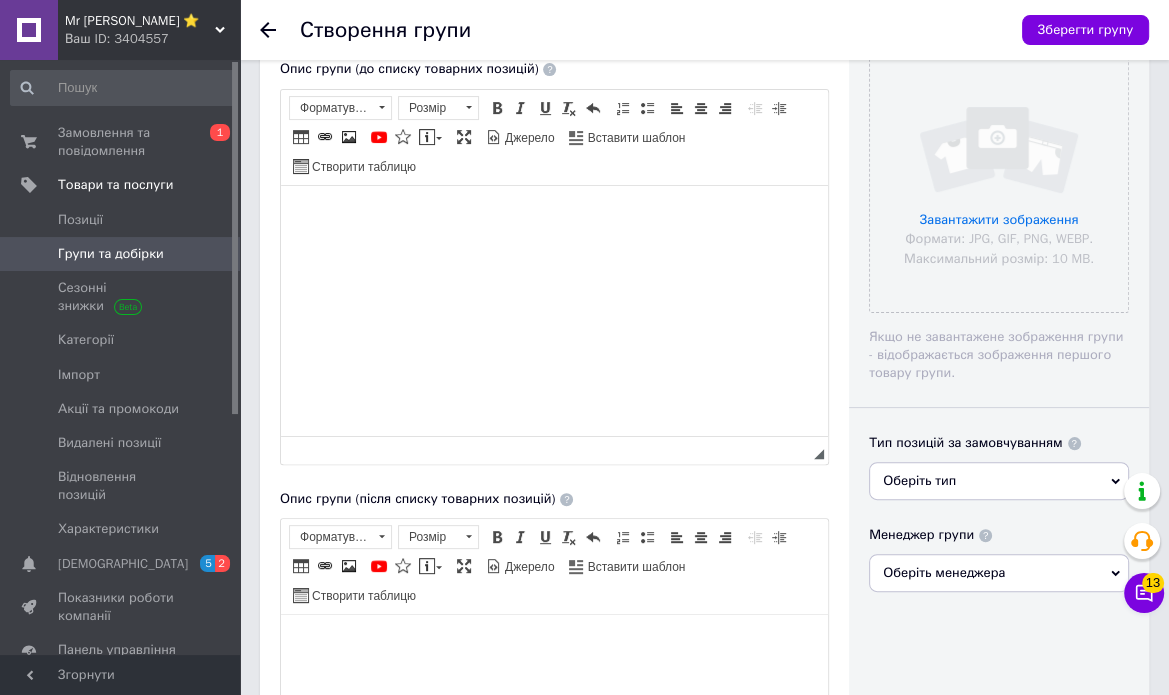 scroll, scrollTop: 280, scrollLeft: 0, axis: vertical 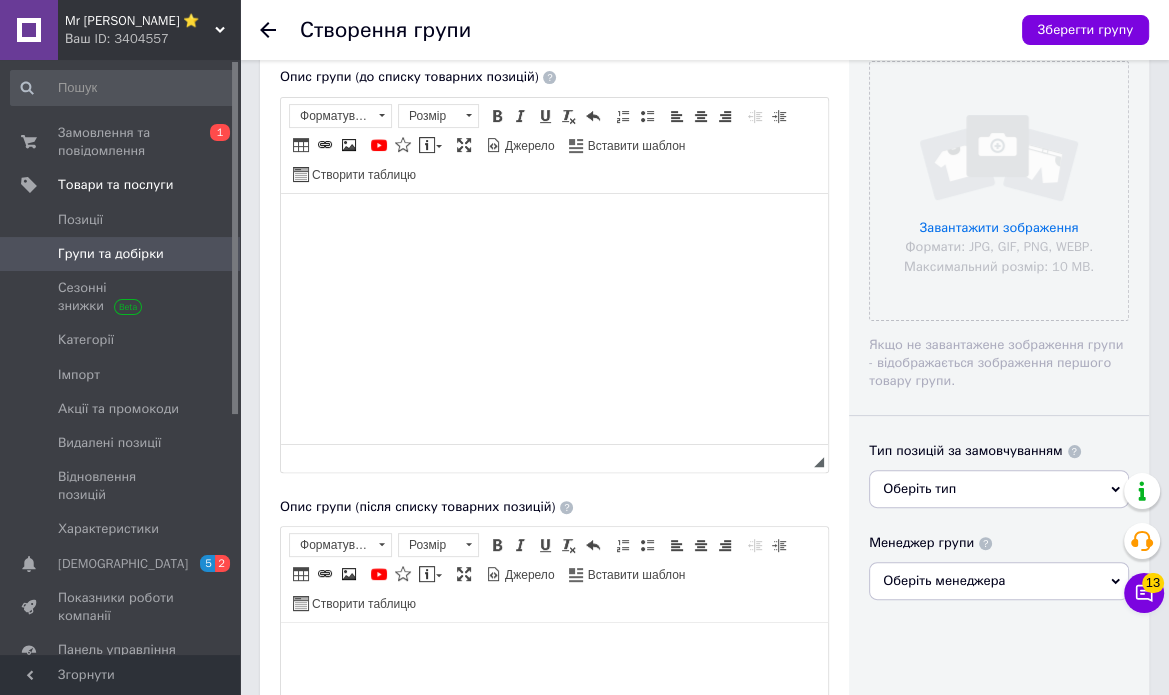 click at bounding box center (999, 191) 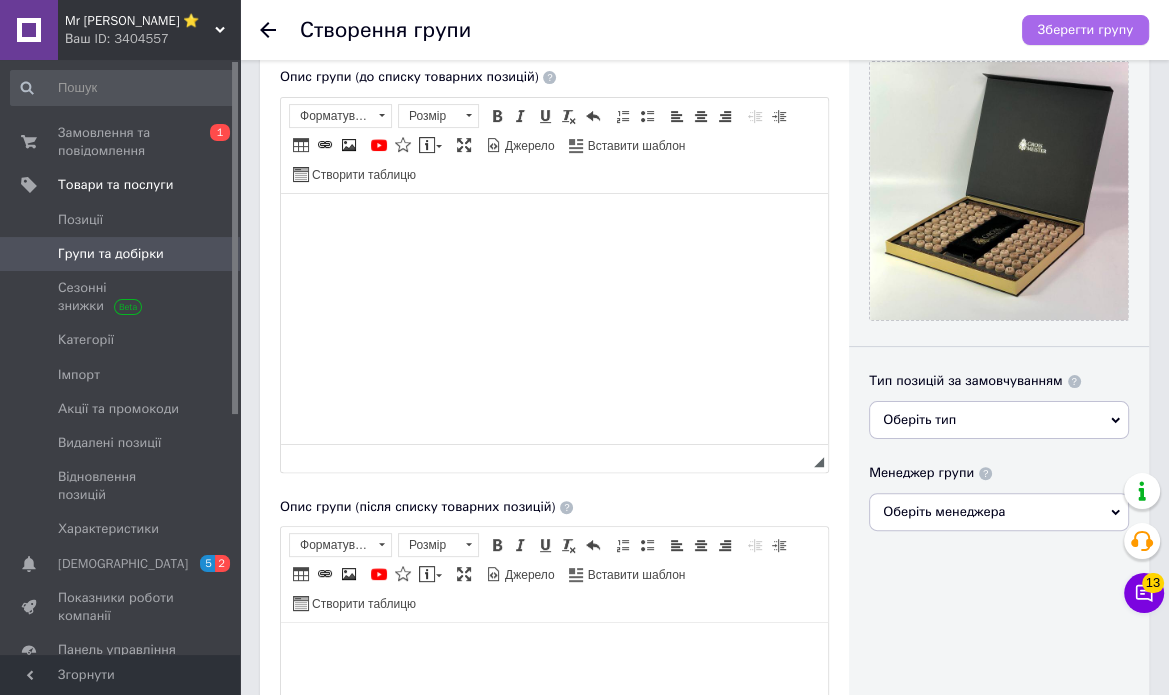 click on "Зберегти групу" at bounding box center [1085, 30] 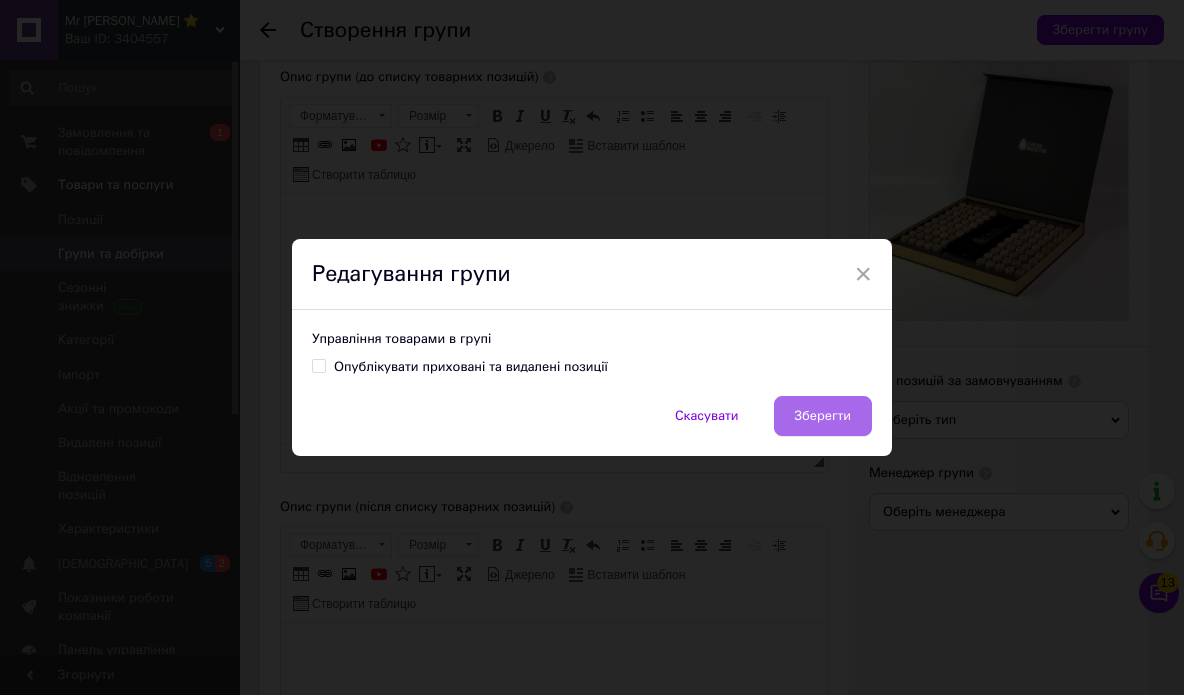 click on "Зберегти" at bounding box center (823, 416) 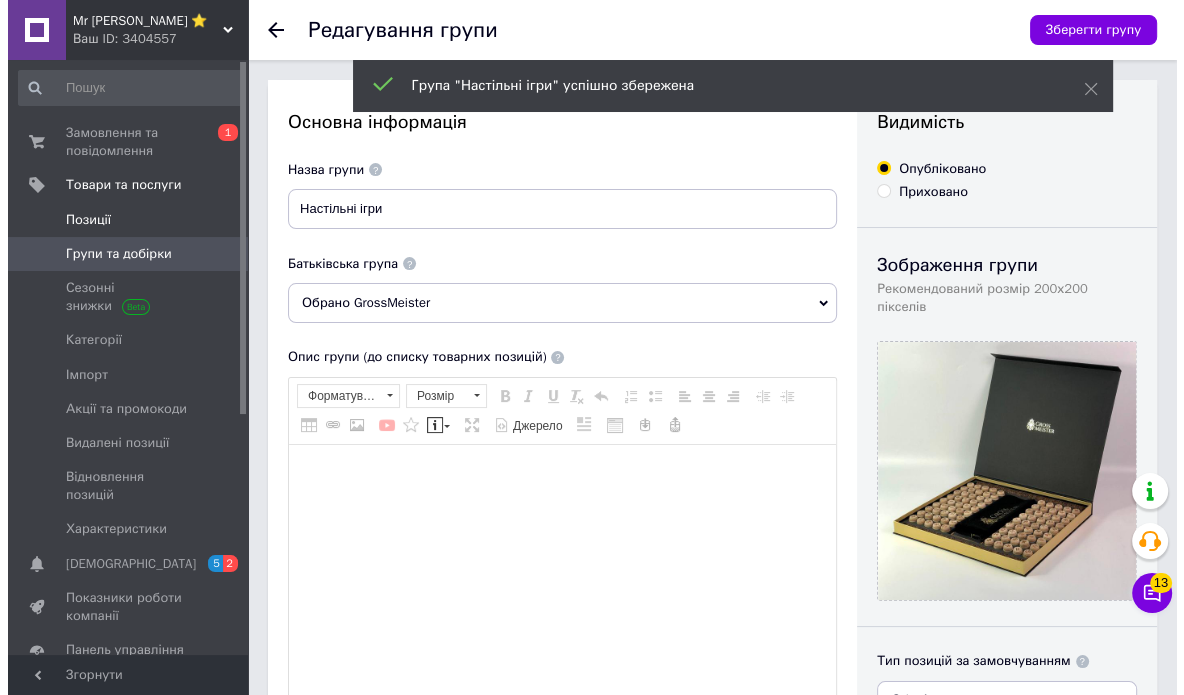 scroll, scrollTop: 0, scrollLeft: 0, axis: both 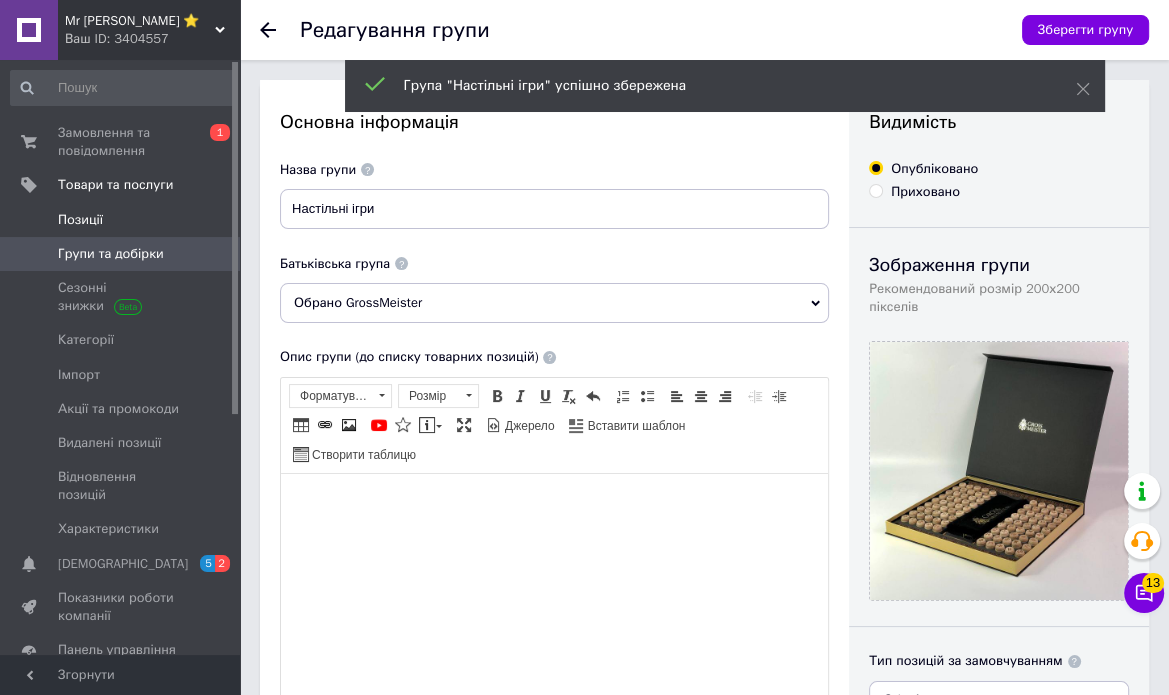 click on "Позиції" at bounding box center [121, 220] 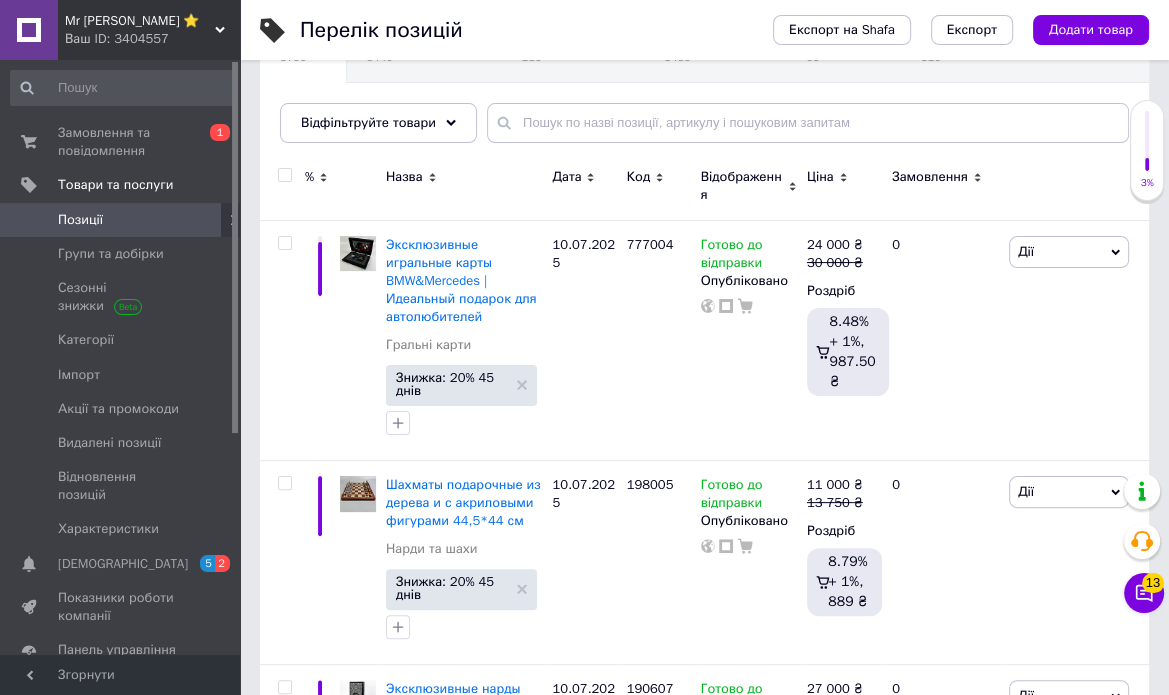 scroll, scrollTop: 244, scrollLeft: 0, axis: vertical 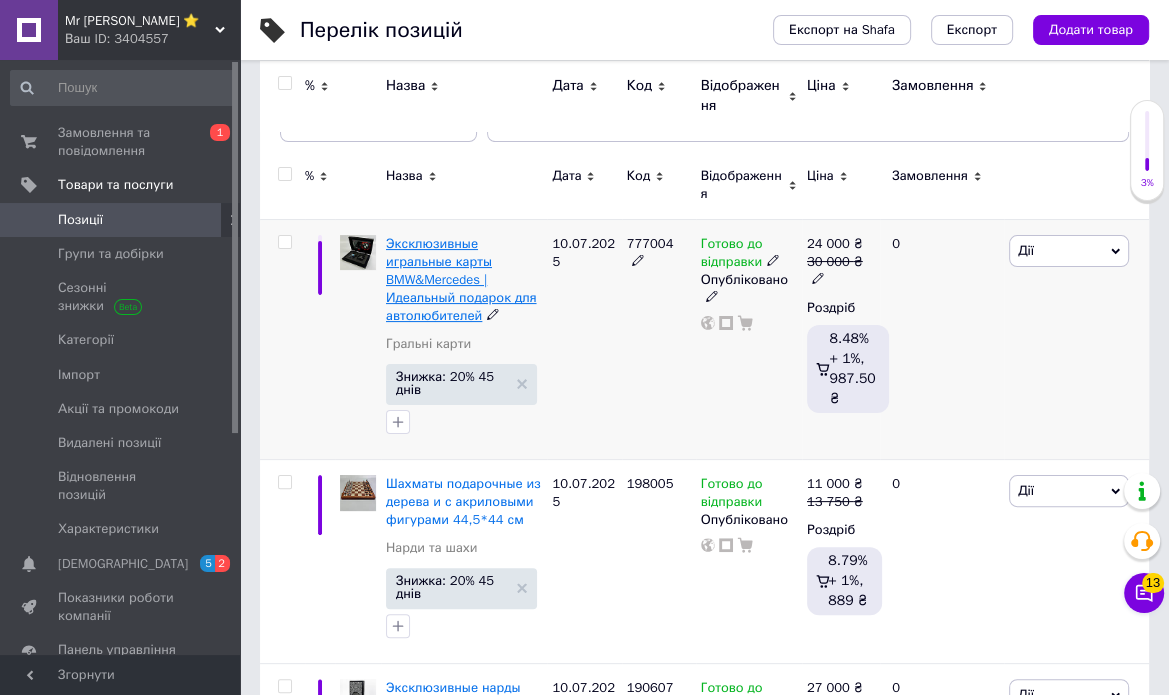 click on "Эксклюзивные игральные карты BMW&Mercedes | Идеальный подарок для автолюбителей" at bounding box center [461, 280] 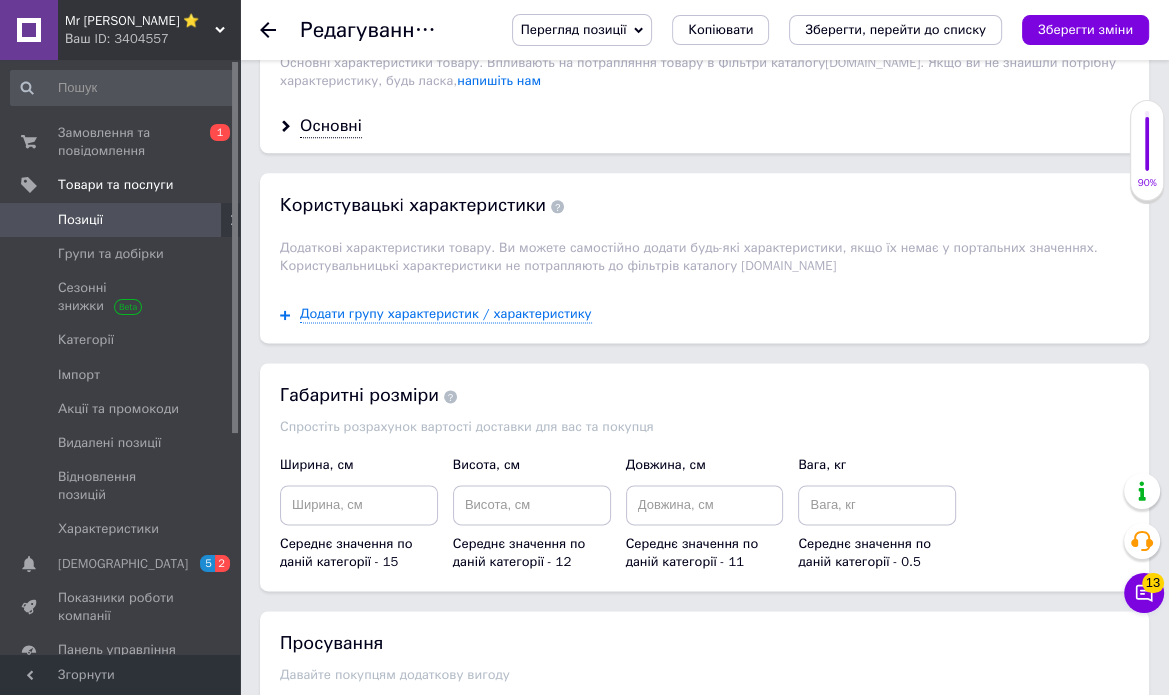 scroll, scrollTop: 1908, scrollLeft: 0, axis: vertical 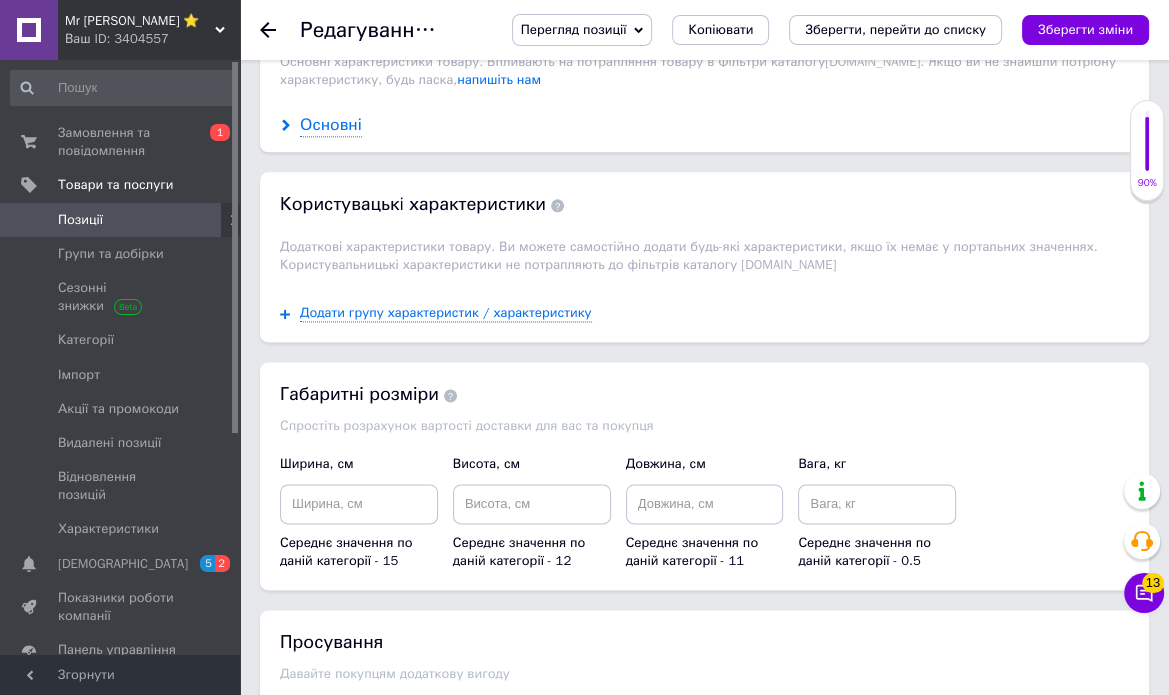 click on "Основні" at bounding box center (331, 125) 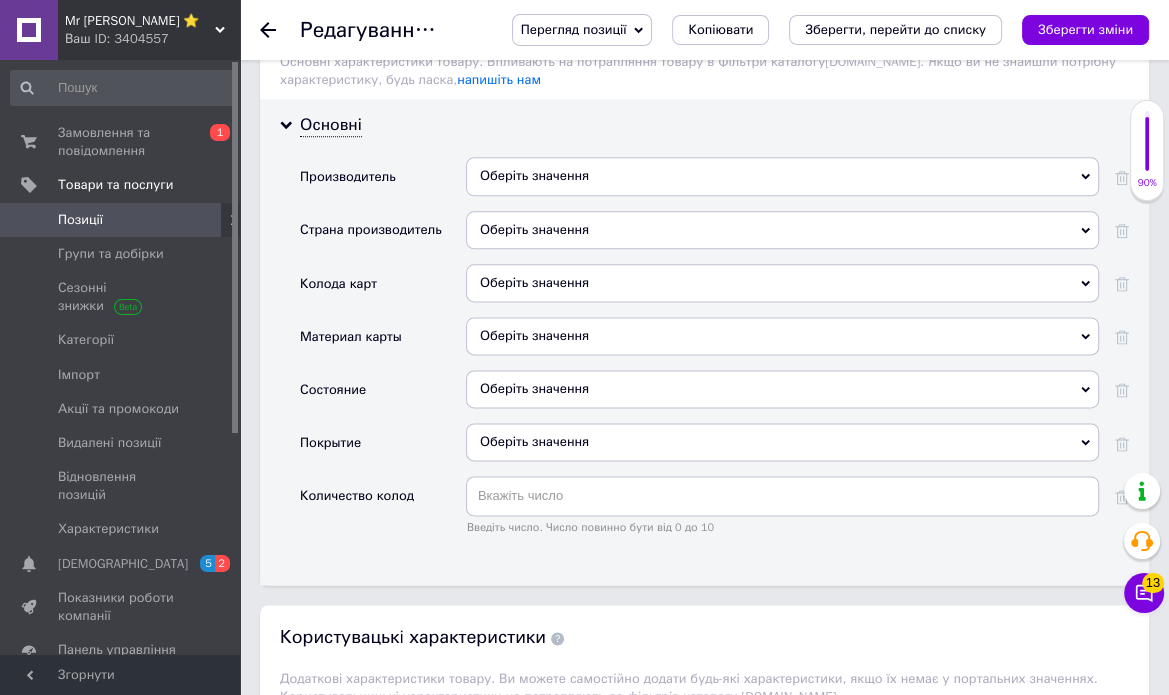 click on "Оберіть значення" at bounding box center (782, 176) 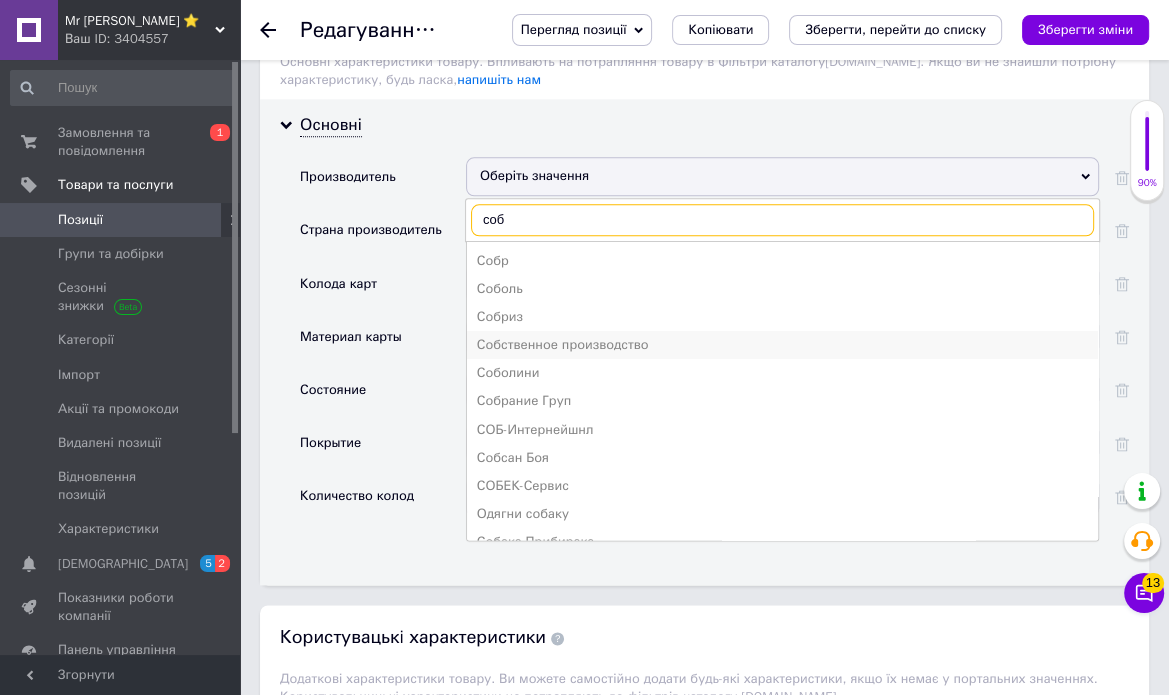 type on "соб" 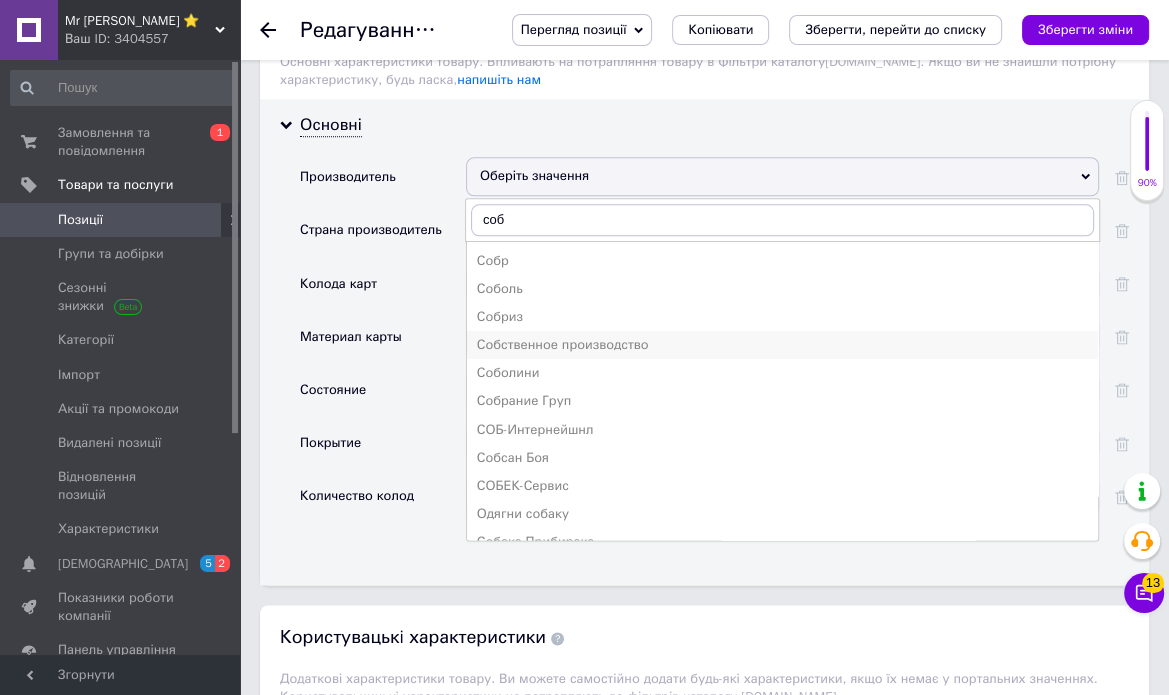 click on "Собственное производство" at bounding box center (782, 345) 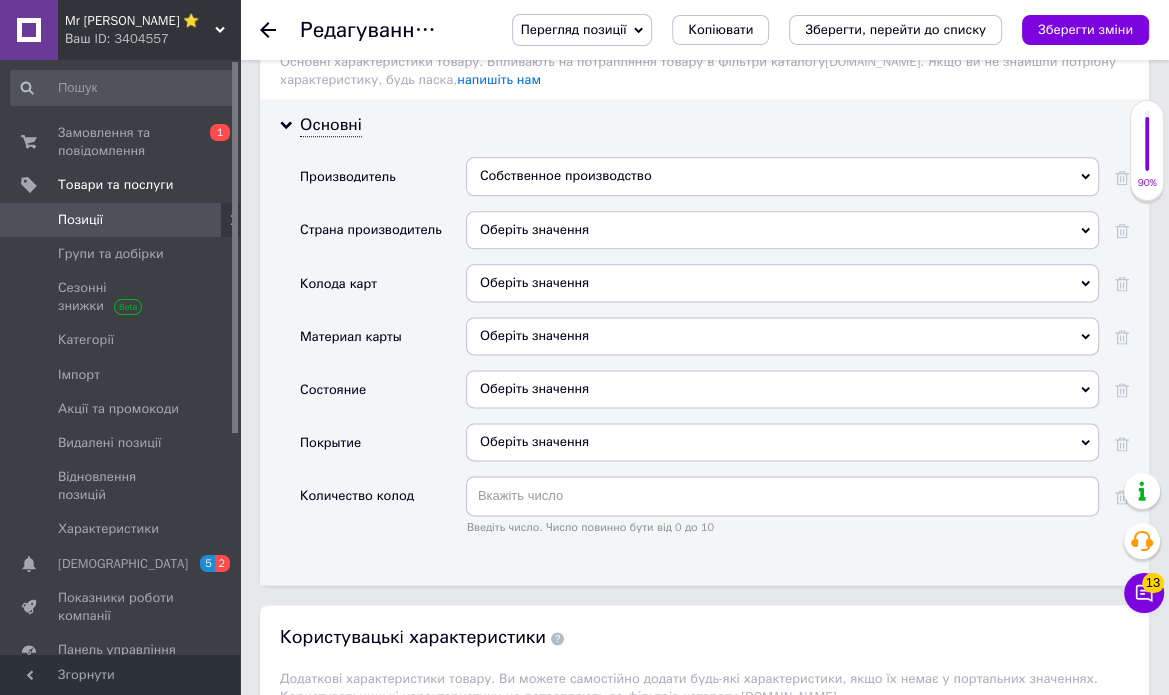 click on "Оберіть значення" at bounding box center (782, 230) 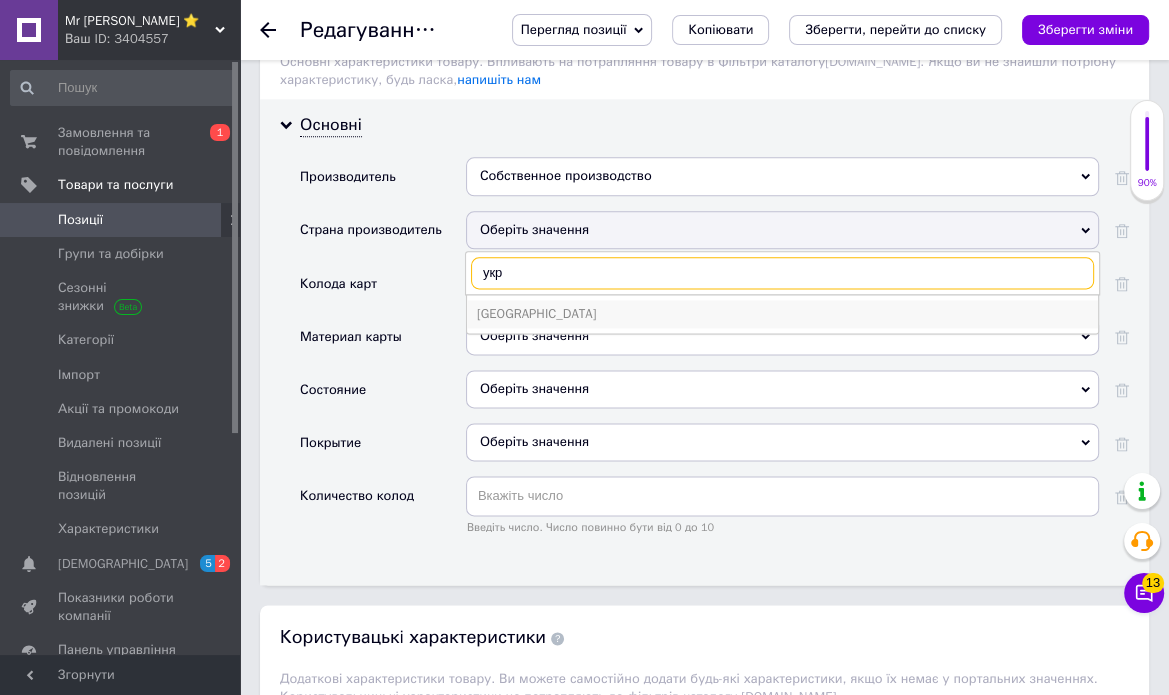 type on "укр" 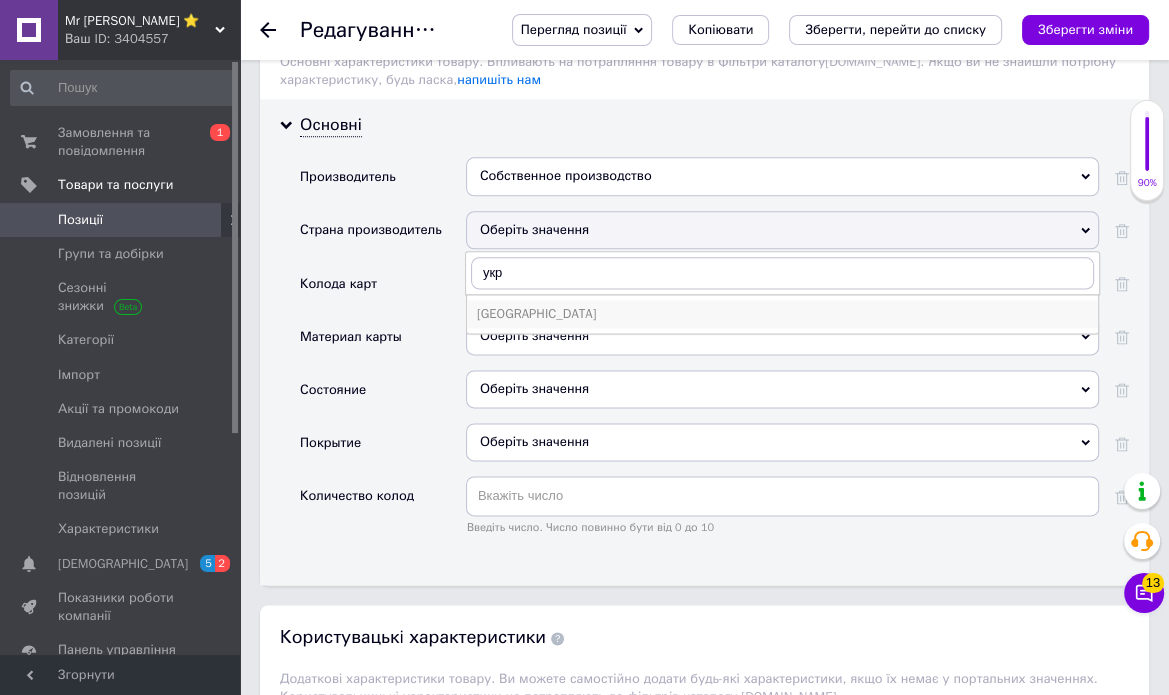 click on "[GEOGRAPHIC_DATA]" at bounding box center [782, 314] 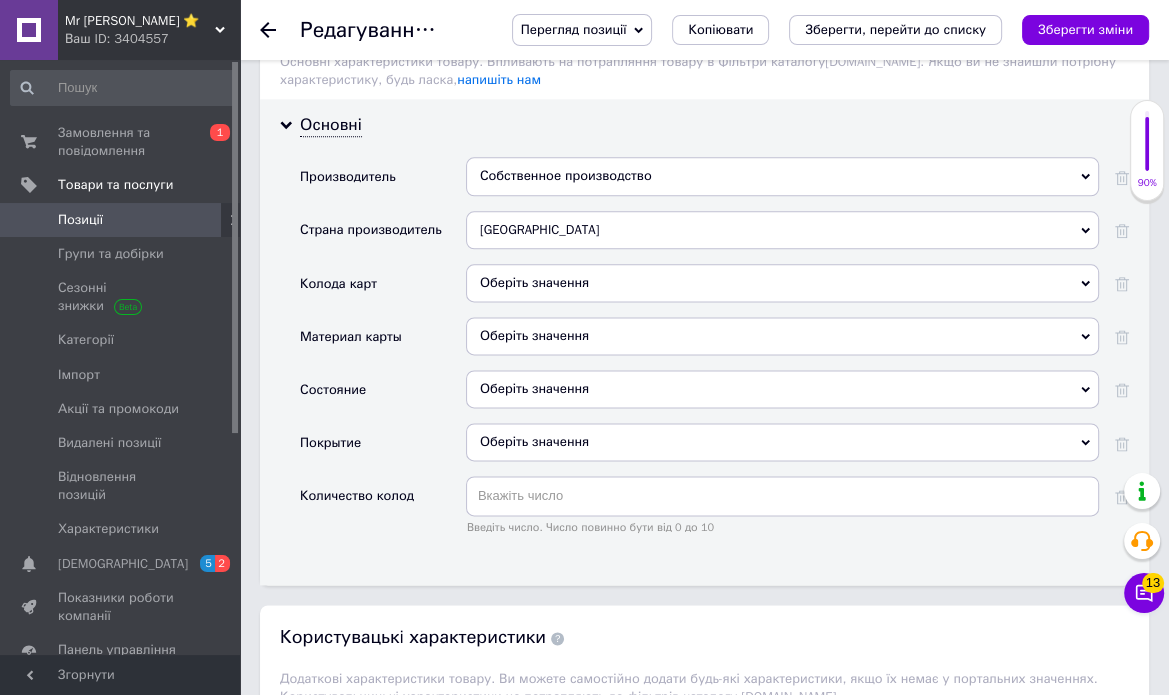 click on "Оберіть значення" at bounding box center [782, 283] 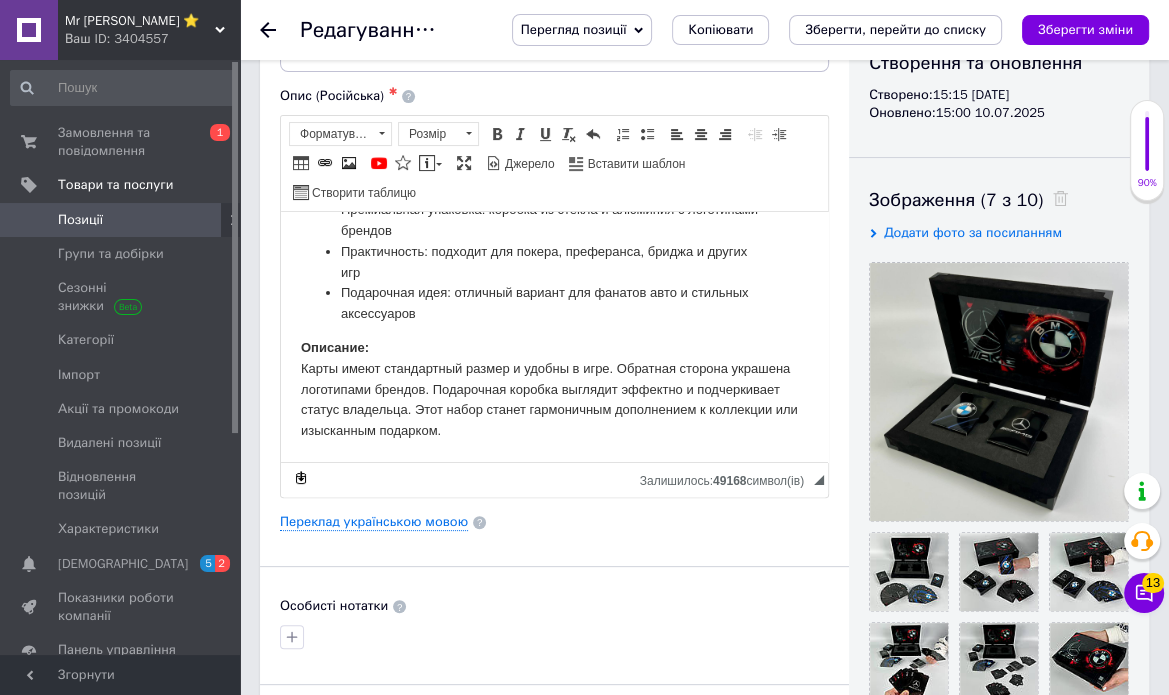 scroll, scrollTop: 0, scrollLeft: 0, axis: both 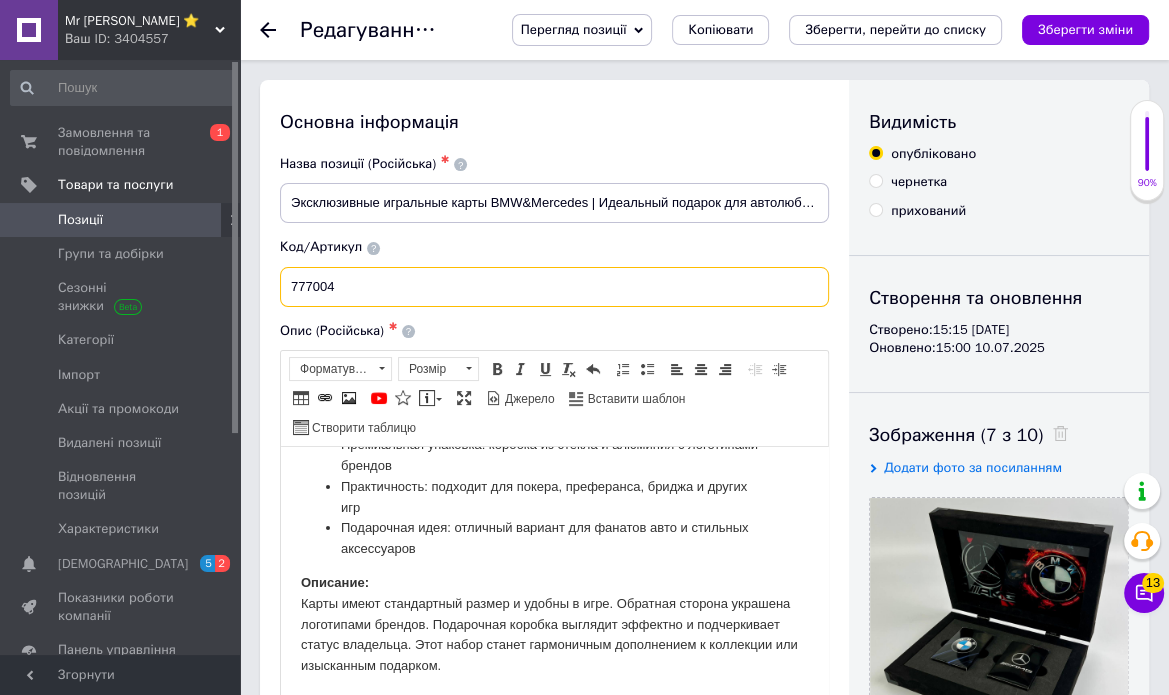 drag, startPoint x: 339, startPoint y: 290, endPoint x: 264, endPoint y: 283, distance: 75.32596 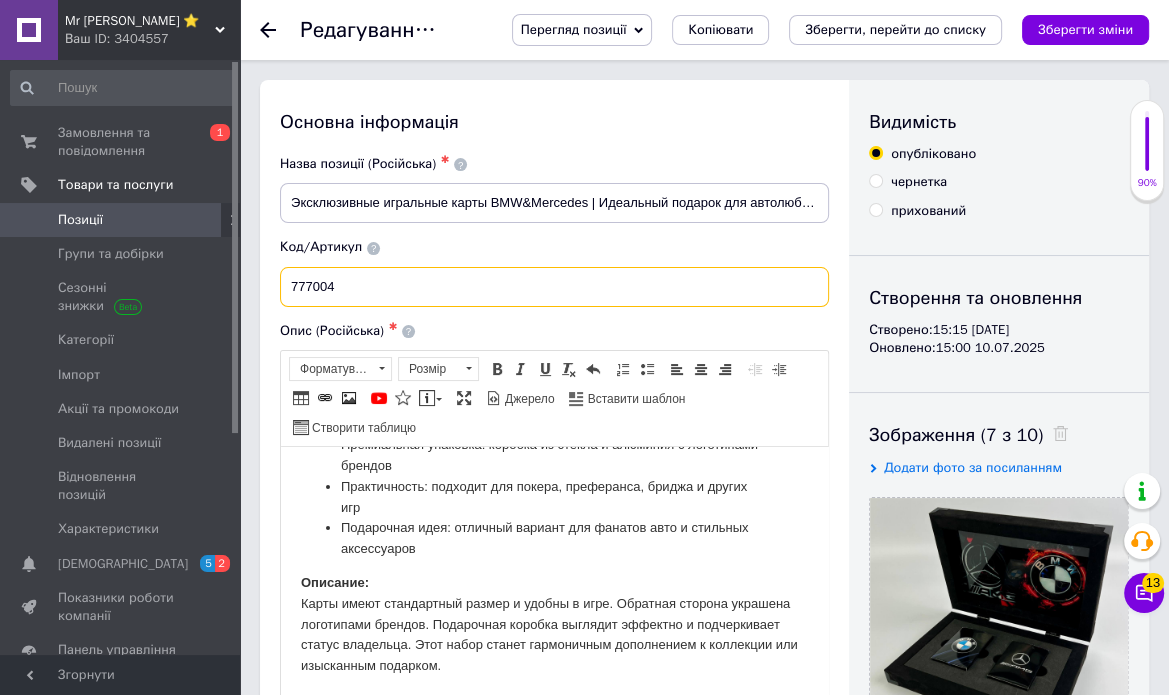 click on "Основна інформація Назва позиції (Російська) ✱ Эксклюзивные игральные карты BMW&Mercedes | Идеальный подарок для автолюбителей Код/Артикул 777004 Опис (Російська) ✱ Премиальный набор игральных карт BMW & Mercedes
Стильный аксессуар для автолюбителей, ценящих качество, эстетику и детали. В комплекте – два бревна по 52 карты: одна оформлена в стиле BMW, другая – с логотипом Mercedes-Benz.
Преимущества набора:
Уникальный дизайн: сочетание двух легендарных брендов – BMW и Mercedes
Надежные материалы: плотный износостойкий картон
Описание: Панель інструментів редактора $" at bounding box center (554, 726) 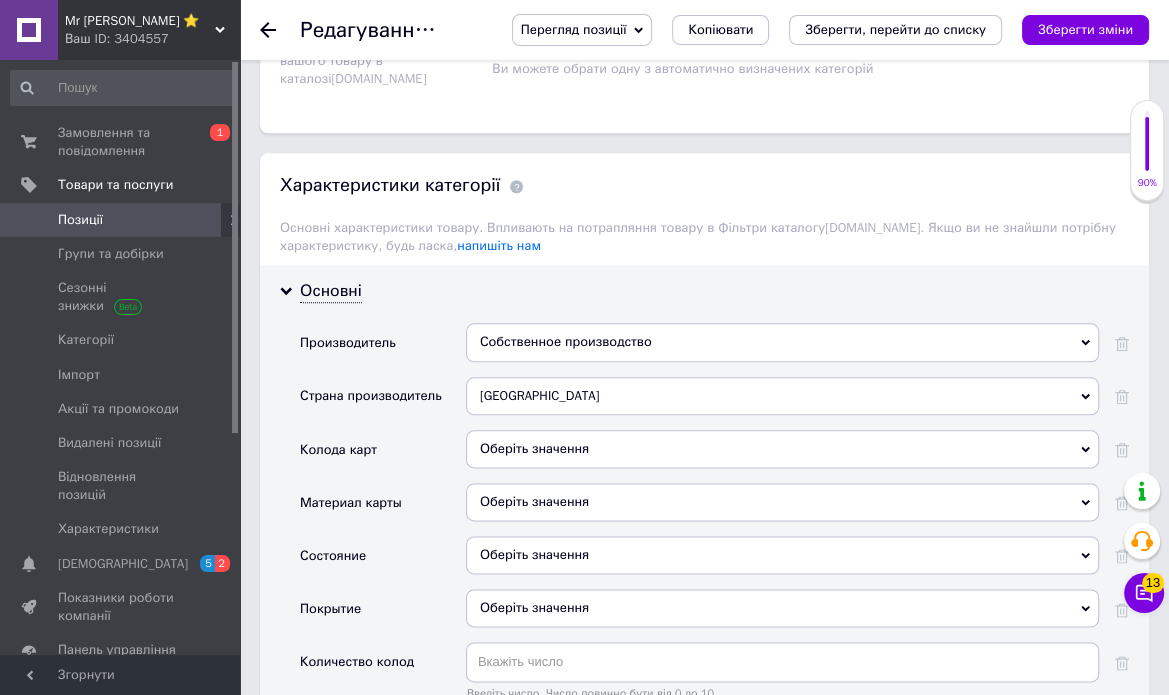 scroll, scrollTop: 1743, scrollLeft: 0, axis: vertical 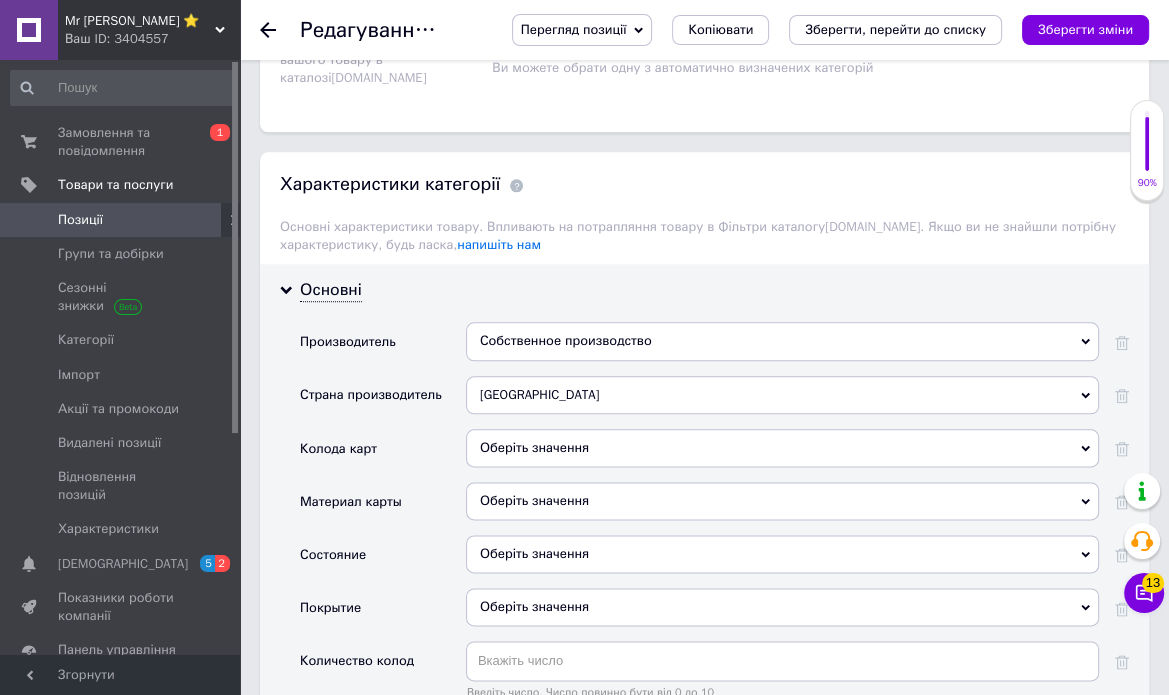 click on "Оберіть значення" at bounding box center [782, 448] 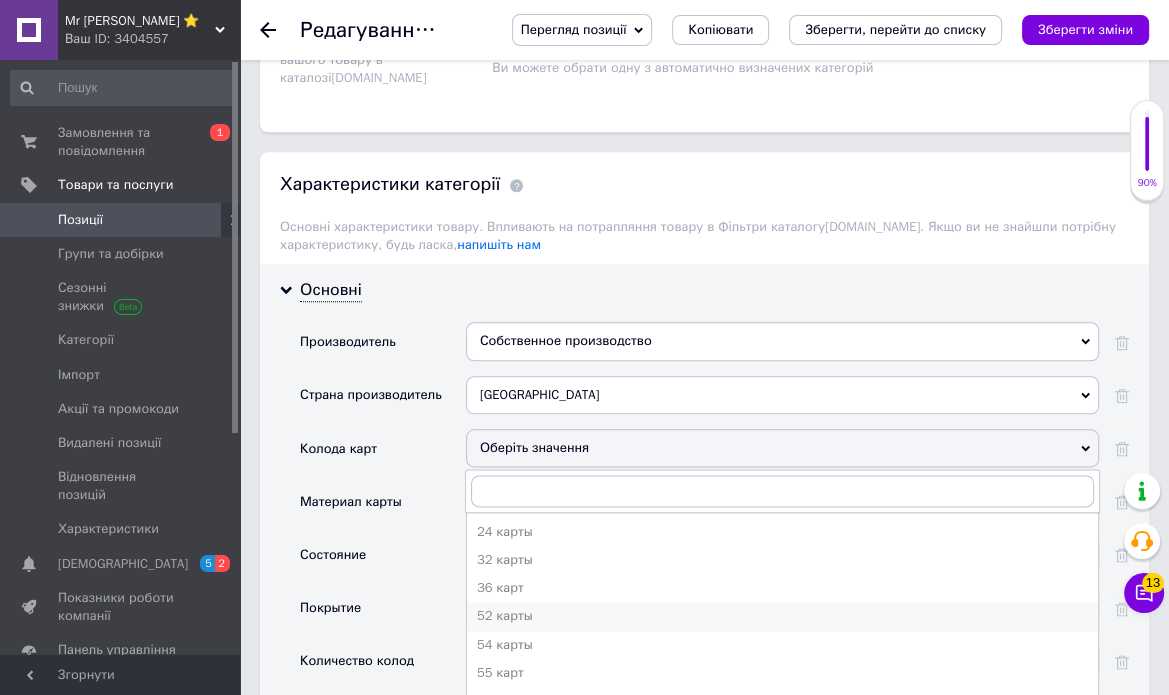 click on "52 карты" at bounding box center [782, 616] 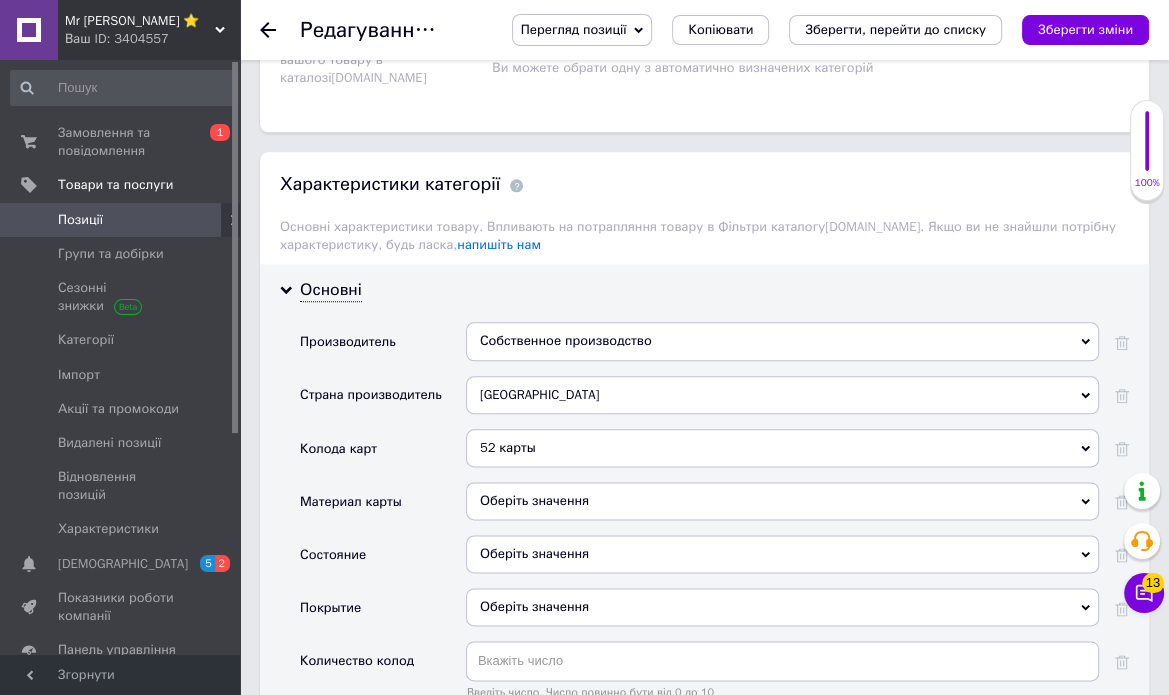click on "Оберіть значення" at bounding box center [782, 501] 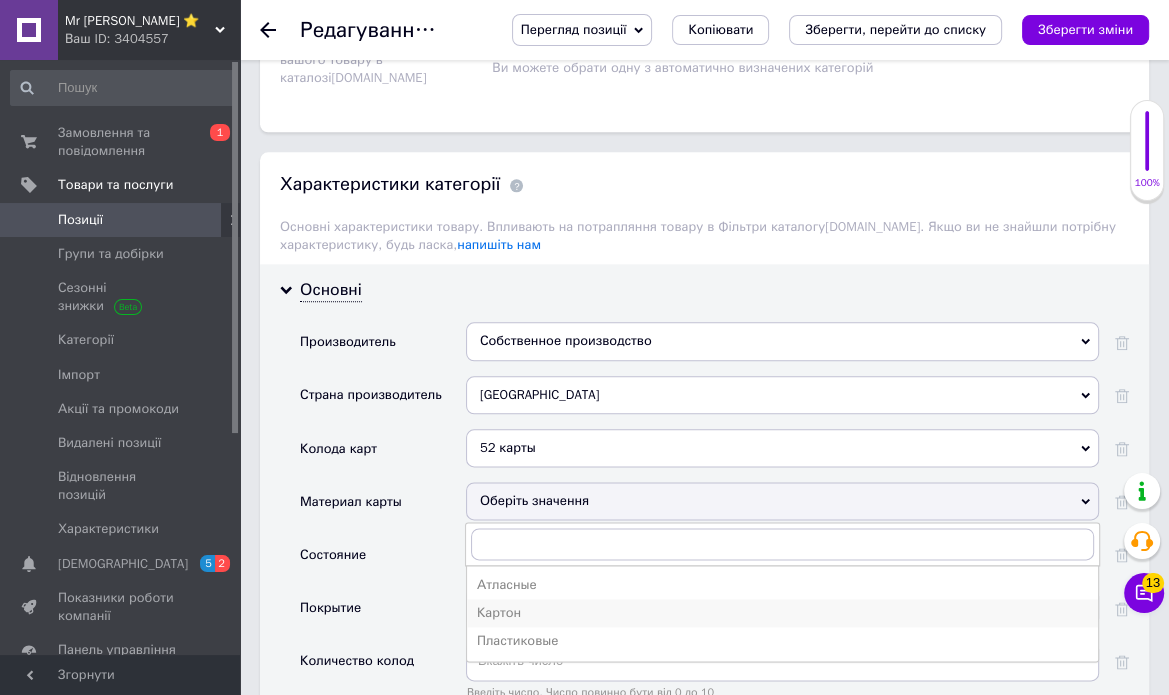 click on "Картон" at bounding box center (782, 613) 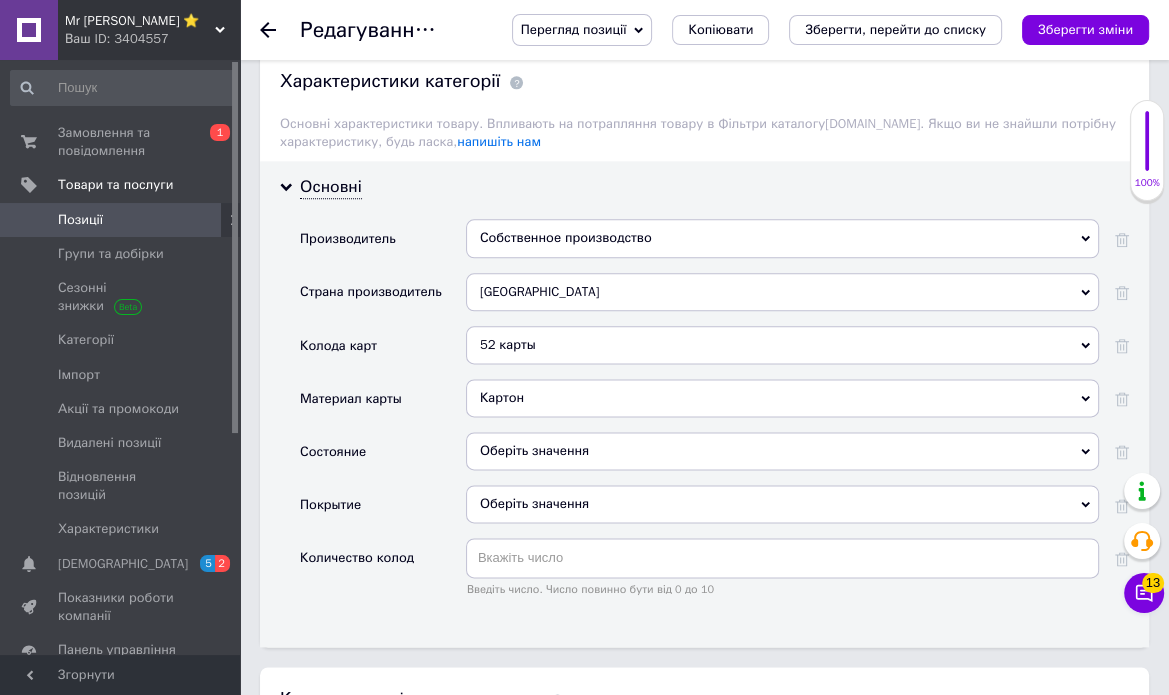 scroll, scrollTop: 1847, scrollLeft: 0, axis: vertical 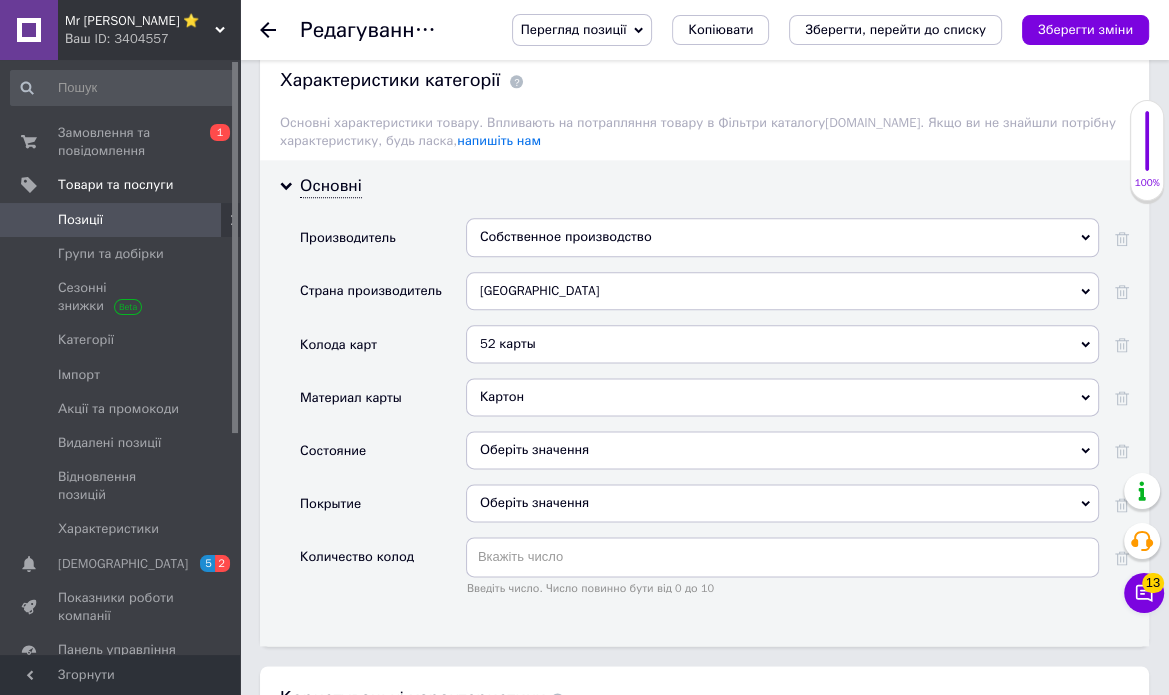 click on "Оберіть значення" at bounding box center [782, 450] 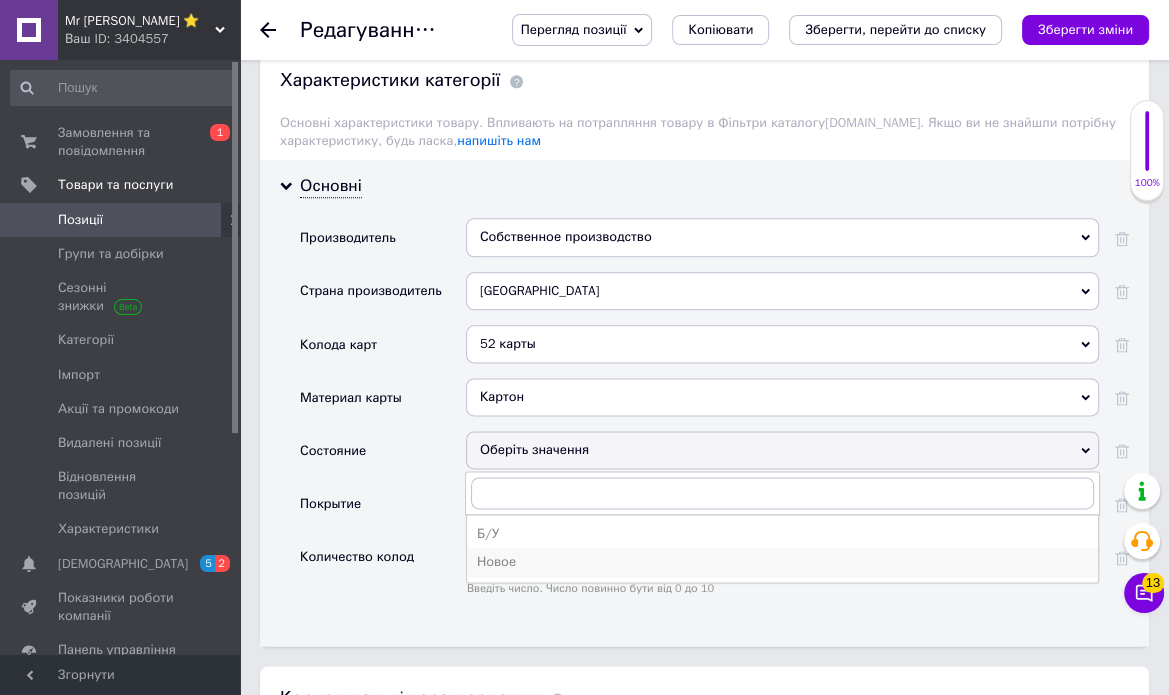 click on "Новое" at bounding box center [782, 562] 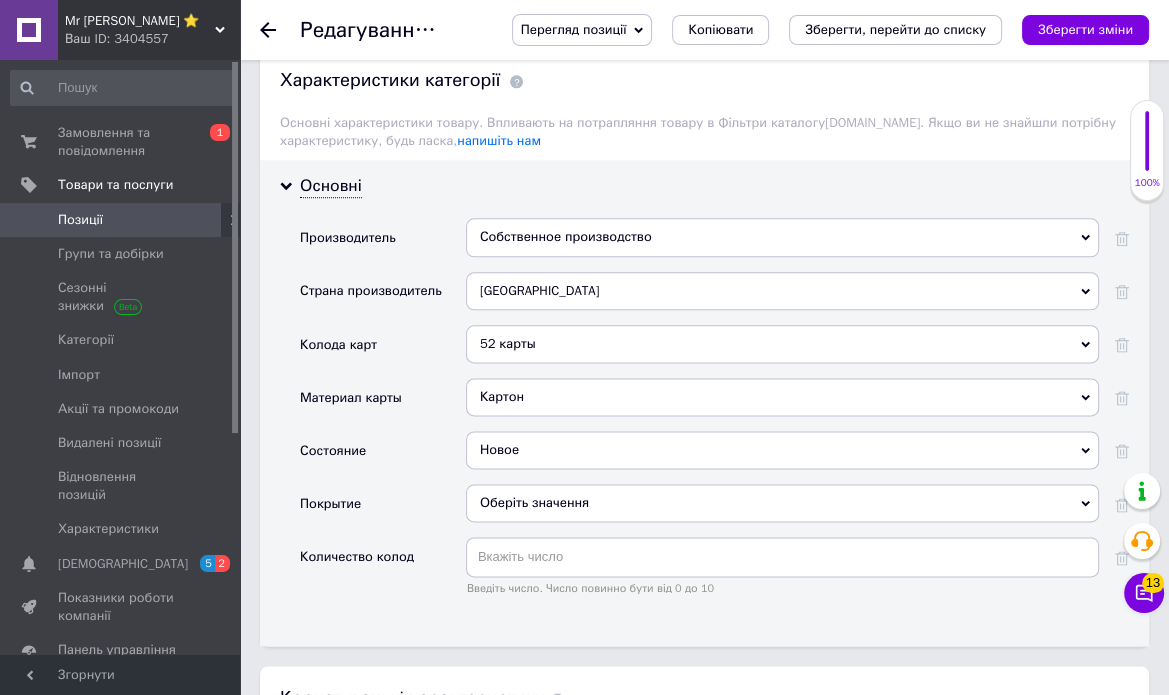 click on "Оберіть значення" at bounding box center (782, 503) 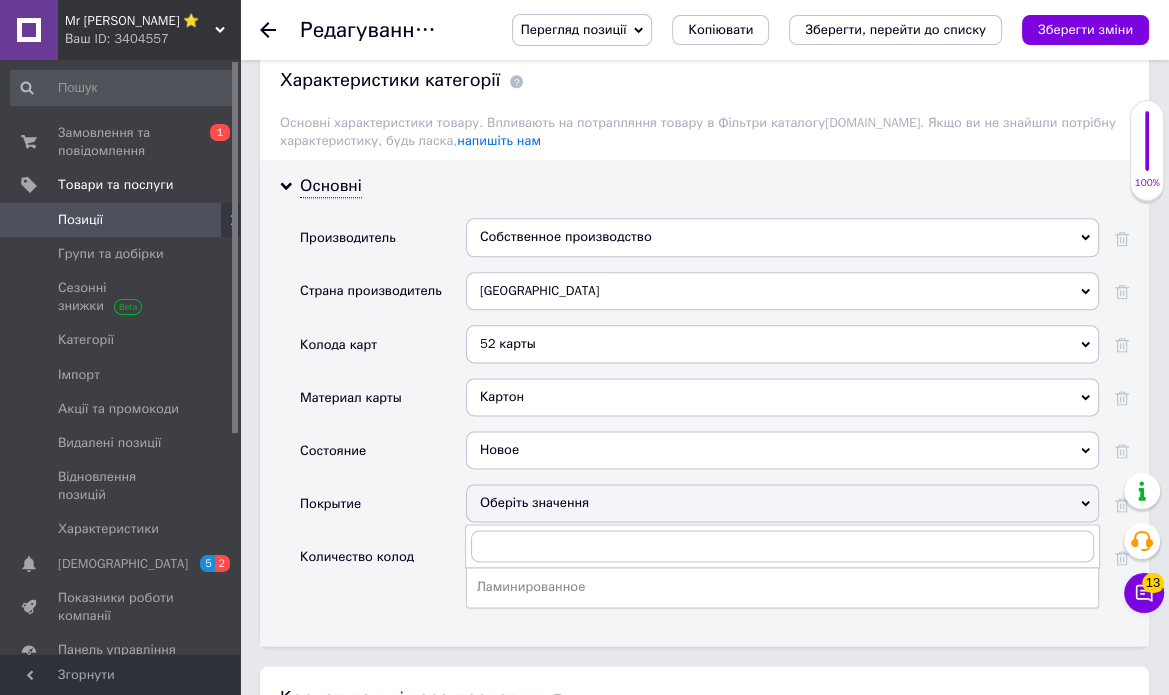 click on "Оберіть значення" at bounding box center (782, 503) 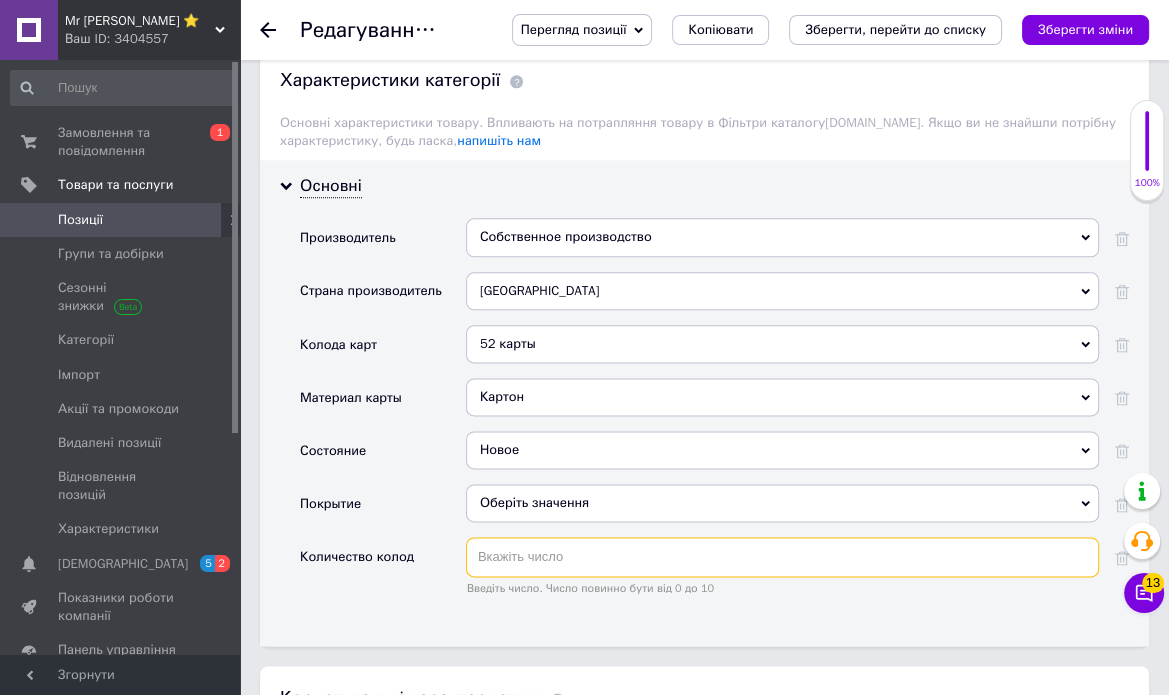 click at bounding box center [782, 557] 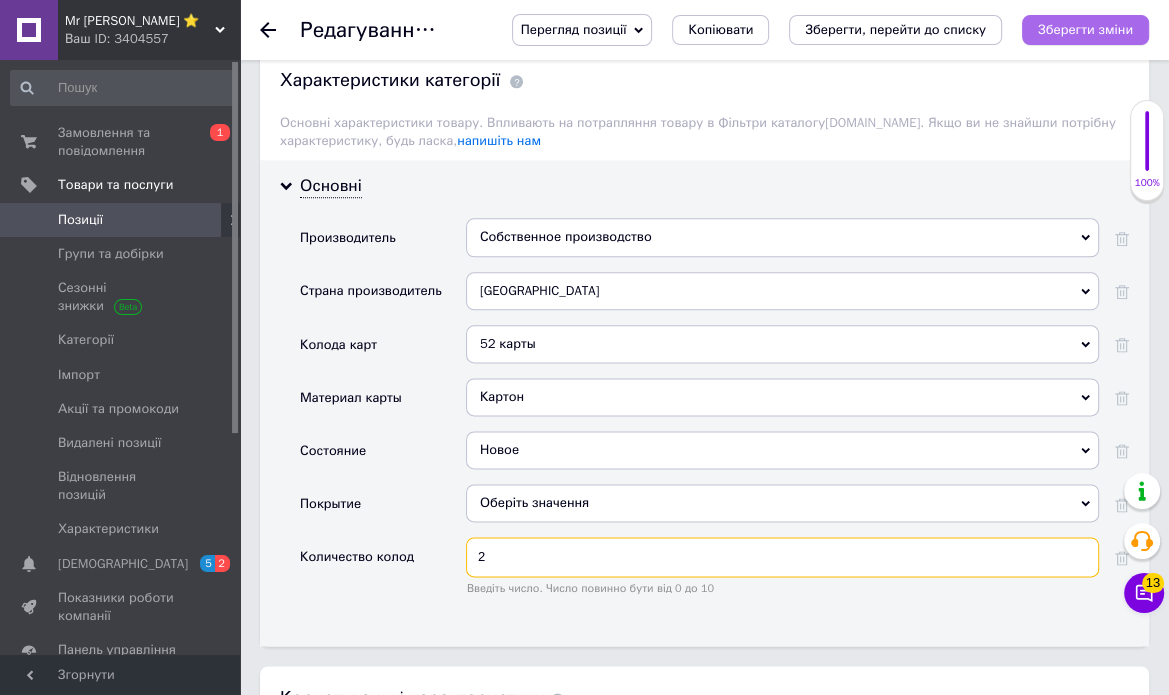 type on "2" 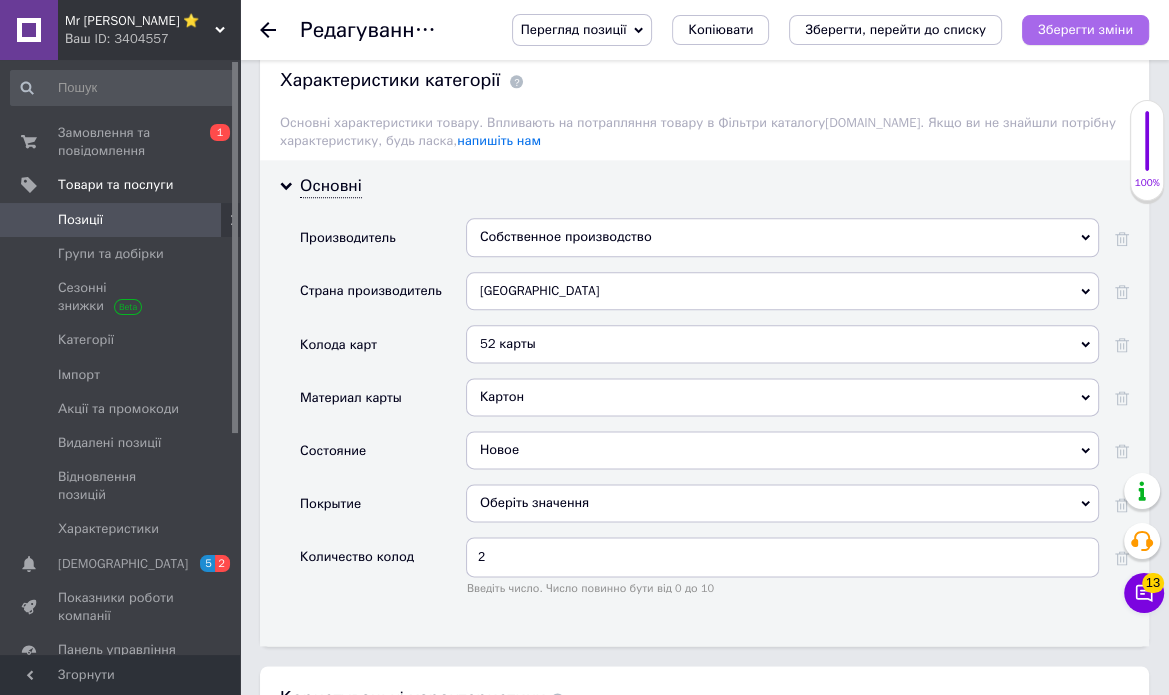 click on "Зберегти зміни" at bounding box center (1085, 29) 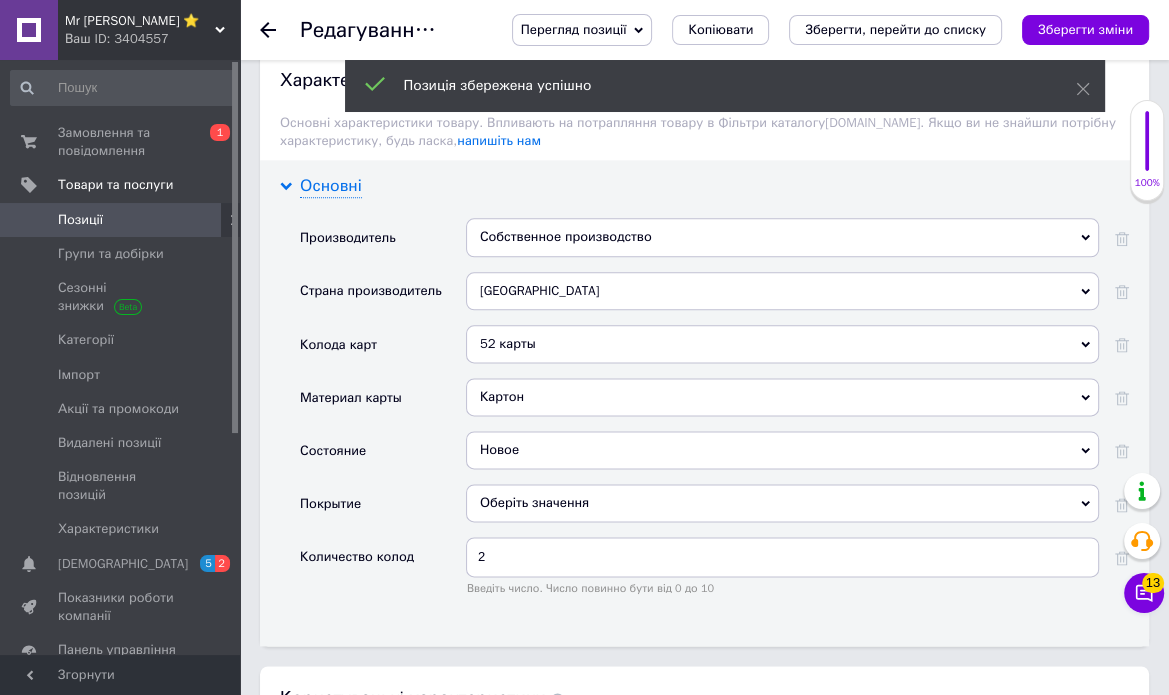 click on "Основні" at bounding box center (331, 186) 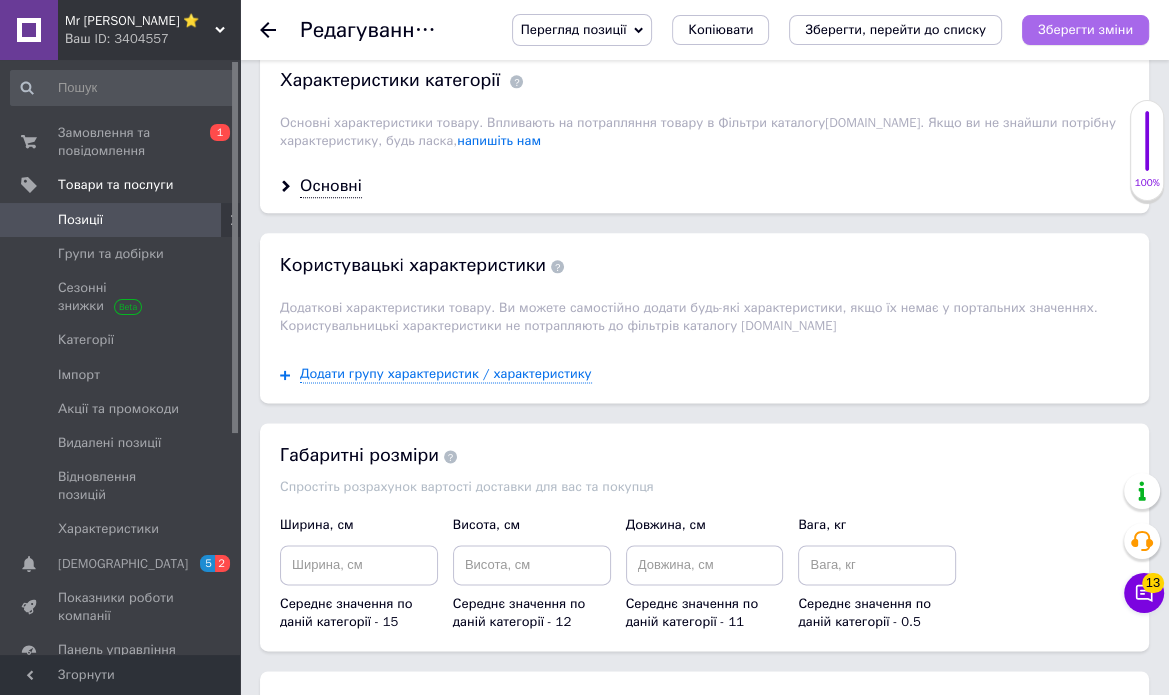 click on "Зберегти зміни" at bounding box center (1085, 29) 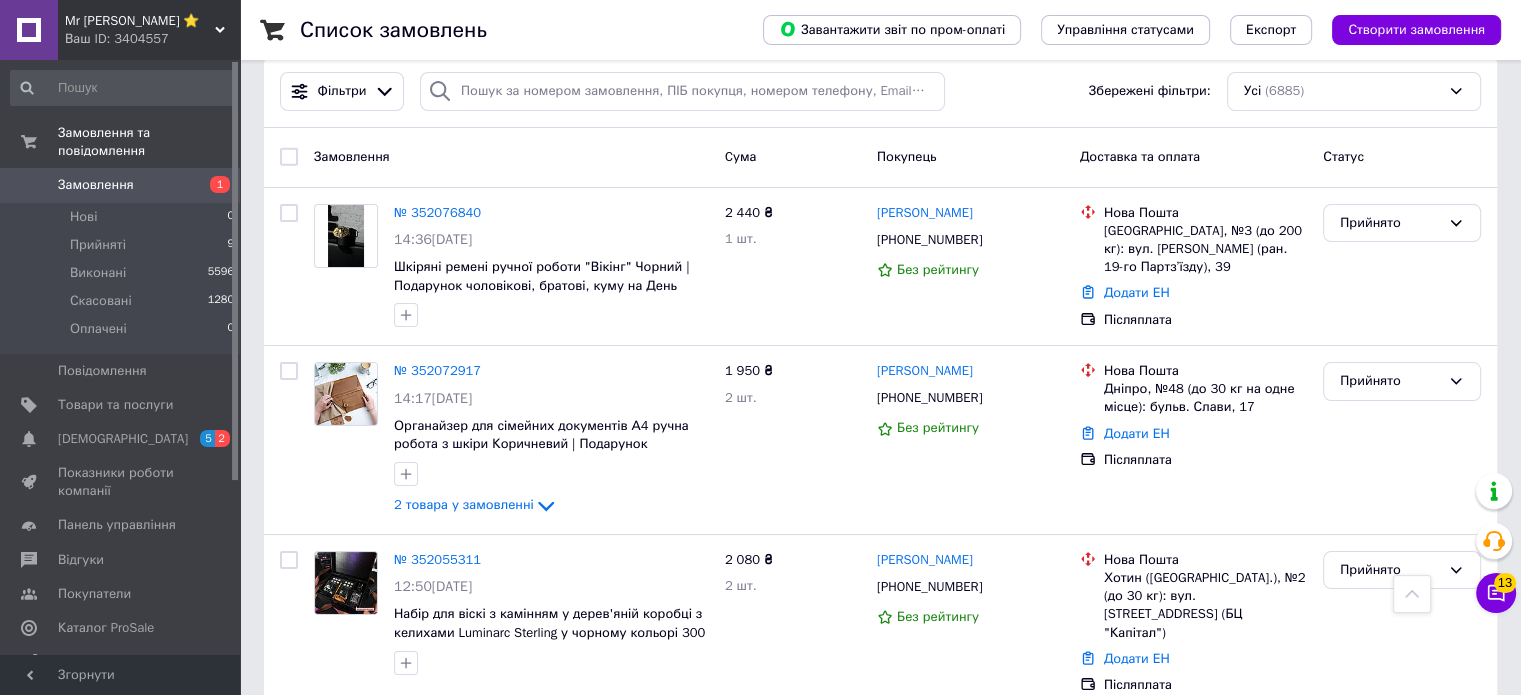 scroll, scrollTop: 0, scrollLeft: 0, axis: both 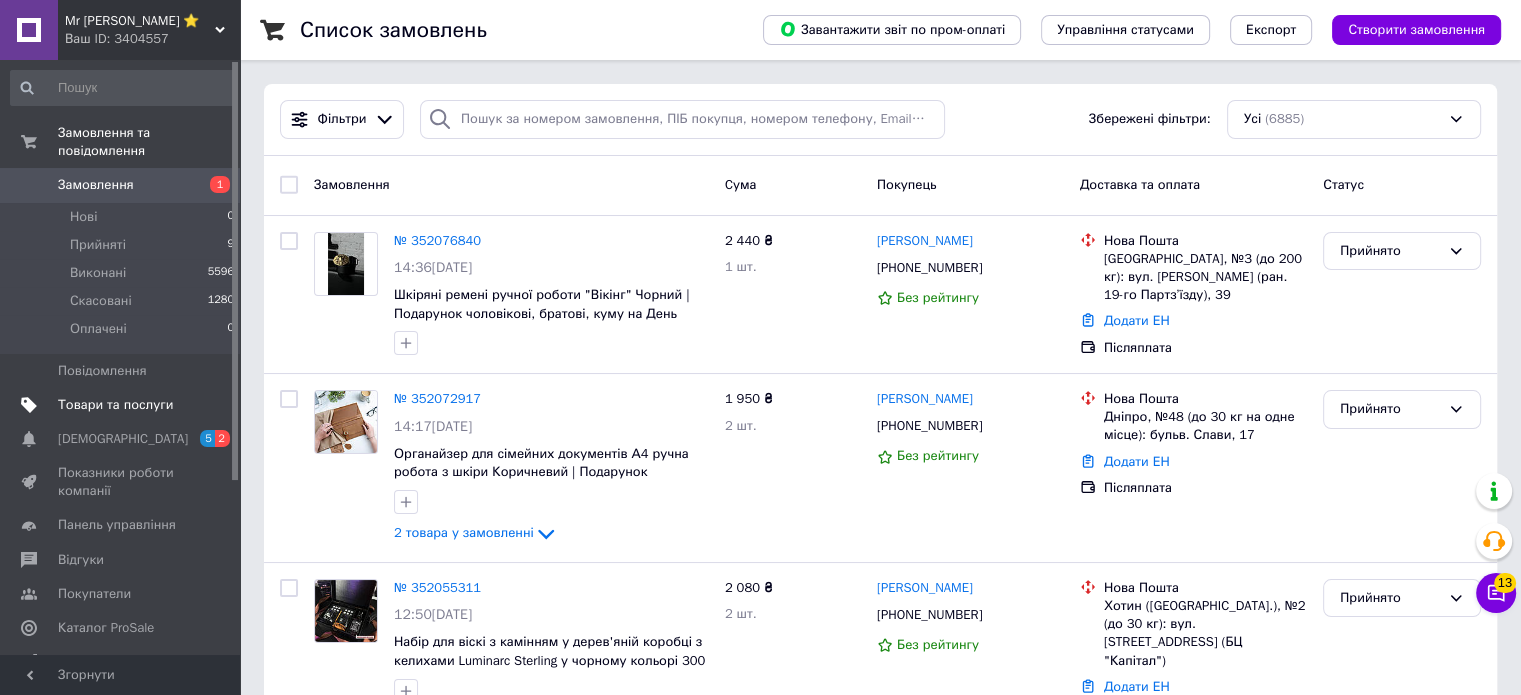 click on "Товари та послуги" at bounding box center [115, 405] 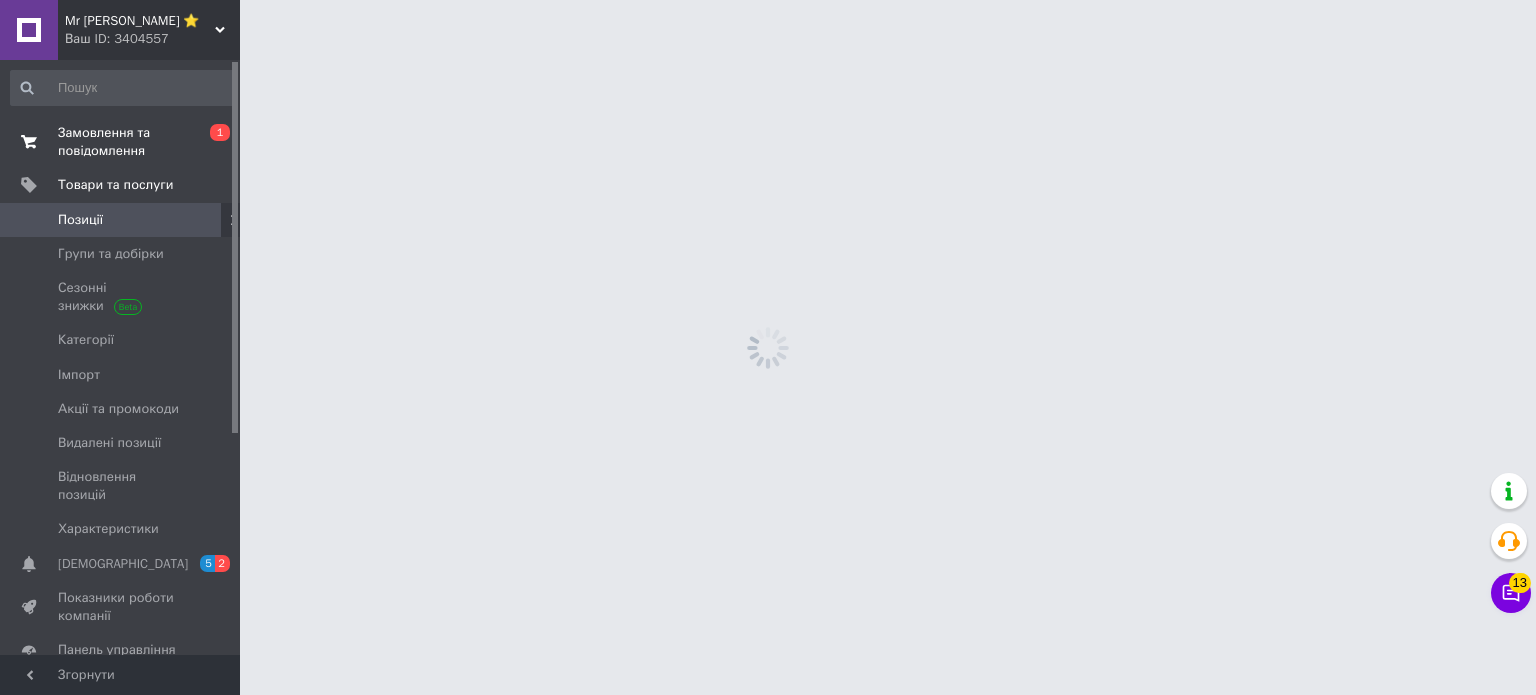 click on "Замовлення та повідомлення" at bounding box center (121, 142) 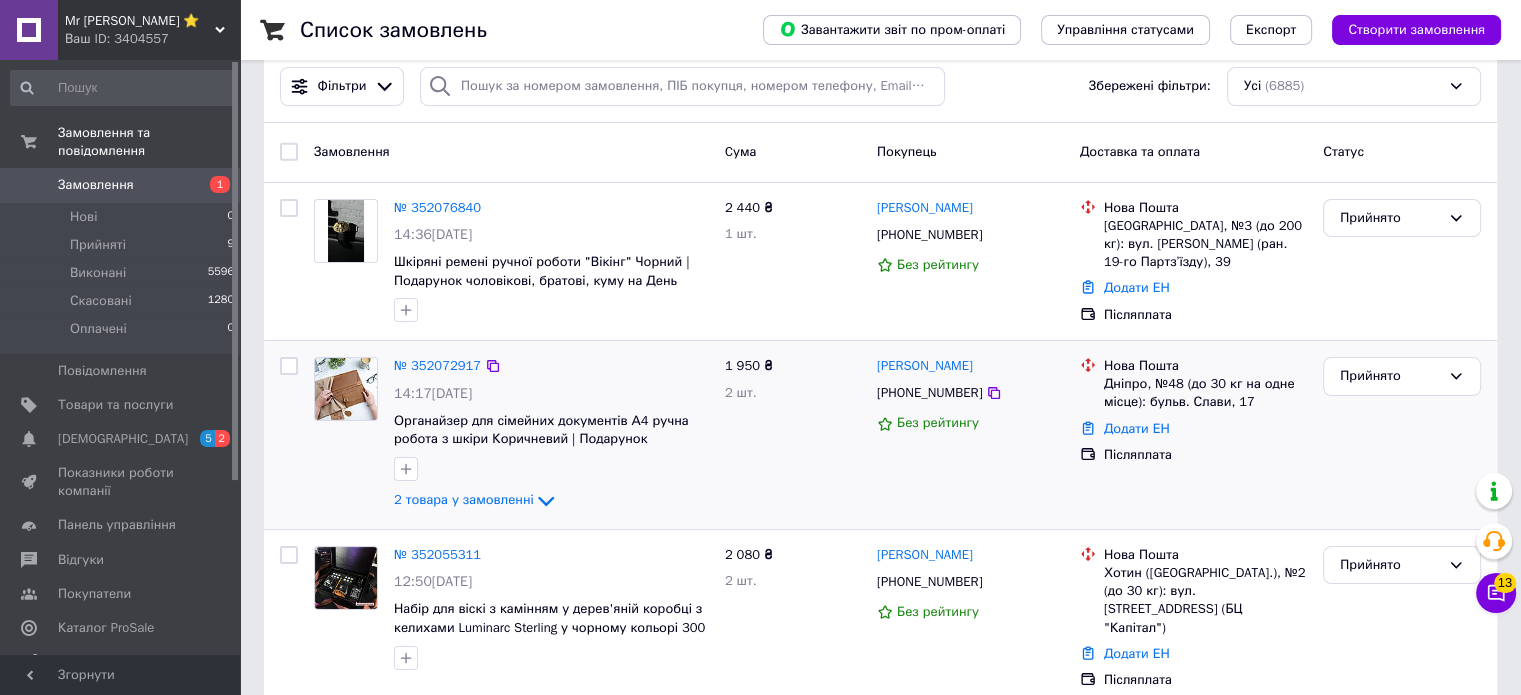 scroll, scrollTop: 0, scrollLeft: 0, axis: both 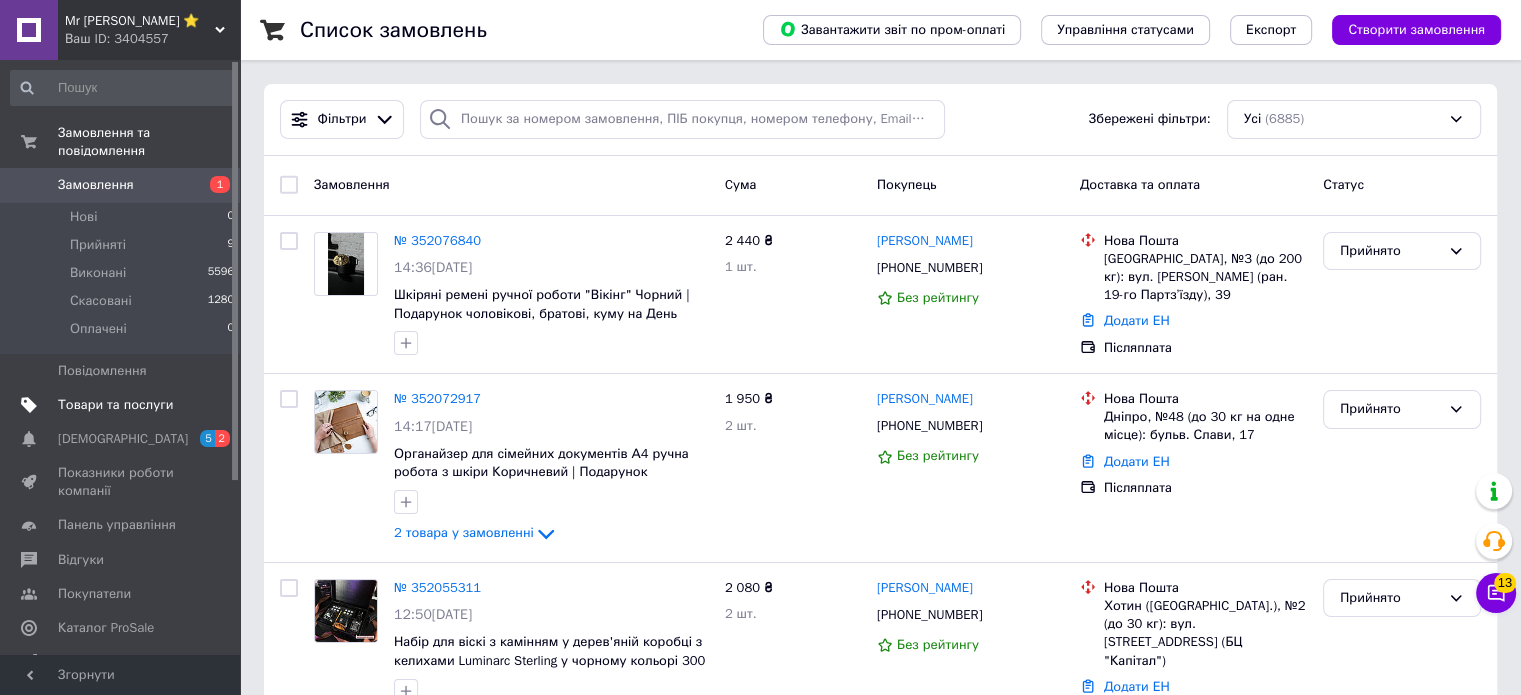 click on "Товари та послуги" at bounding box center (115, 405) 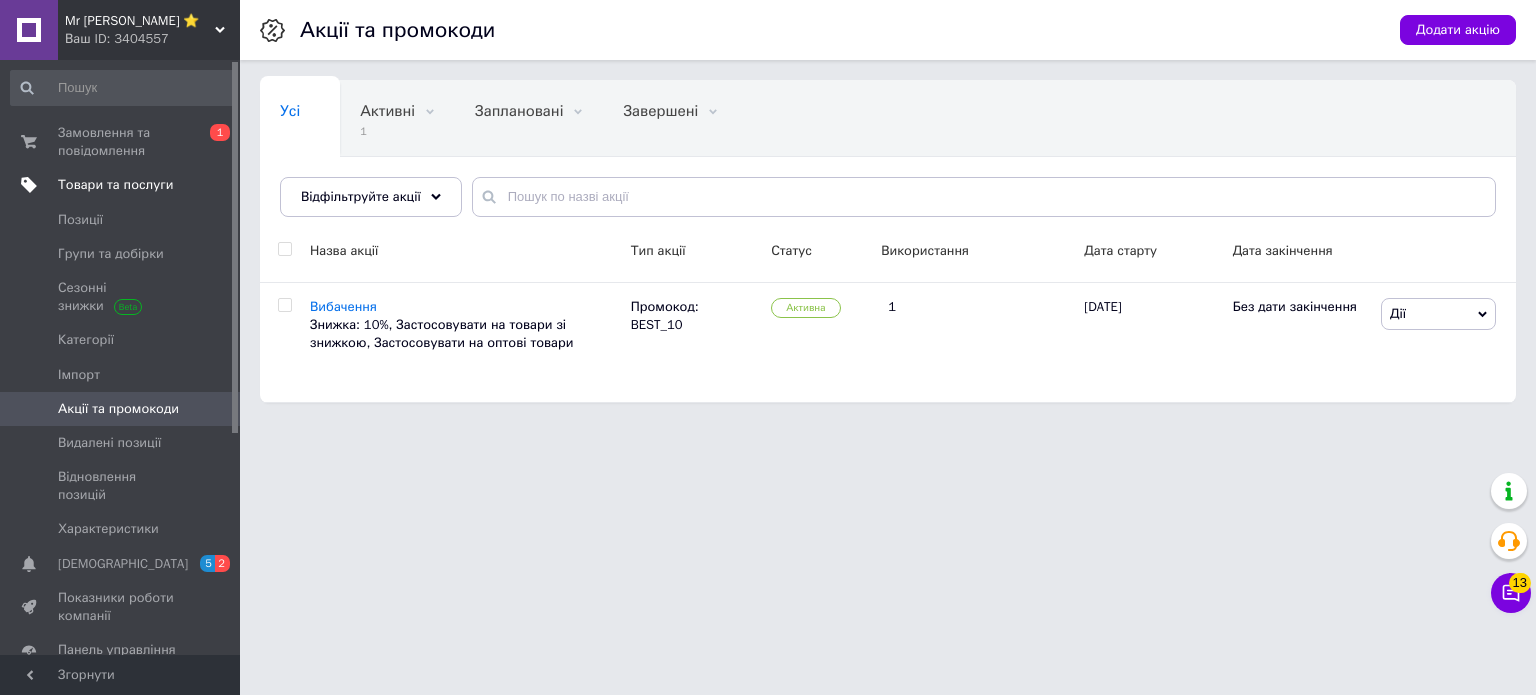 click on "Товари та послуги" at bounding box center (115, 185) 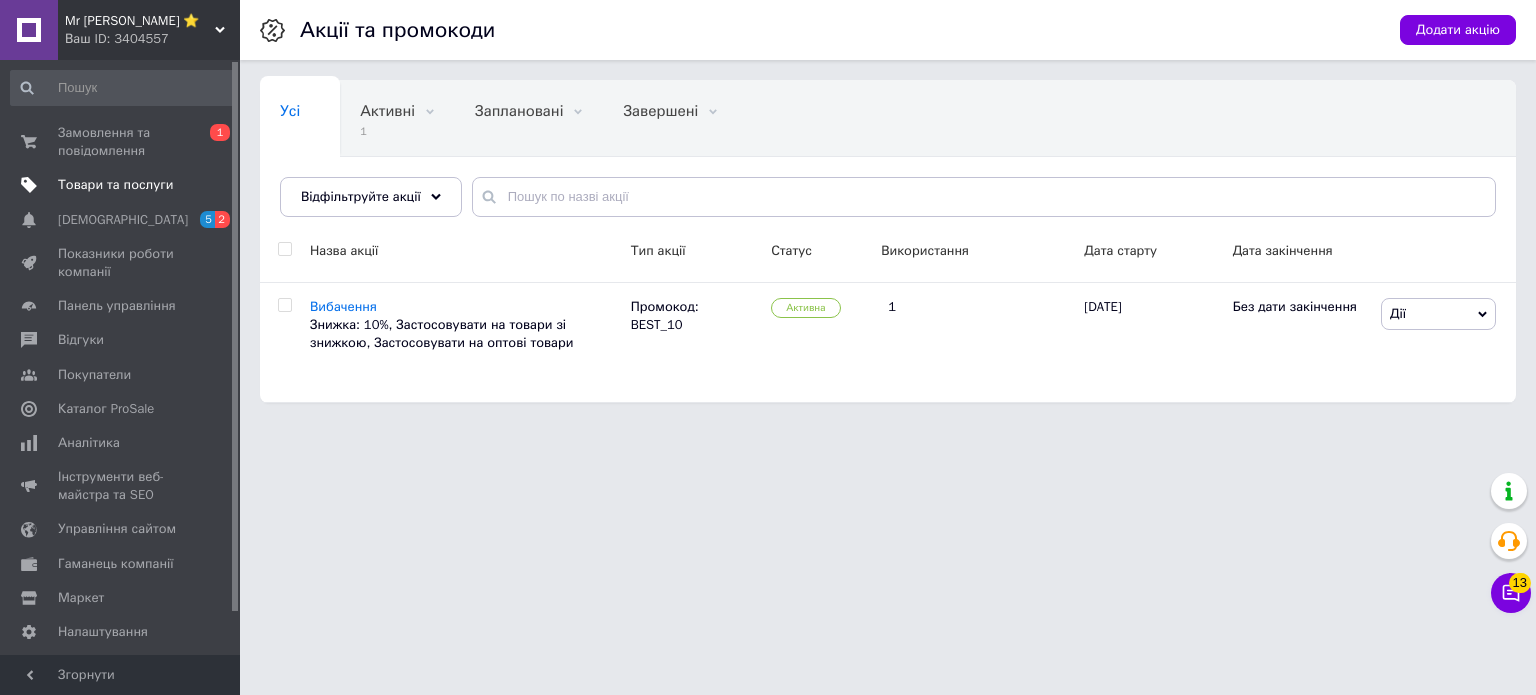 click on "Товари та послуги" at bounding box center [115, 185] 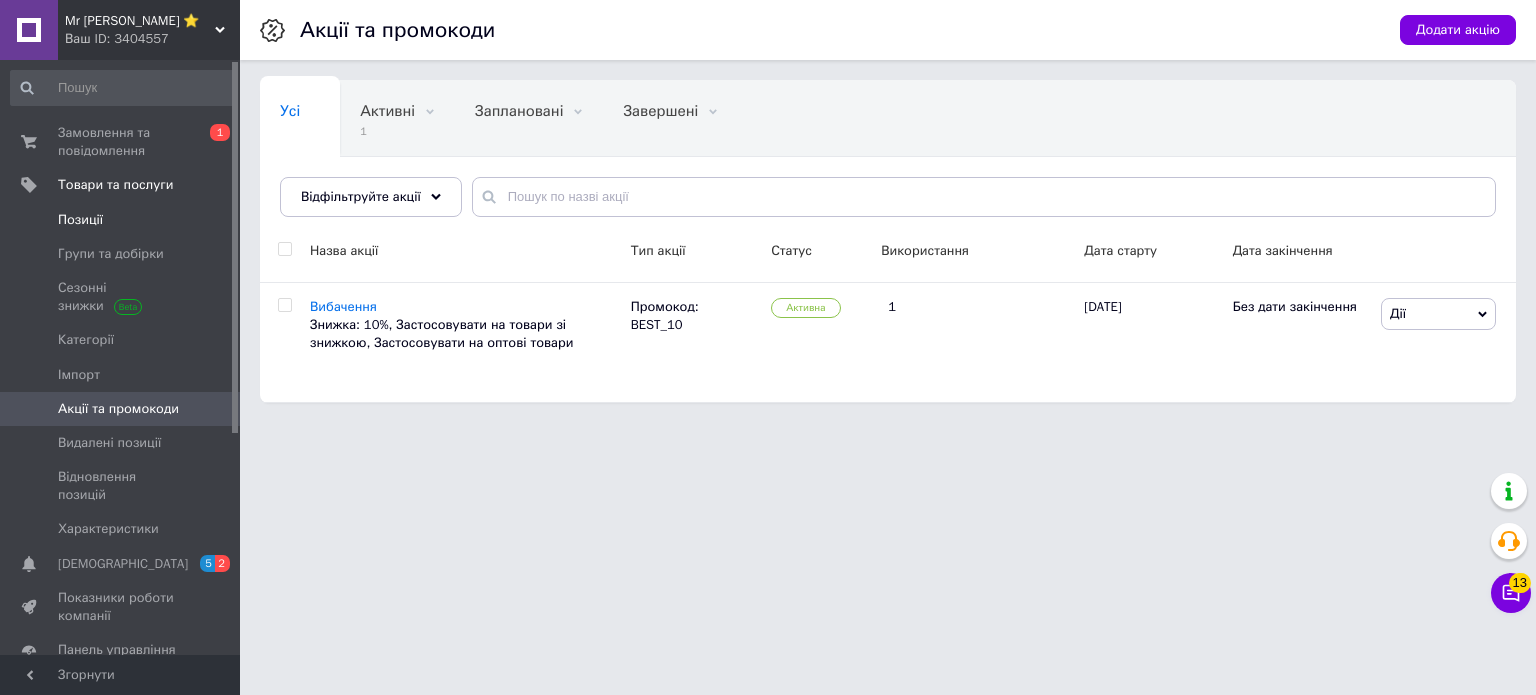 click on "Позиції" at bounding box center [80, 220] 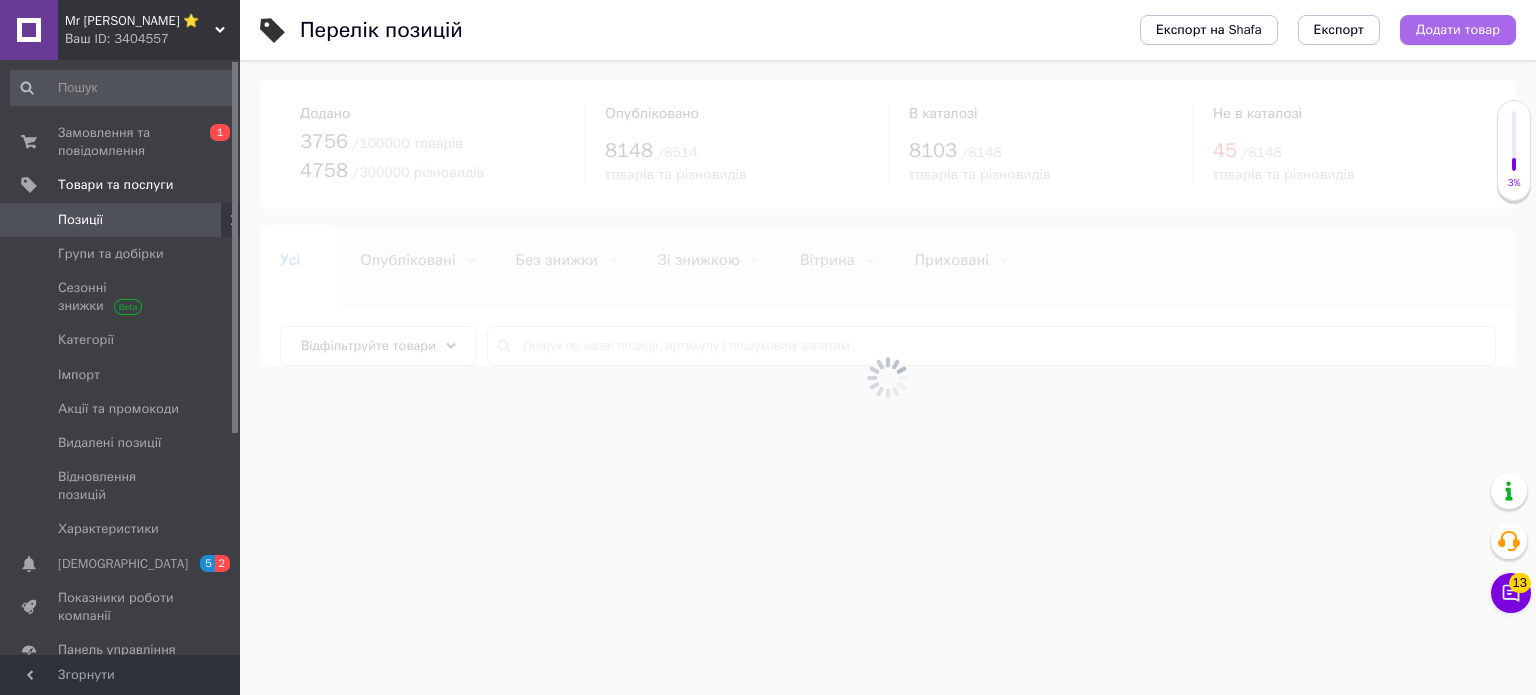 click on "Додати товар" at bounding box center [1458, 30] 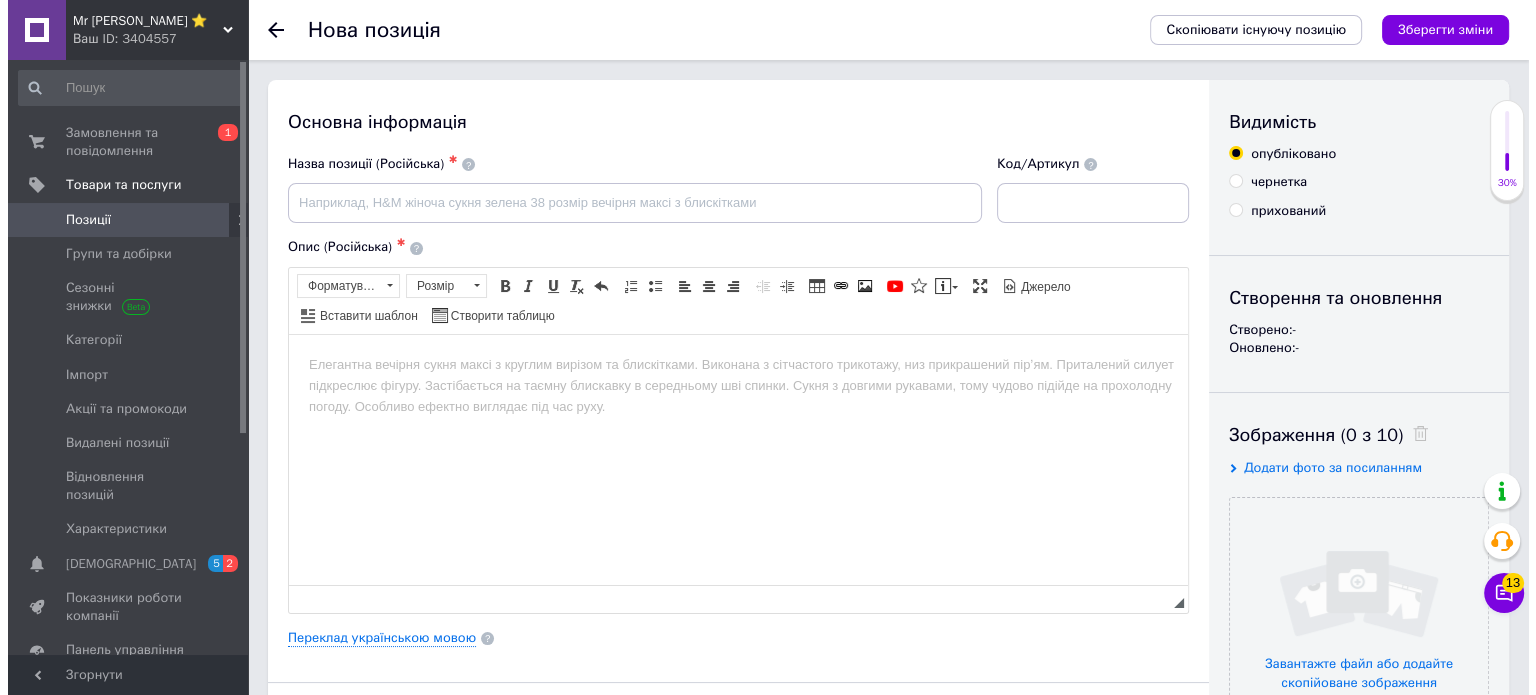 scroll, scrollTop: 0, scrollLeft: 0, axis: both 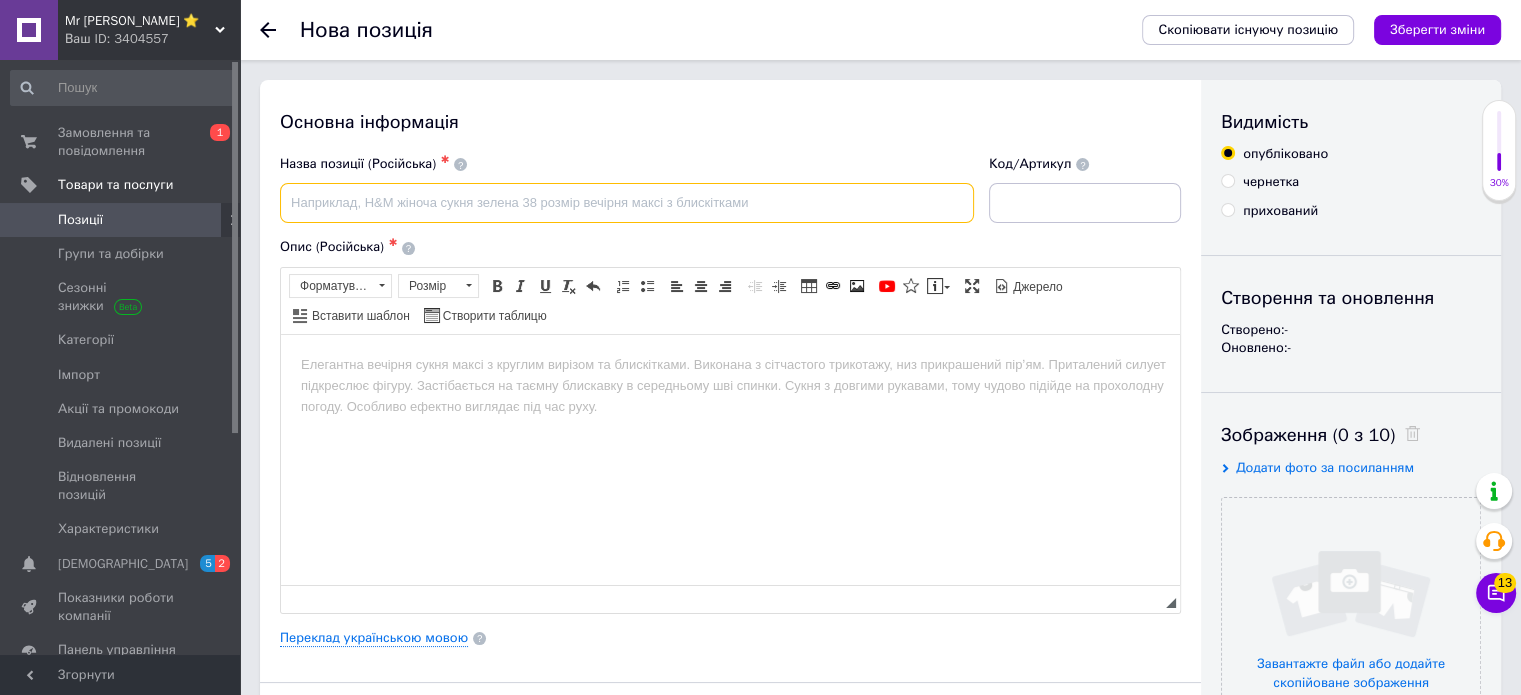 click at bounding box center (627, 203) 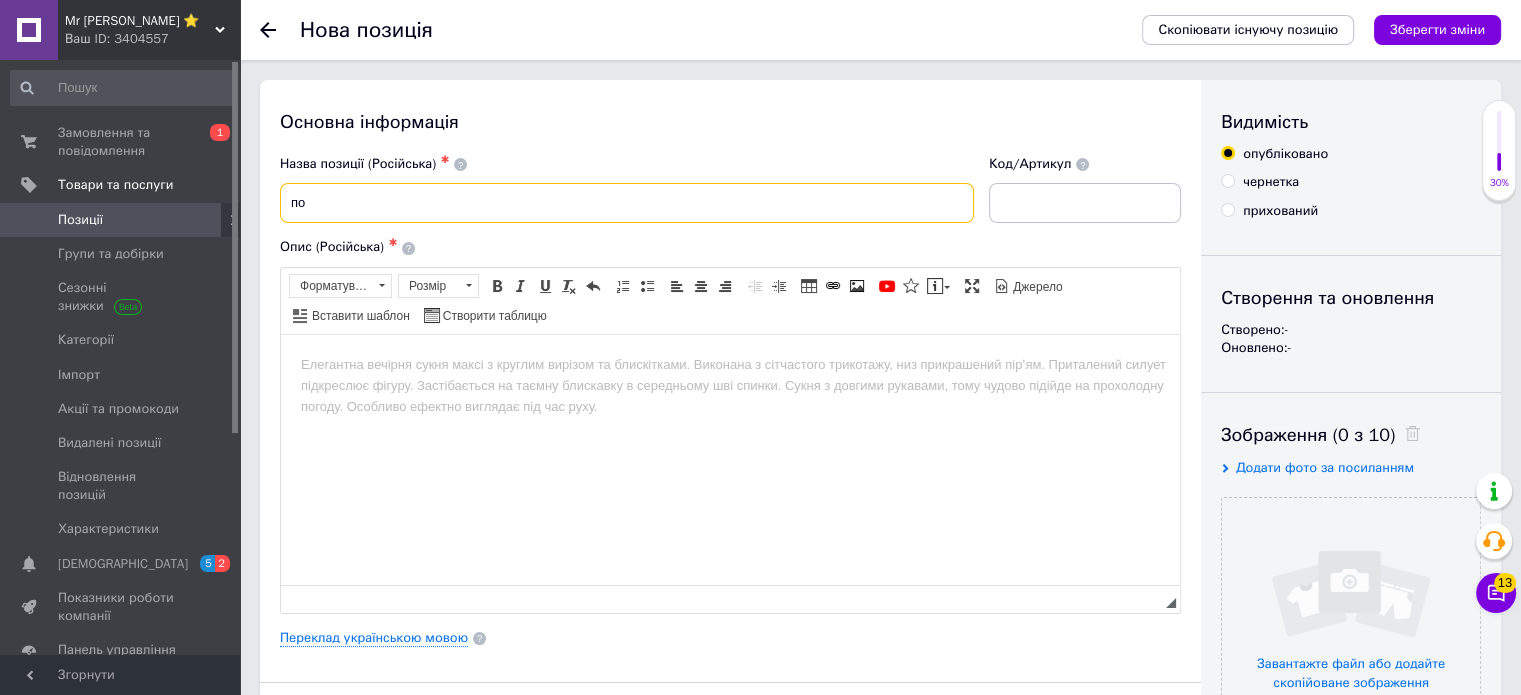 type on "п" 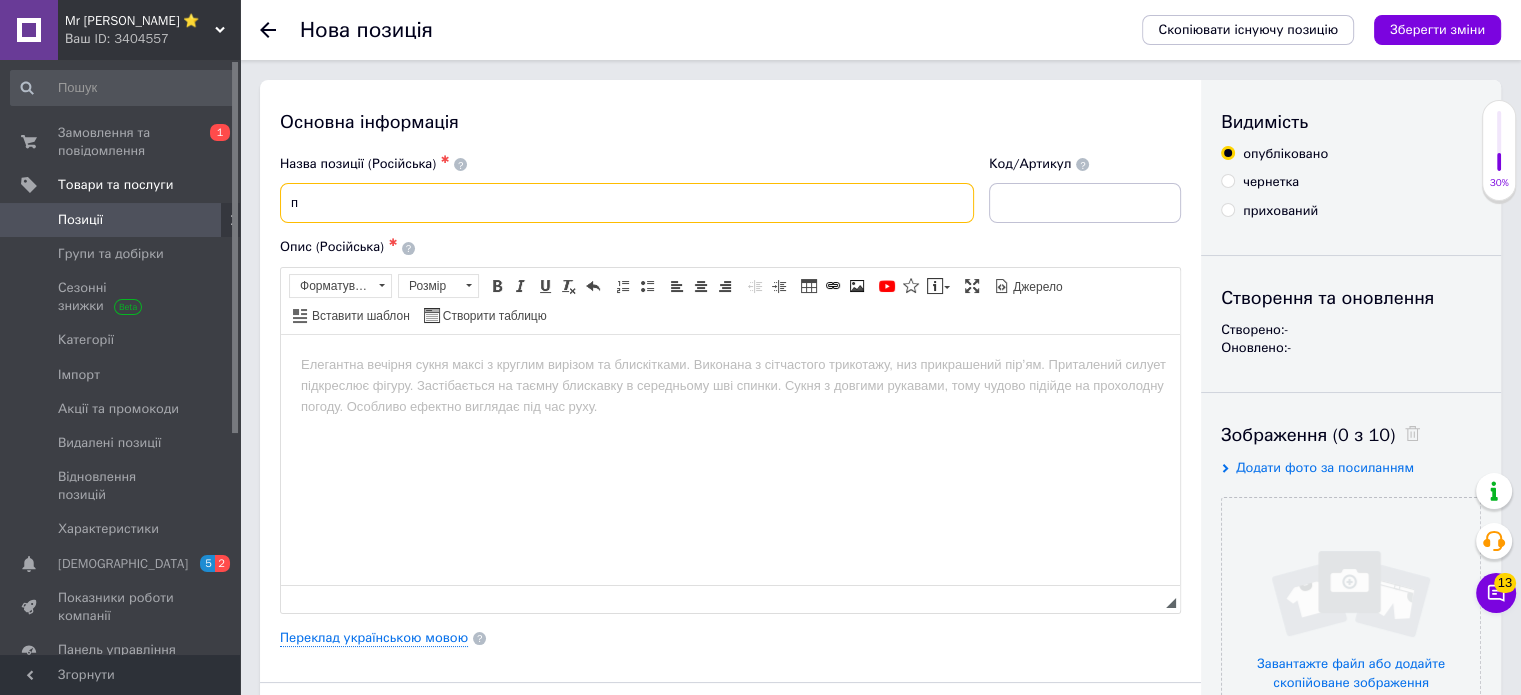 type 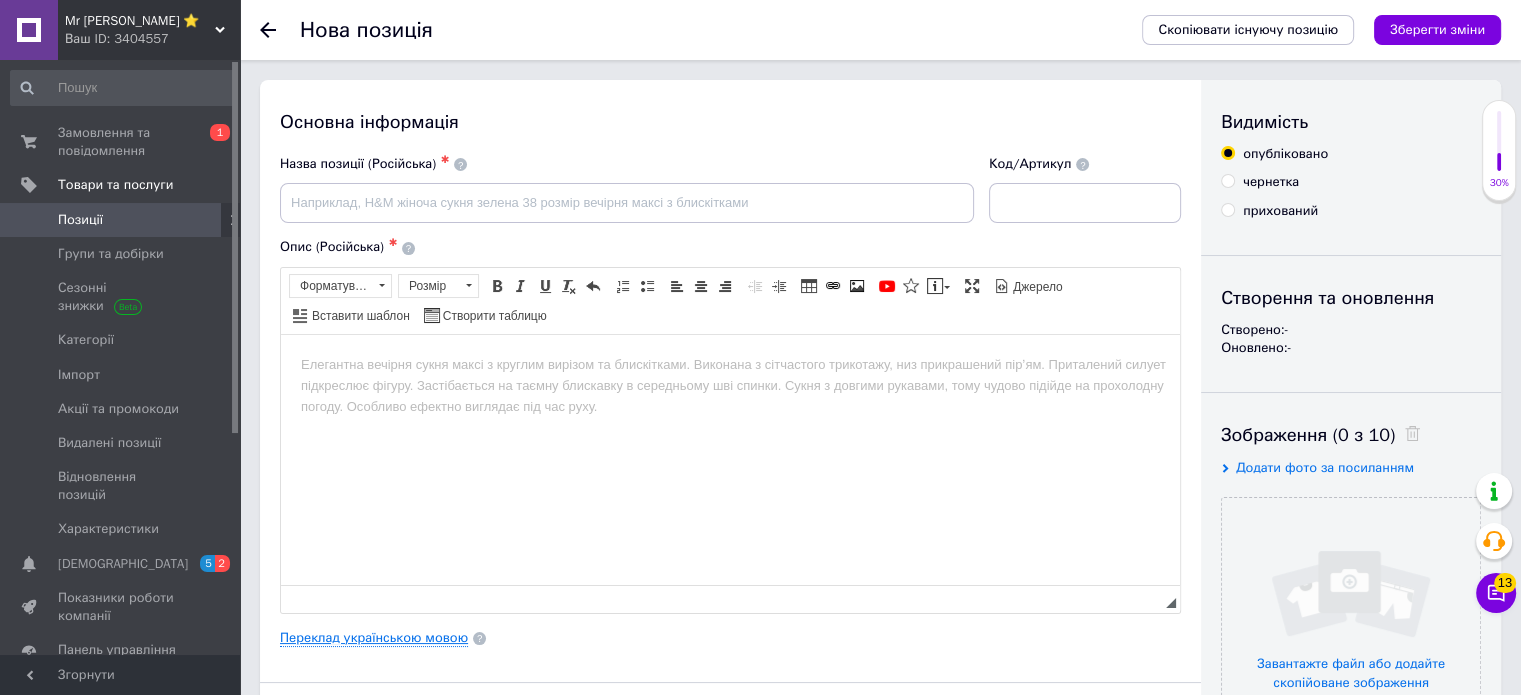 click on "Переклад українською мовою" at bounding box center (374, 638) 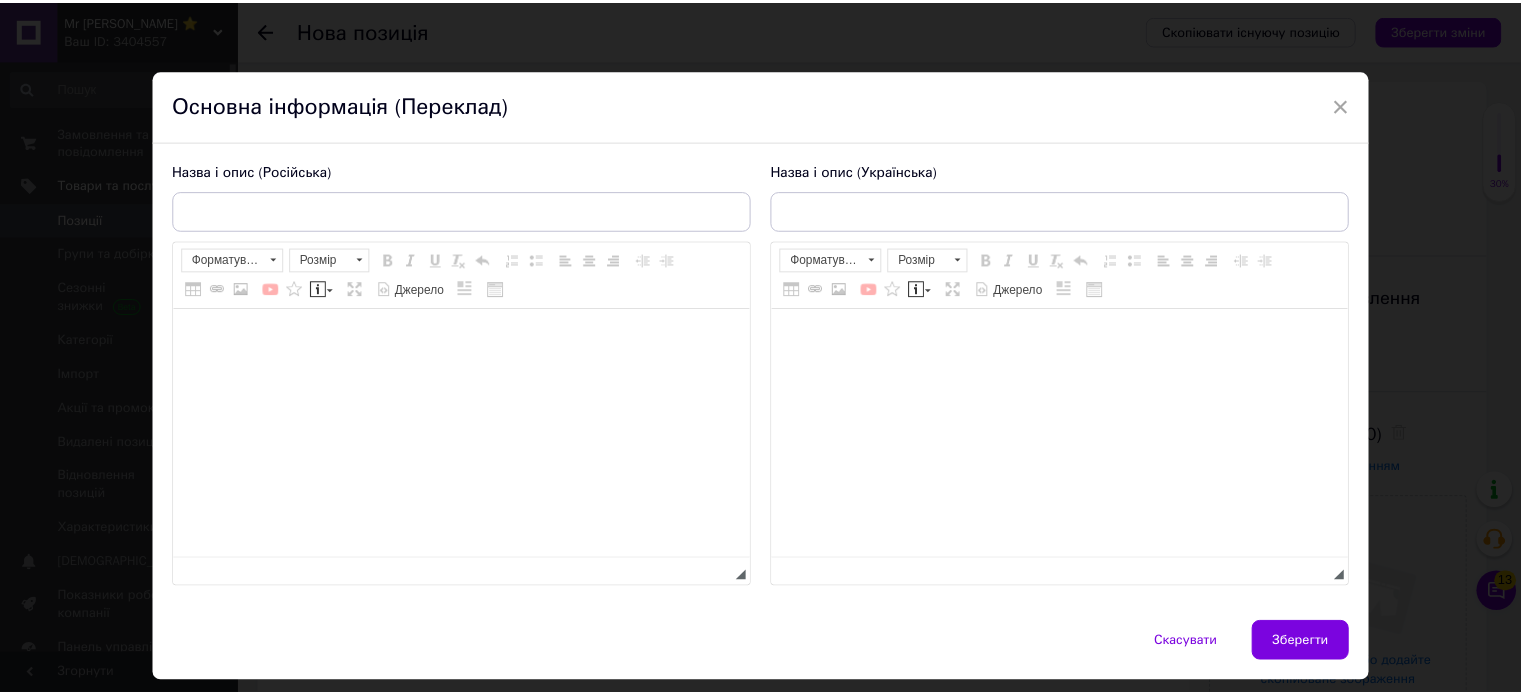 scroll, scrollTop: 0, scrollLeft: 0, axis: both 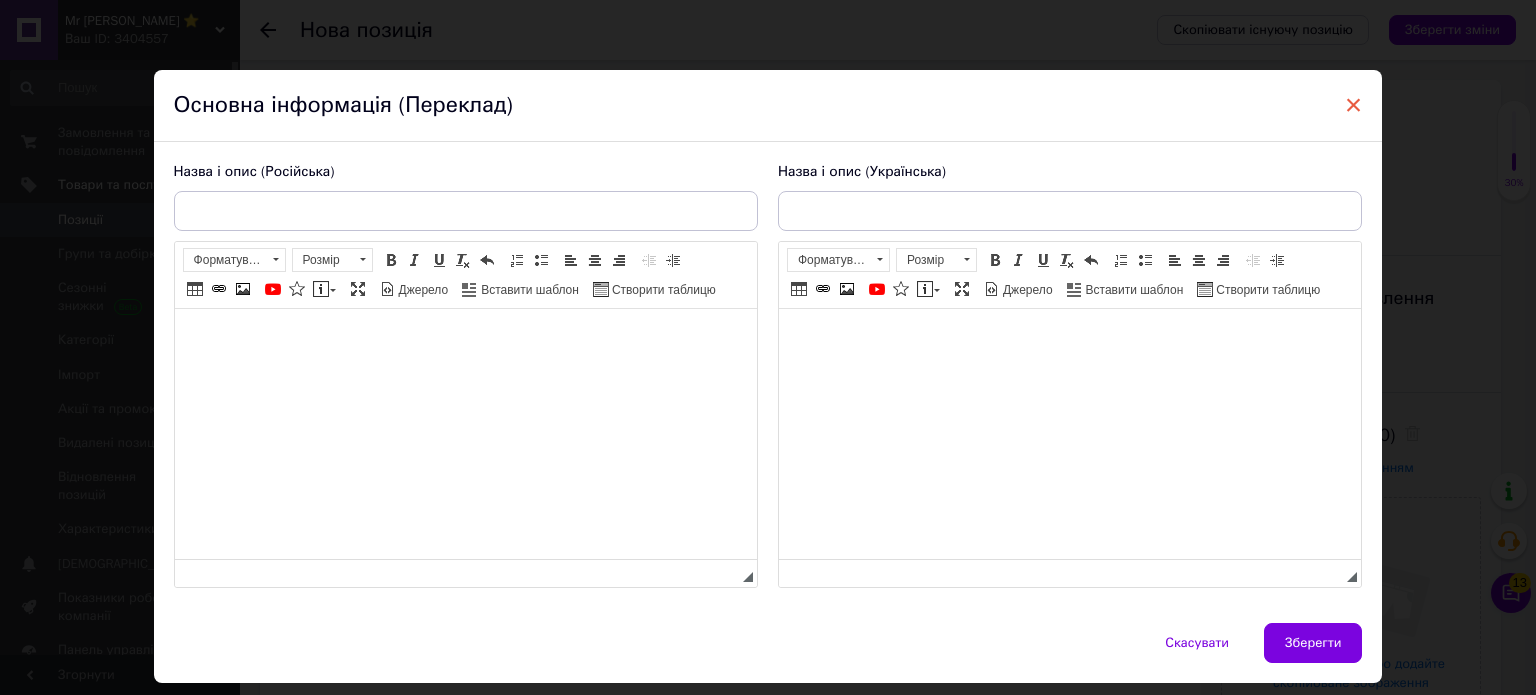 click on "×" at bounding box center [1354, 105] 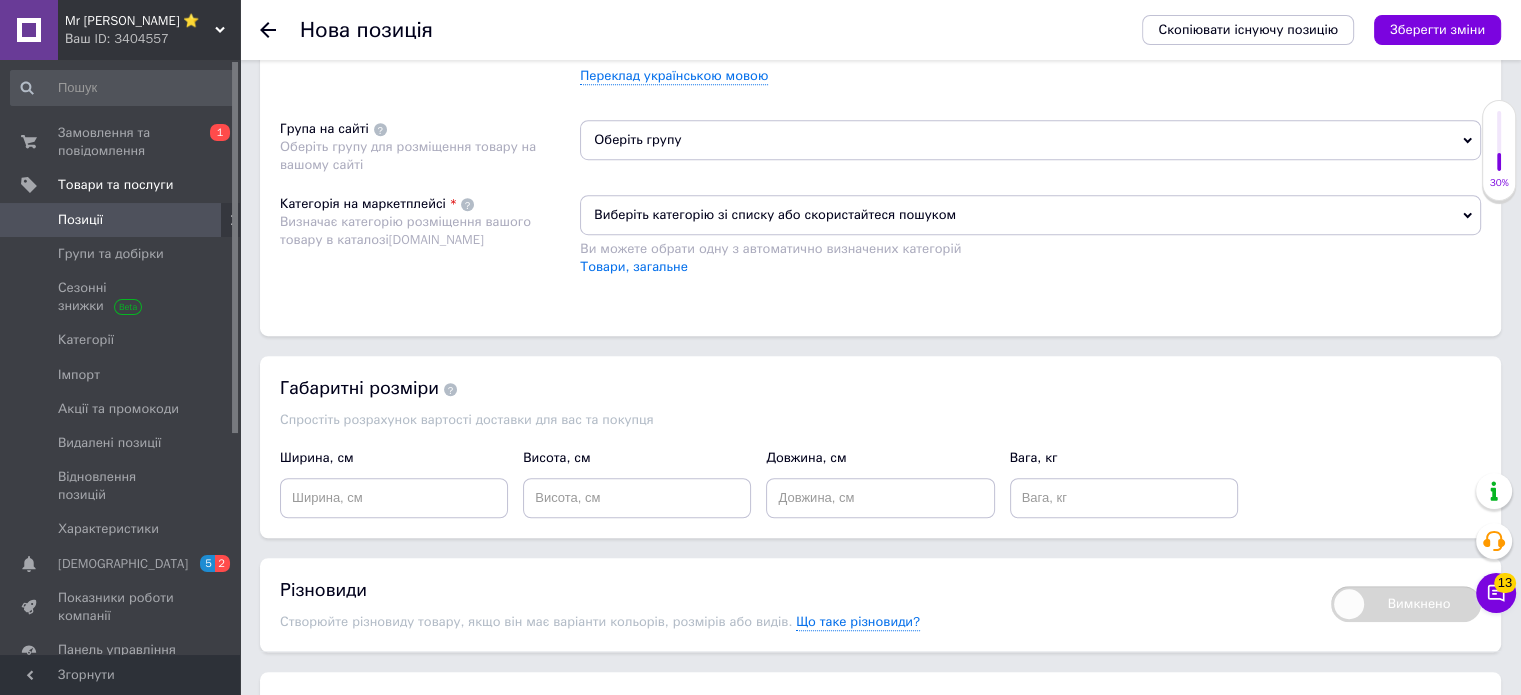scroll, scrollTop: 1100, scrollLeft: 0, axis: vertical 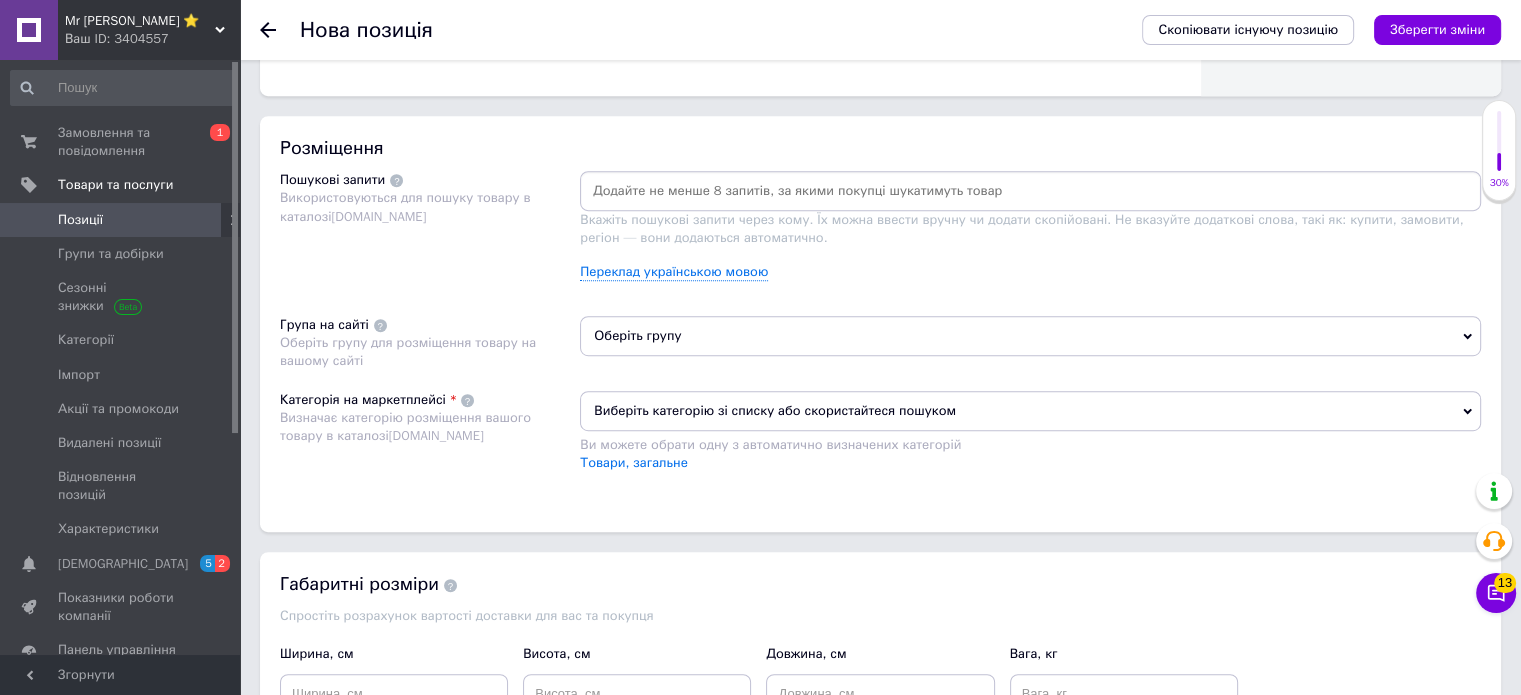 click at bounding box center (1030, 191) 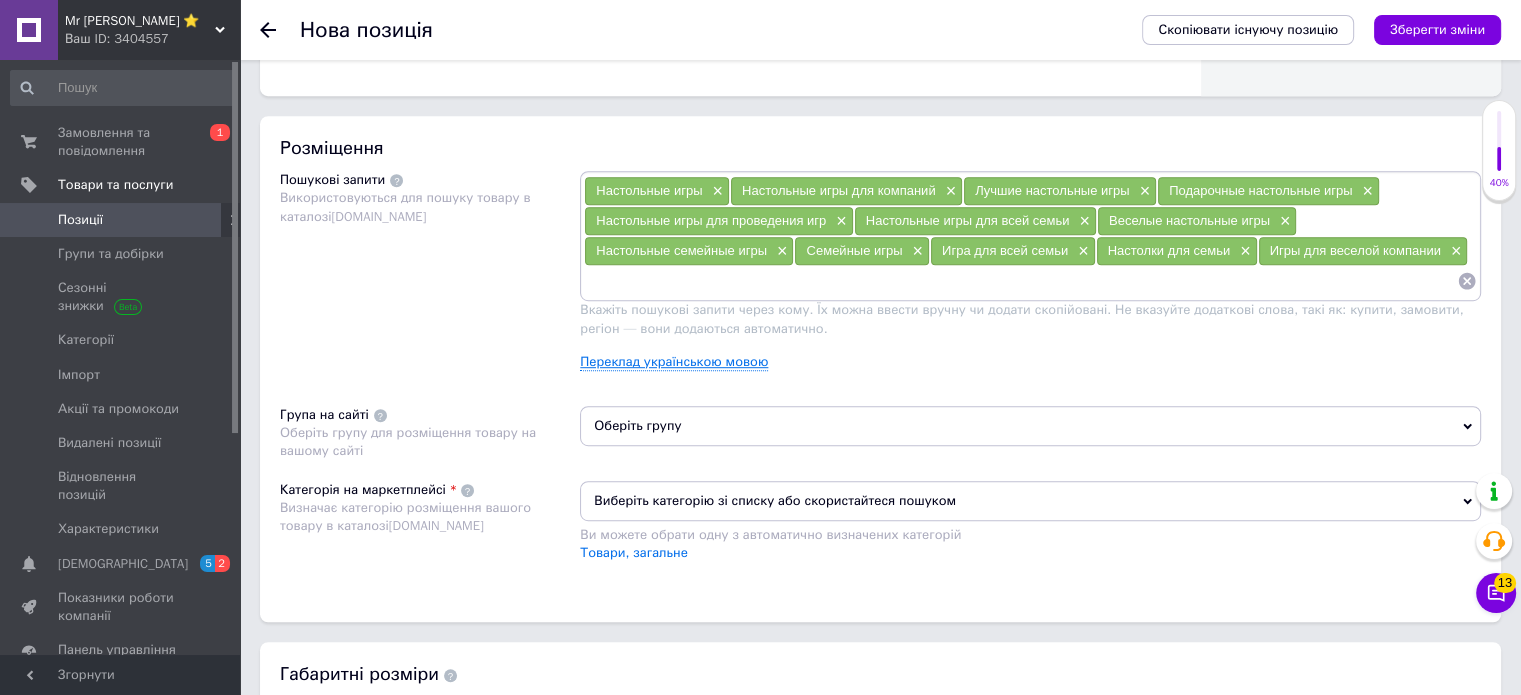 click on "Переклад українською мовою" at bounding box center (674, 362) 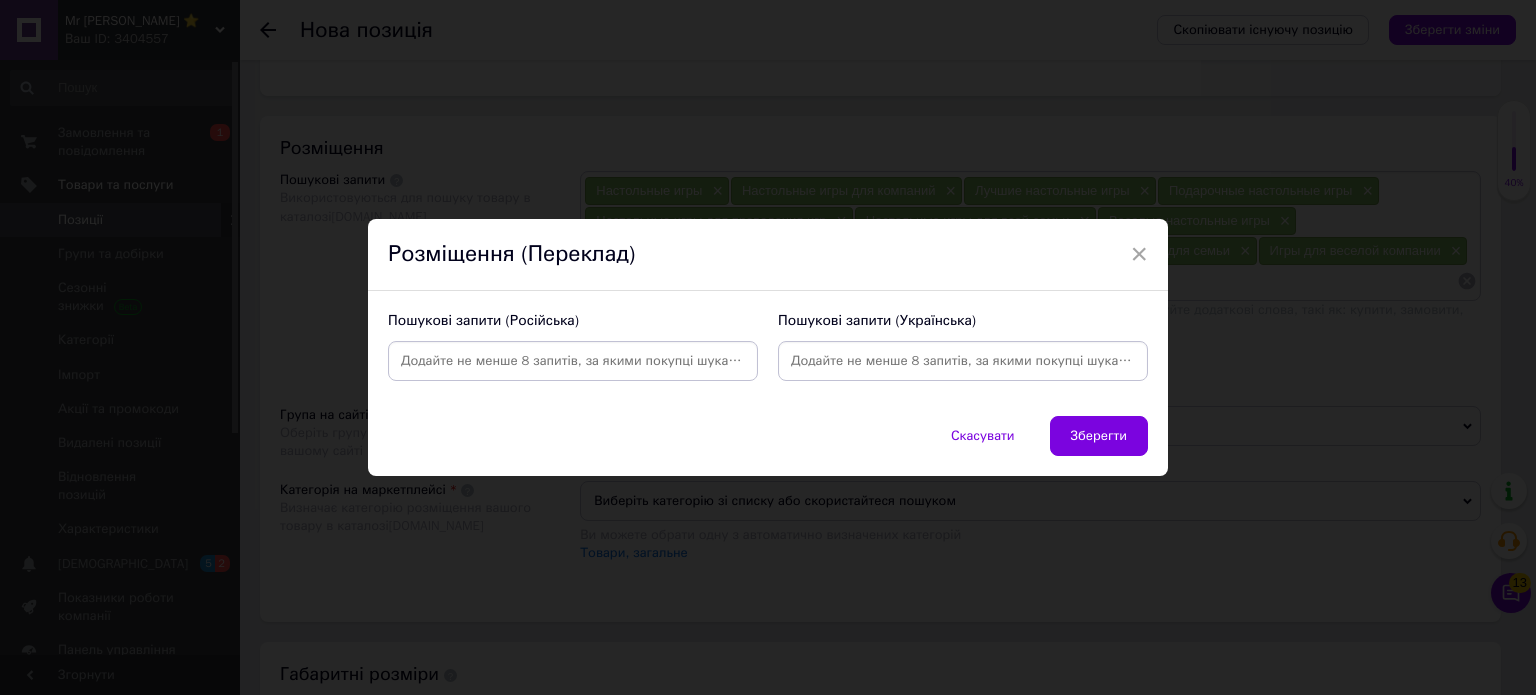 click at bounding box center [573, 361] 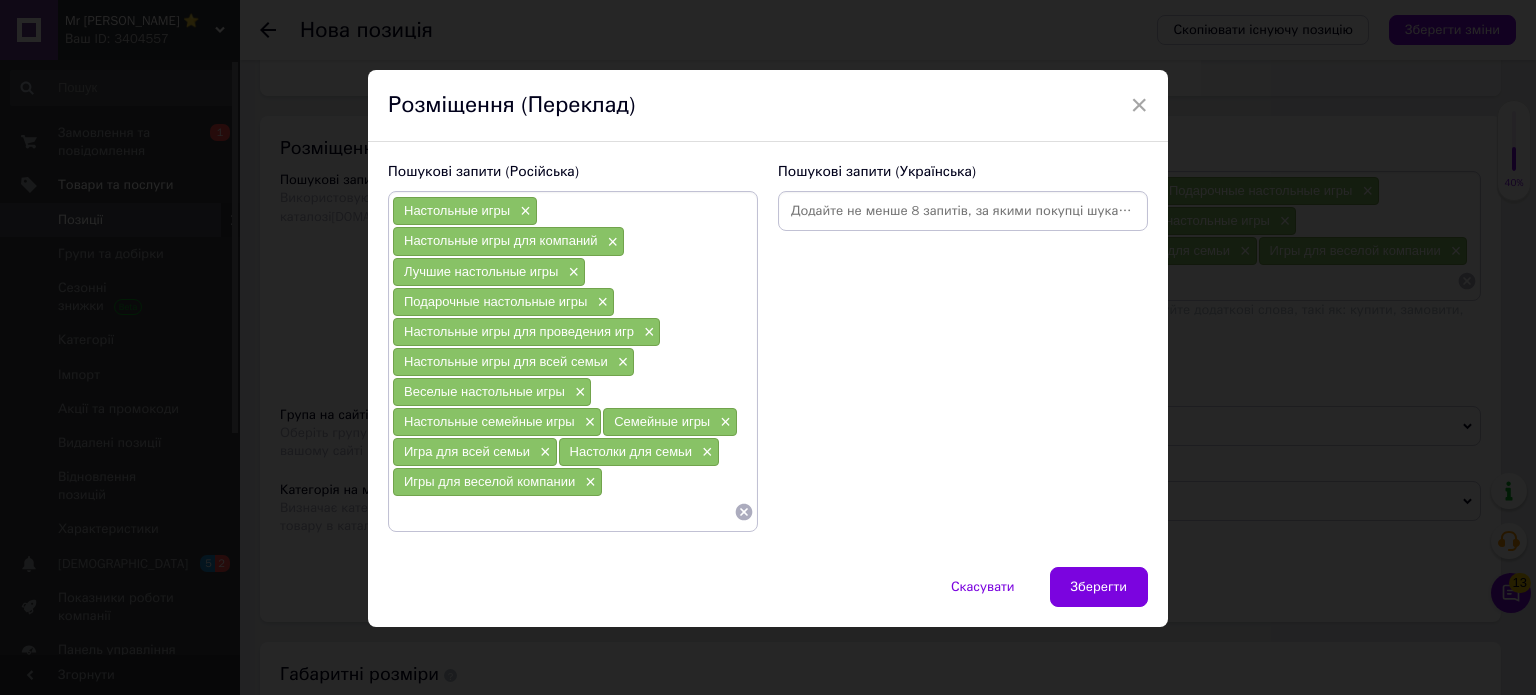 click at bounding box center [963, 211] 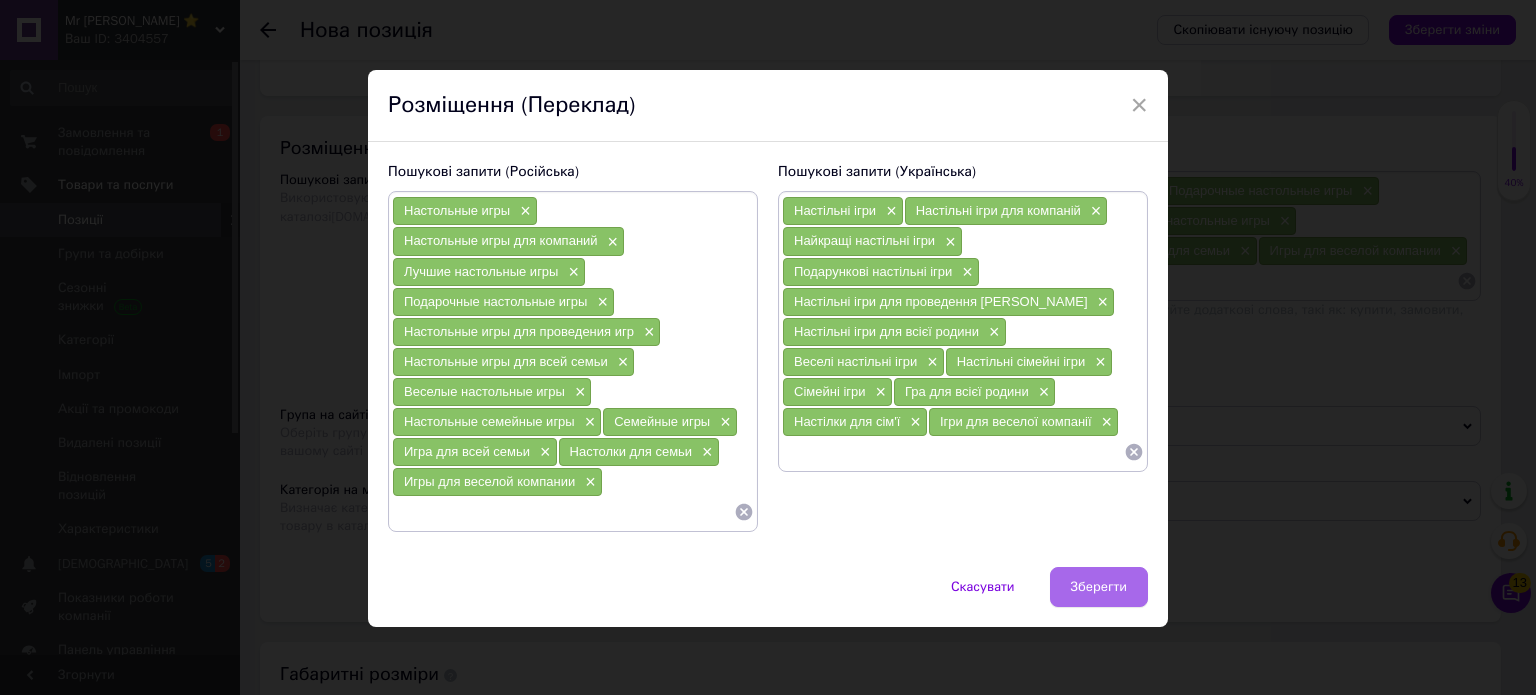 click on "Зберегти" at bounding box center (1099, 587) 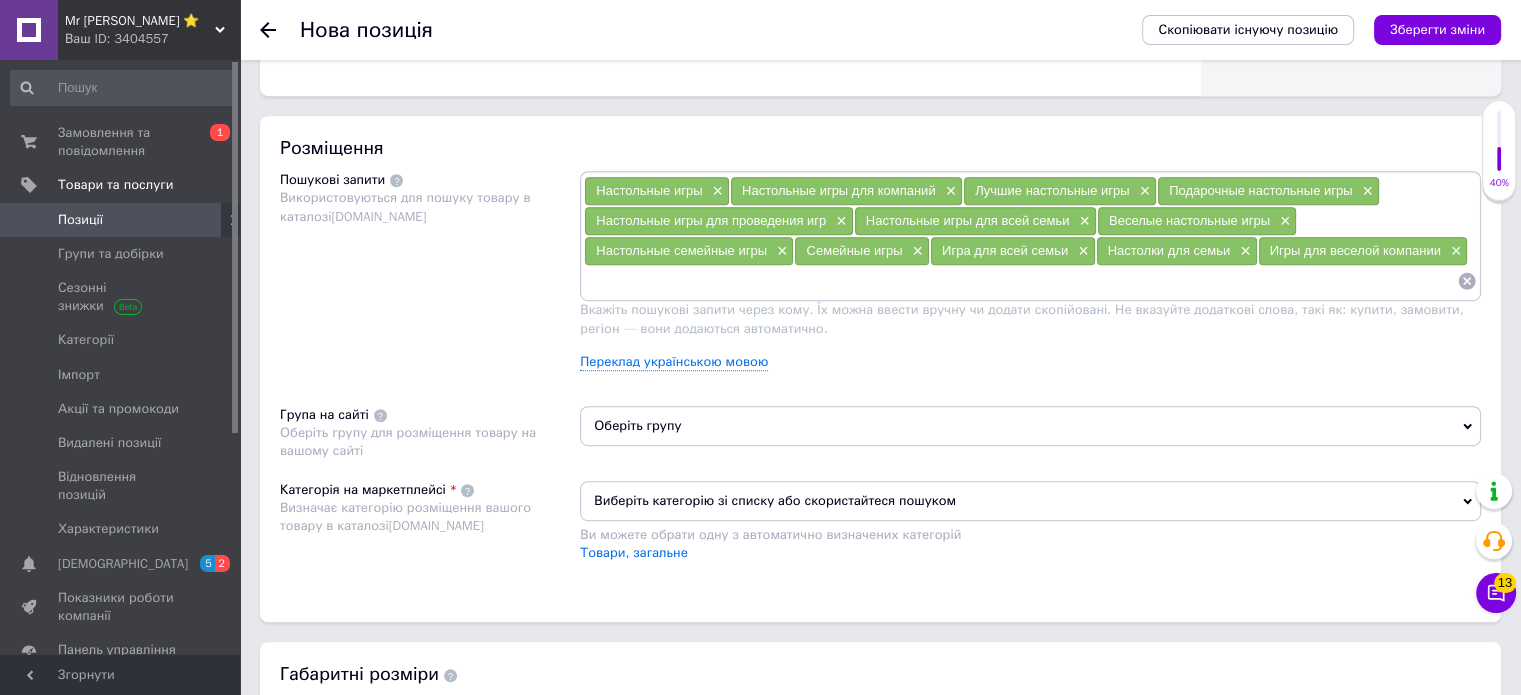 click on "Оберіть групу" at bounding box center [1030, 426] 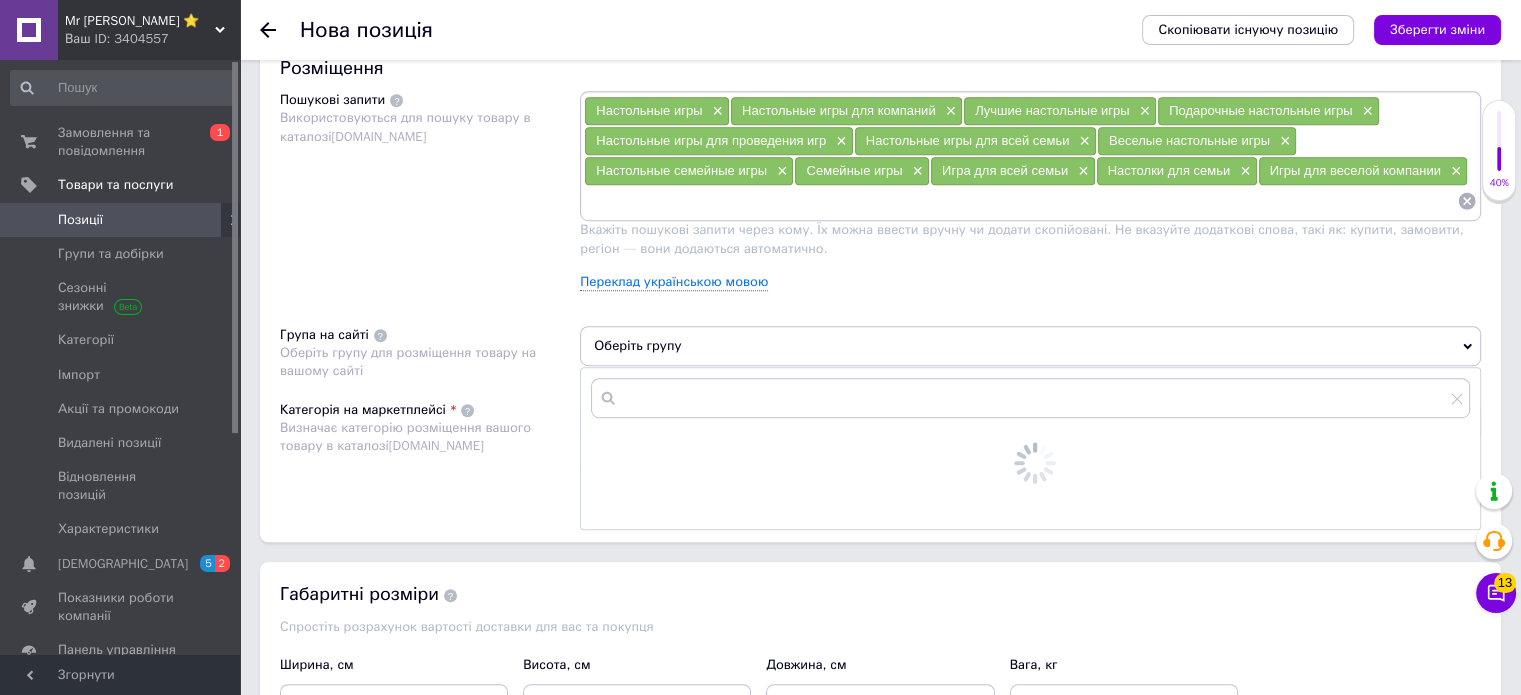 scroll, scrollTop: 1300, scrollLeft: 0, axis: vertical 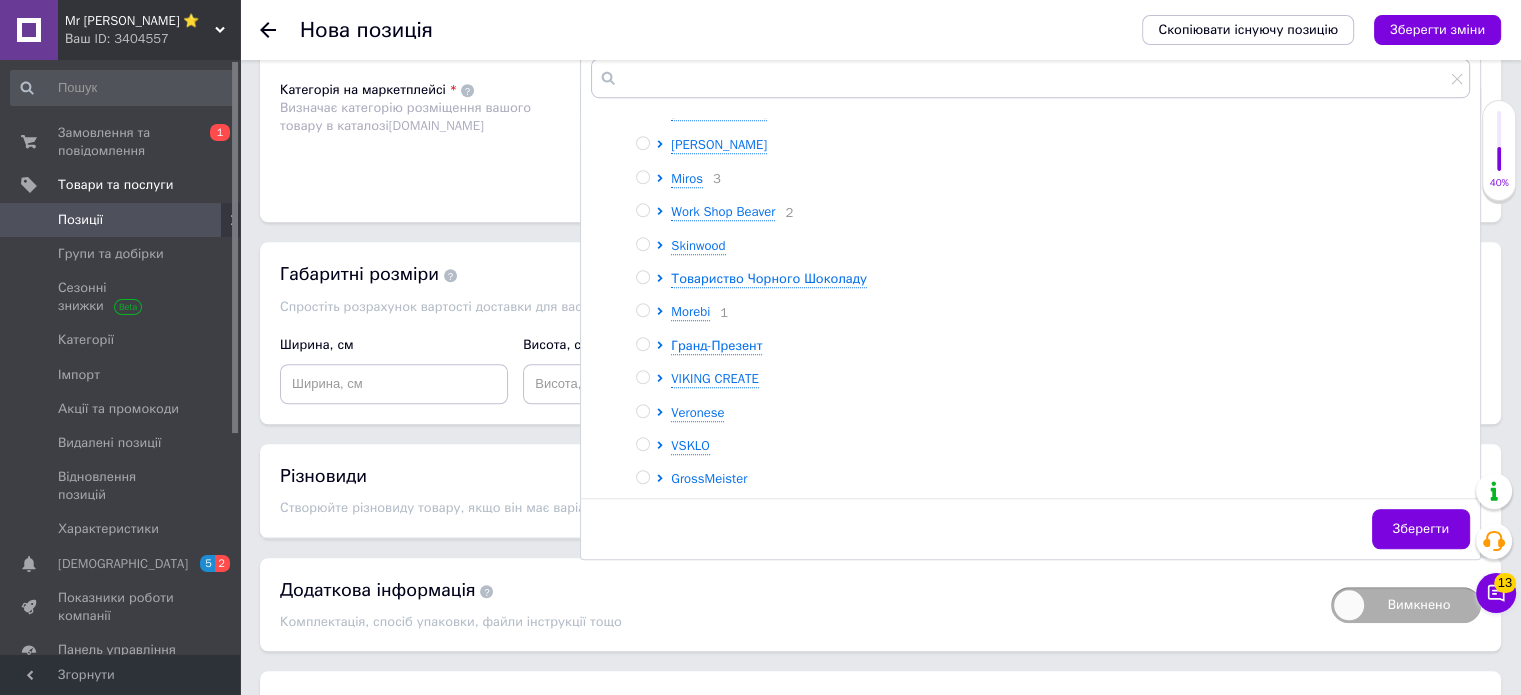 click on "GrossMeister" at bounding box center (709, 478) 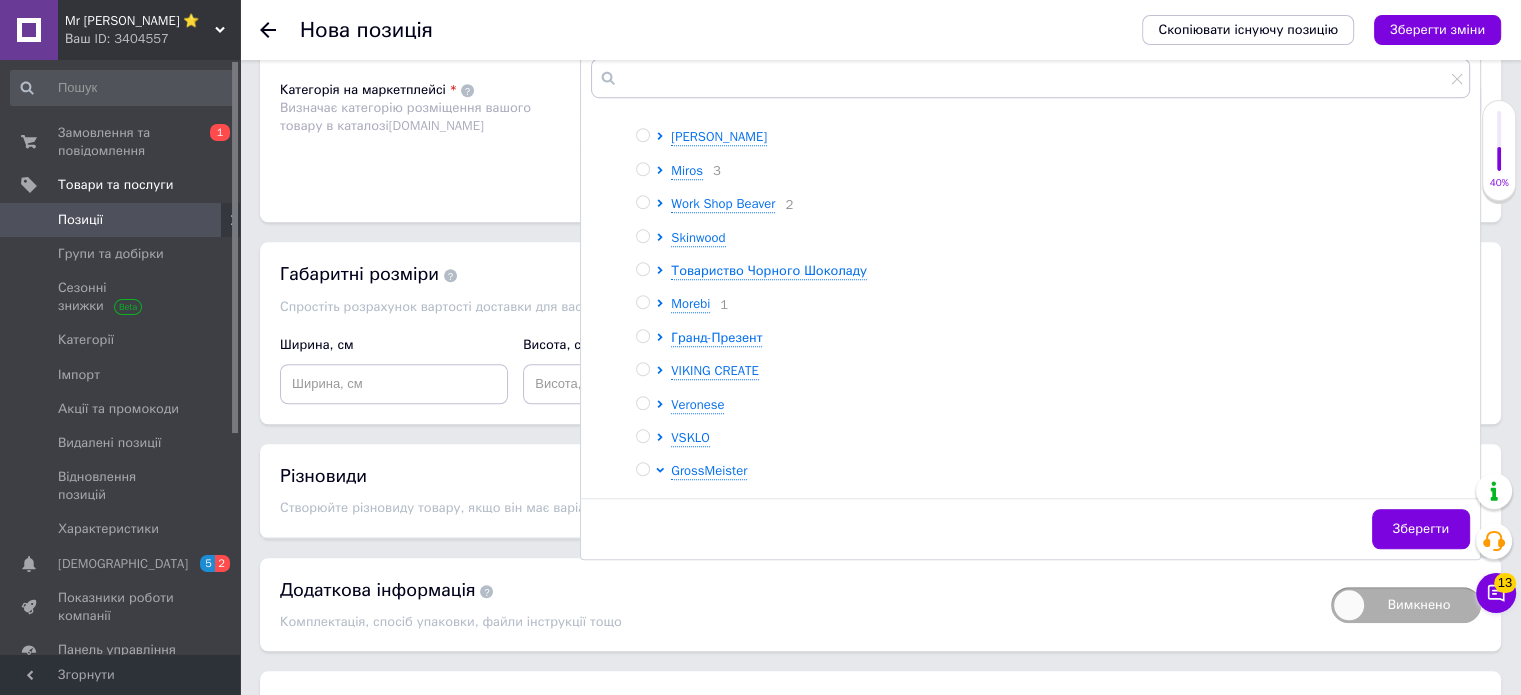 click on "Розміщення Пошукові запити Використовуються для пошуку товару в каталозі  [DOMAIN_NAME] Настольные игры × Настольные игры для компаний × Лучшие настольные игры × Подарочные настольные игры × Настольные игры для проведения игр × Настольные игры для всей семьи × Веселые настольные игры × Настольные семейные игры × Семейные игры × Игра для всей семьи × Настолки для семьи × Игры для веселой компании × Переклад українською мовою Група на сайті Оберіть групу для розміщення товару на вашому сайті Оберіть групу Коренева група 4 Mr [PERSON_NAME] 2 Grills Shots of Glory 8 Wood Present Studio Rember ecoWalnut 3 2" at bounding box center [880, -31] 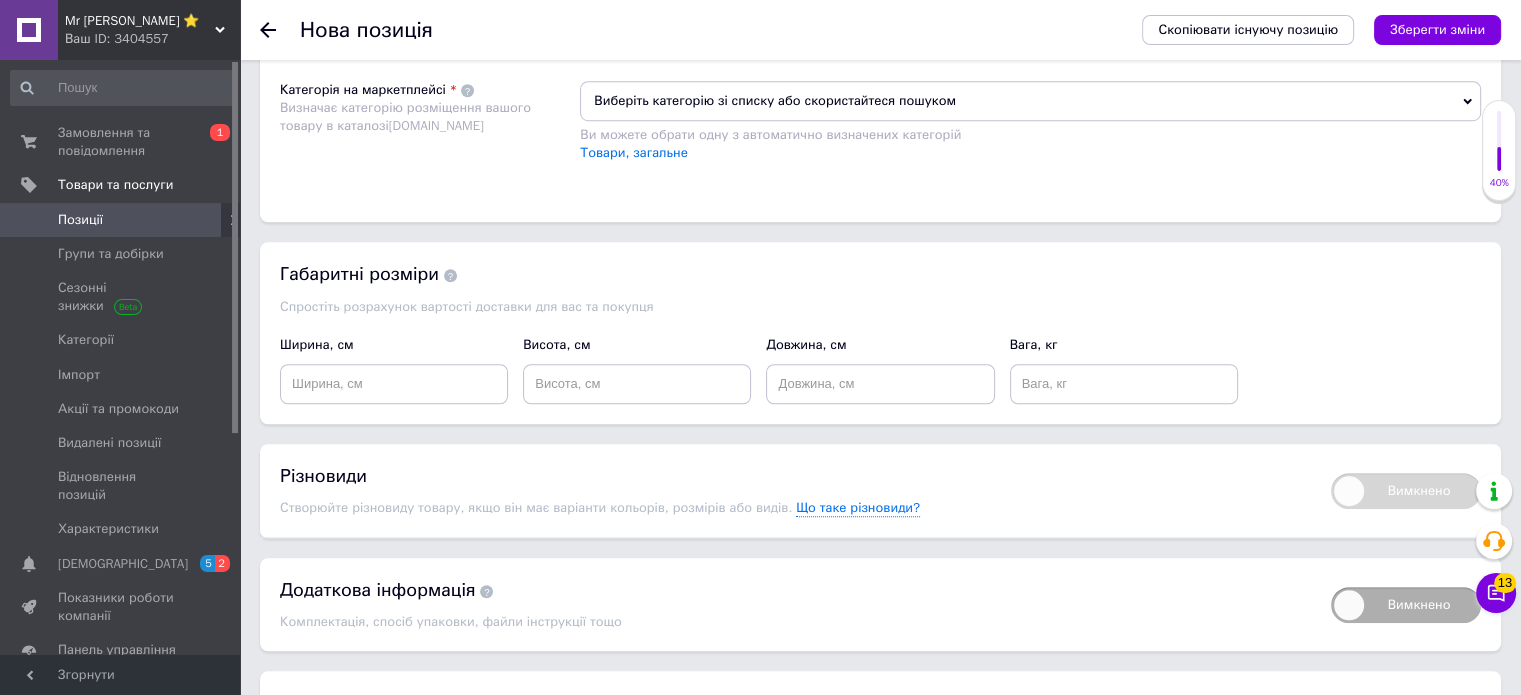 click on "Виберіть категорію зі списку або скористайтеся пошуком" at bounding box center (1030, 101) 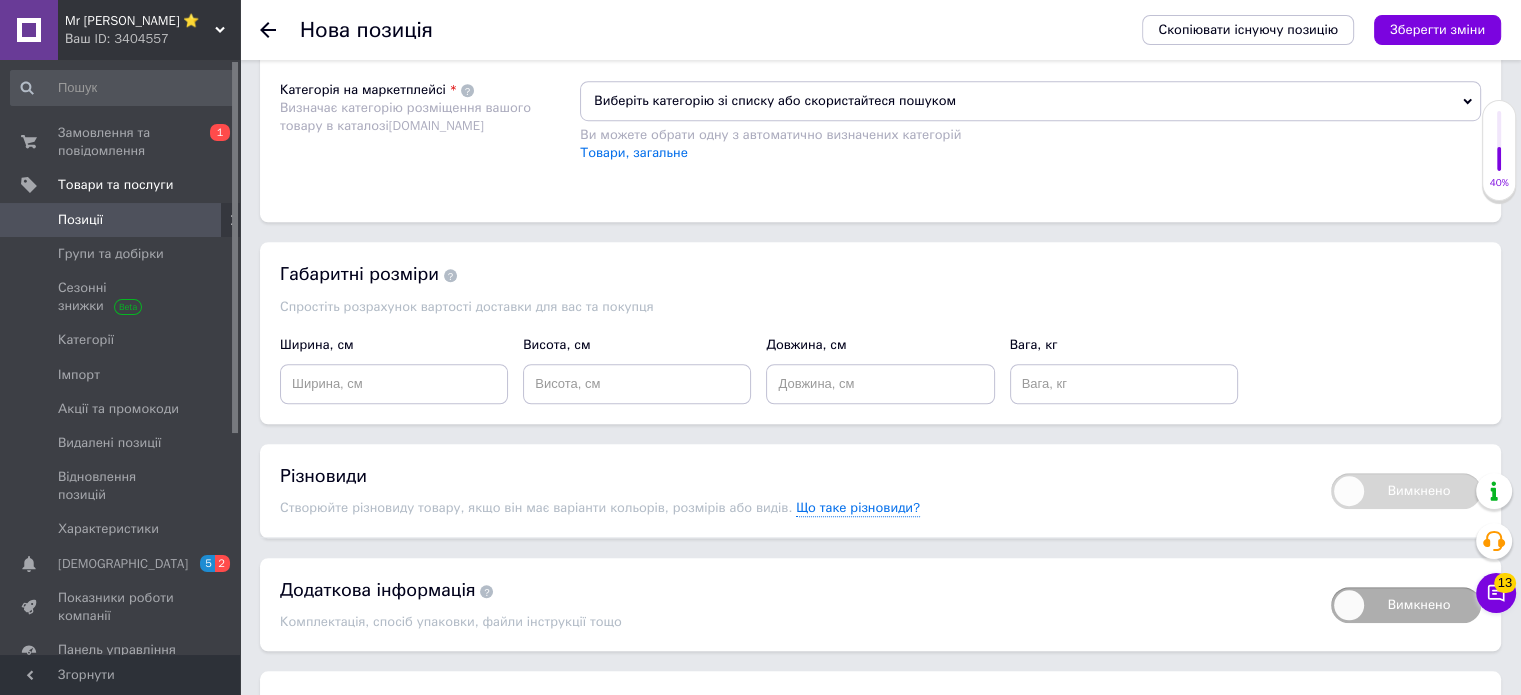 click on "Виберіть категорію зі списку або скористайтеся пошуком" at bounding box center (1030, 101) 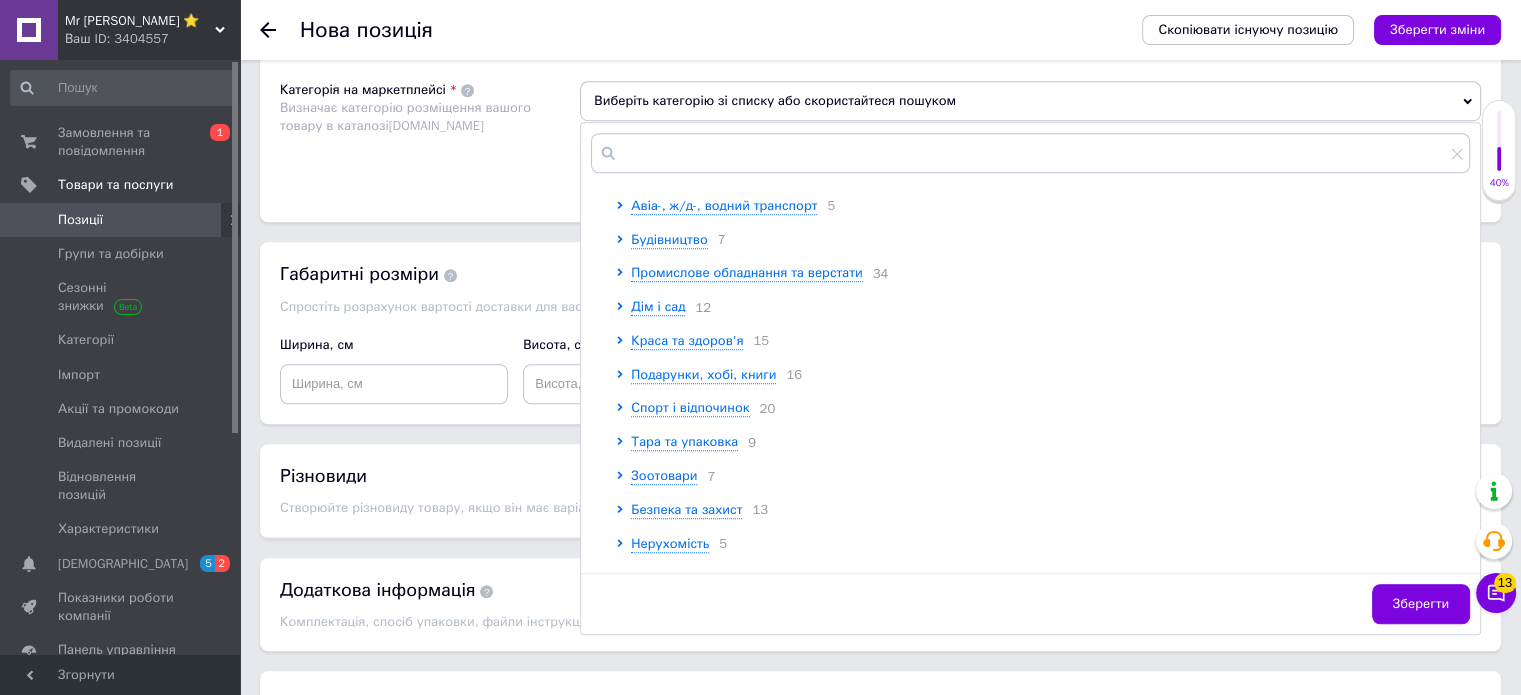 scroll, scrollTop: 200, scrollLeft: 0, axis: vertical 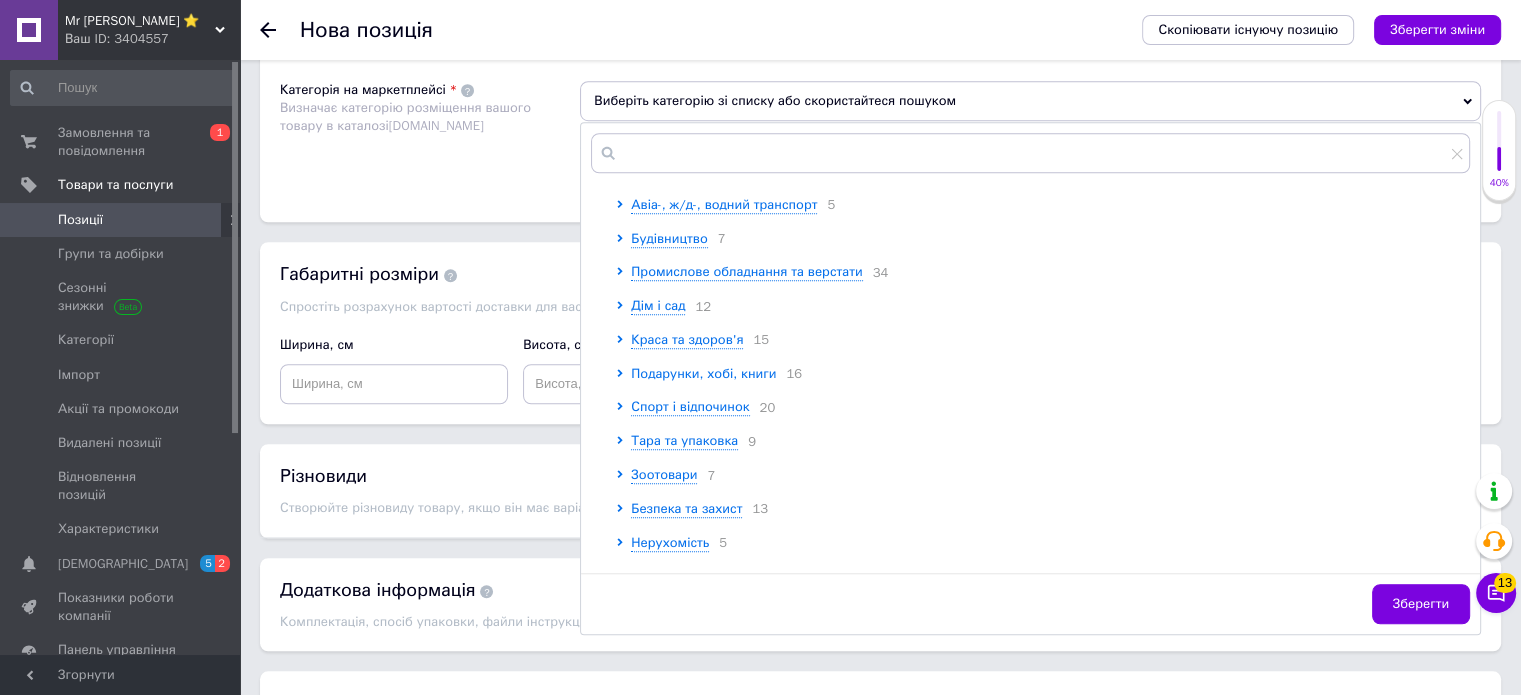 click on "Подарунки, хобі, книги" at bounding box center [703, 374] 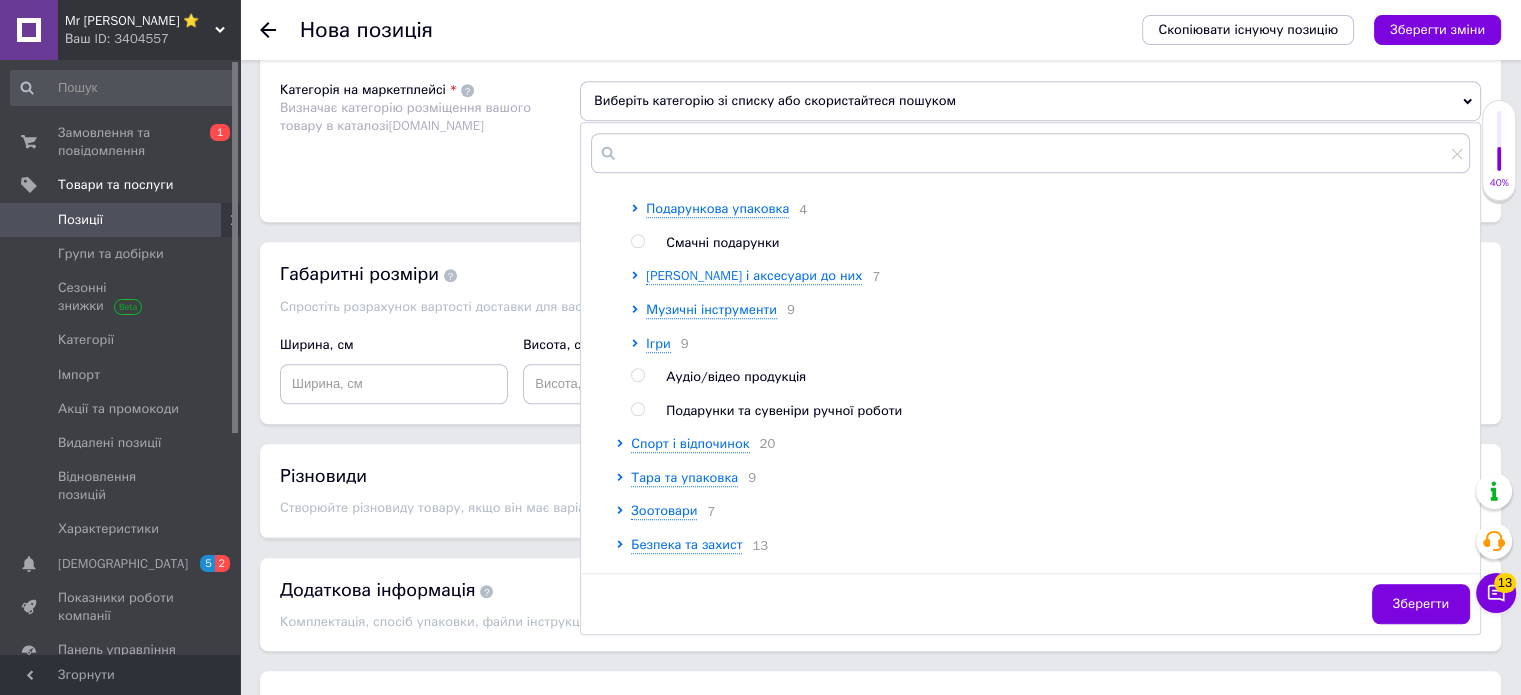 scroll, scrollTop: 800, scrollLeft: 0, axis: vertical 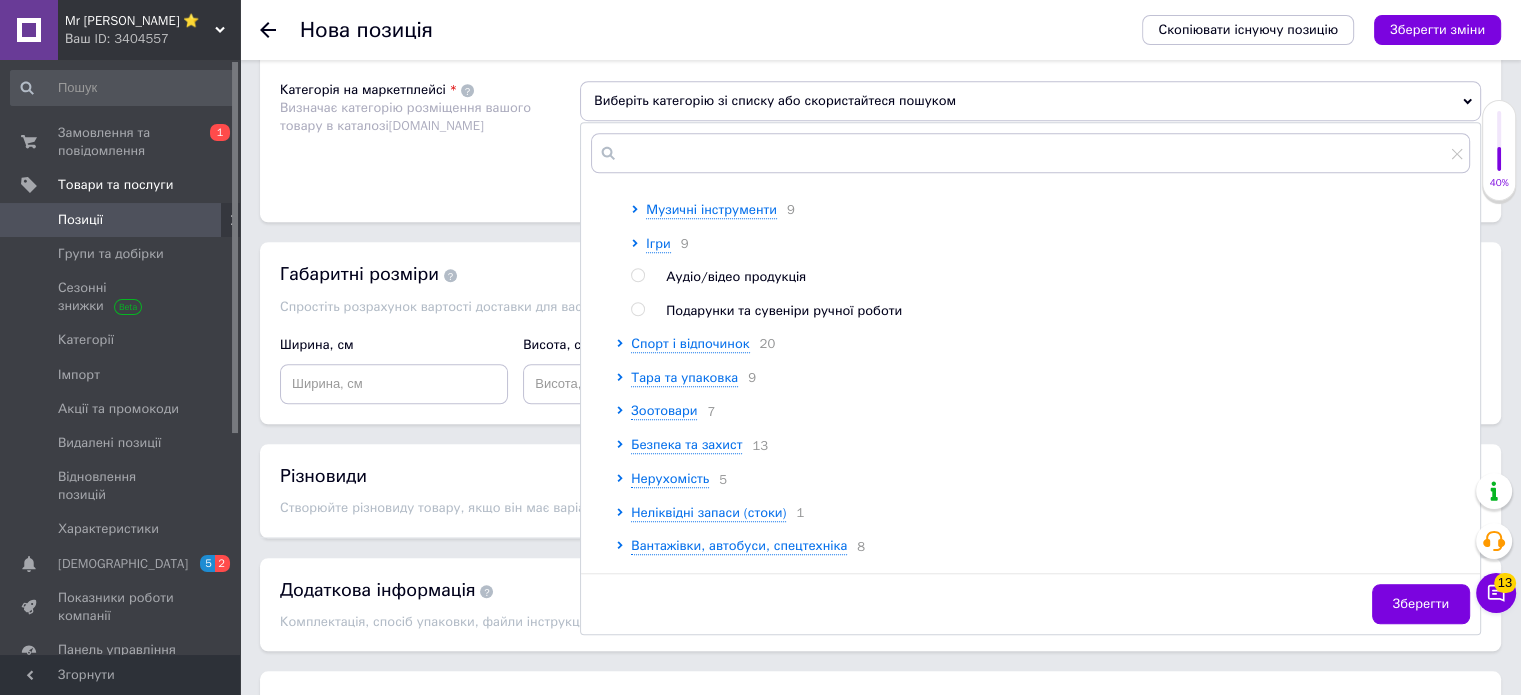 click on "Книги, журнали, друкована продукція 7 Рукоділля 12 Подарунки і сувеніри 16 Подарунки та сувеніри, загальне Прапори та герби Повітряні кулі та композиції з них Cвяткові прикраси 16 Букети 2 Парний одяг Подарункова упаковка 4 Смачні подарунки Кальяни і аксесуари до них 7 Музичні інструменти 9 Ігри 9 Аудіо/відео продукція Подарунки та сувеніри ручної роботи" at bounding box center (1050, 58) 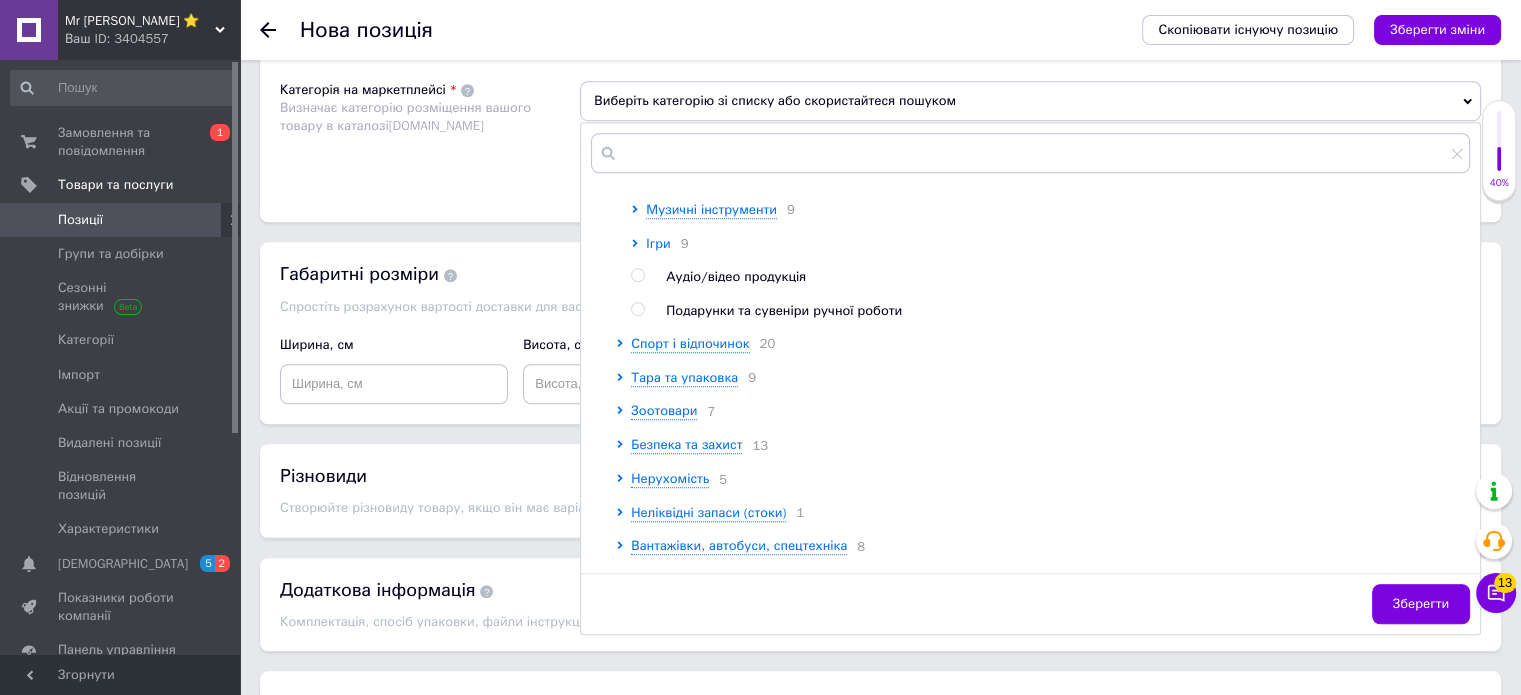 click on "Ігри" at bounding box center (658, 243) 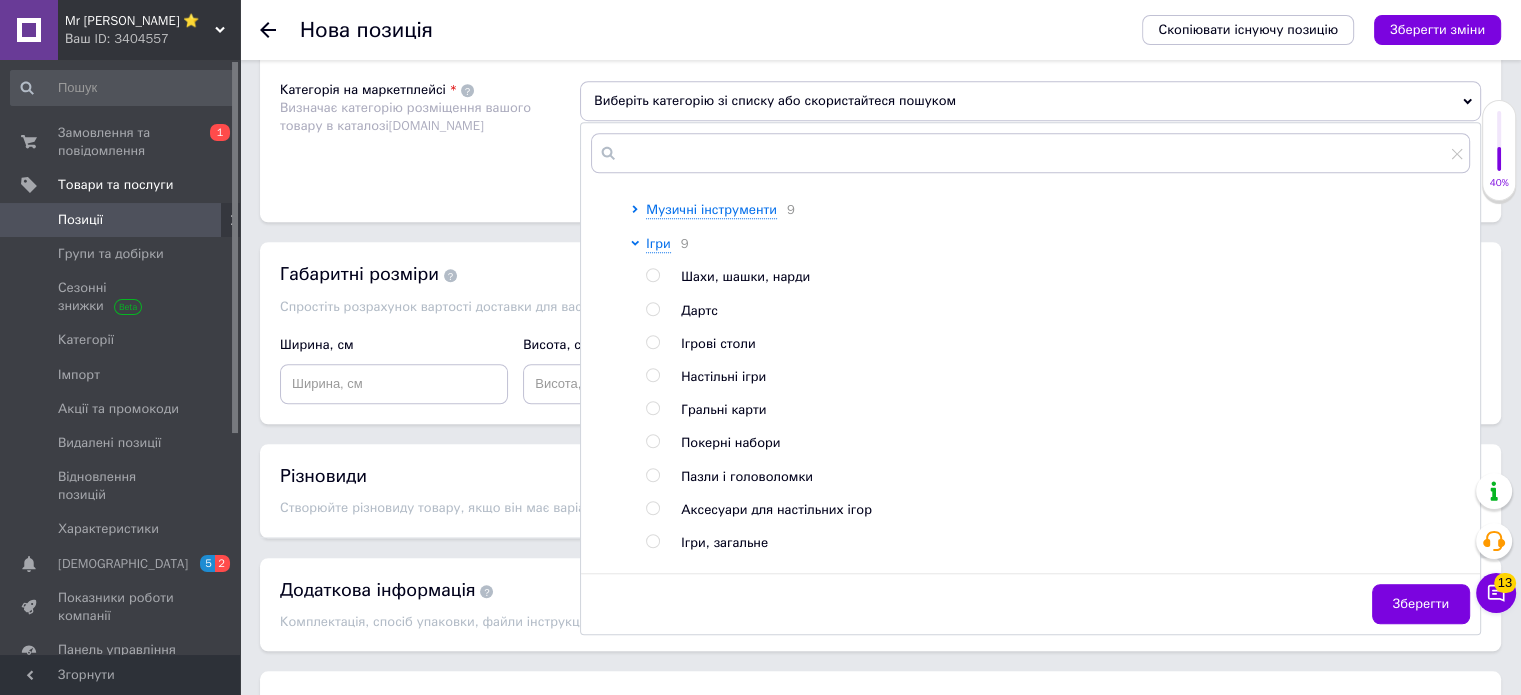 scroll, scrollTop: 900, scrollLeft: 0, axis: vertical 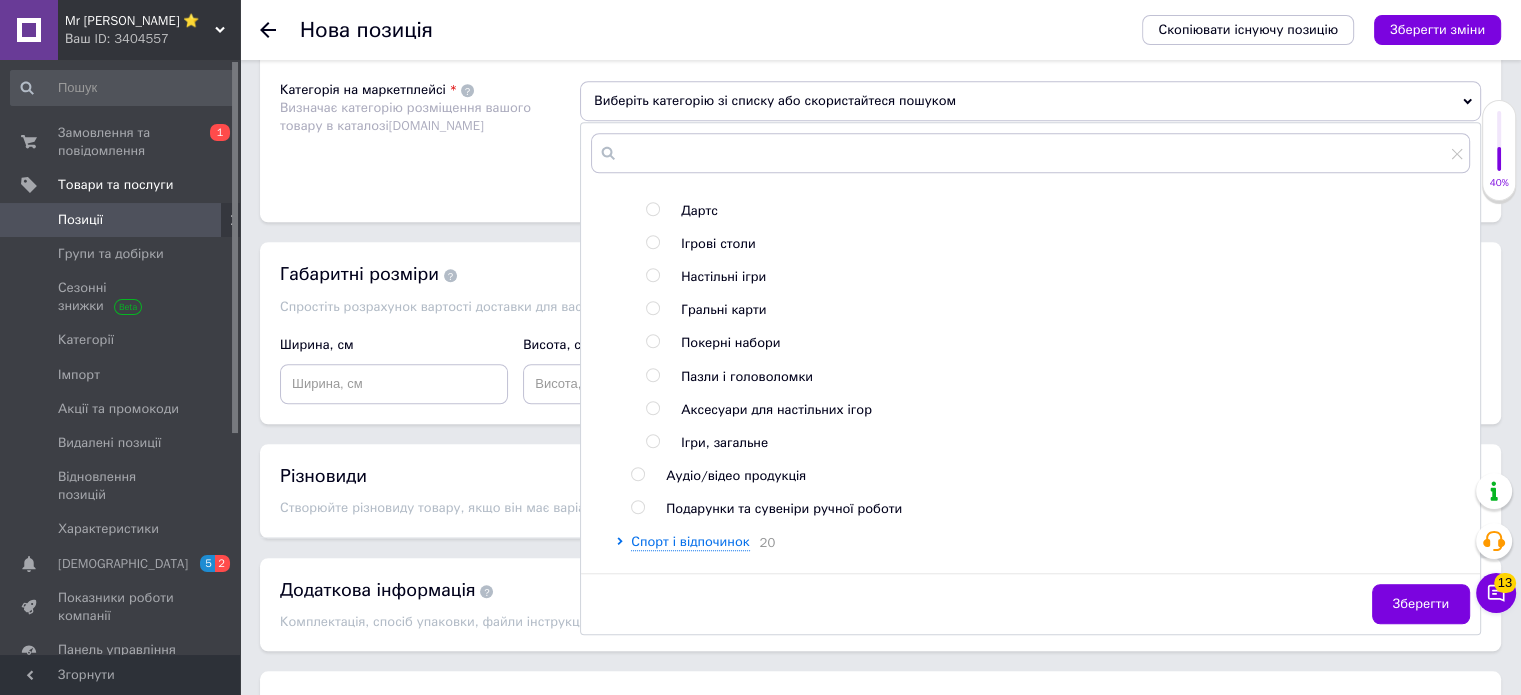 click on "Настільні ігри" at bounding box center (723, 276) 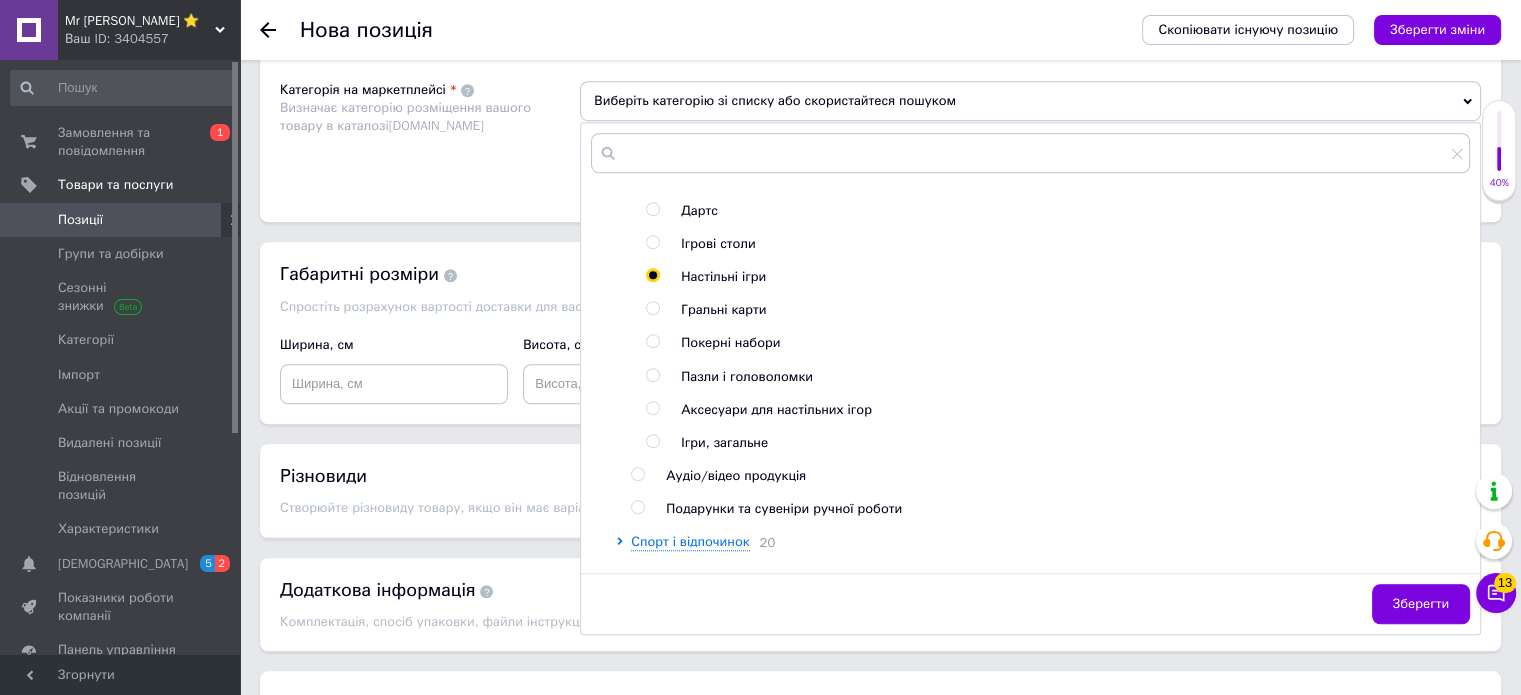 radio on "true" 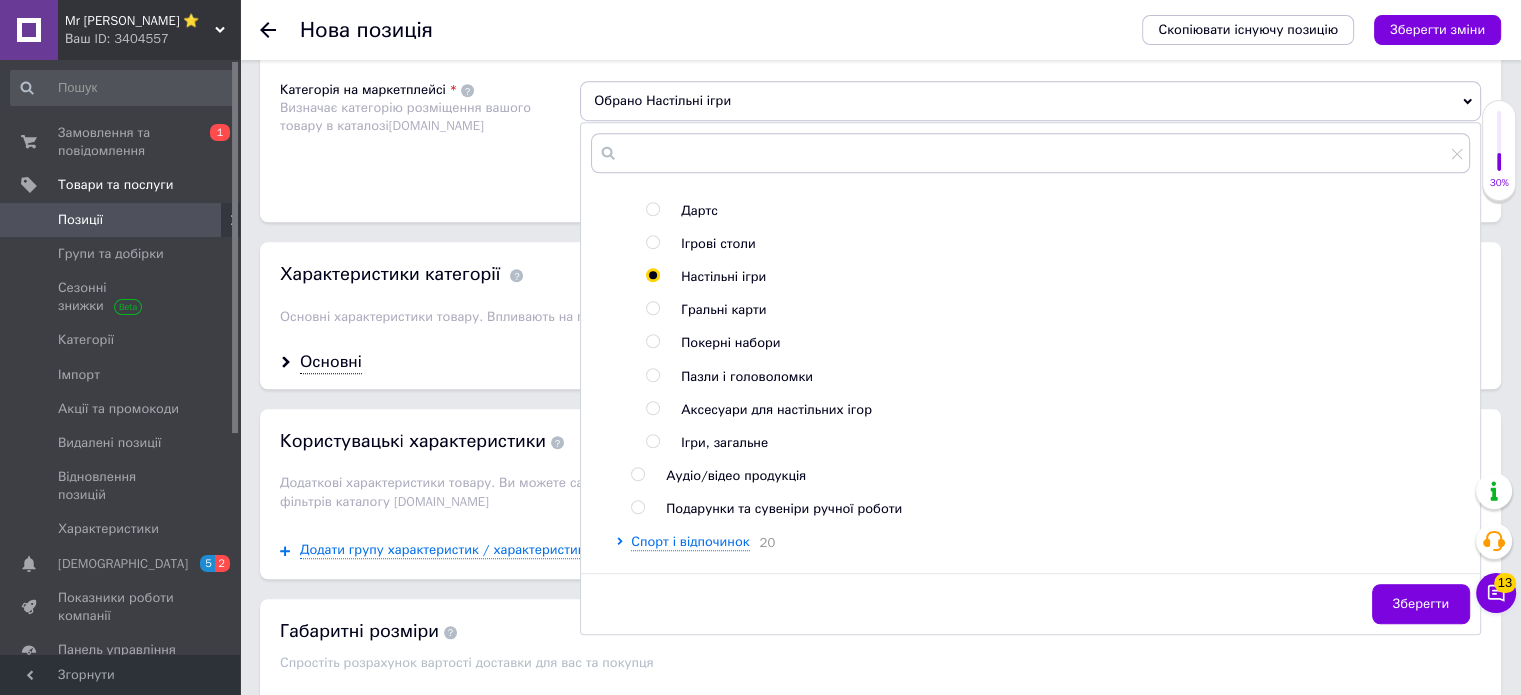click on "Зберегти" at bounding box center (1421, 604) 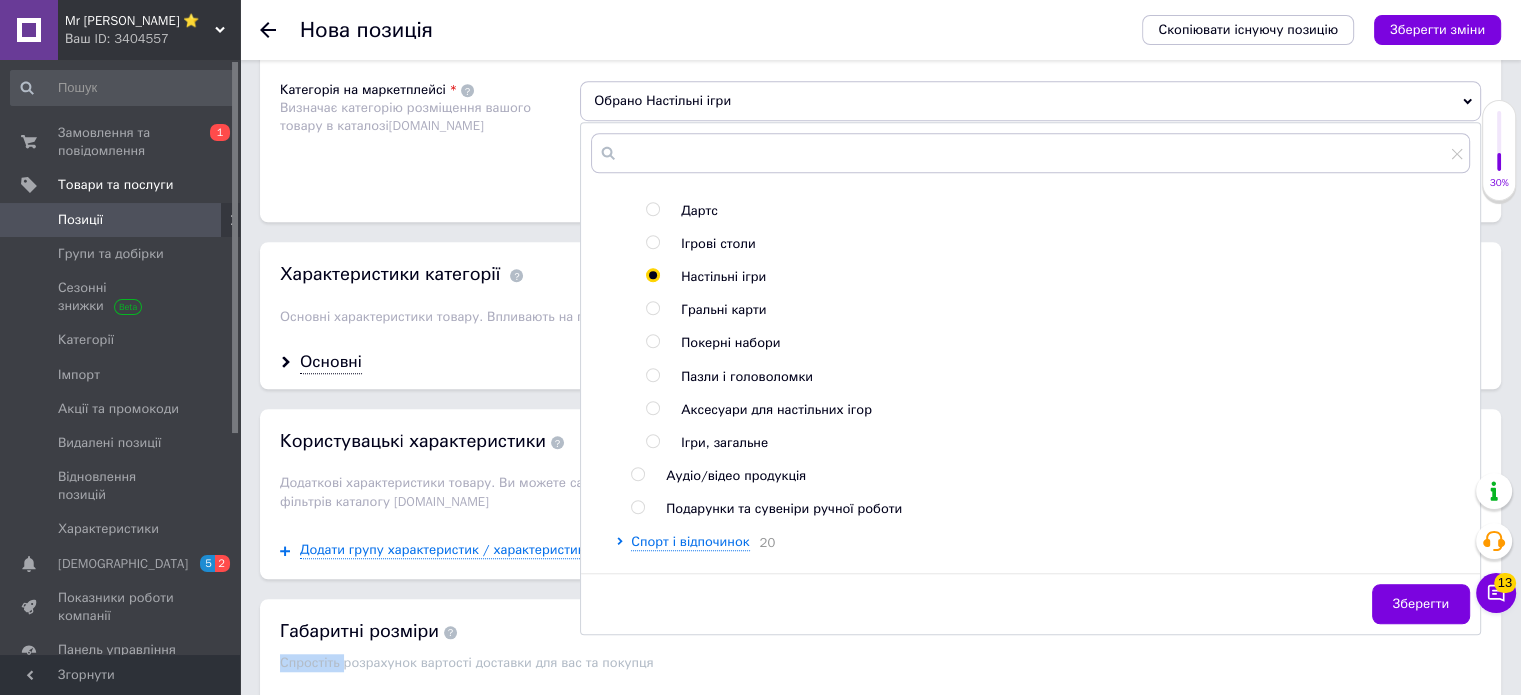 click on "Основна інформація Назва позиції (Російська) ✱ Код/Артикул Опис (Російська) ✱ Розширений текстовий редактор, 678A66E1-004C-4E9F-9CF5-F197AF42FA90 Панель інструментів редактора Форматування Форматування Розмір Розмір   Жирний  Сполучення клавіш Ctrl+B   Курсив  Сполучення клавіш Ctrl+I   Підкреслений  Сполучення клавіш Ctrl+U   Видалити форматування   Повернути  Сполучення клавіш Ctrl+Z   Вставити/видалити нумерований список   Вставити/видалити маркований список   По лівому краю   По центру   По правому краю   Зменшити відступ   Збільшити відступ   Таблиця     Зображення   YouTube" at bounding box center [880, 23] 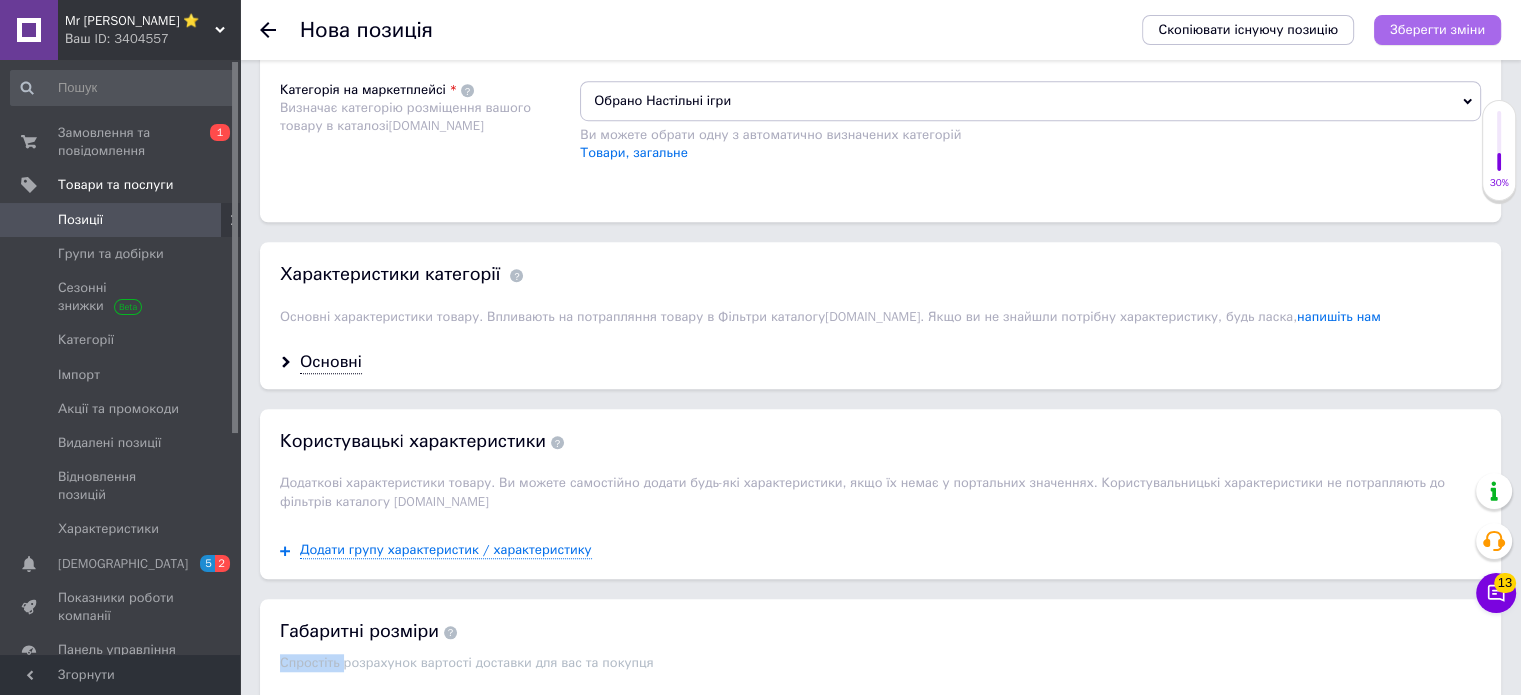 click on "Зберегти зміни" at bounding box center (1437, 29) 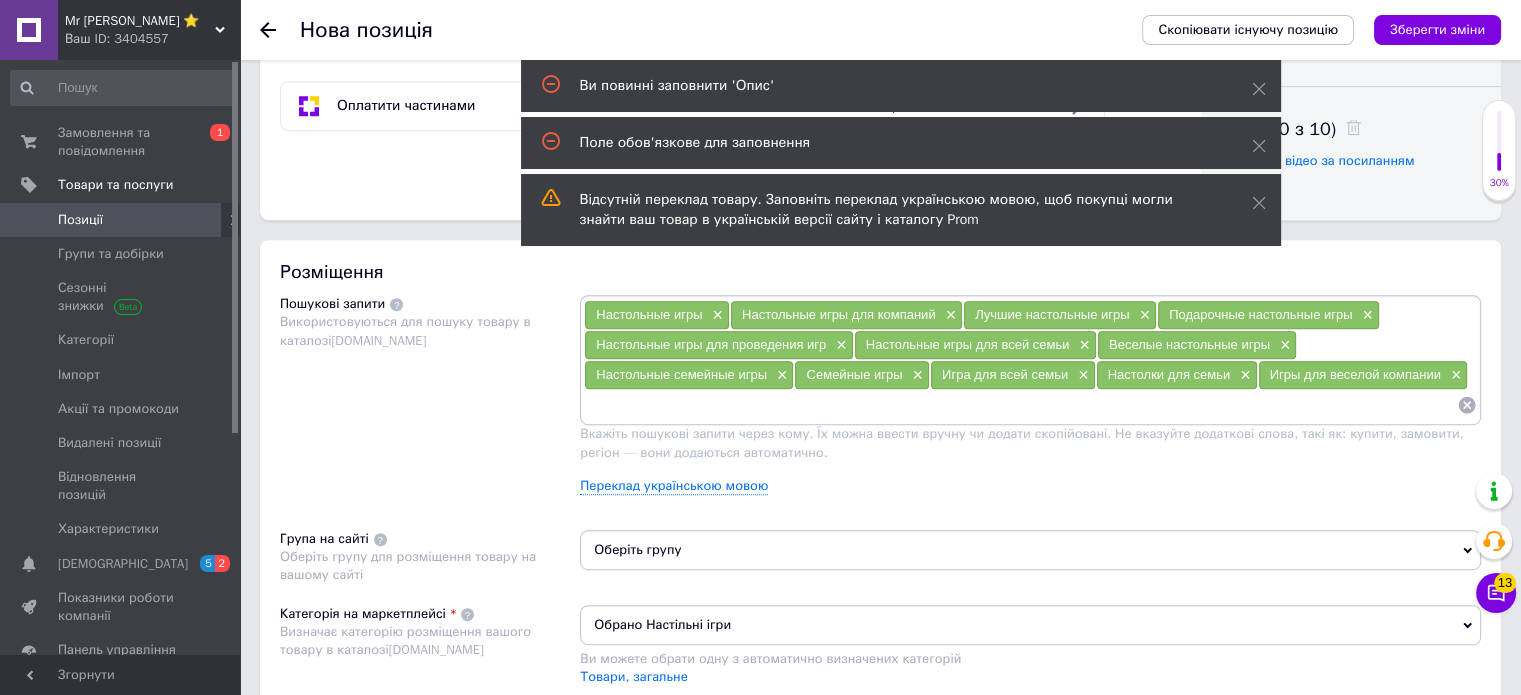 scroll, scrollTop: 1100, scrollLeft: 0, axis: vertical 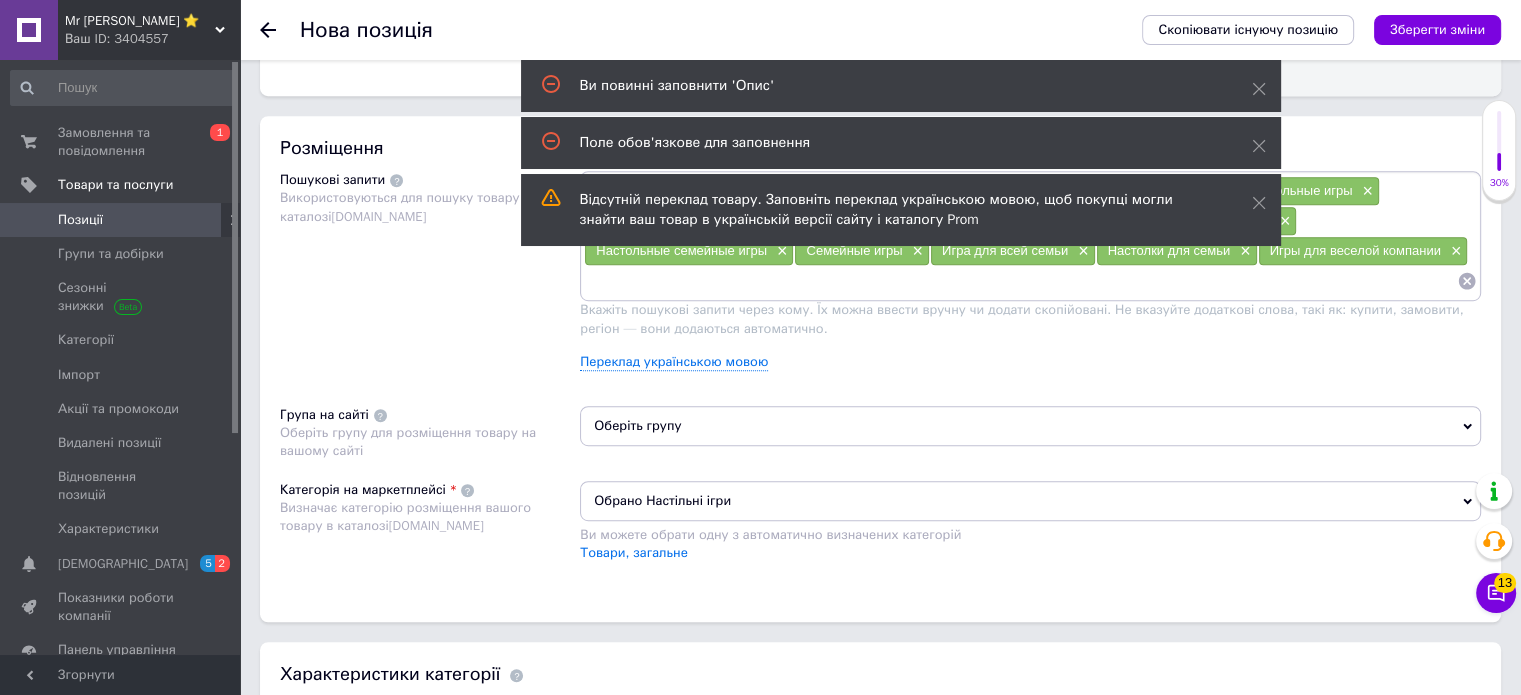 click on "Оберіть групу" at bounding box center [1030, 426] 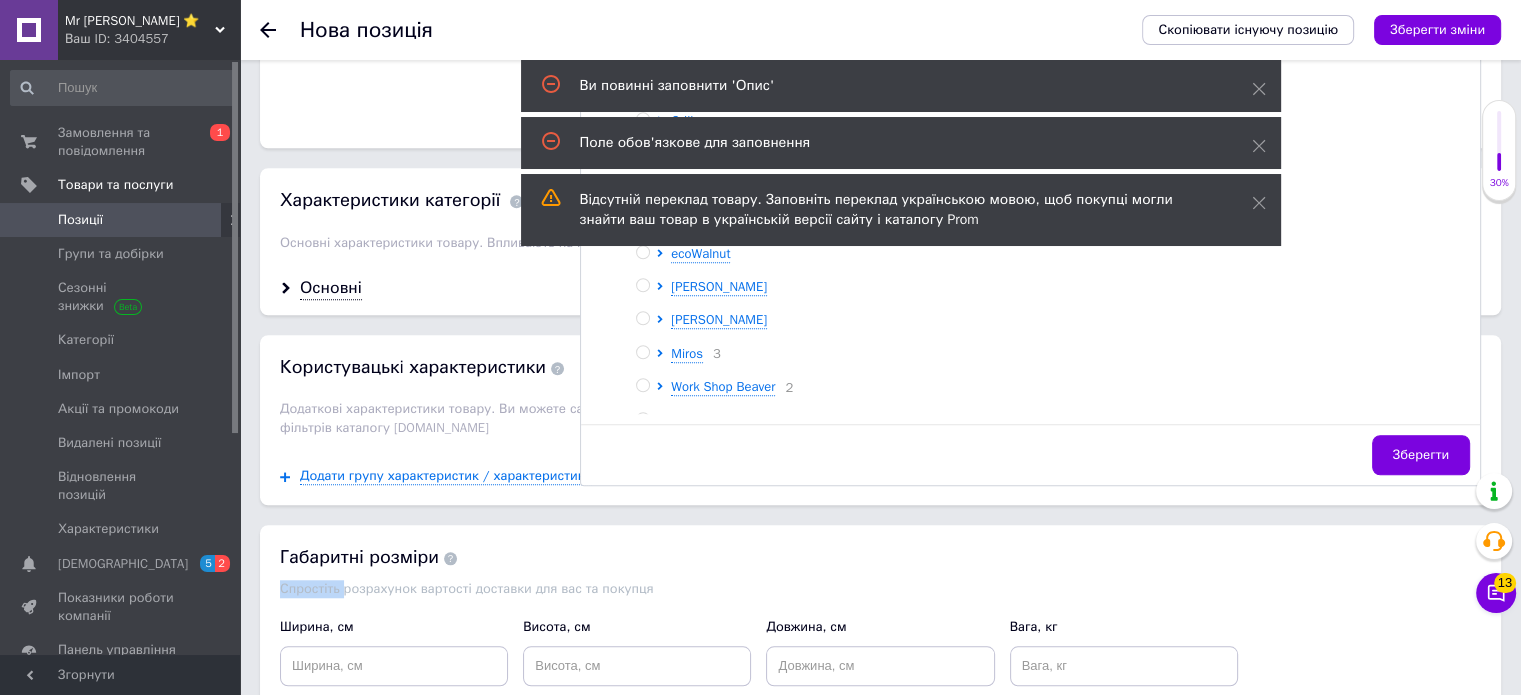 scroll, scrollTop: 1600, scrollLeft: 0, axis: vertical 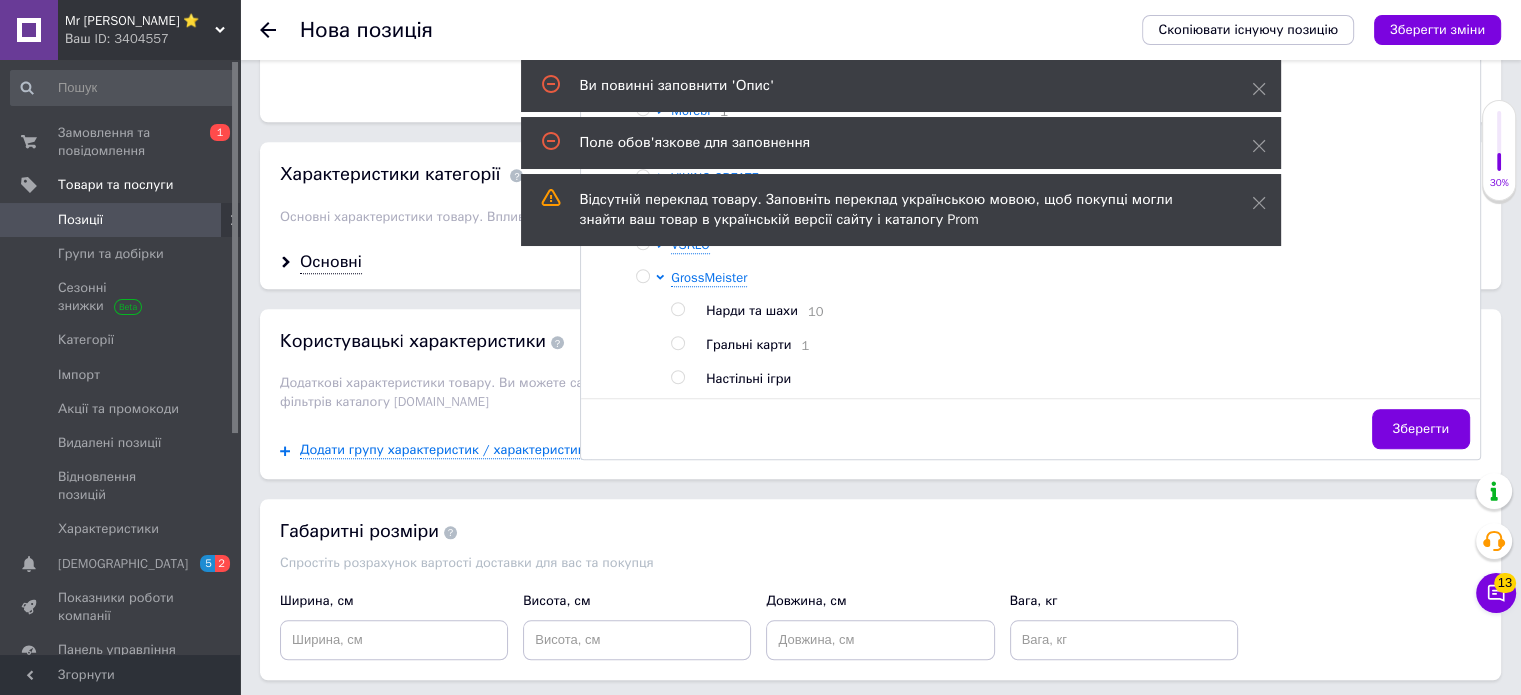 click on "Настільні ігри" at bounding box center (748, 378) 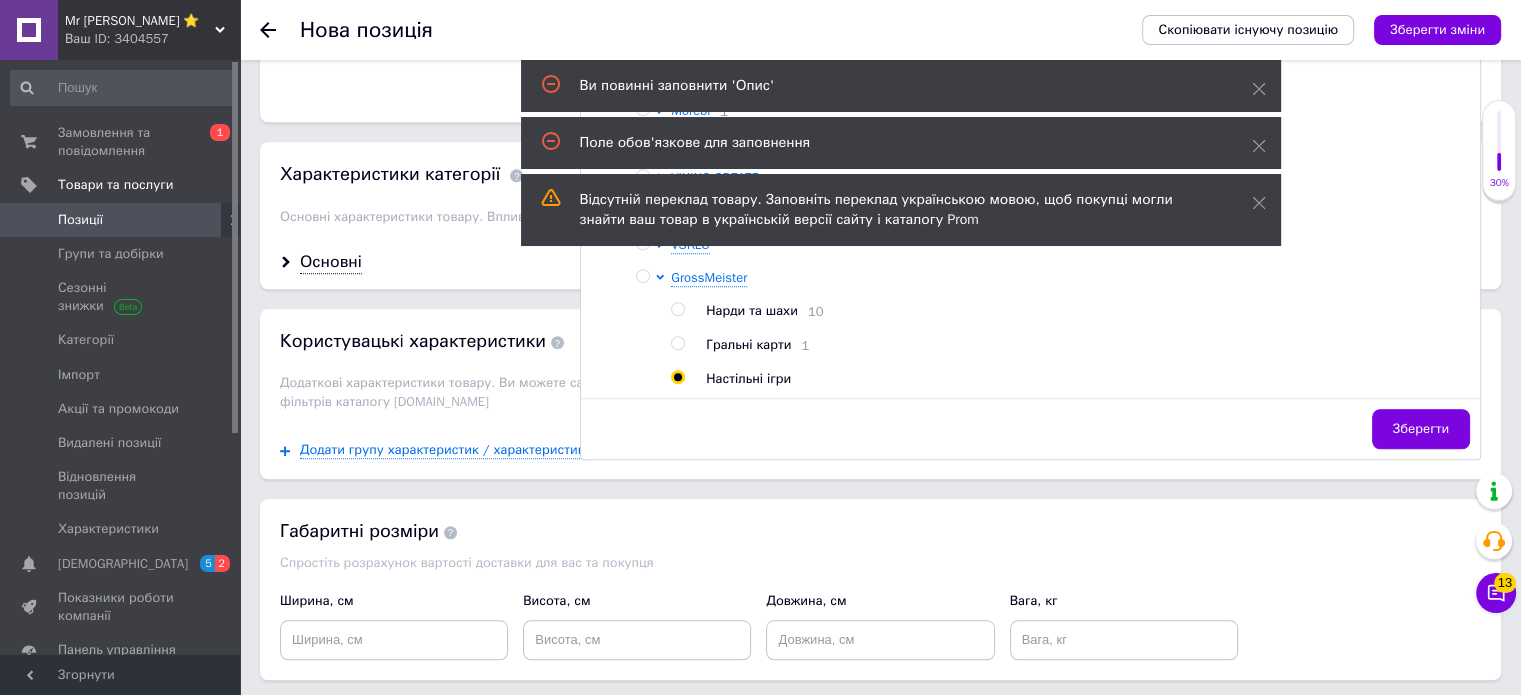 radio on "true" 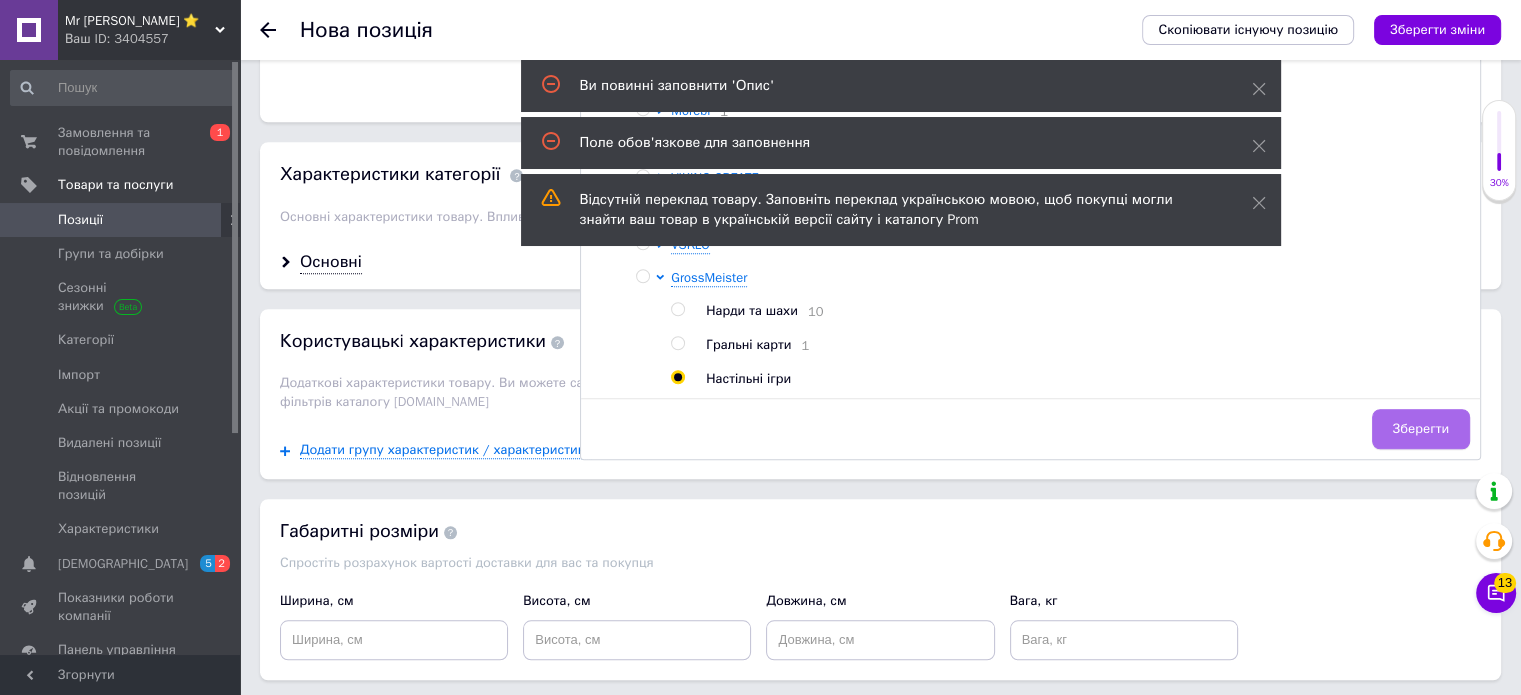click on "Зберегти" at bounding box center [1421, 429] 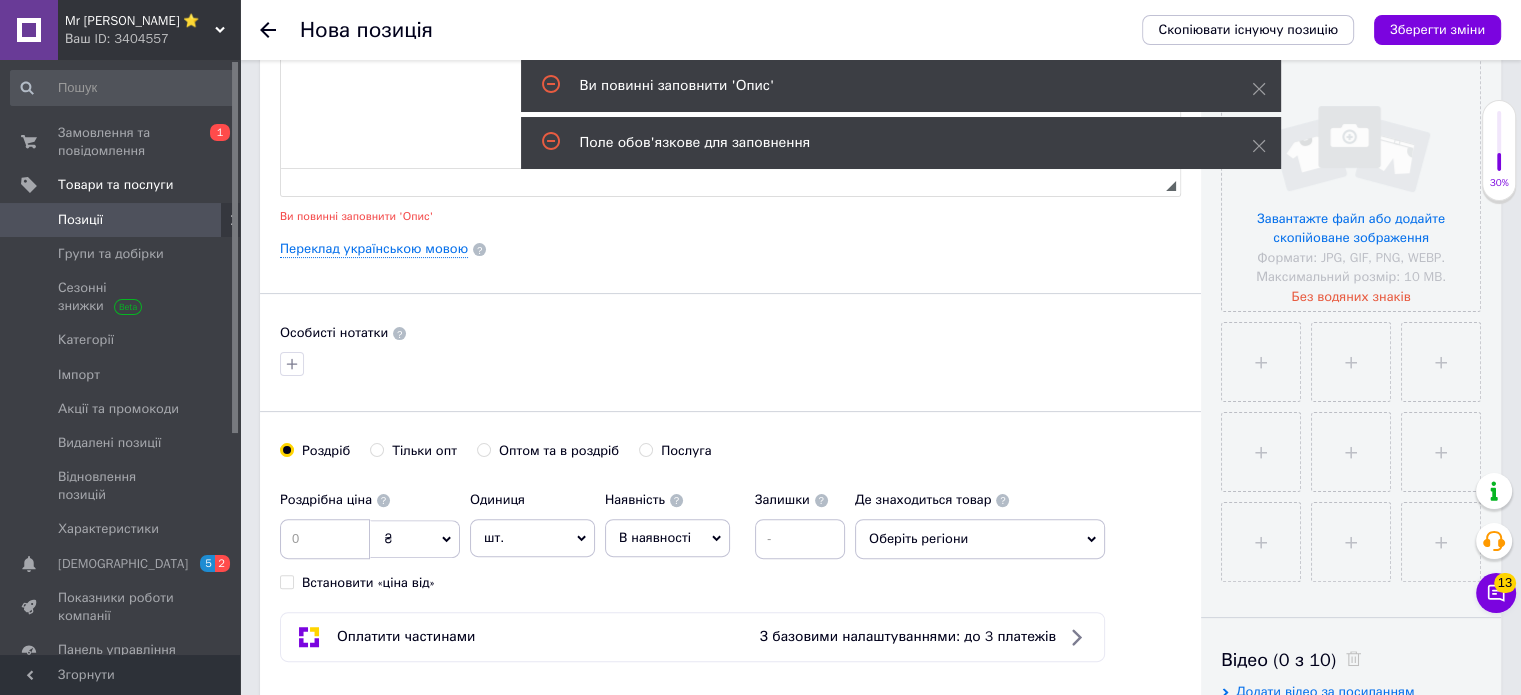 scroll, scrollTop: 300, scrollLeft: 0, axis: vertical 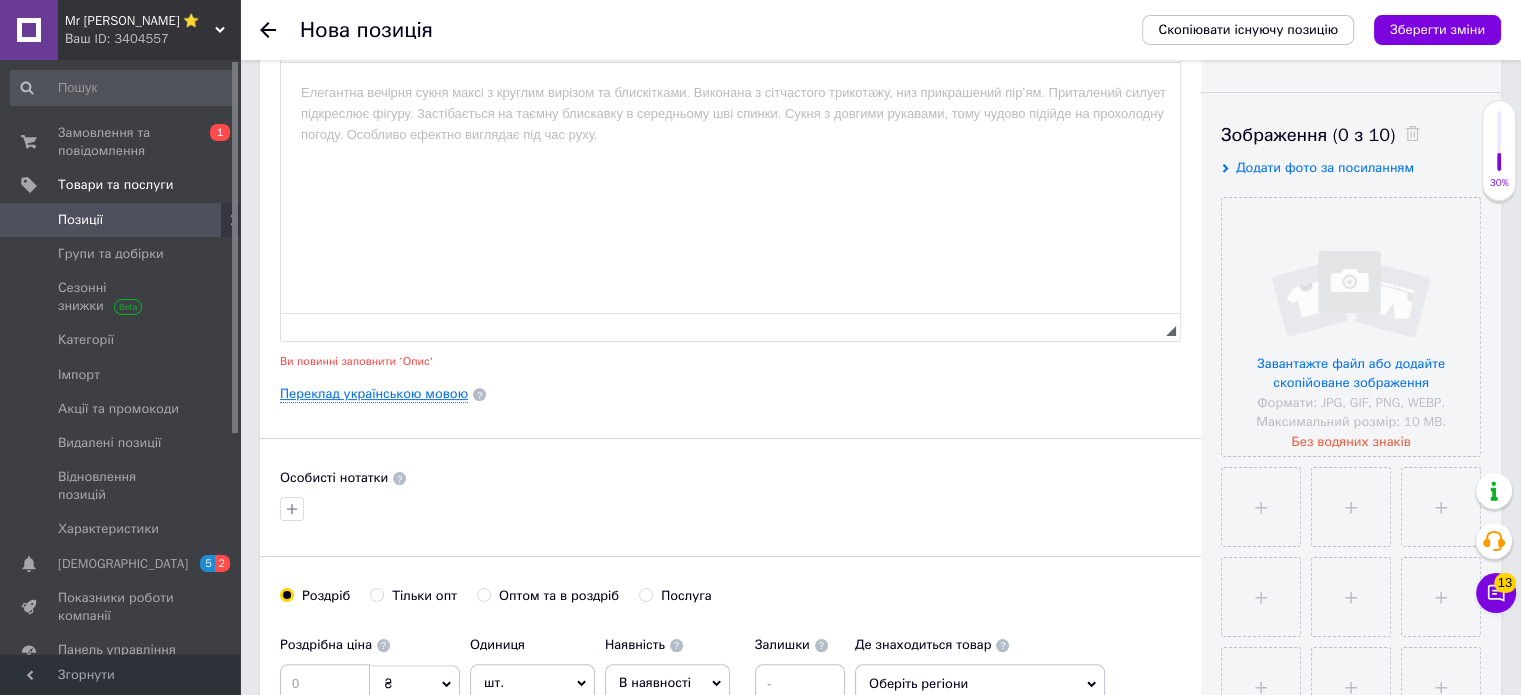 click on "Переклад українською мовою" at bounding box center (374, 394) 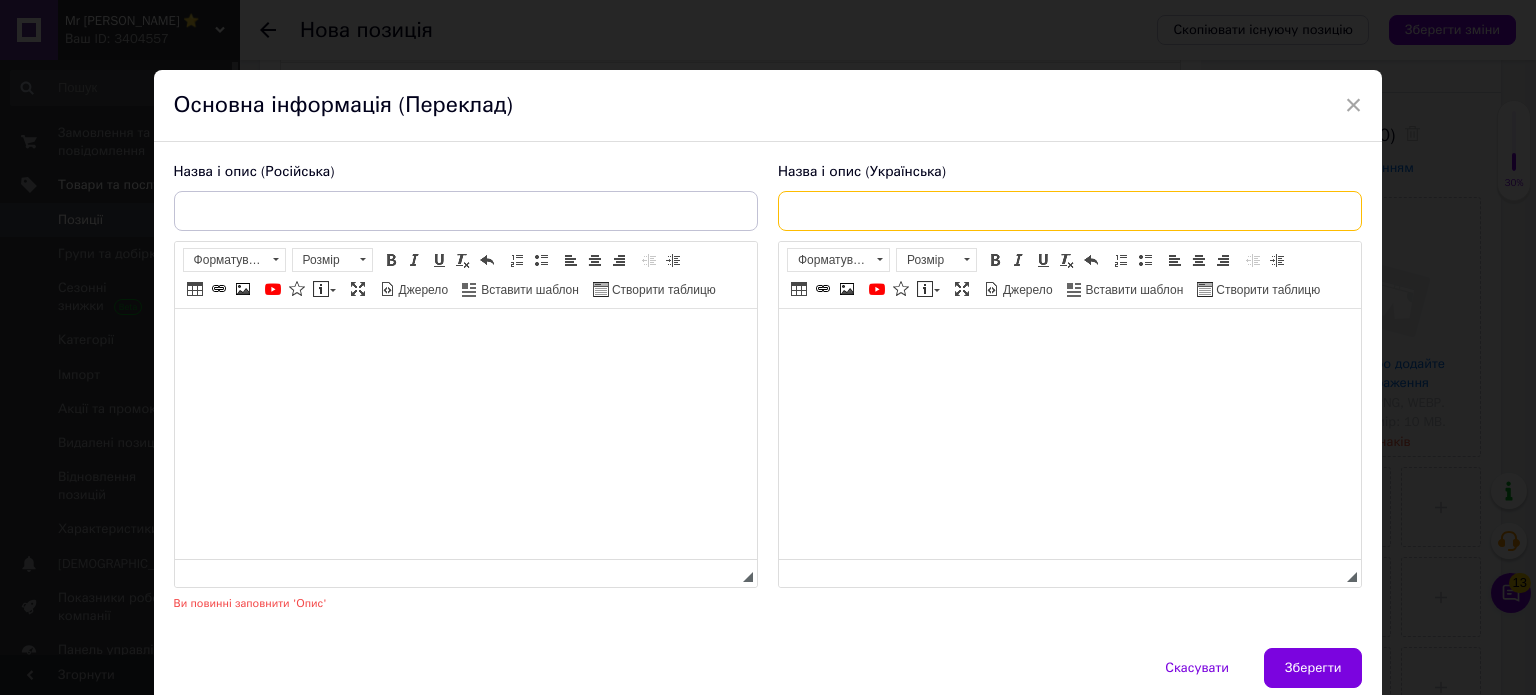 click at bounding box center (1070, 211) 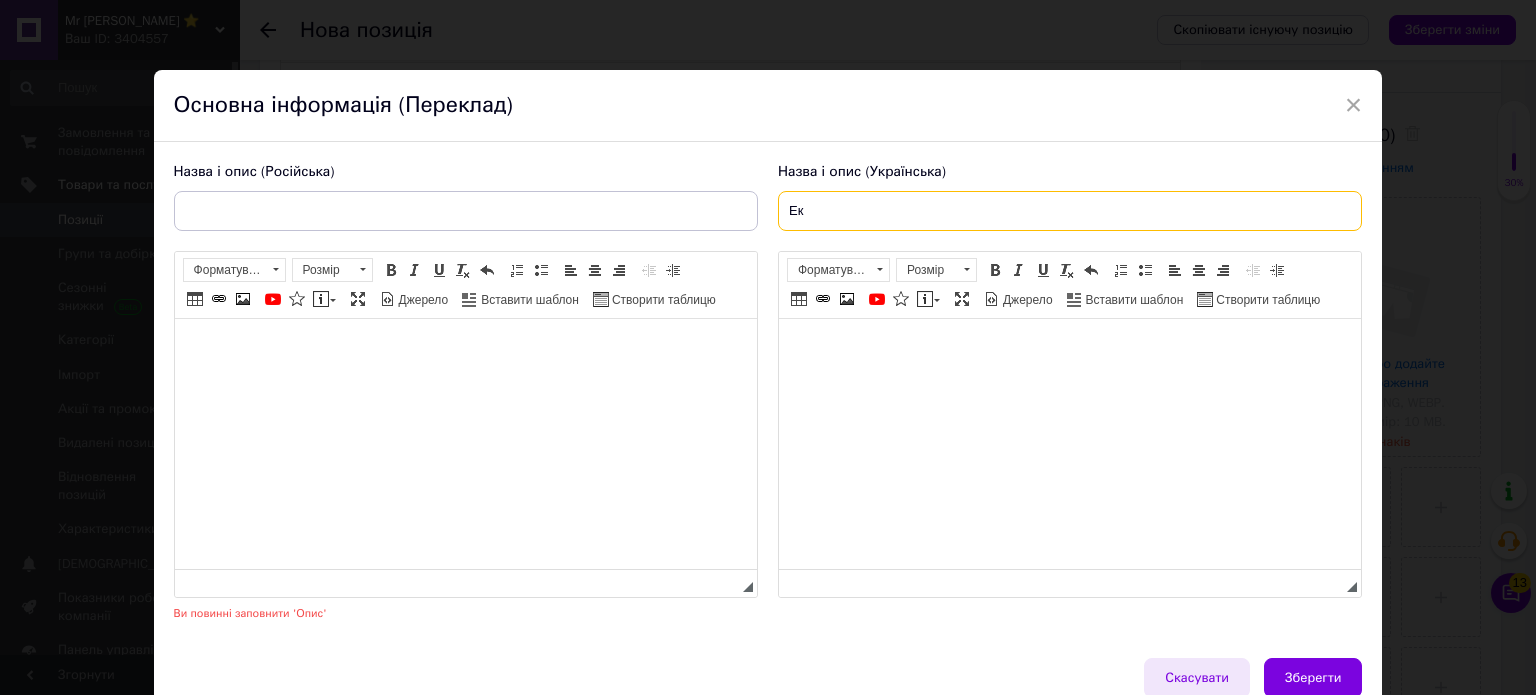 type on "Ек" 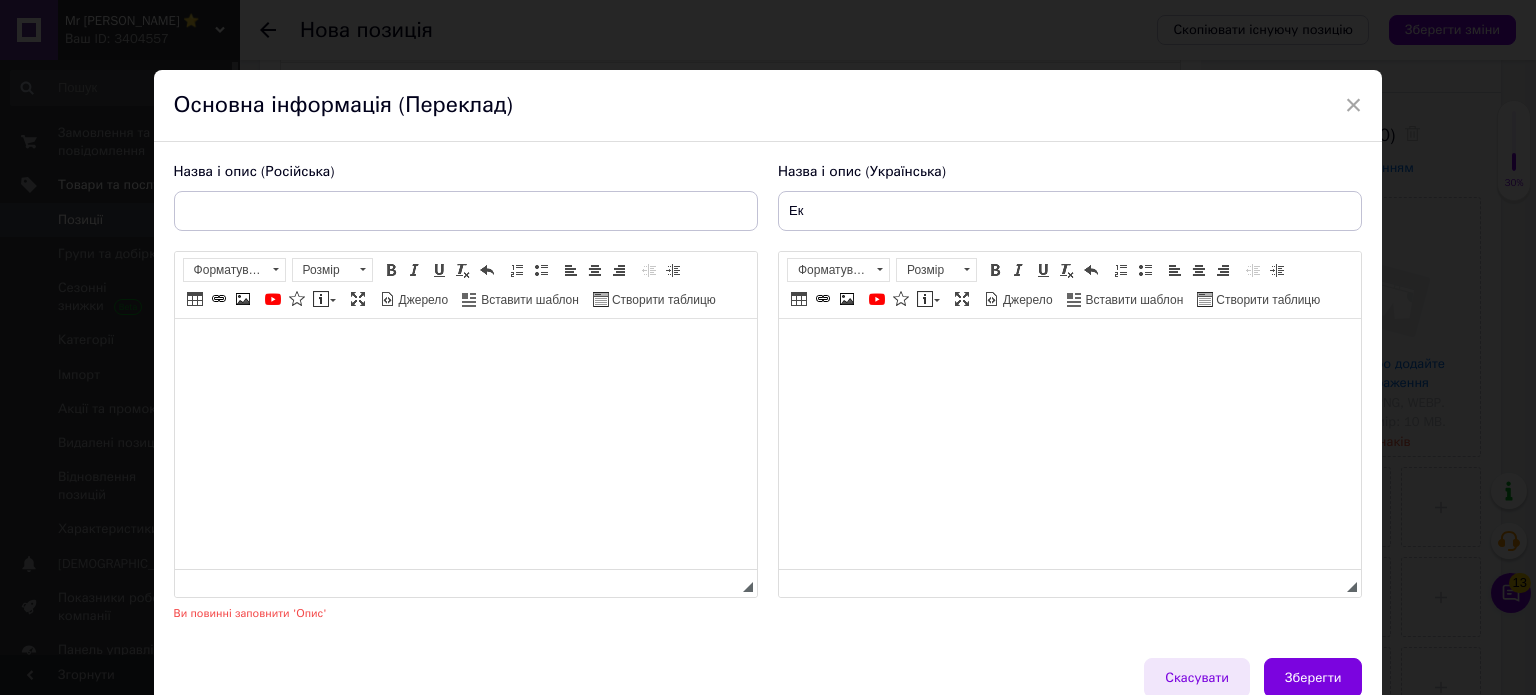 click on "Скасувати" at bounding box center [1197, 678] 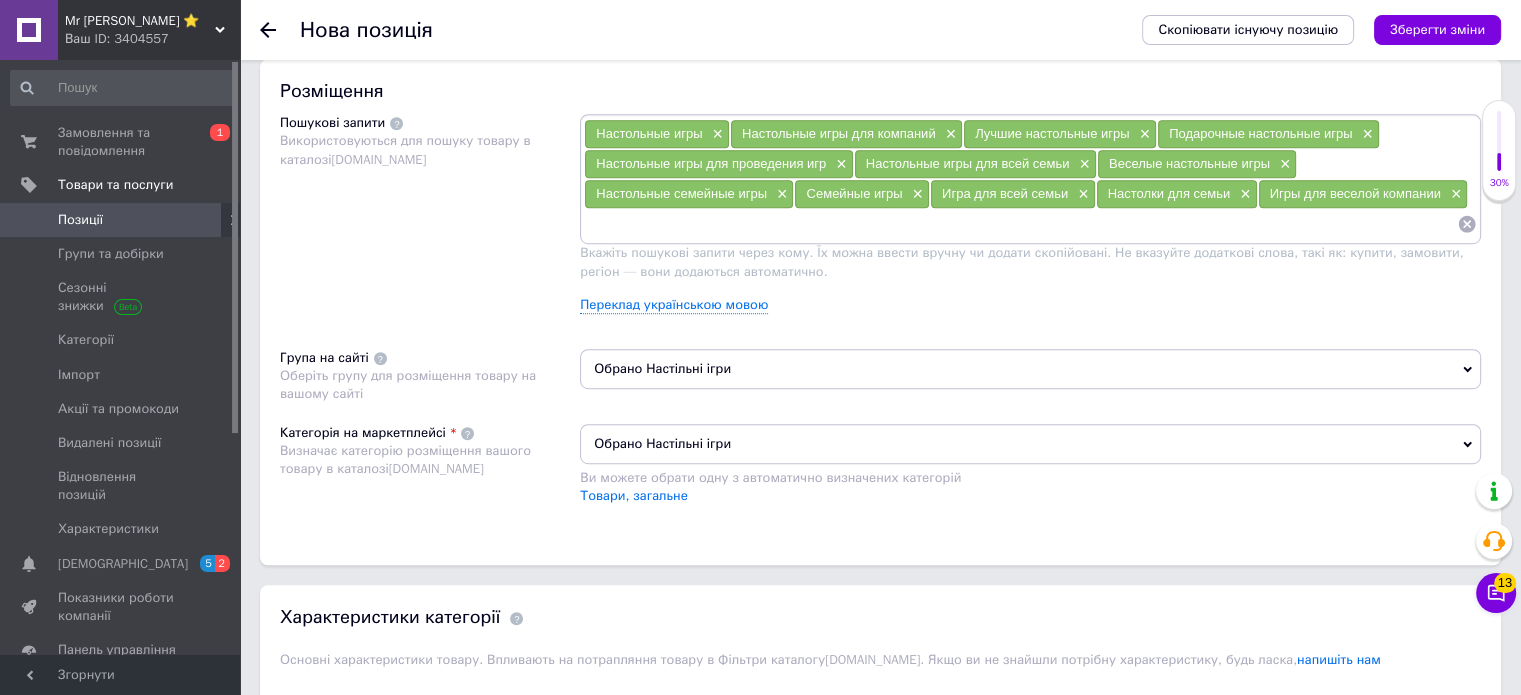 scroll, scrollTop: 1100, scrollLeft: 0, axis: vertical 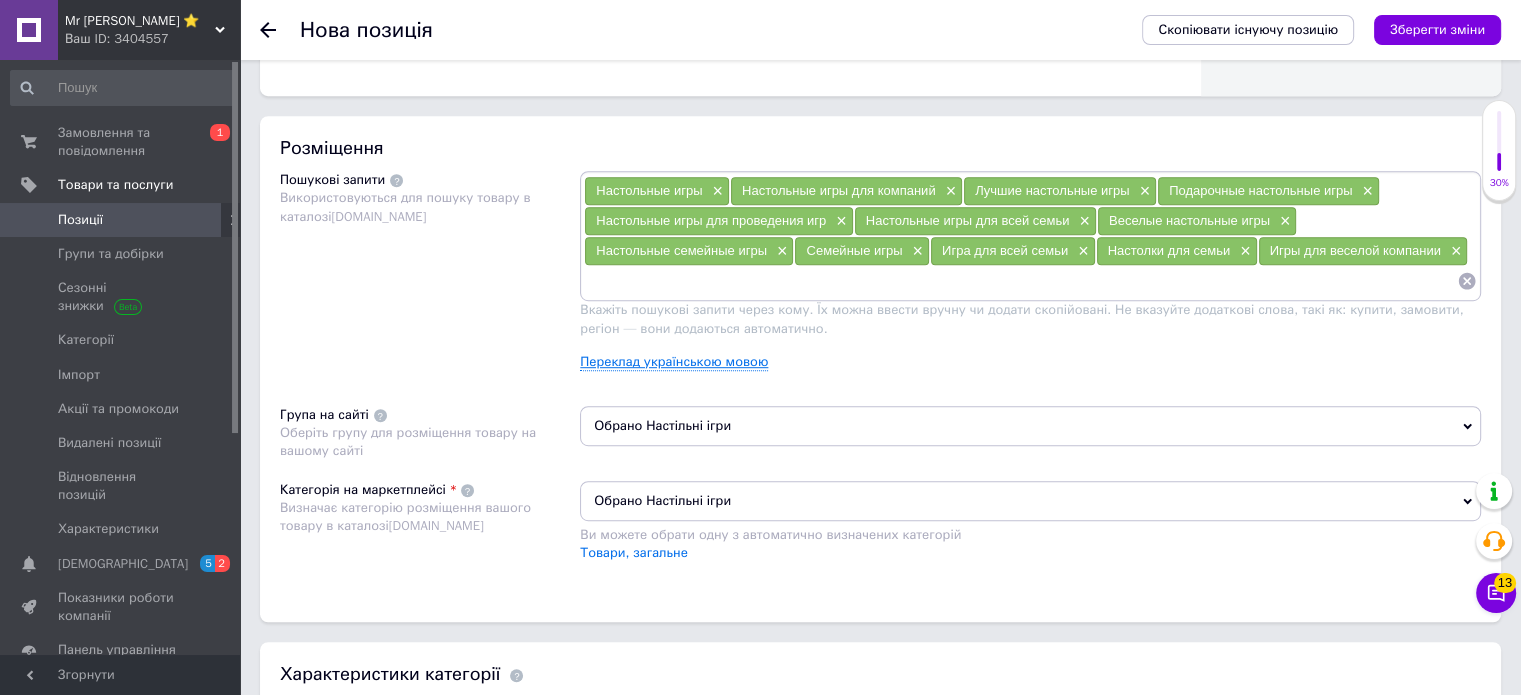 click on "Переклад українською мовою" at bounding box center [674, 362] 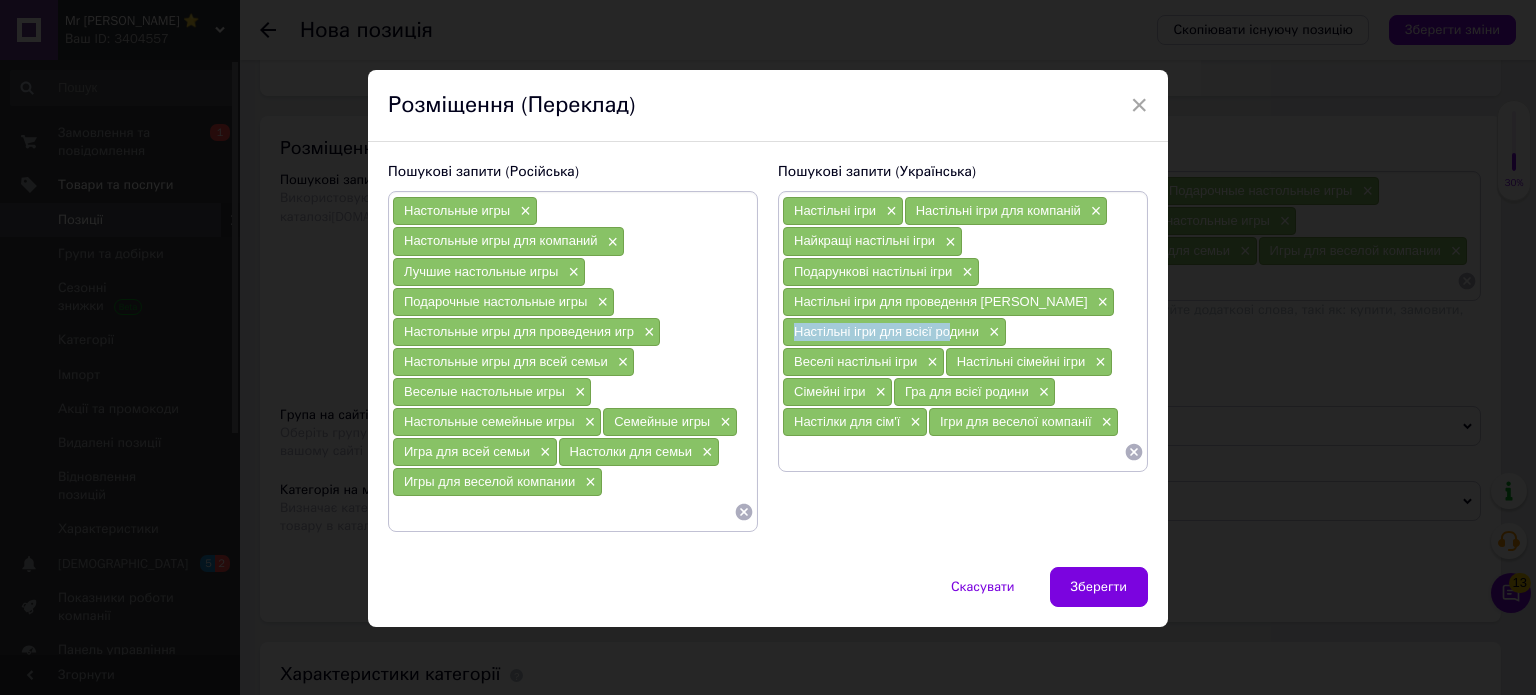 drag, startPoint x: 789, startPoint y: 328, endPoint x: 948, endPoint y: 332, distance: 159.05031 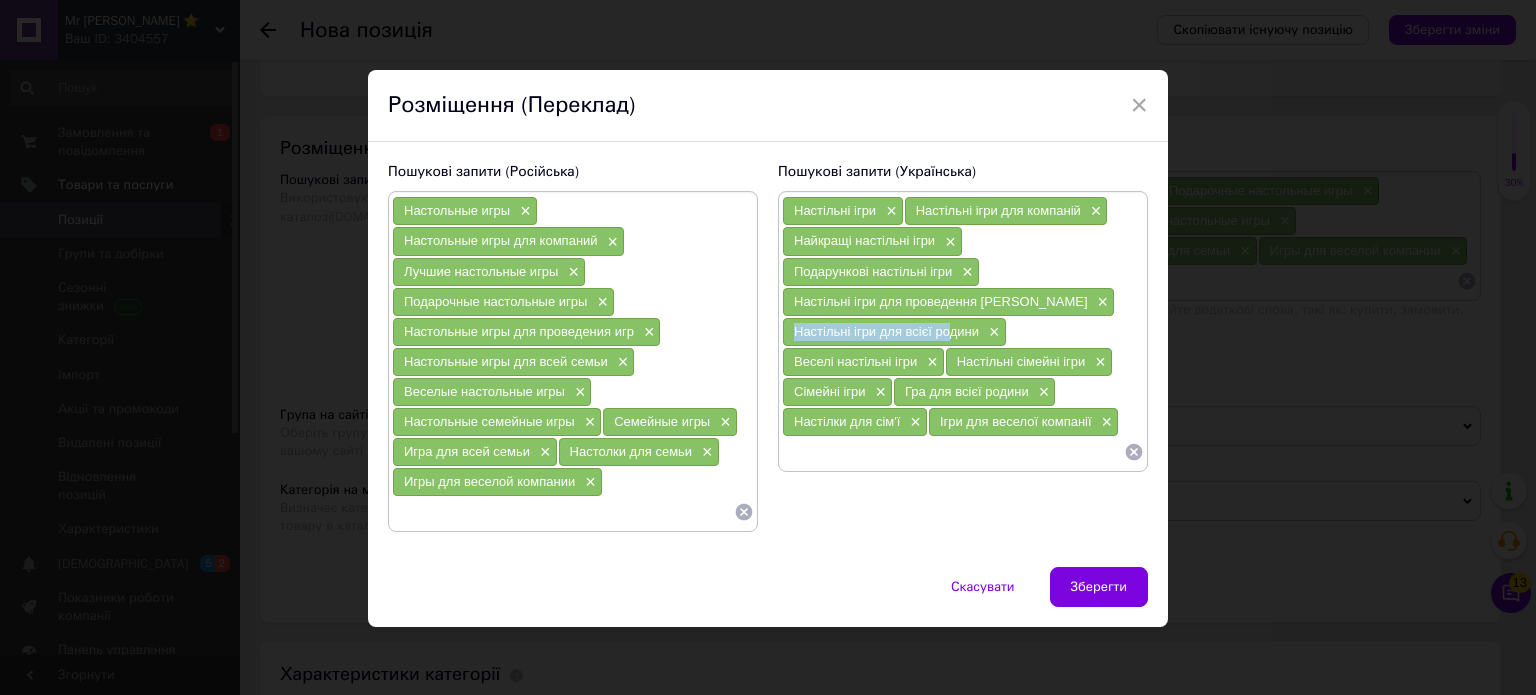 click on "Настільні ігри для всієї родини ×" at bounding box center [894, 332] 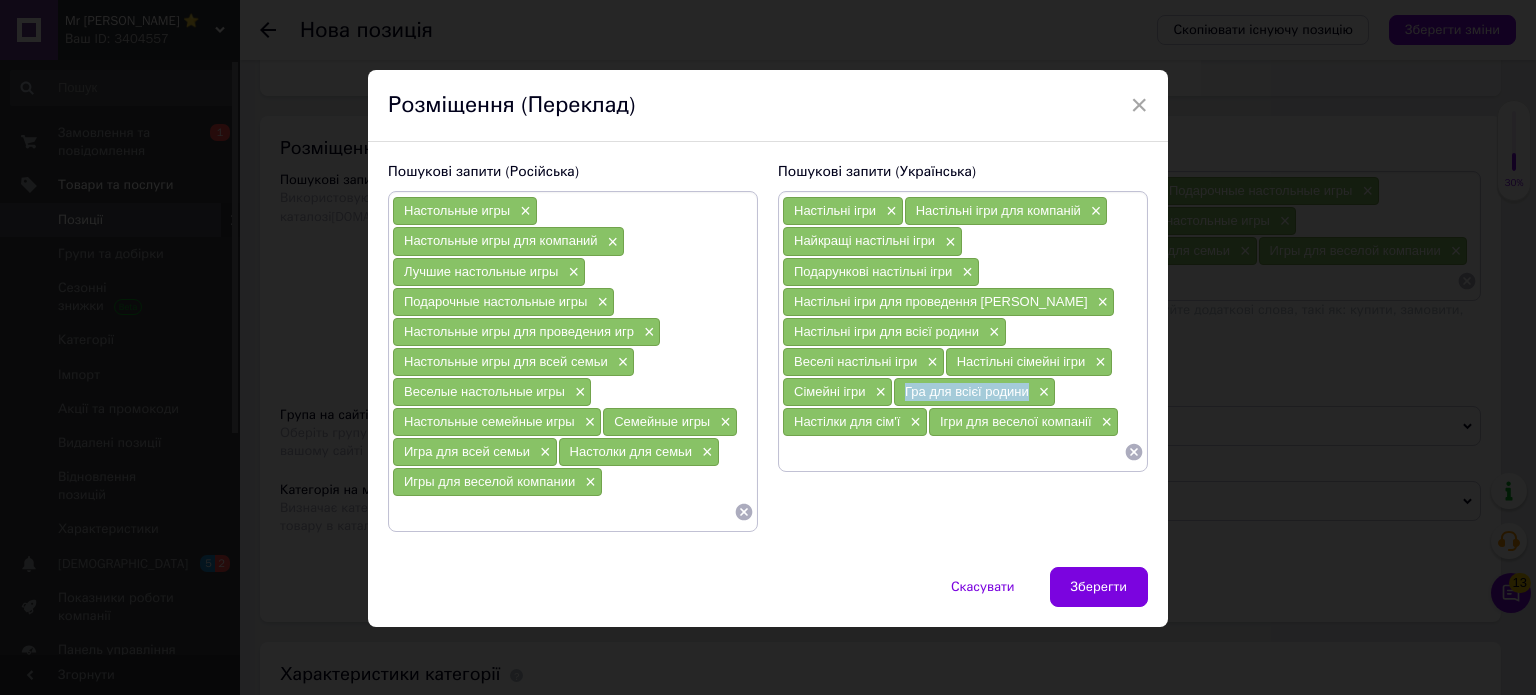 copy on "Гра для всієї родини" 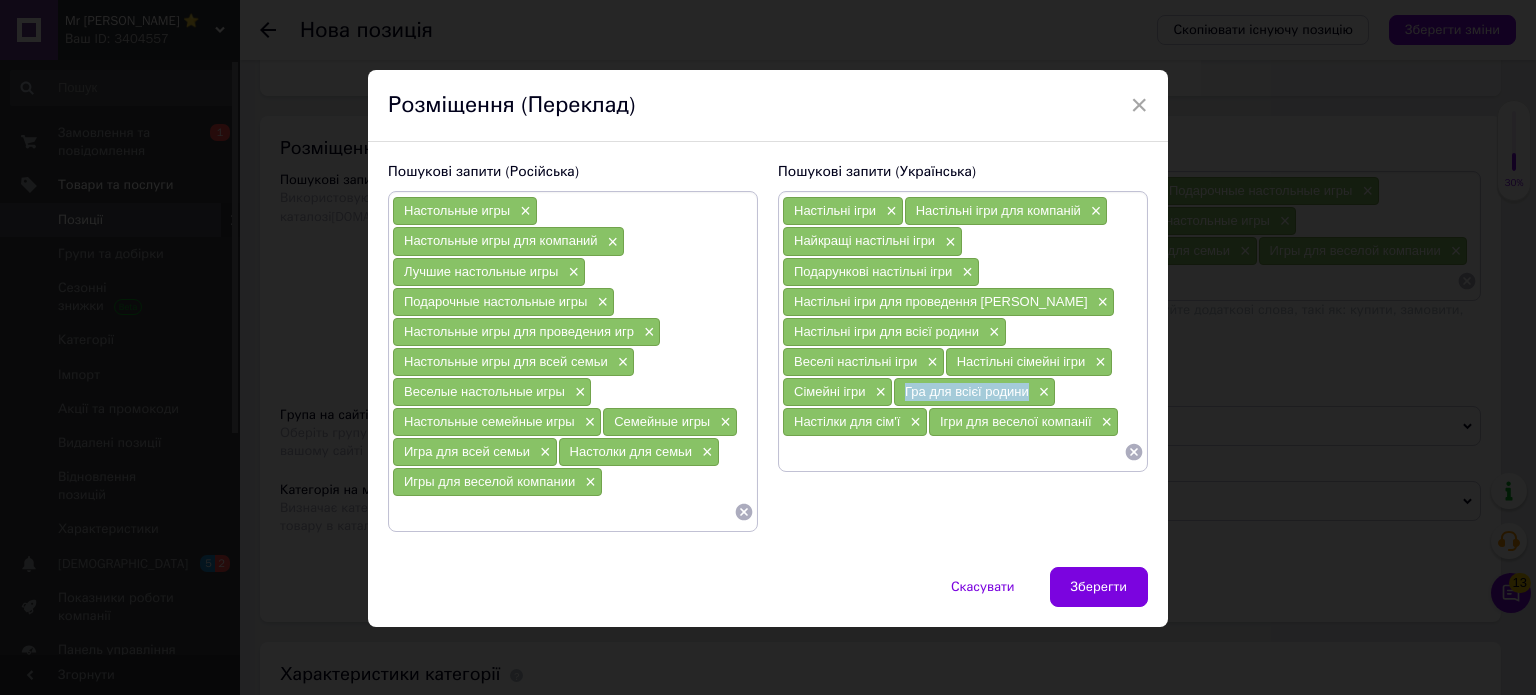 drag, startPoint x: 900, startPoint y: 388, endPoint x: 1024, endPoint y: 390, distance: 124.01613 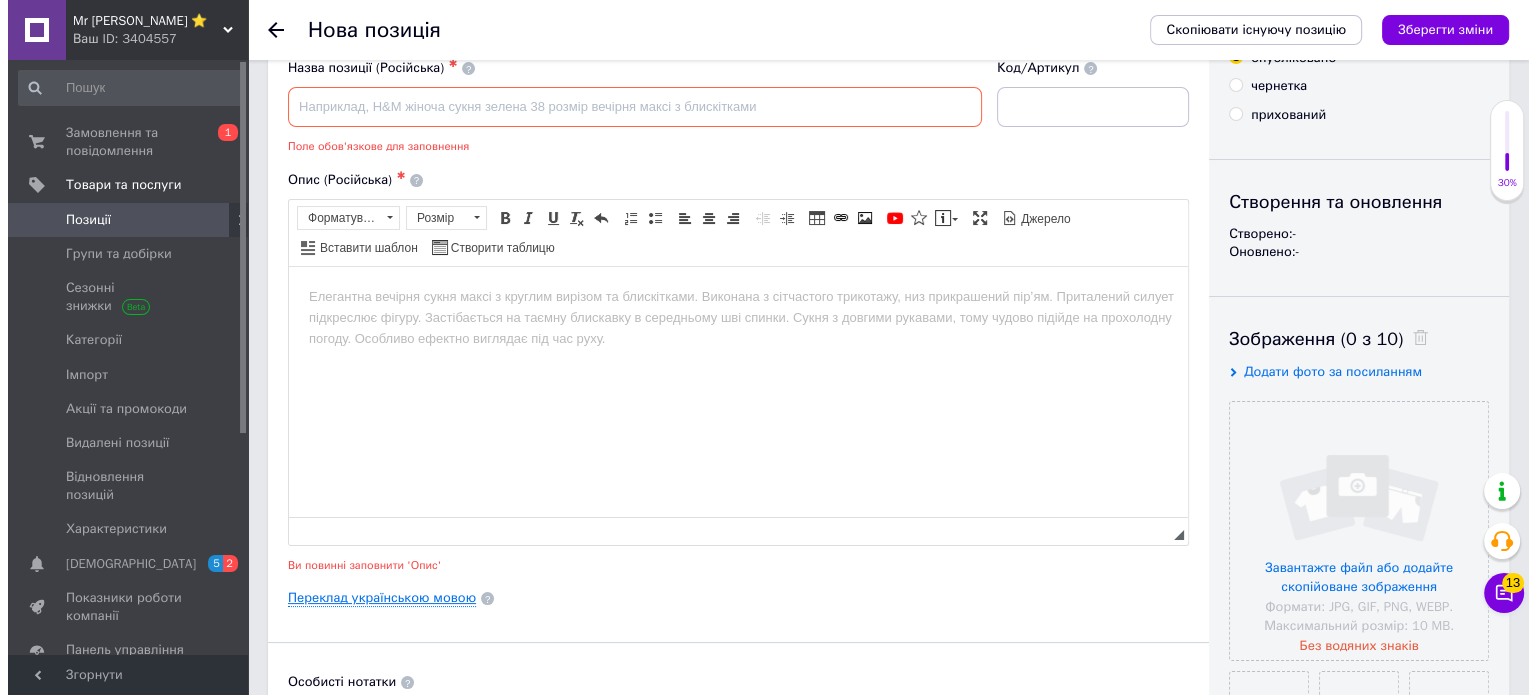 scroll, scrollTop: 200, scrollLeft: 0, axis: vertical 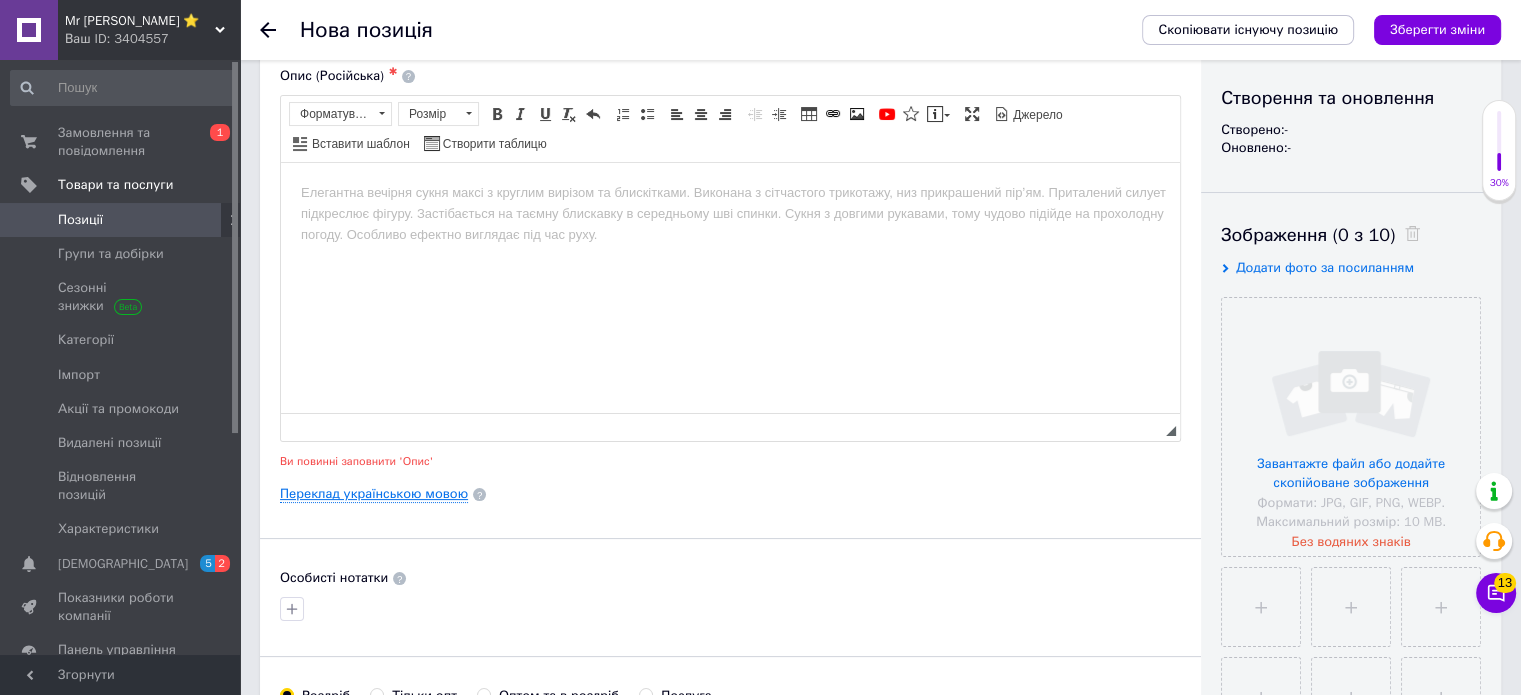click on "Переклад українською мовою" at bounding box center [374, 494] 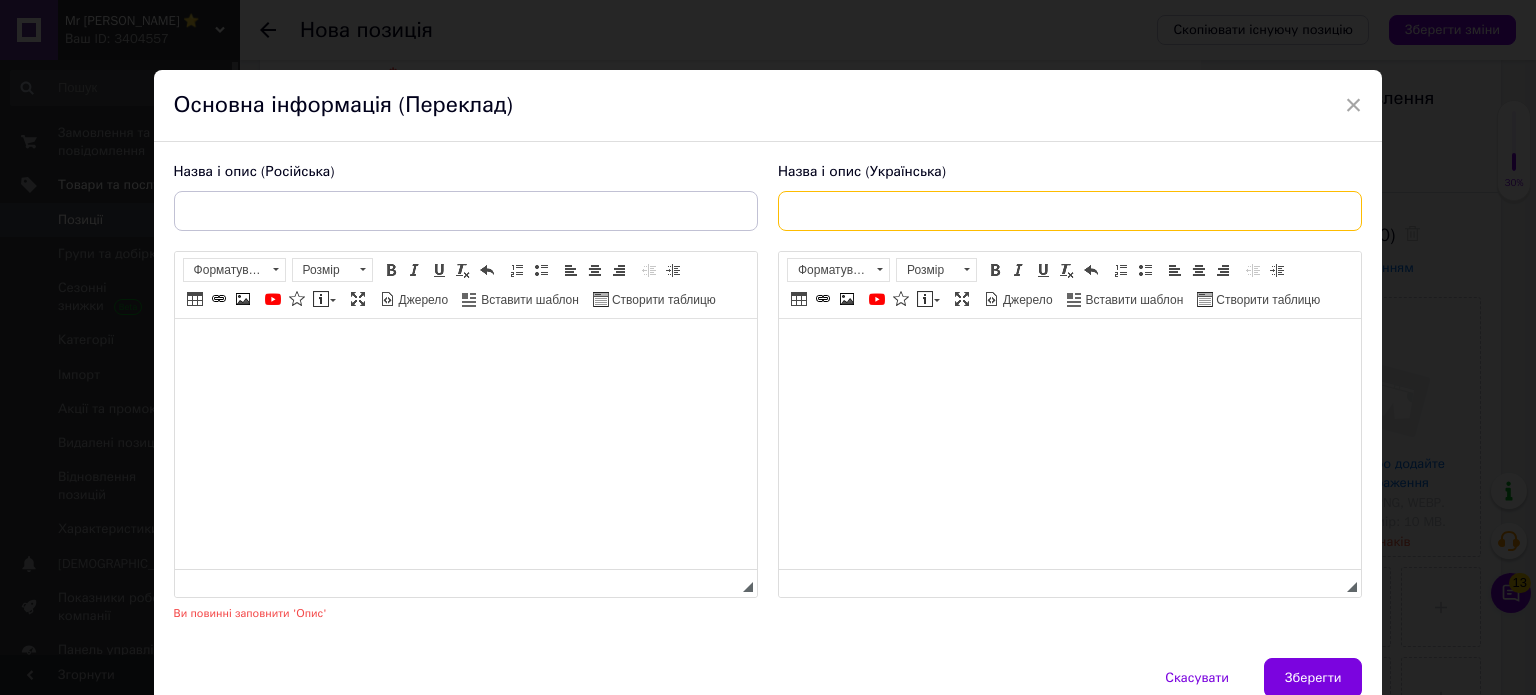 click at bounding box center (1070, 211) 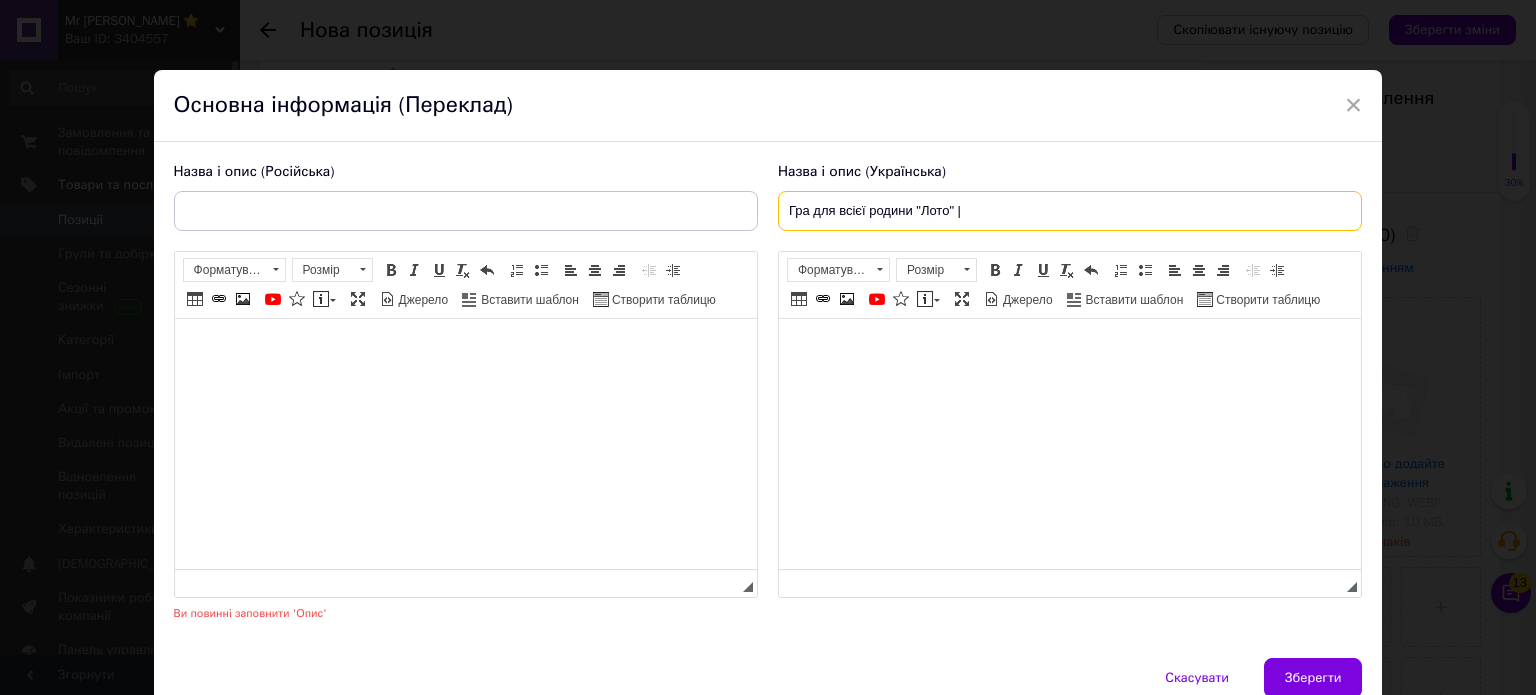 paste on "ідеальний подарунок для затишних вечорів Детальніше: [URL][DOMAIN_NAME]" 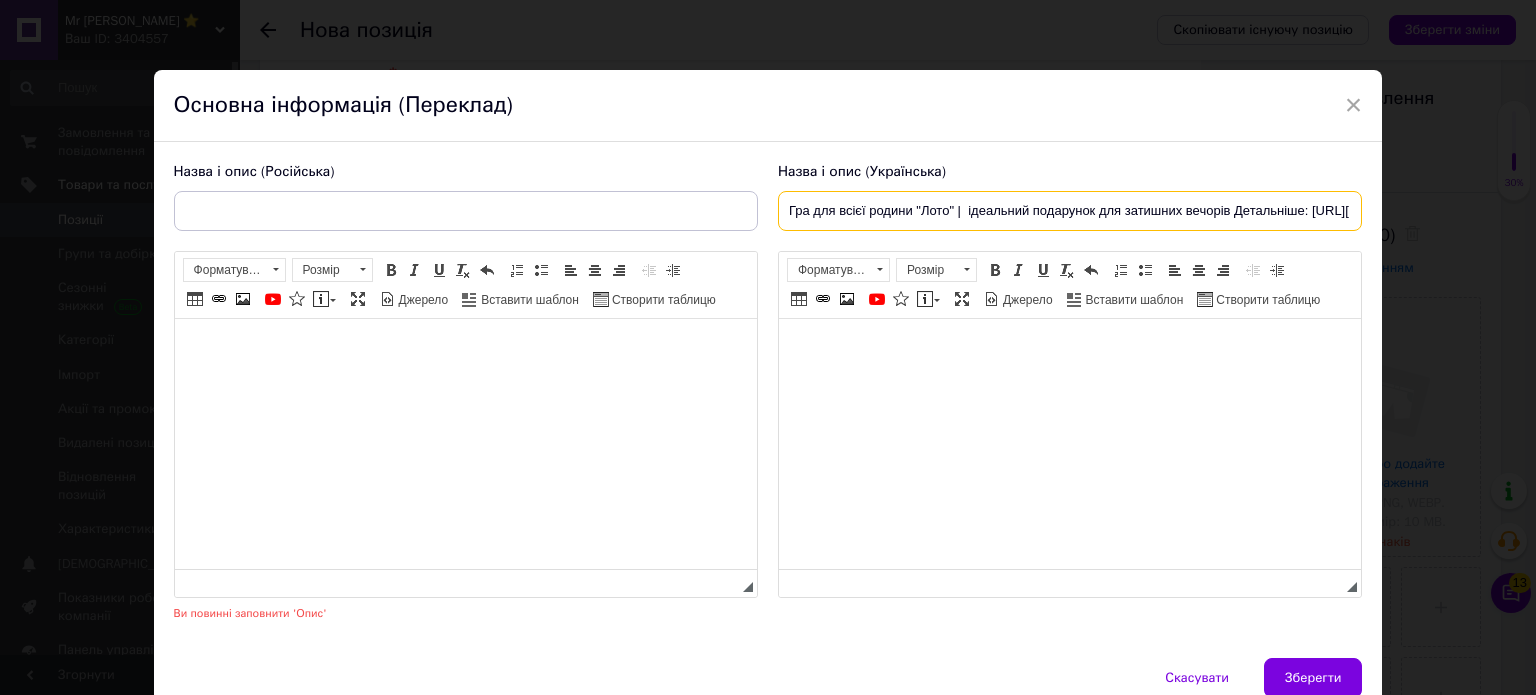 scroll, scrollTop: 0, scrollLeft: 240, axis: horizontal 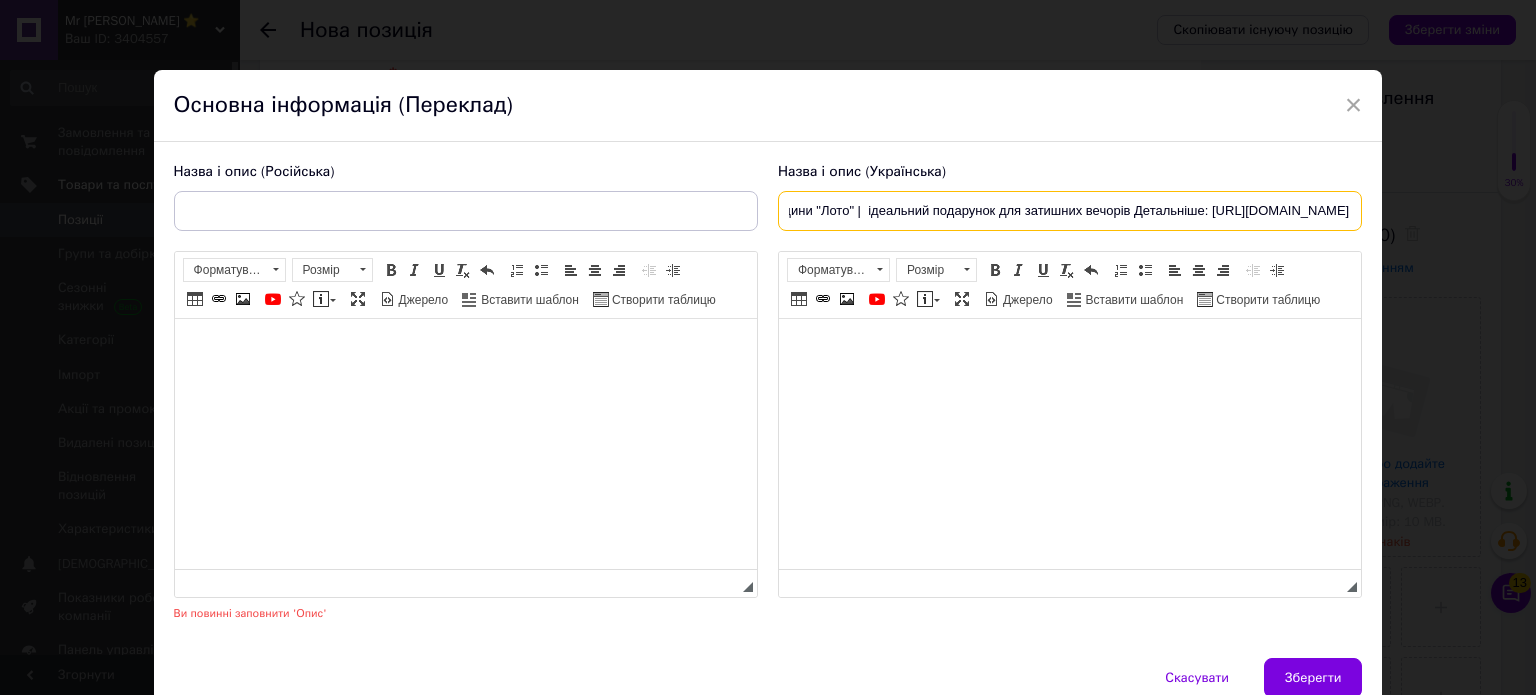 click on "Гра для всієї родини "Лото" |  ідеальний подарунок для затишних вечорів Детальніше: [URL][DOMAIN_NAME]" at bounding box center [1070, 211] 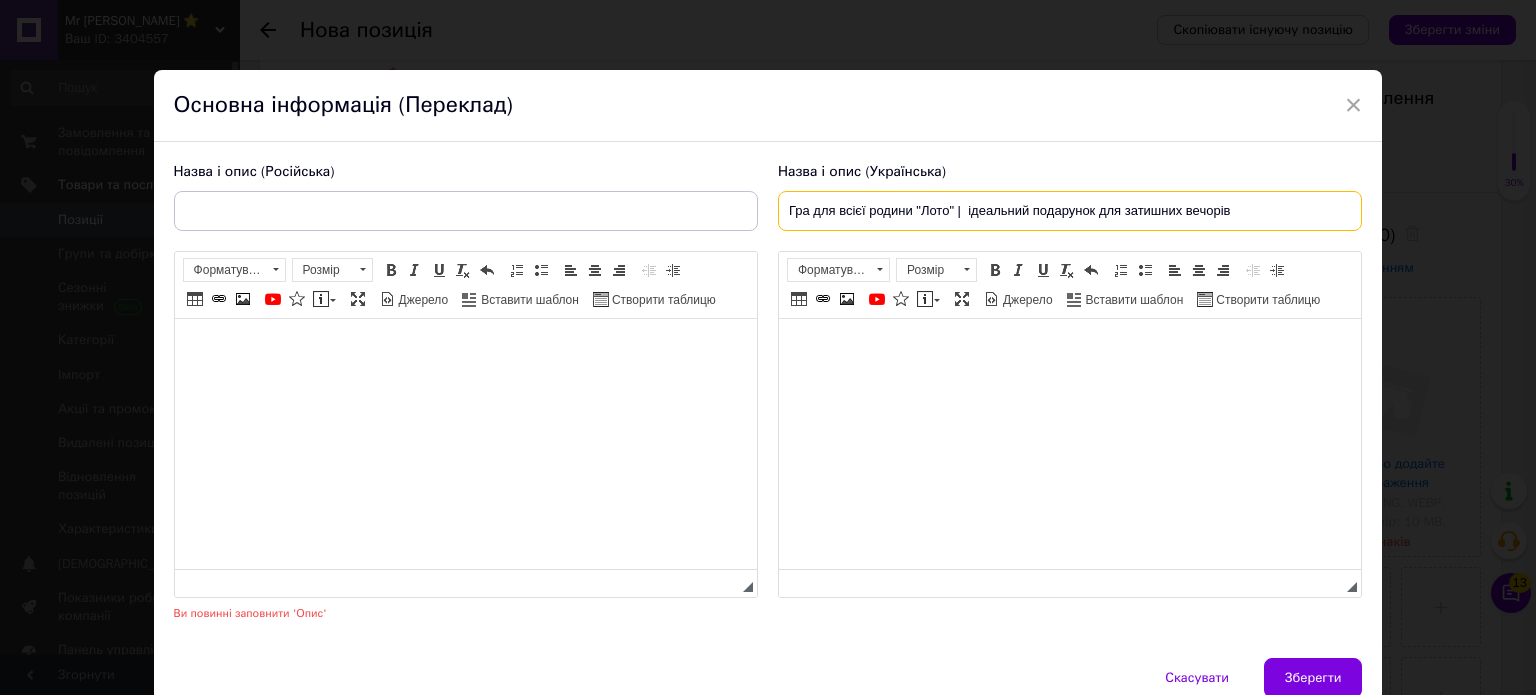 scroll, scrollTop: 0, scrollLeft: 0, axis: both 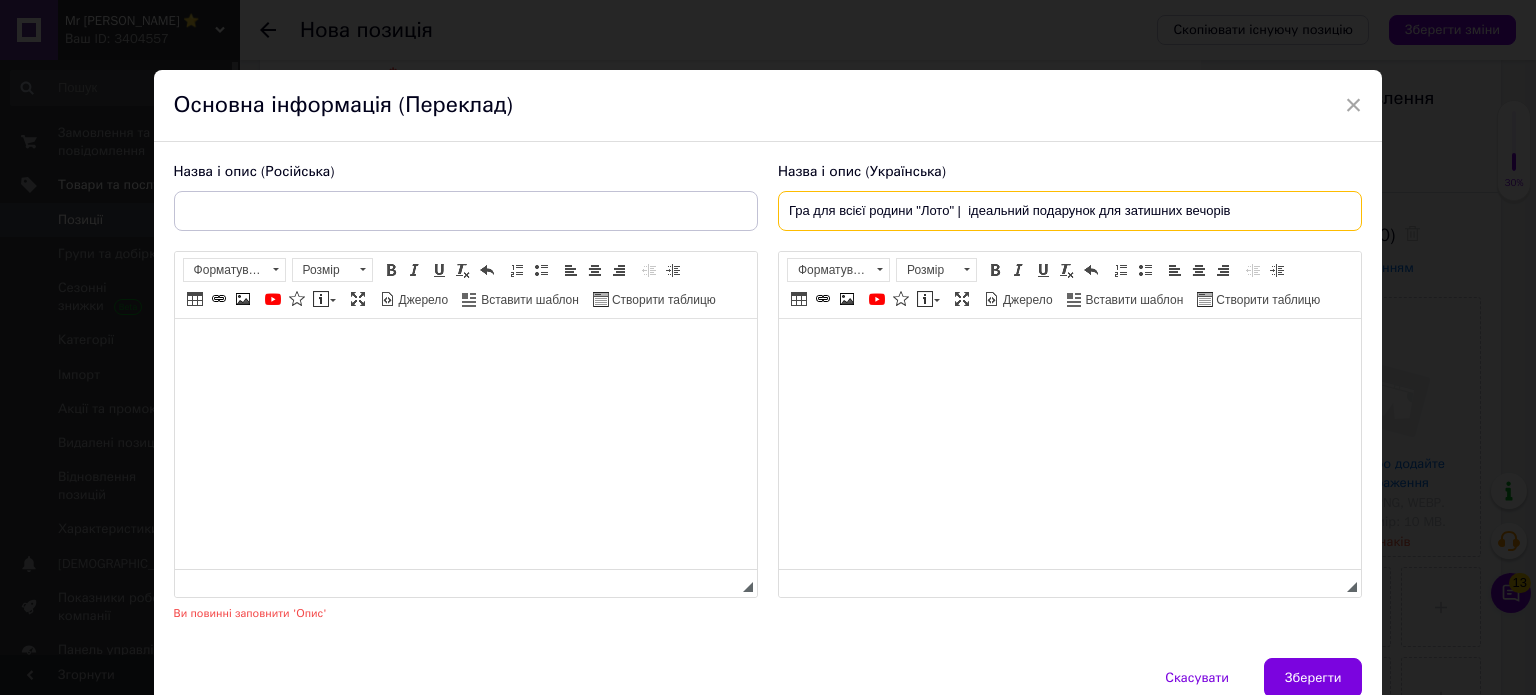 click on "Гра для всієї родини "Лото" |  ідеальний подарунок для затишних вечорів" at bounding box center (1070, 211) 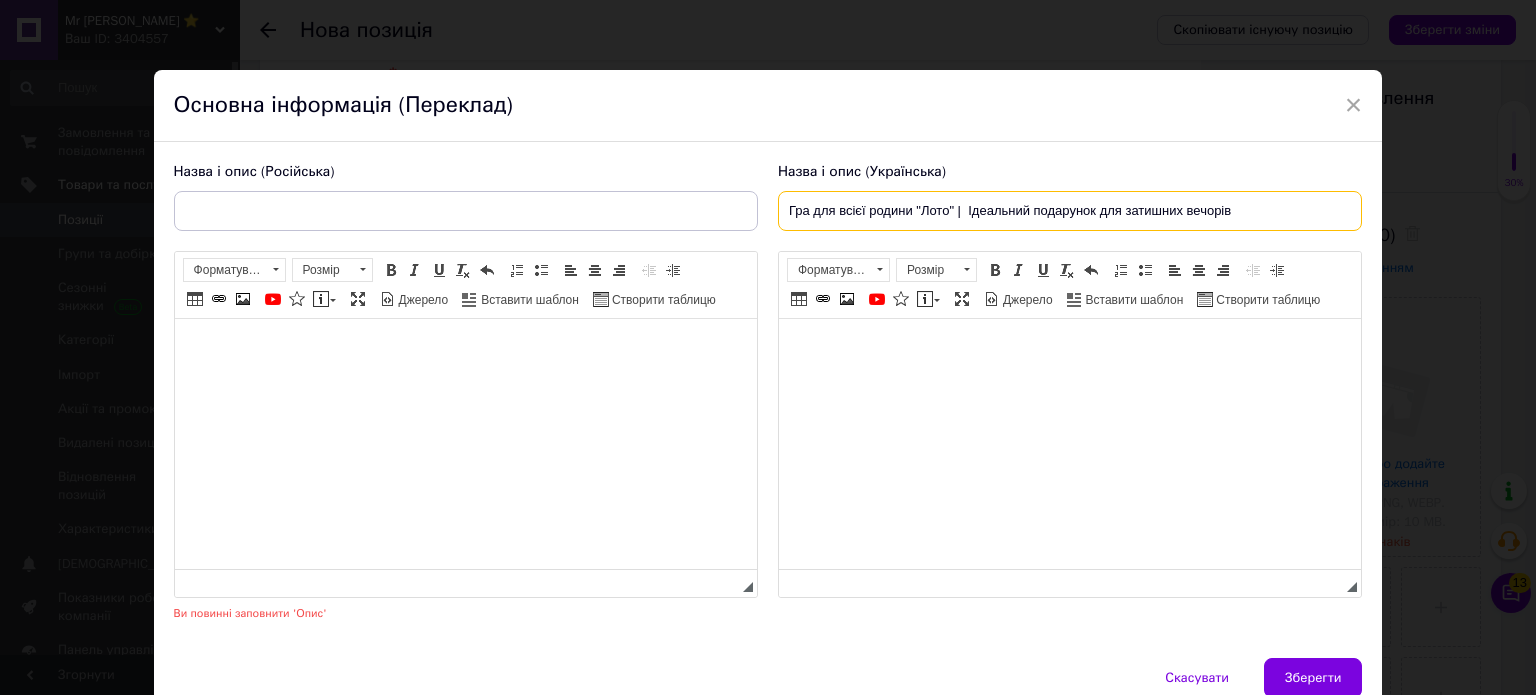 click on "Гра для всієї родини "Лото" |  Ідеальний подарунок для затишних вечорів" at bounding box center [1070, 211] 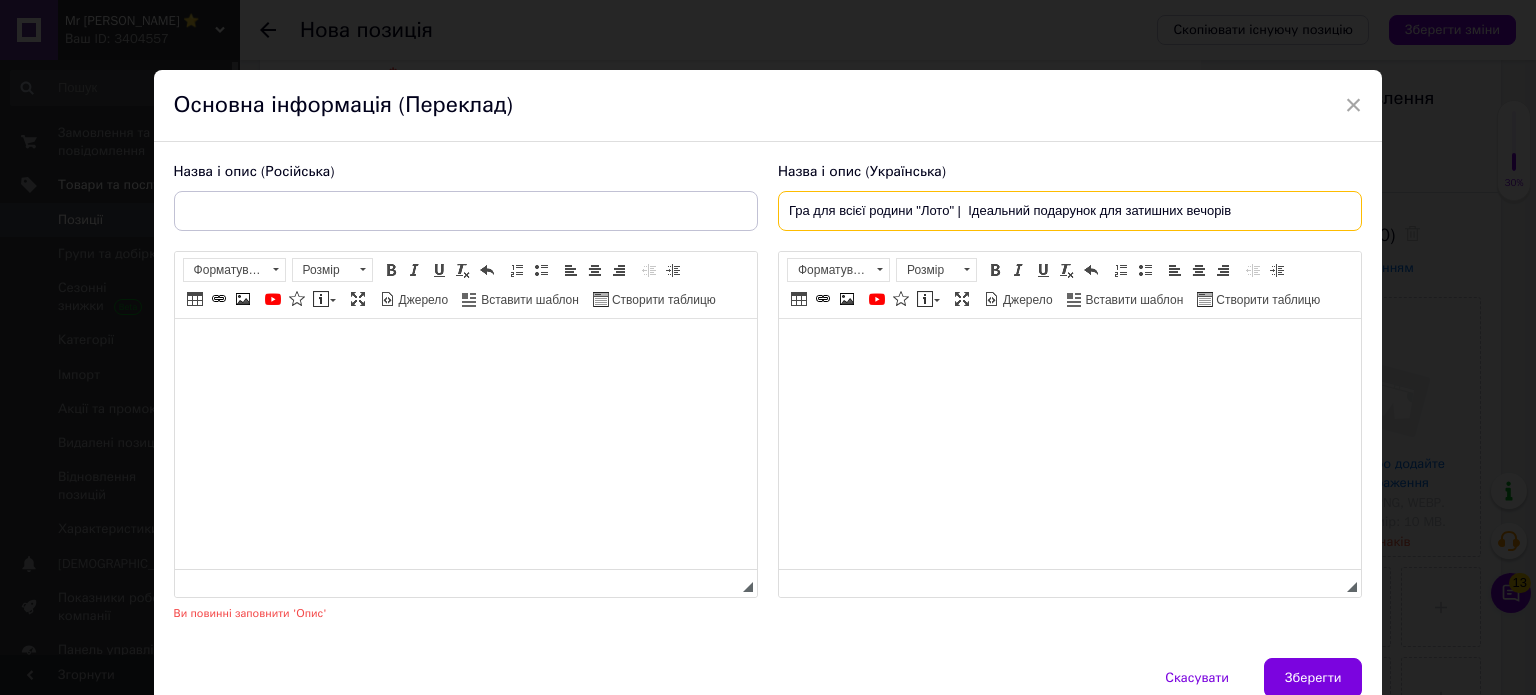 click on "Гра для всієї родини "Лото" |  Ідеальний подарунок для затишних вечорів" at bounding box center [1070, 211] 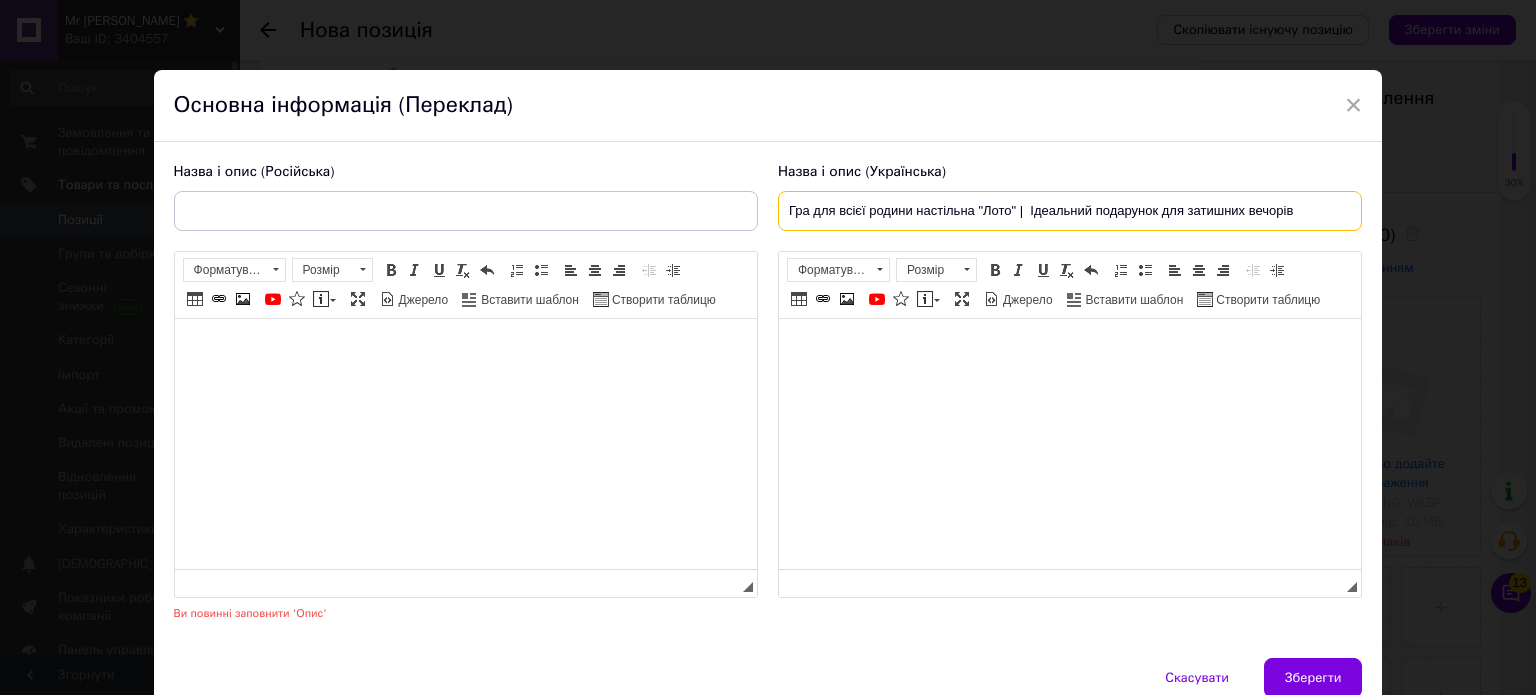 click on "Гра для всієї родини настільна "Лото" |  Ідеальний подарунок для затишних вечорів" at bounding box center [1070, 211] 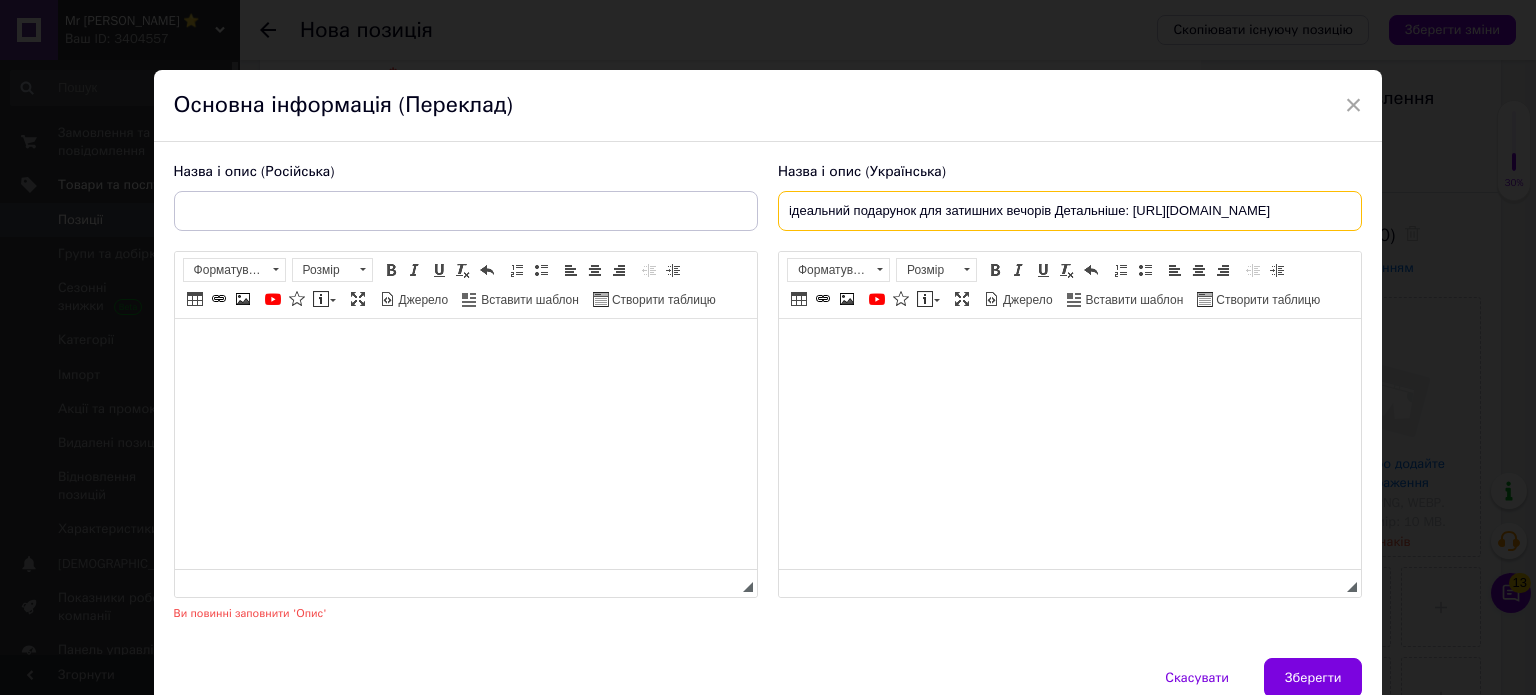 click on "ідеальний подарунок для затишних вечорів Детальніше: [URL][DOMAIN_NAME]" at bounding box center [1070, 211] 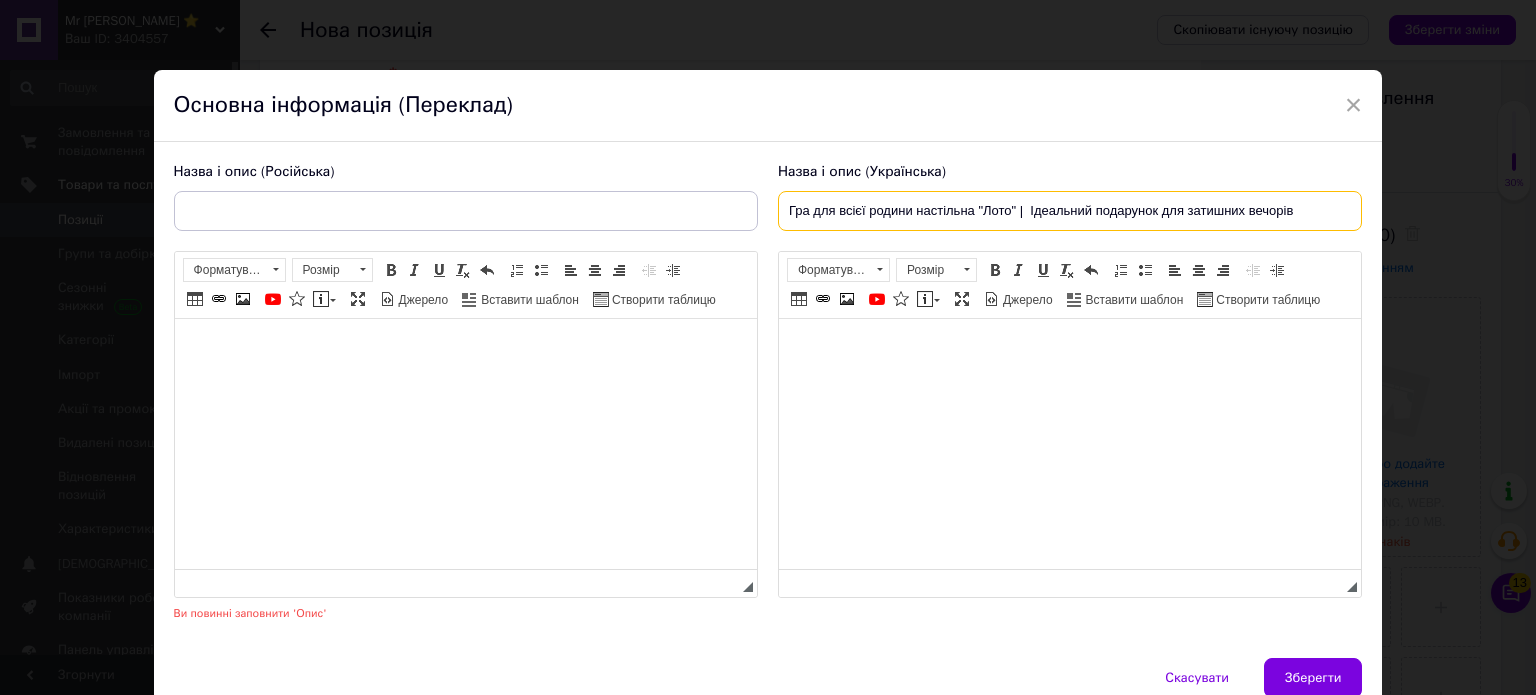 scroll, scrollTop: 0, scrollLeft: 0, axis: both 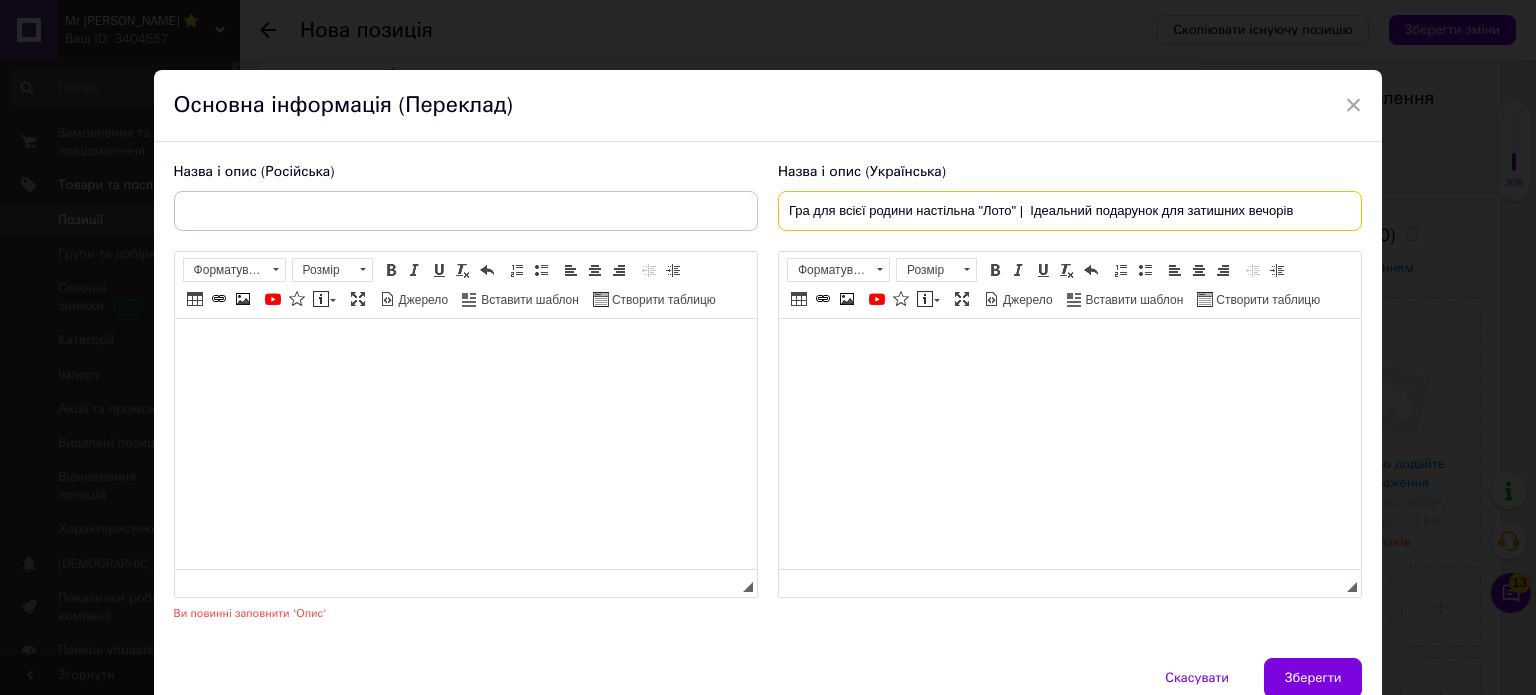 type on "Гра для всієї родини настільна "Лото" |  Ідеальний подарунок для затишних вечорів" 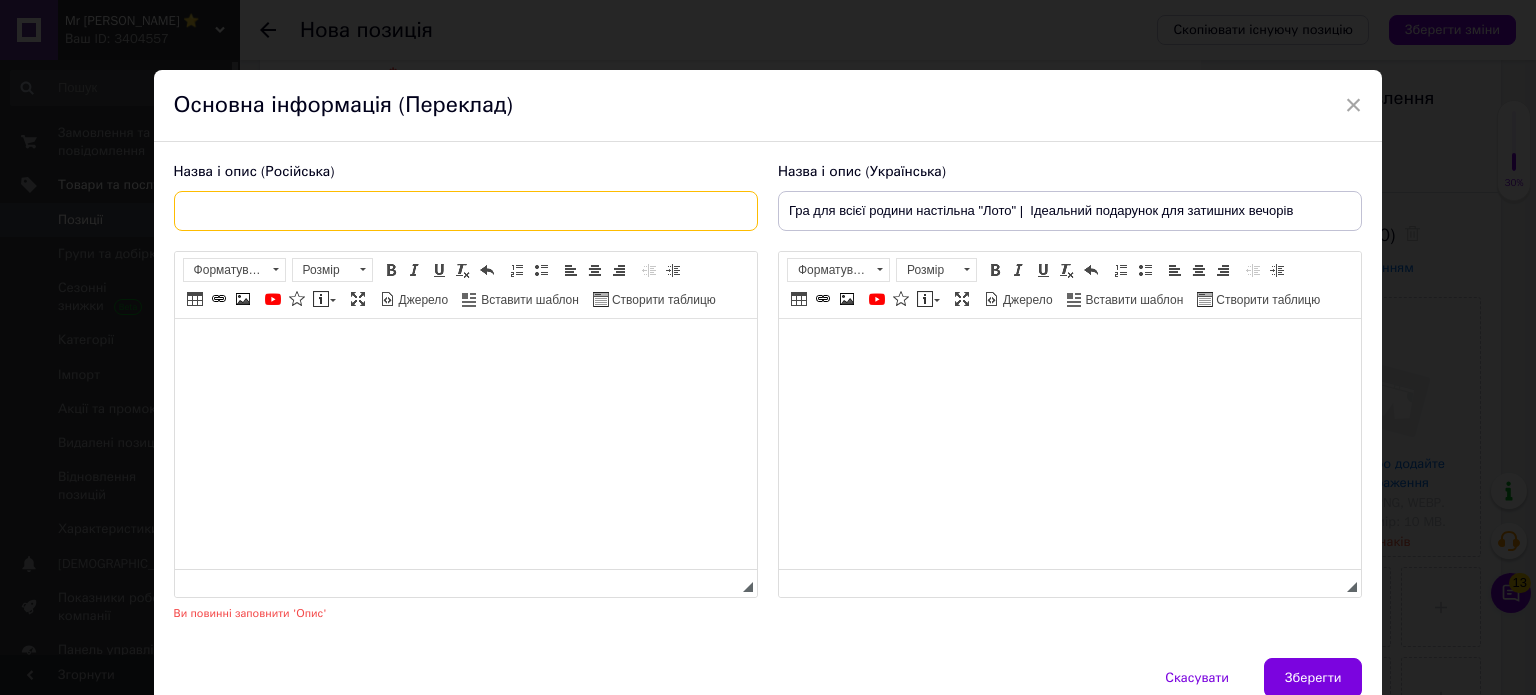 click at bounding box center (466, 211) 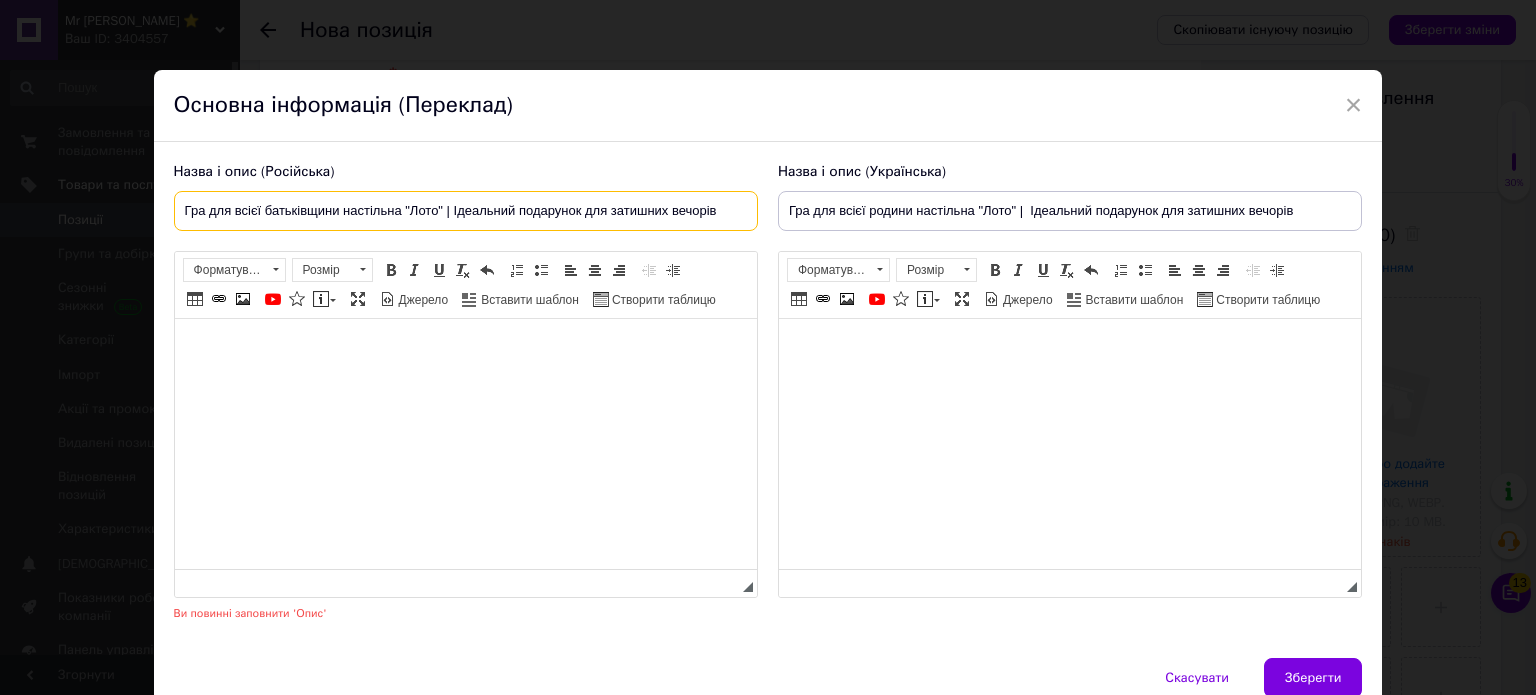 drag, startPoint x: 729, startPoint y: 210, endPoint x: 132, endPoint y: 243, distance: 597.9114 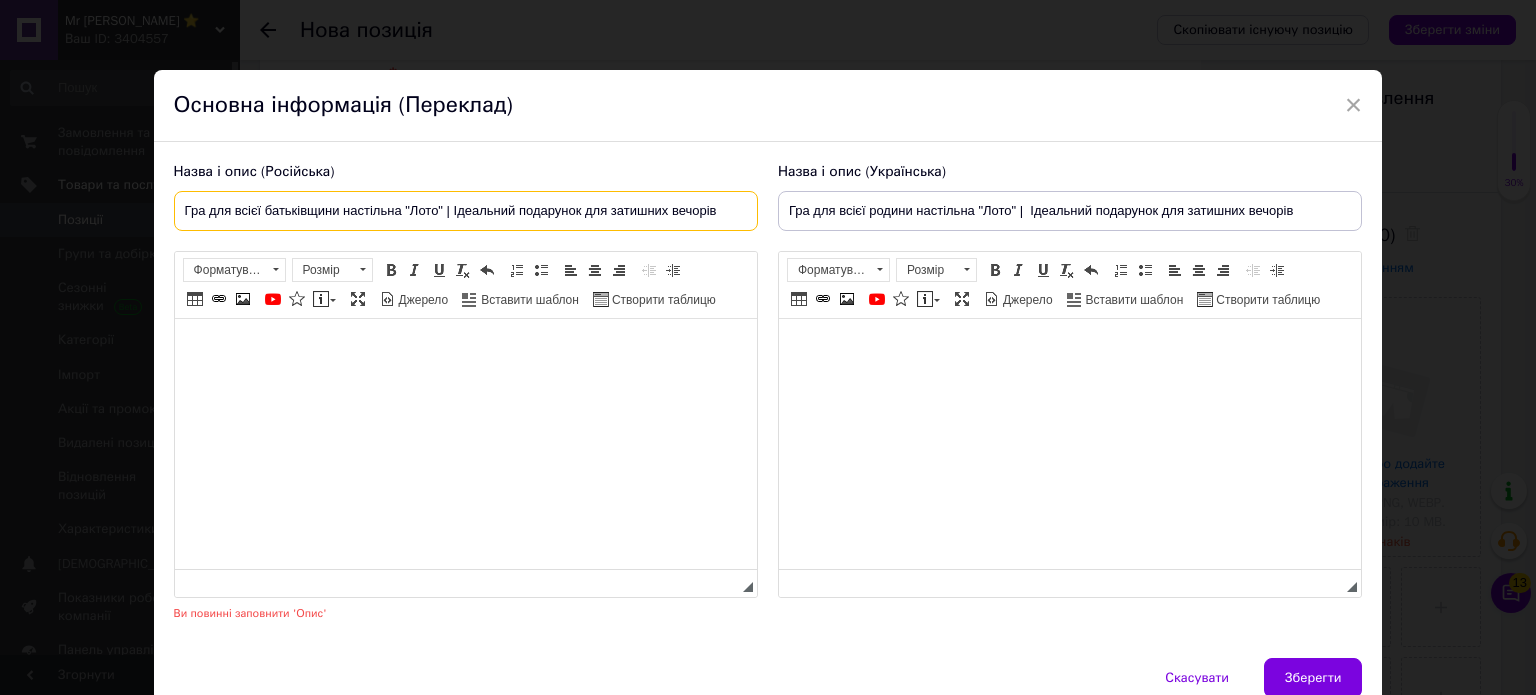 click on "Гра для всієї батьківщини настільна "Лото" | Ідеальний подарунок для затишних вечорів" at bounding box center [466, 211] 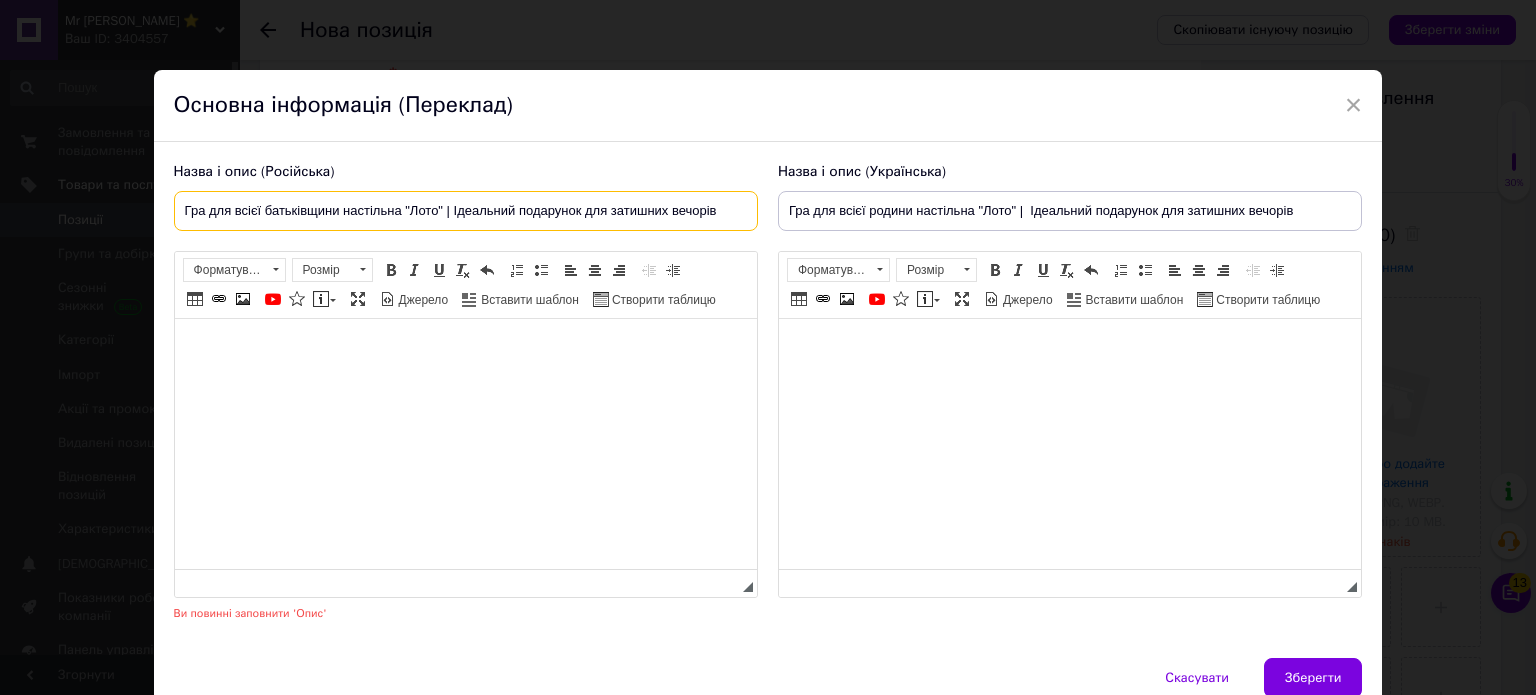 paste on "гра для всей семьи настольная "Лото" | Идеальный подарок для уютных вечеро" 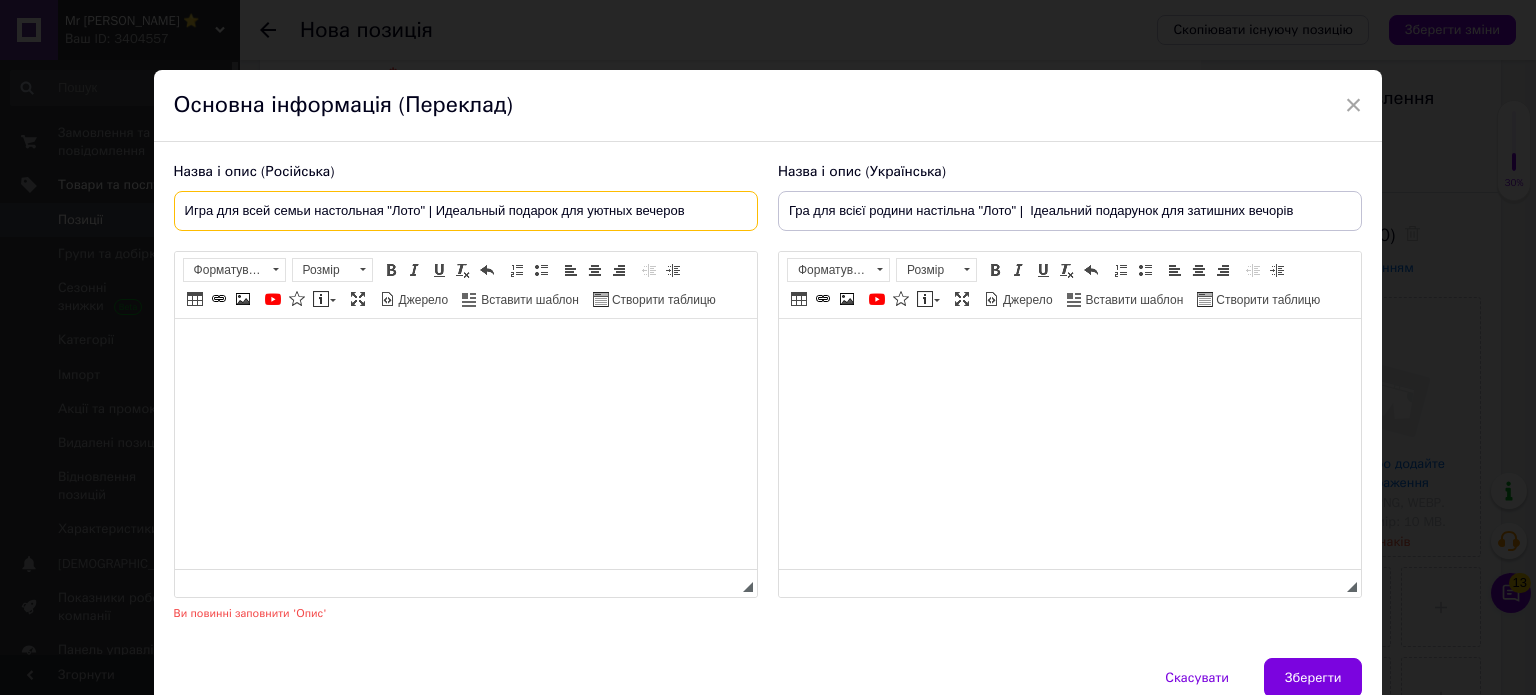 drag, startPoint x: 726, startPoint y: 215, endPoint x: 47, endPoint y: 260, distance: 680.4895 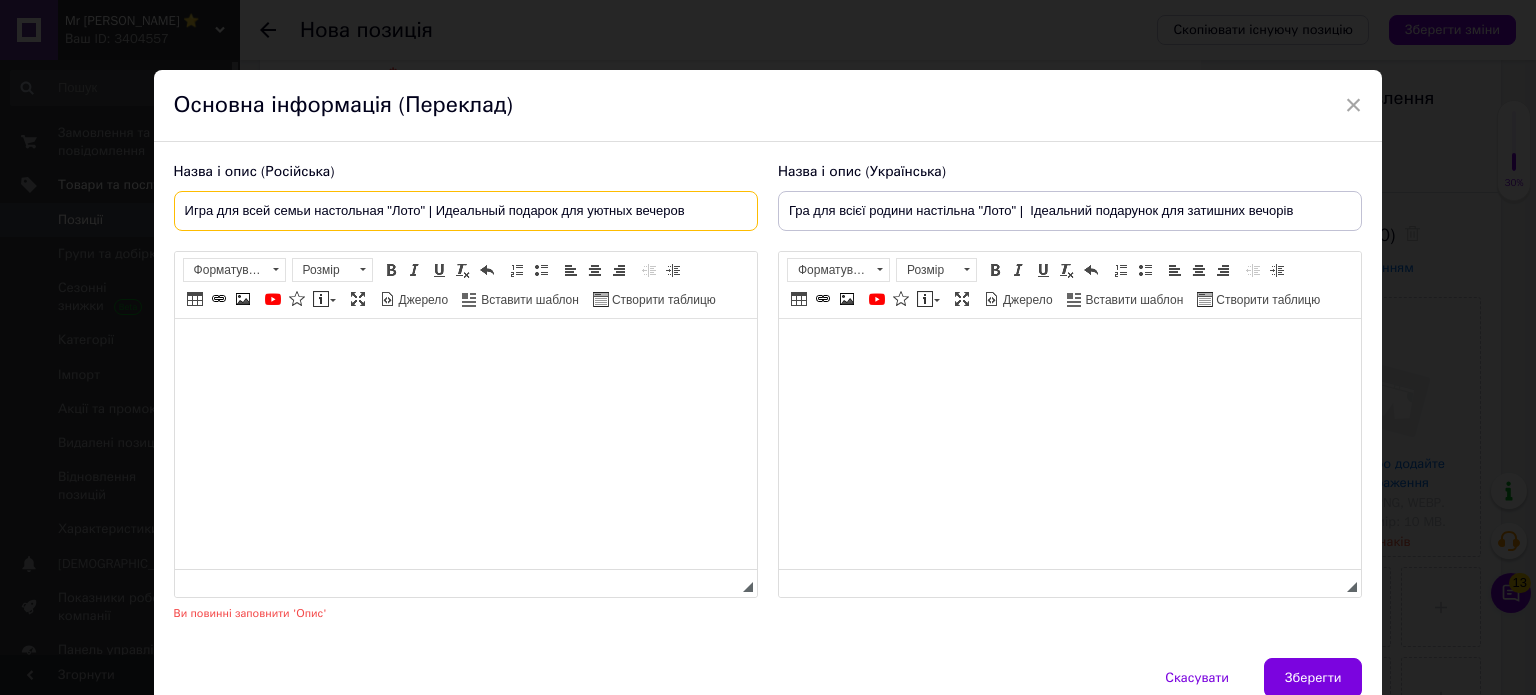 type on "Игра для всей семьи настольная "Лото" | Идеальный подарок для уютных вечеров" 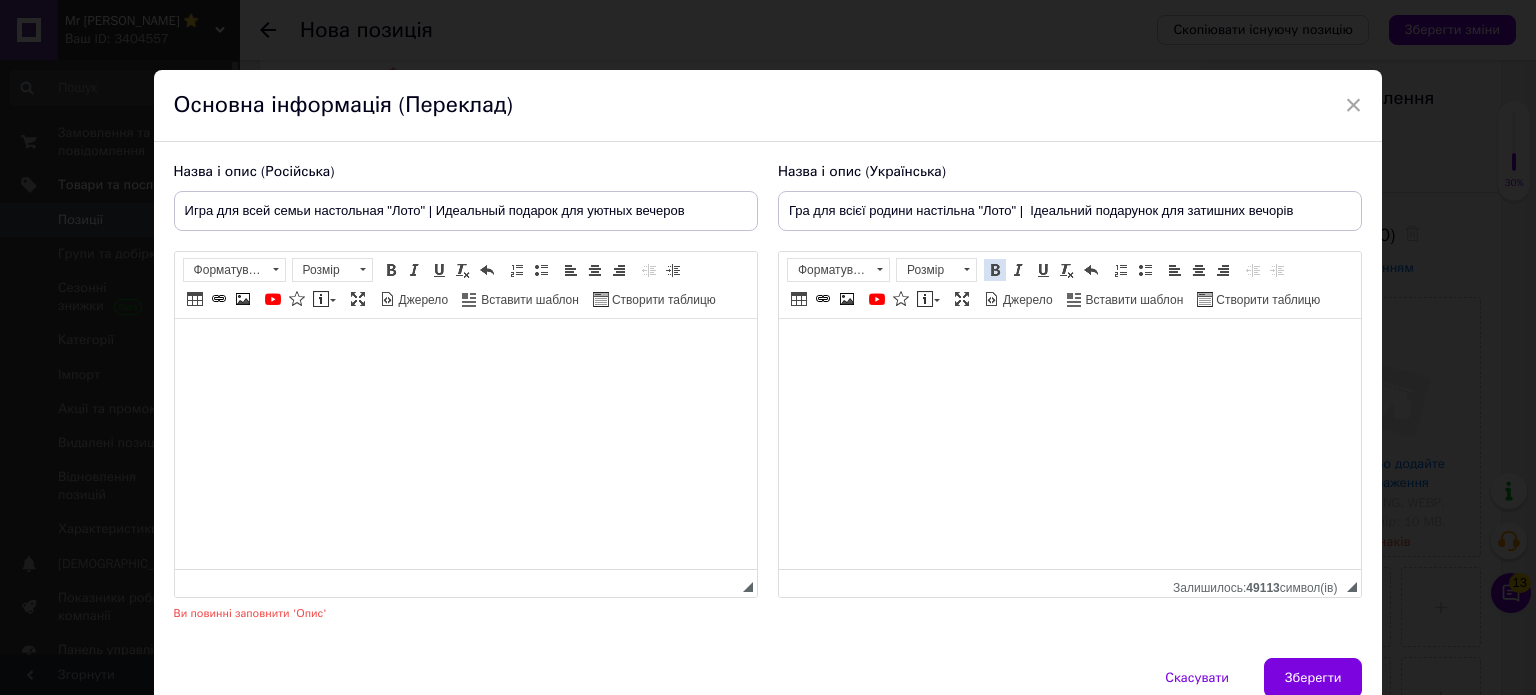 click at bounding box center (995, 270) 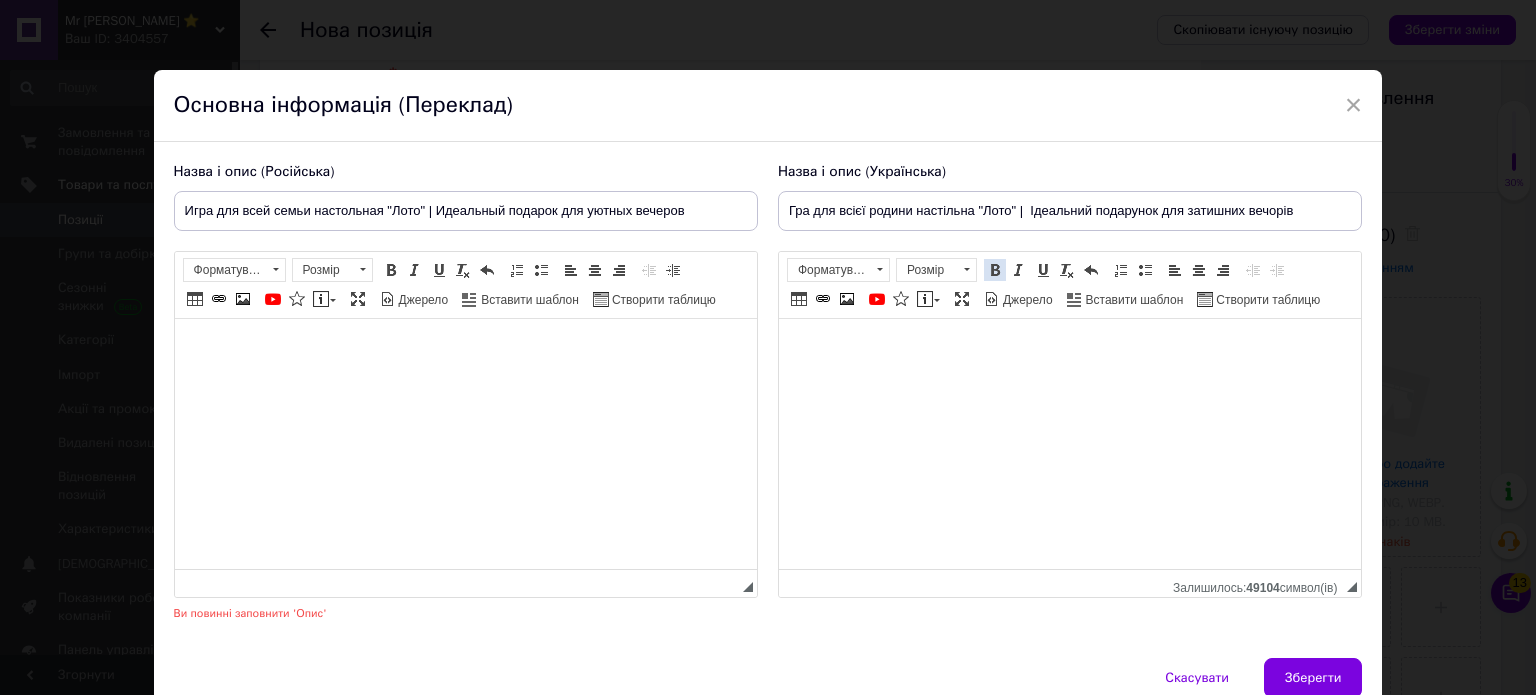 click at bounding box center [995, 270] 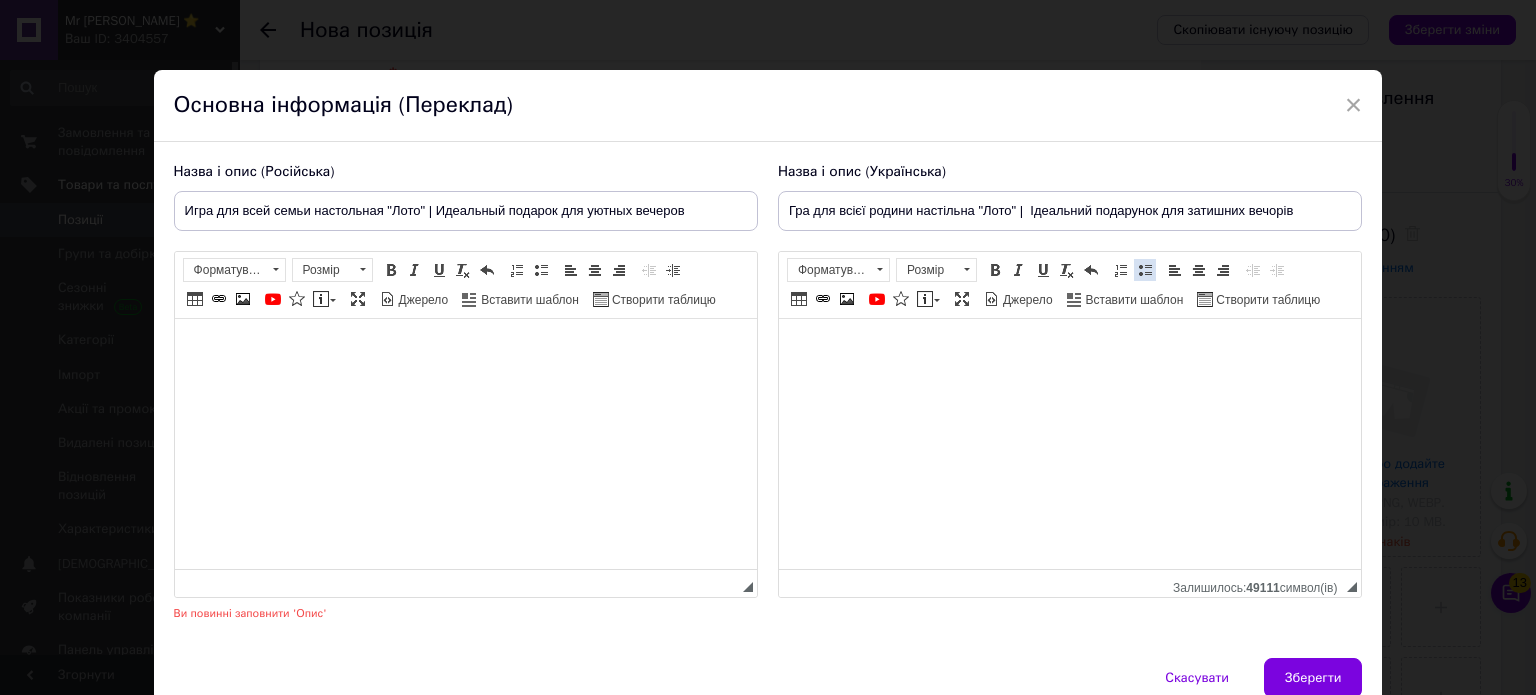 click at bounding box center [1145, 270] 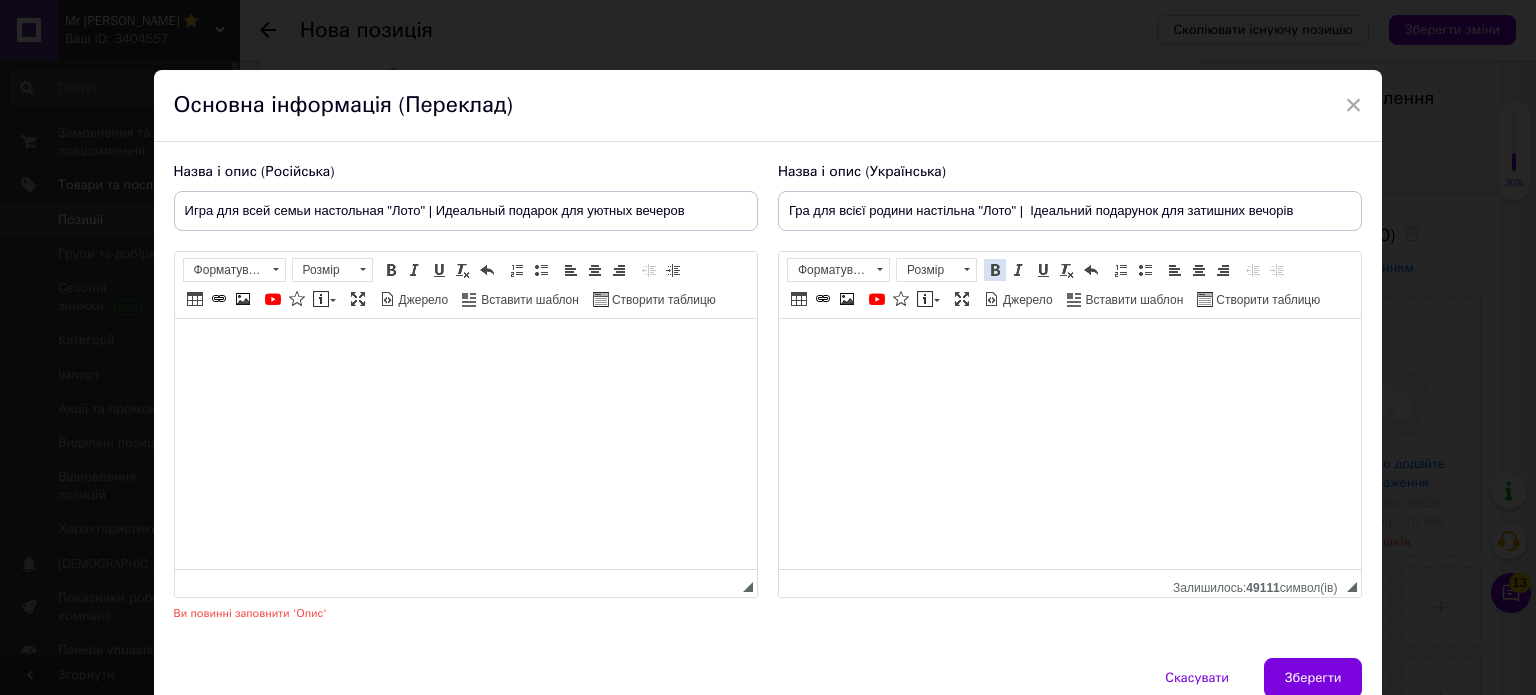click at bounding box center (995, 270) 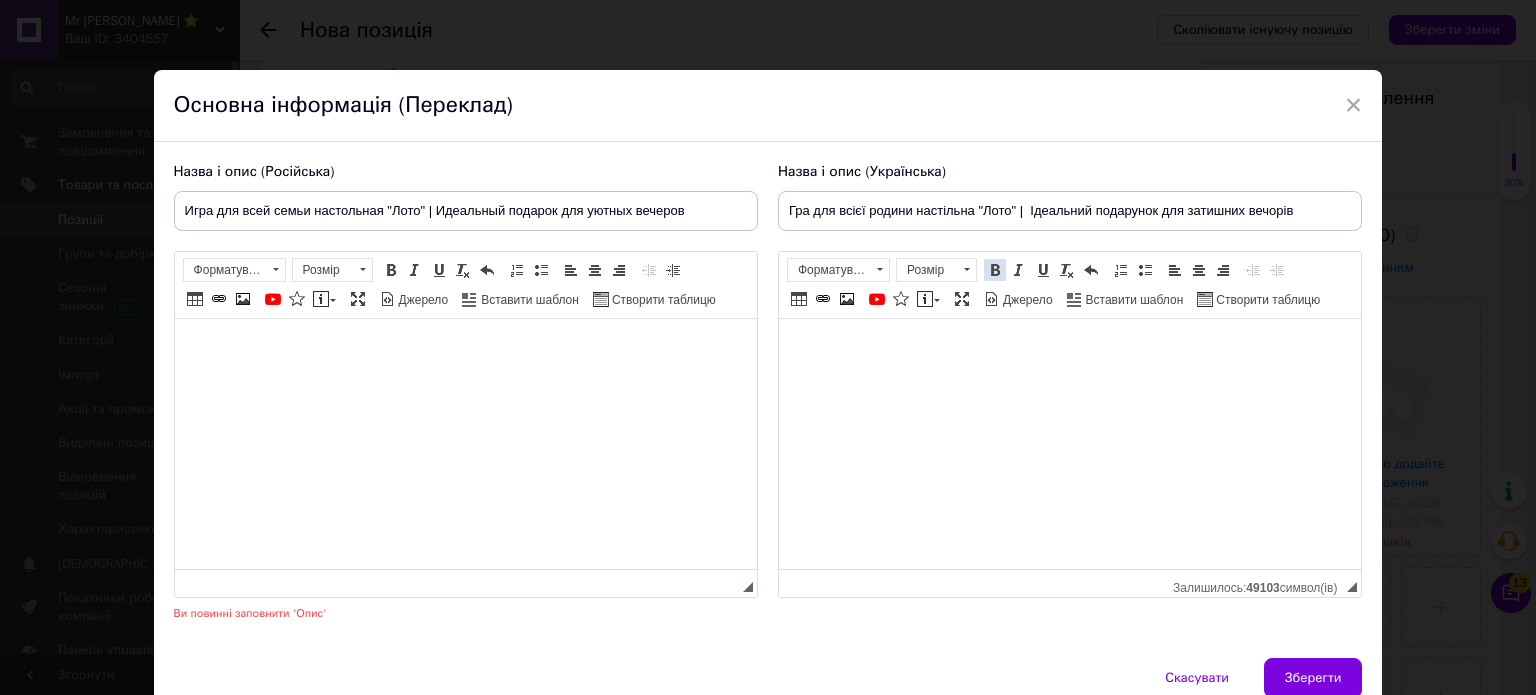 click at bounding box center [995, 270] 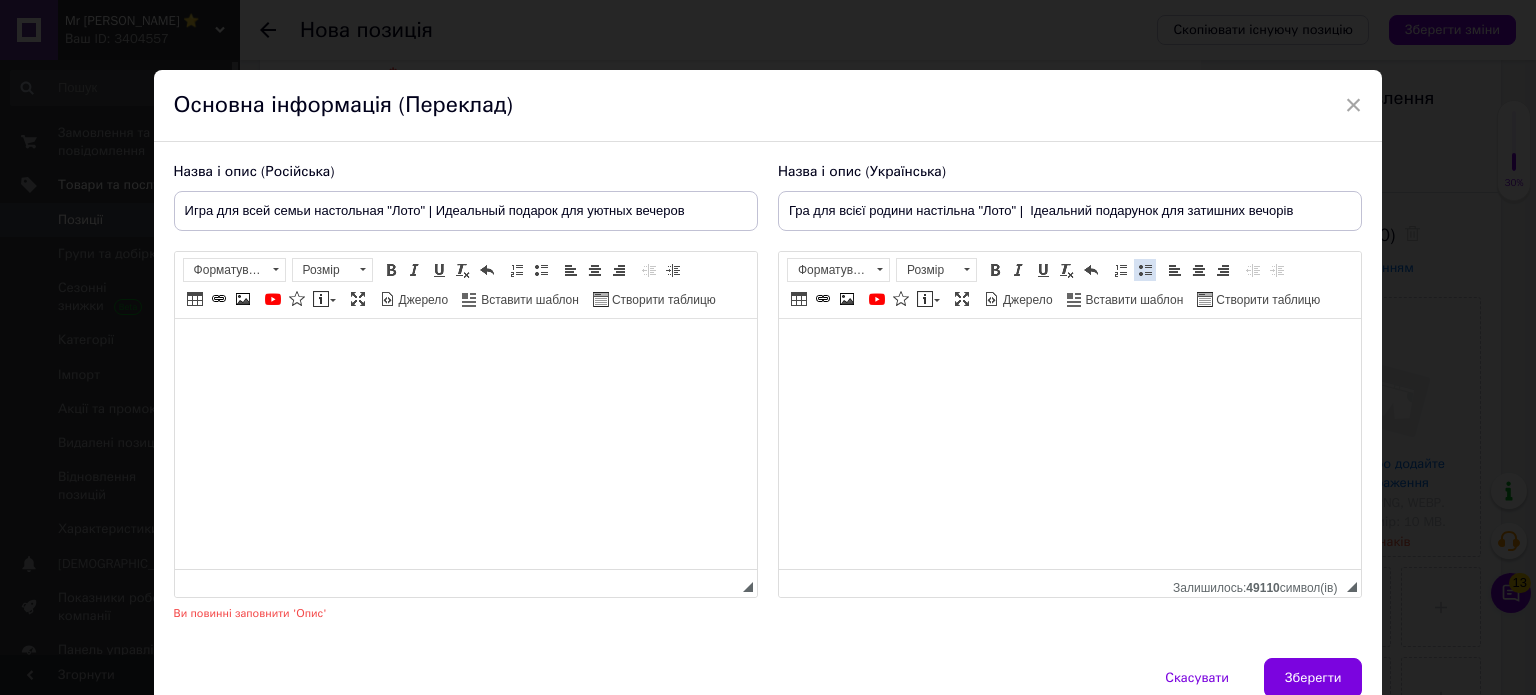 click at bounding box center (1145, 270) 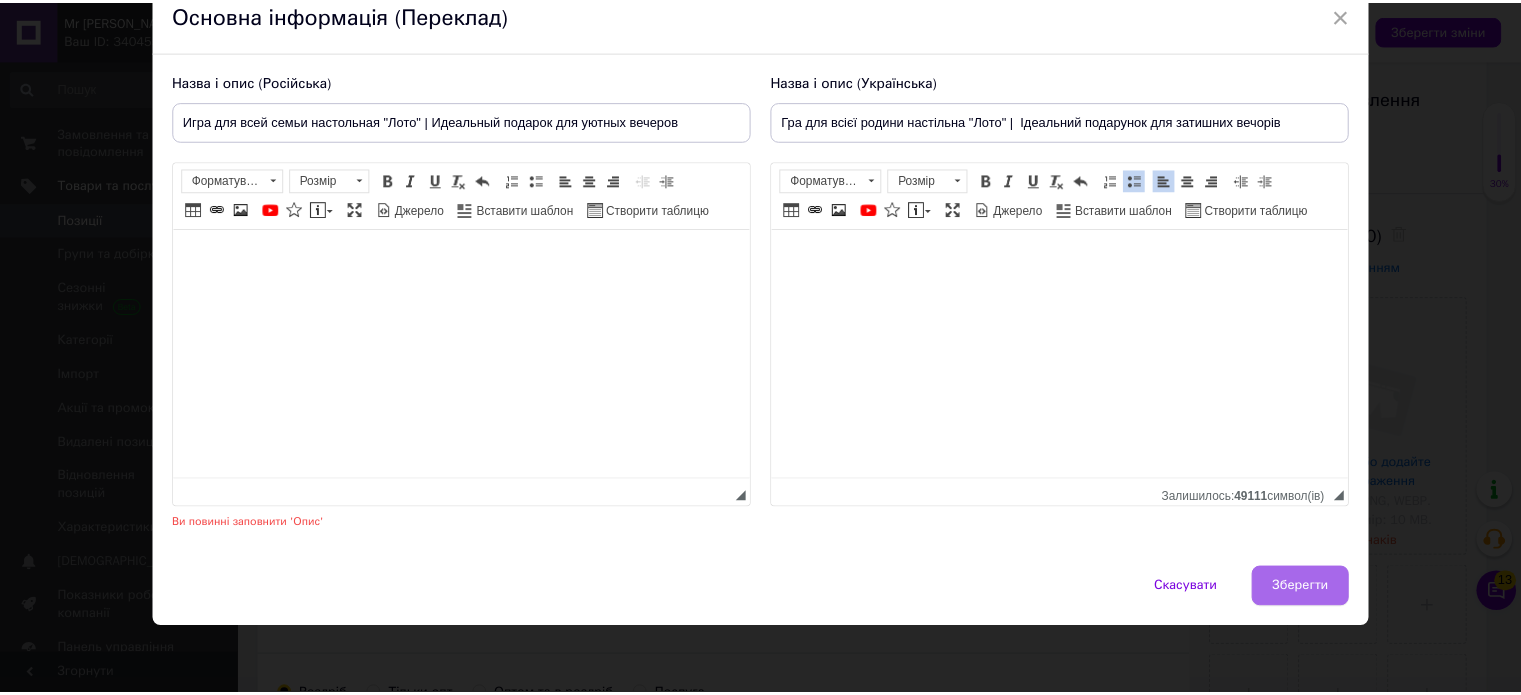 scroll, scrollTop: 0, scrollLeft: 0, axis: both 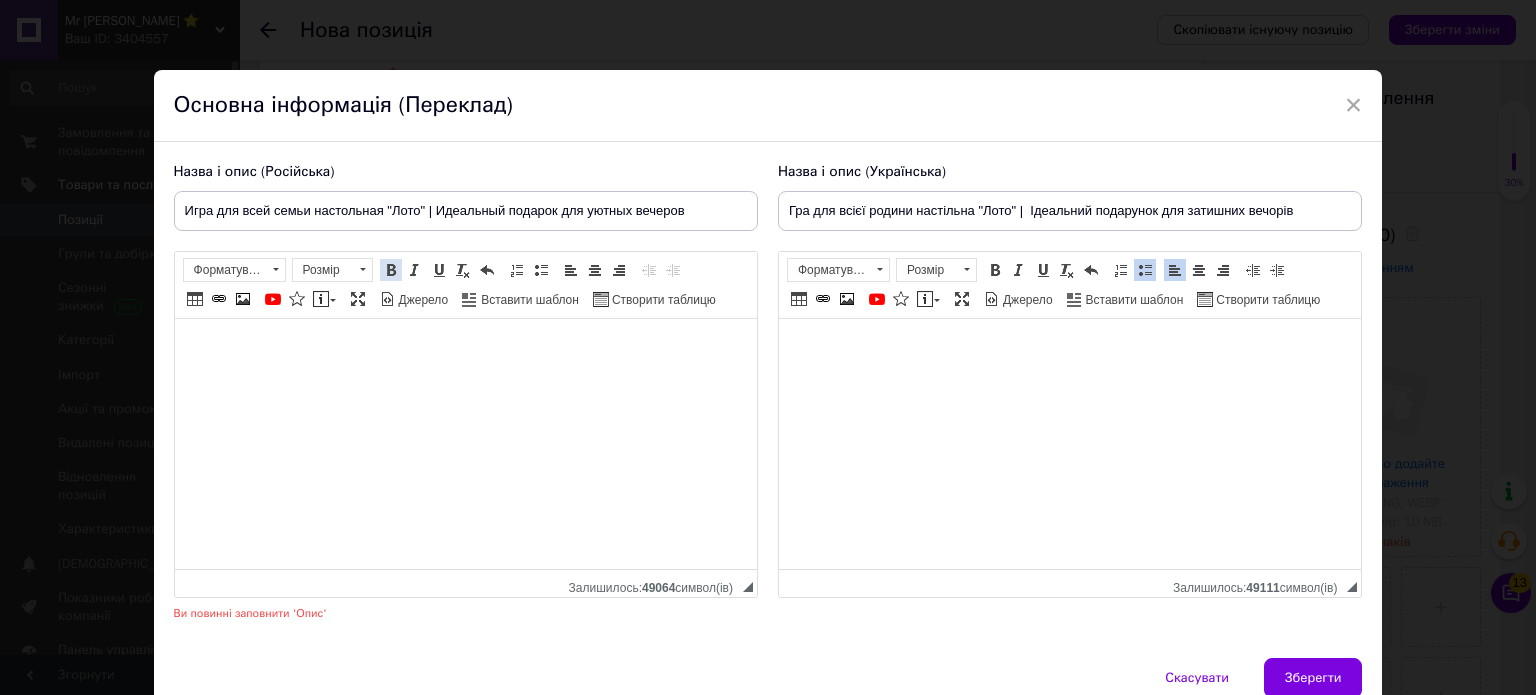 click at bounding box center (391, 270) 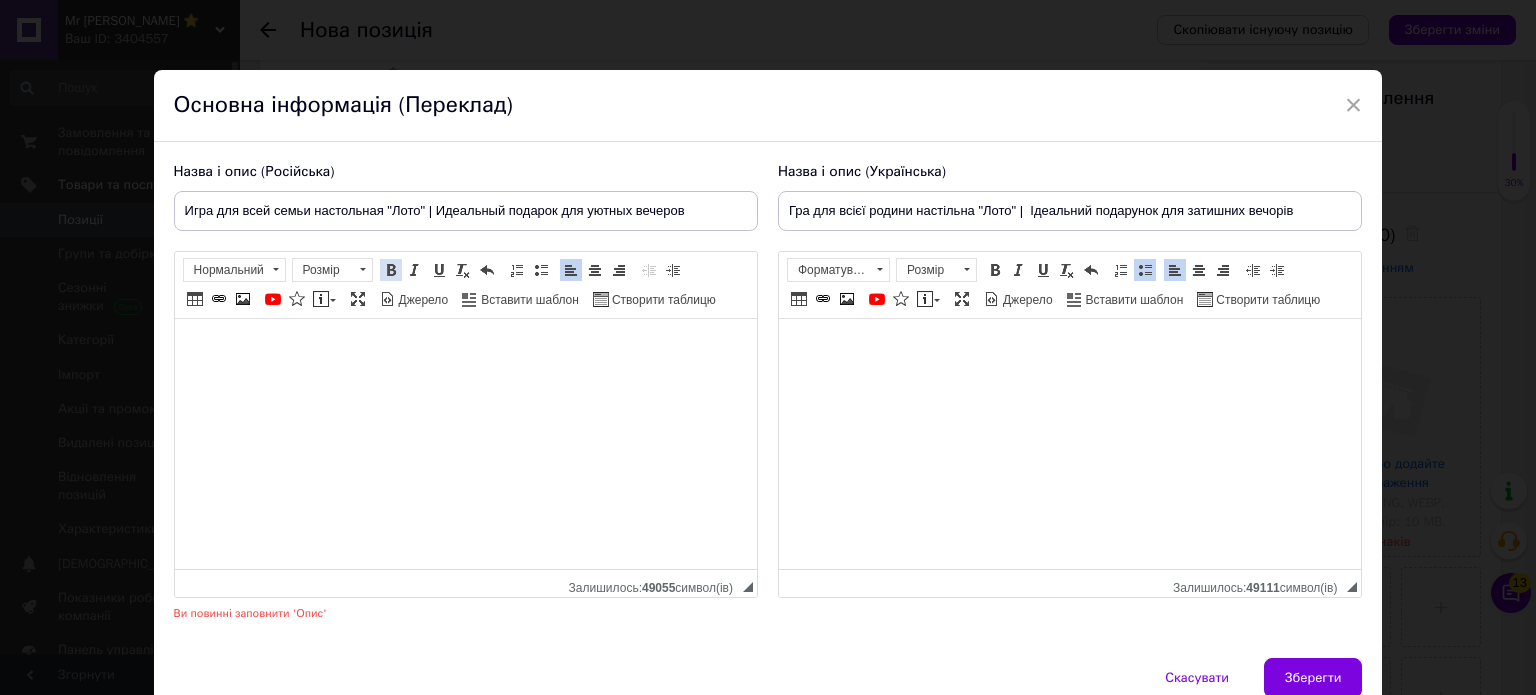 click at bounding box center (391, 270) 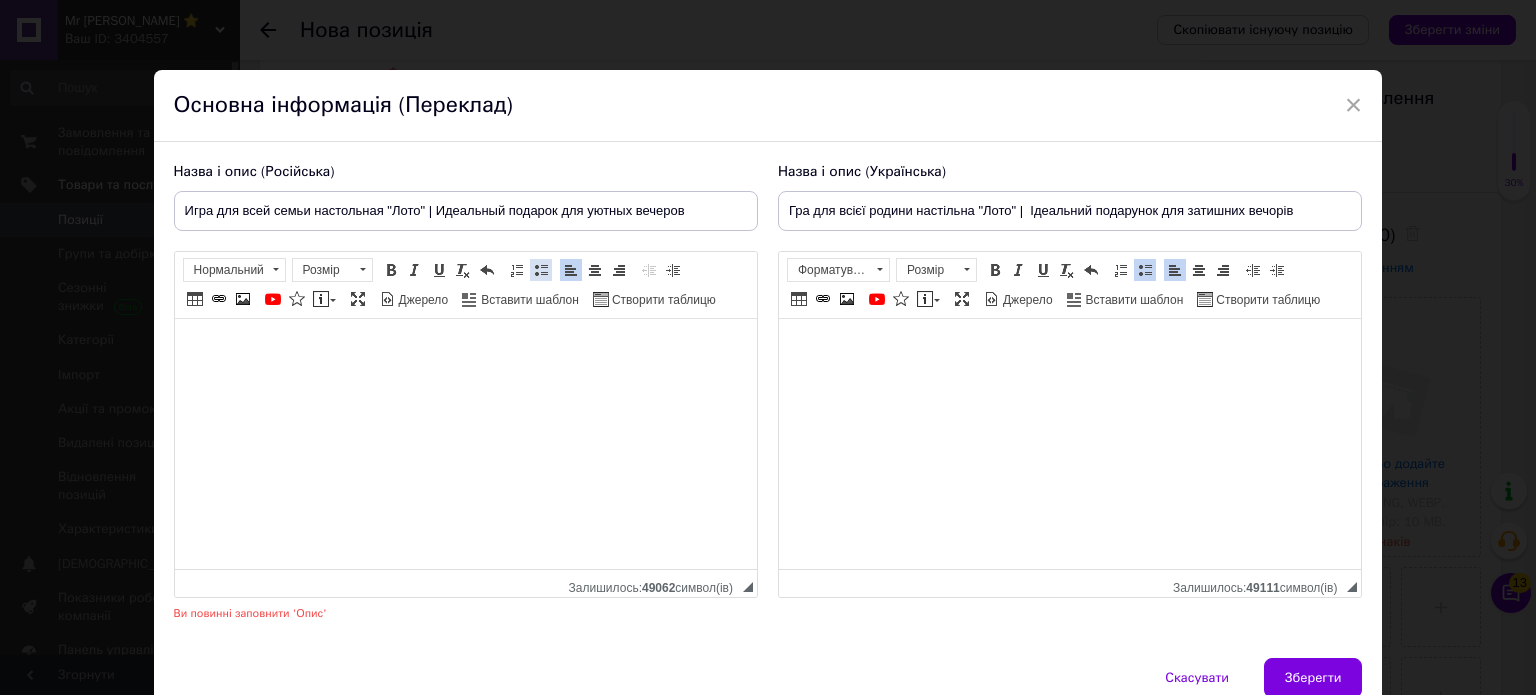 click at bounding box center [541, 270] 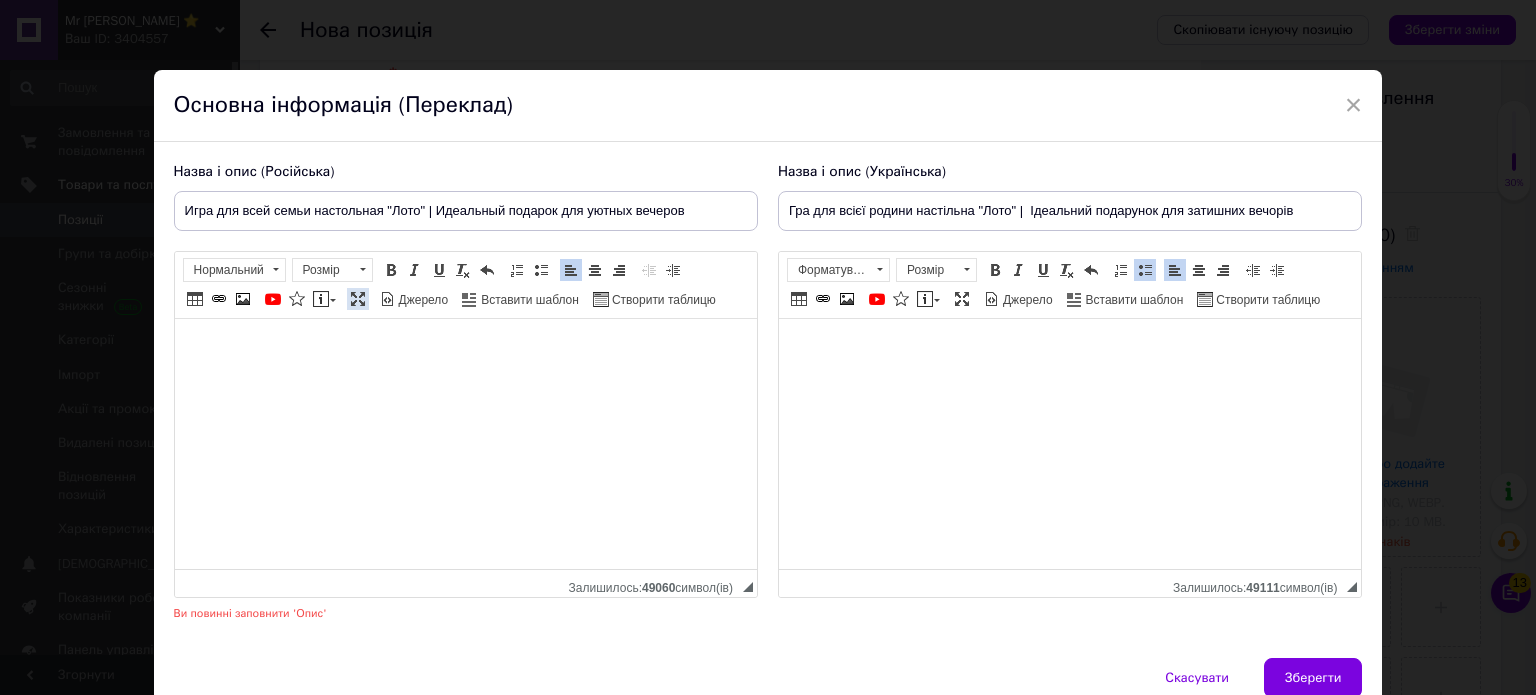 click at bounding box center (391, 270) 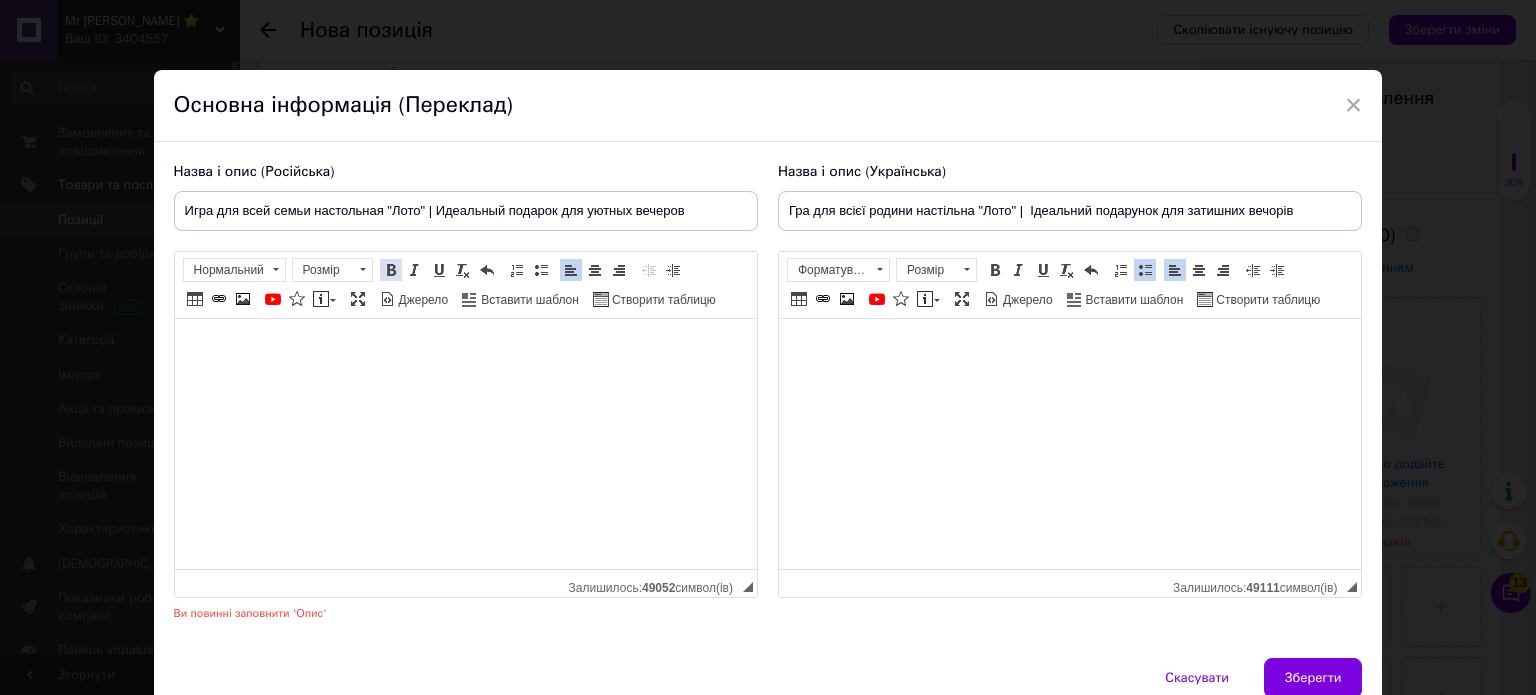 click at bounding box center (391, 270) 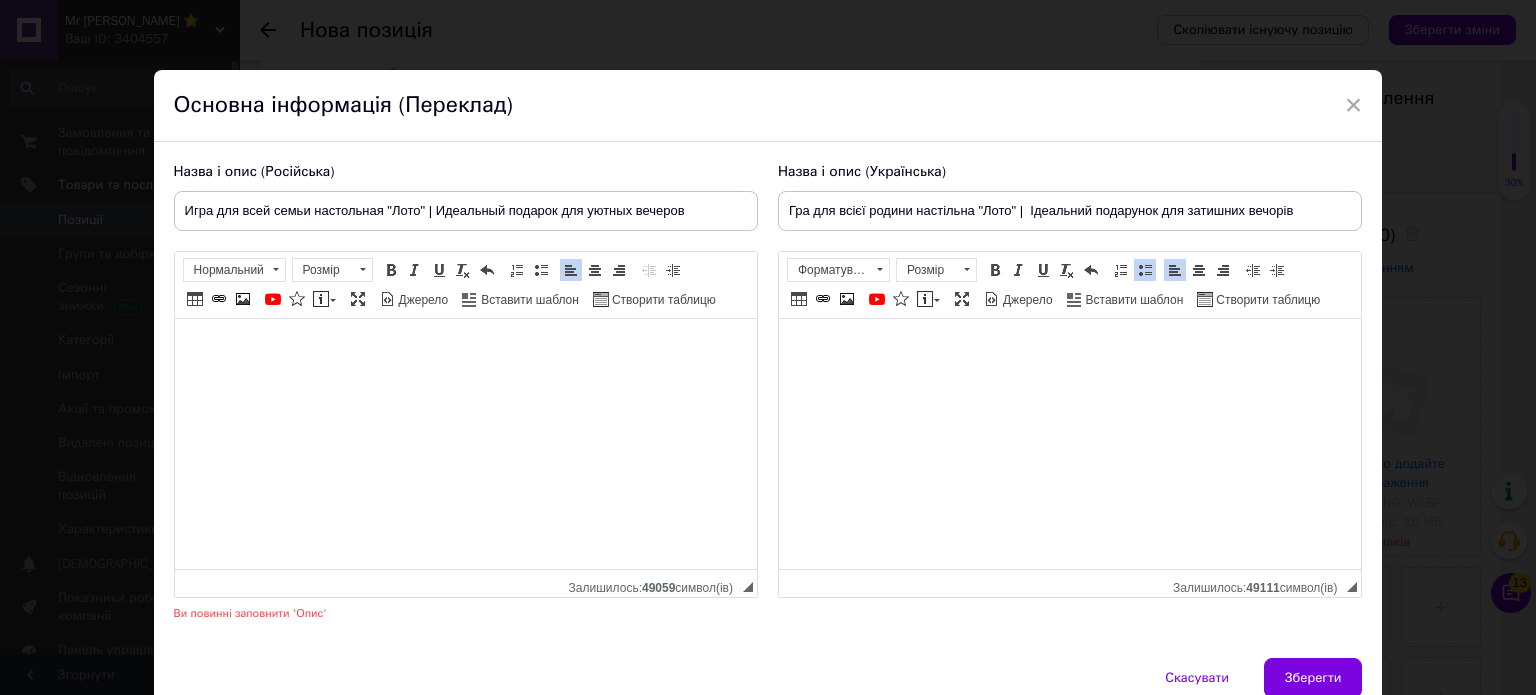 click on "Вставити/видалити нумерований список   Вставити/видалити маркований список" at bounding box center [529, 270] 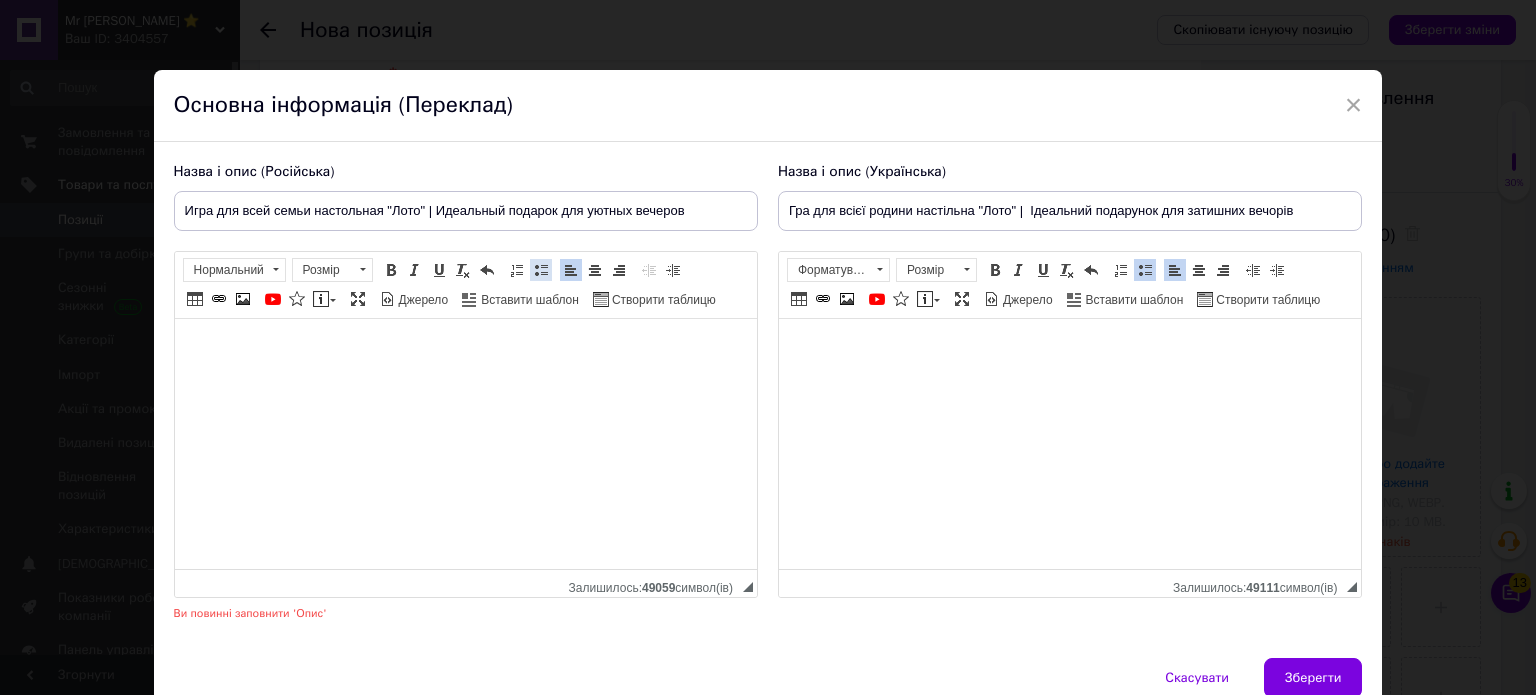 click at bounding box center [541, 270] 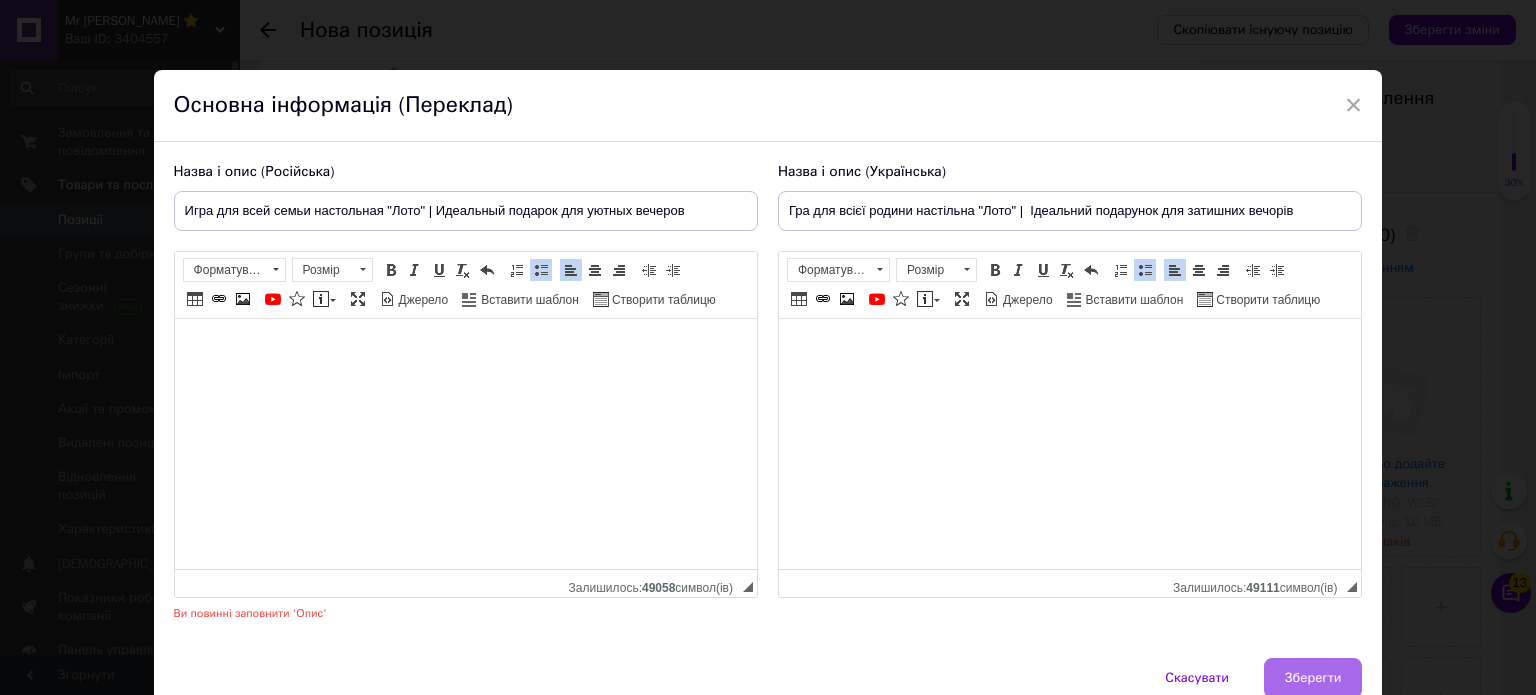 click on "Зберегти" at bounding box center [1313, 678] 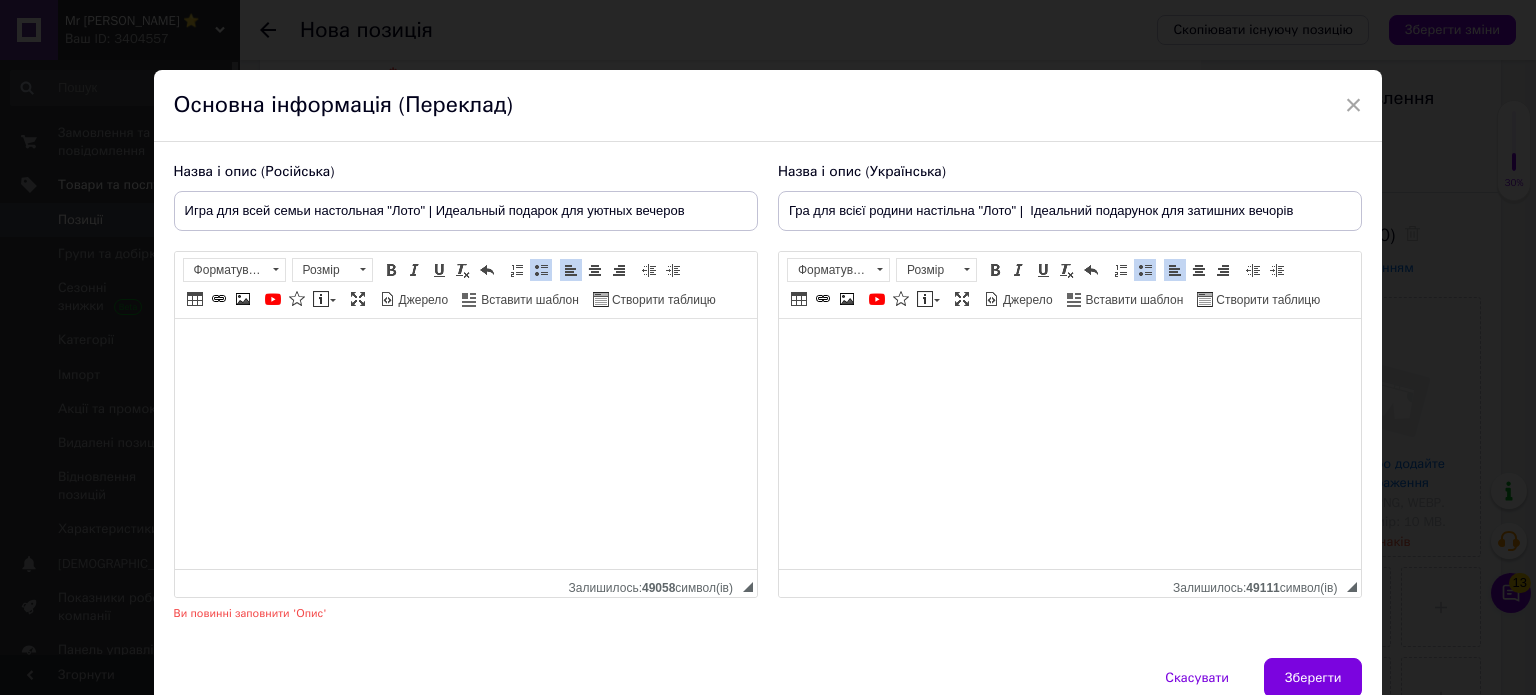 type on "Игра для всей семьи настольная "Лото" | Идеальный подарок для уютных вечеров" 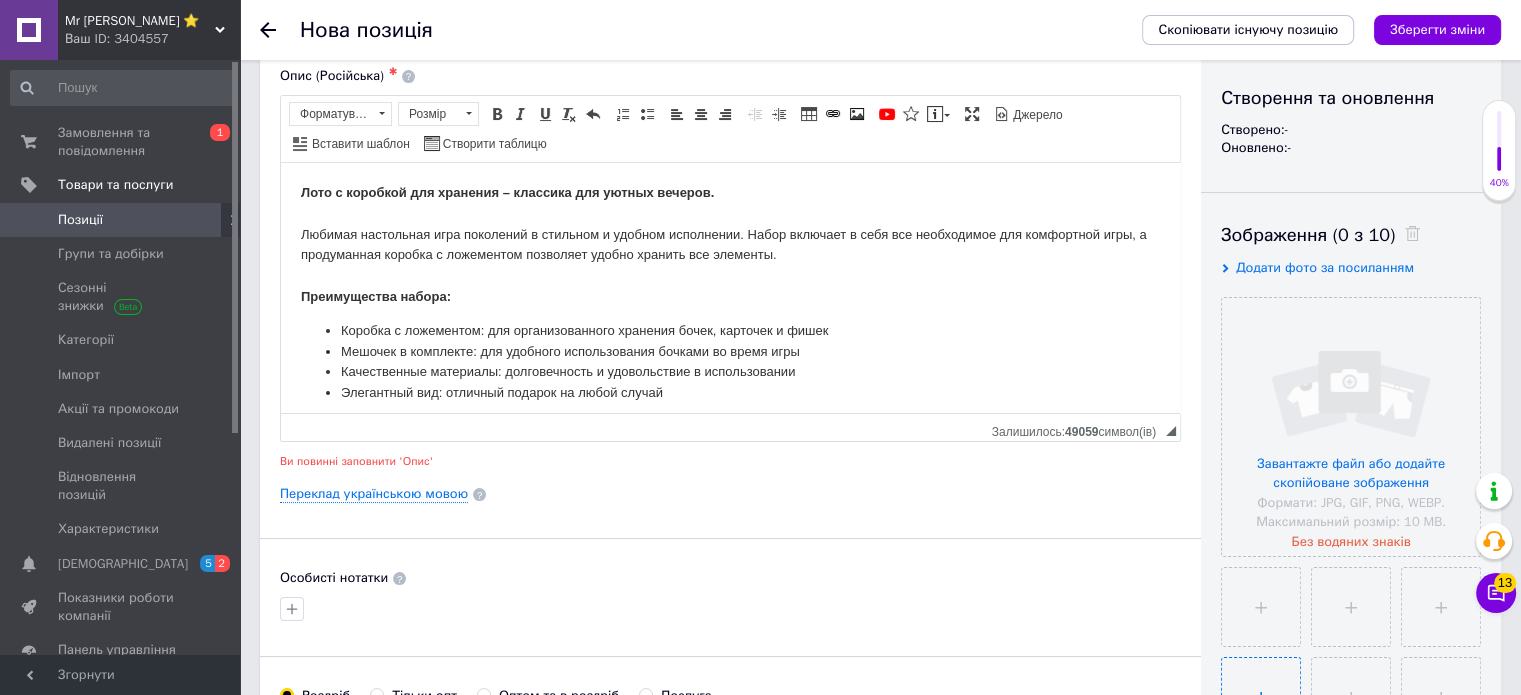 type on "C:\fakepath\photo_1_2025-06-25_16-37-55.jpg" 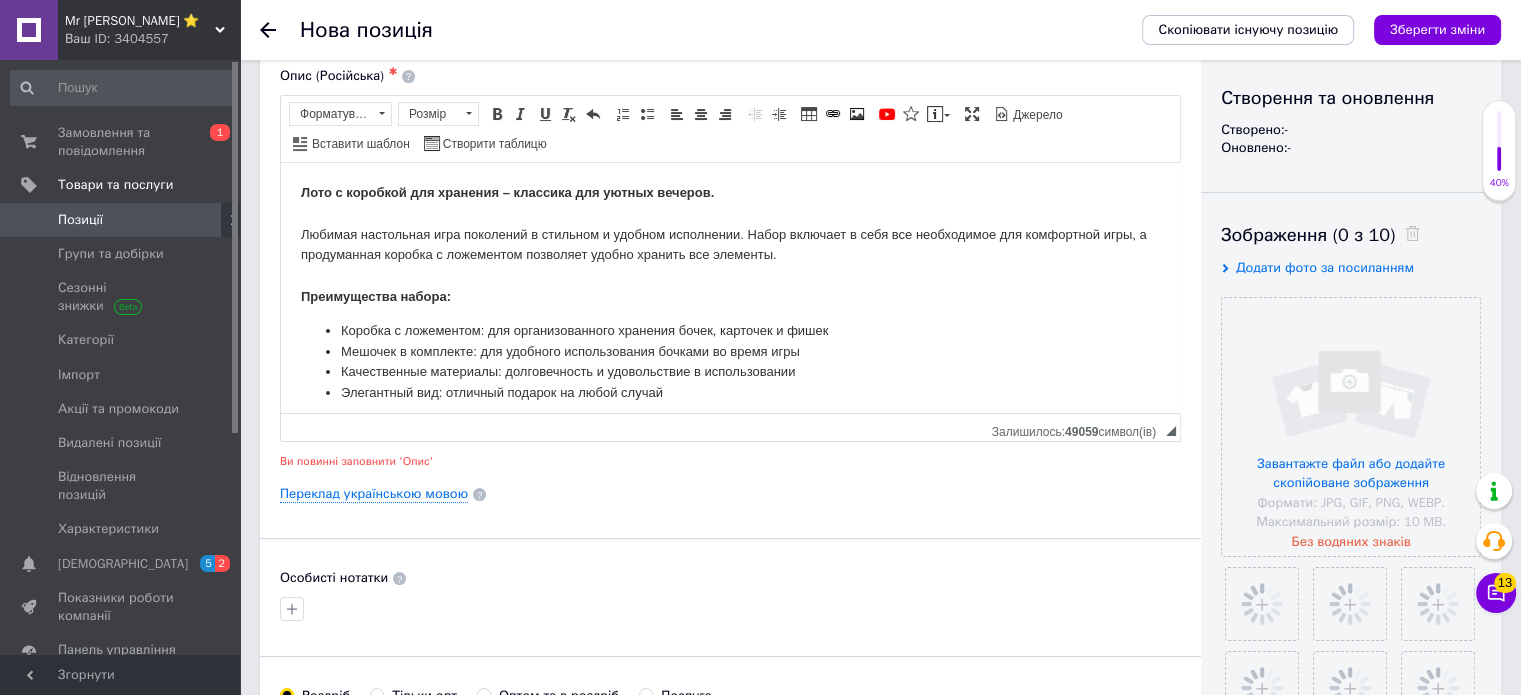 click on "Скопіювати існуючу позицію Зберегти зміни" at bounding box center [1311, 30] 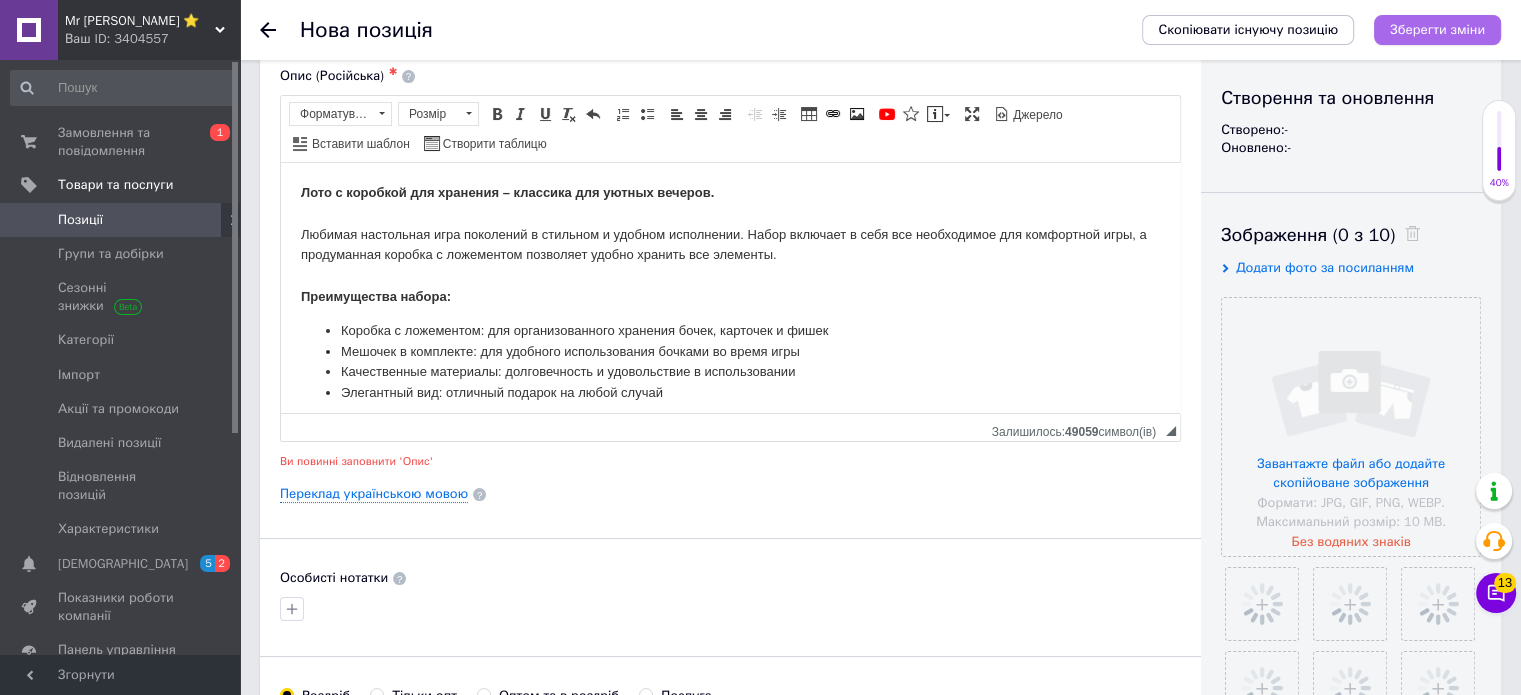 click on "Зберегти зміни" at bounding box center [1437, 29] 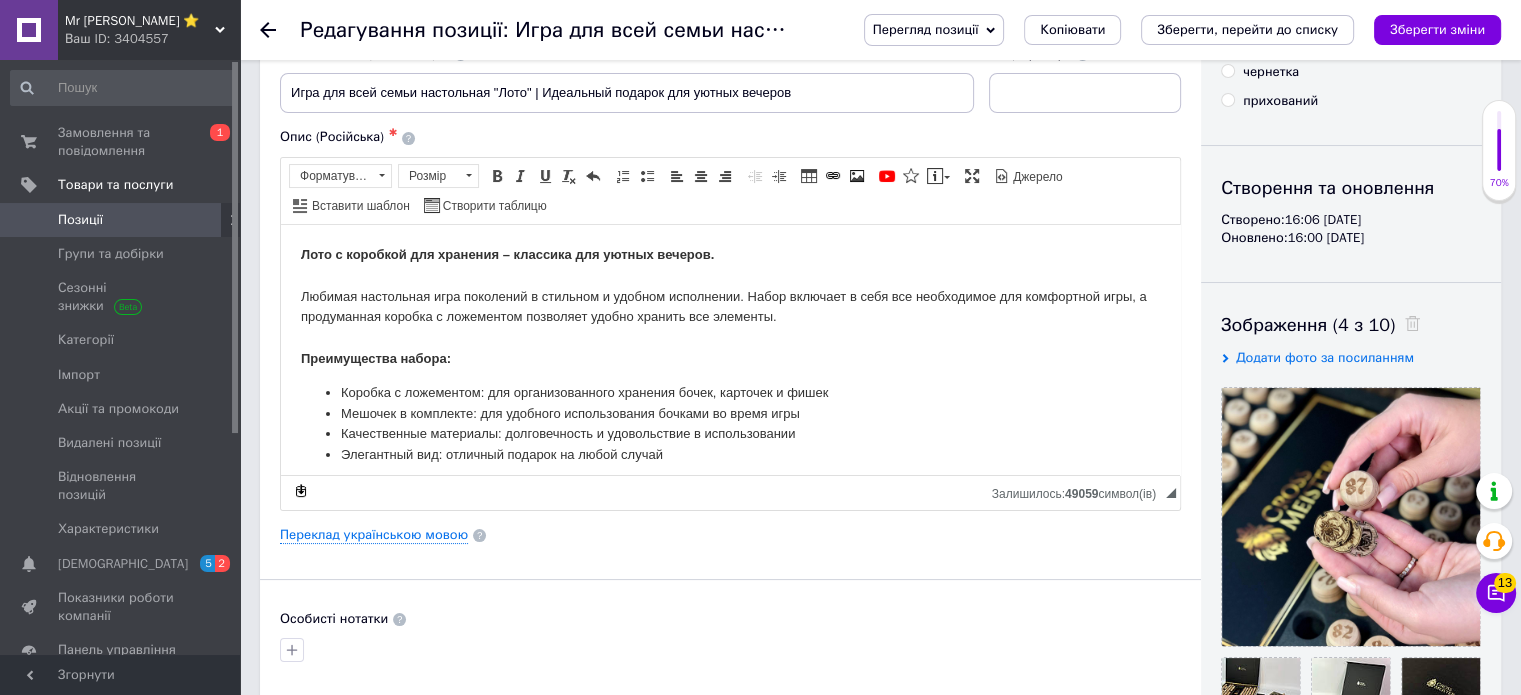 scroll, scrollTop: 108, scrollLeft: 0, axis: vertical 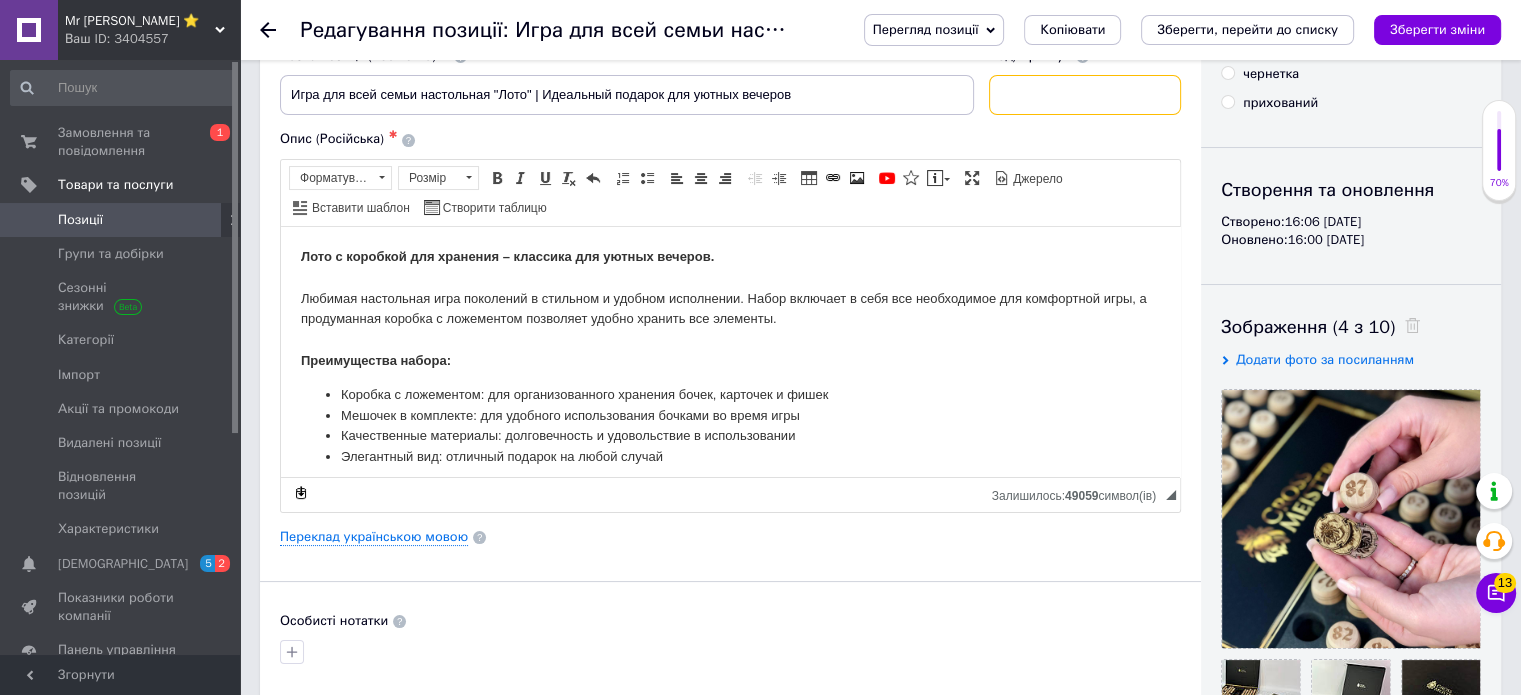 click at bounding box center [1085, 95] 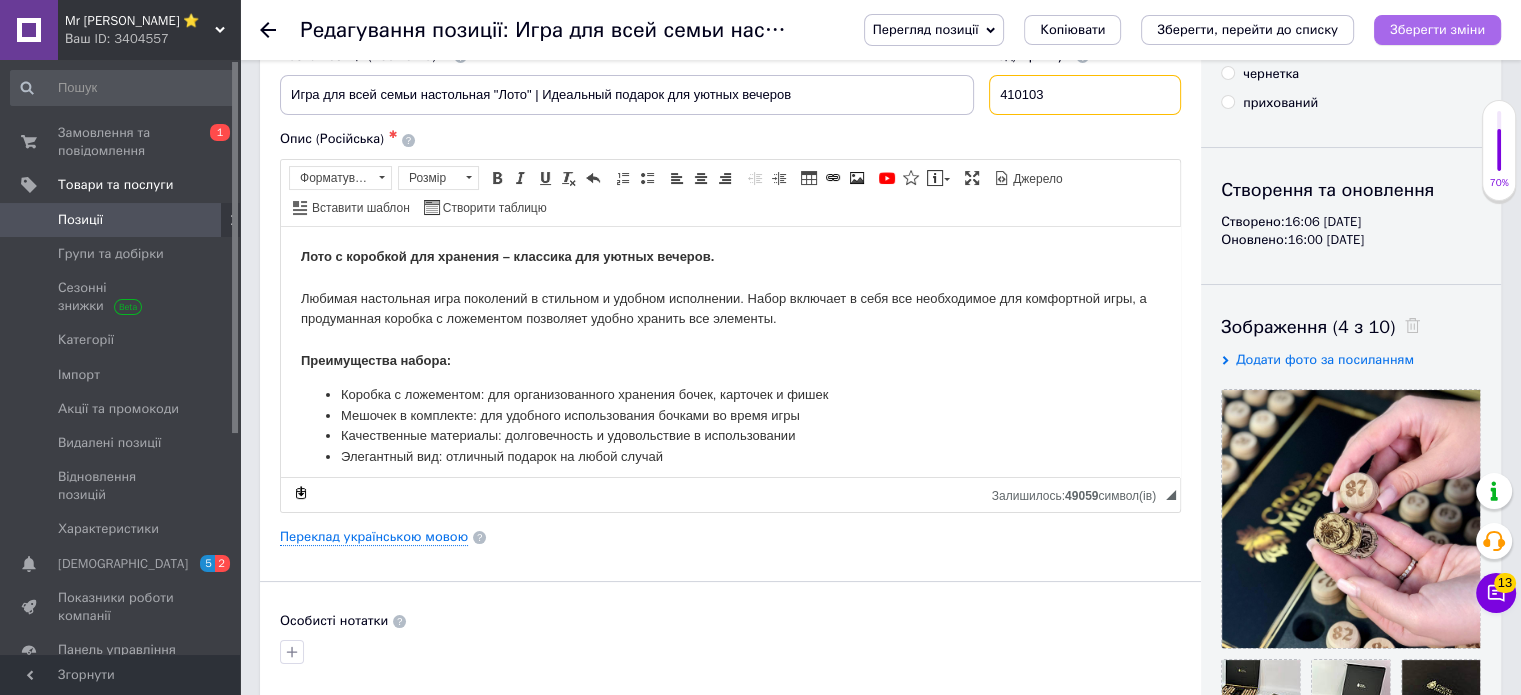type on "410103" 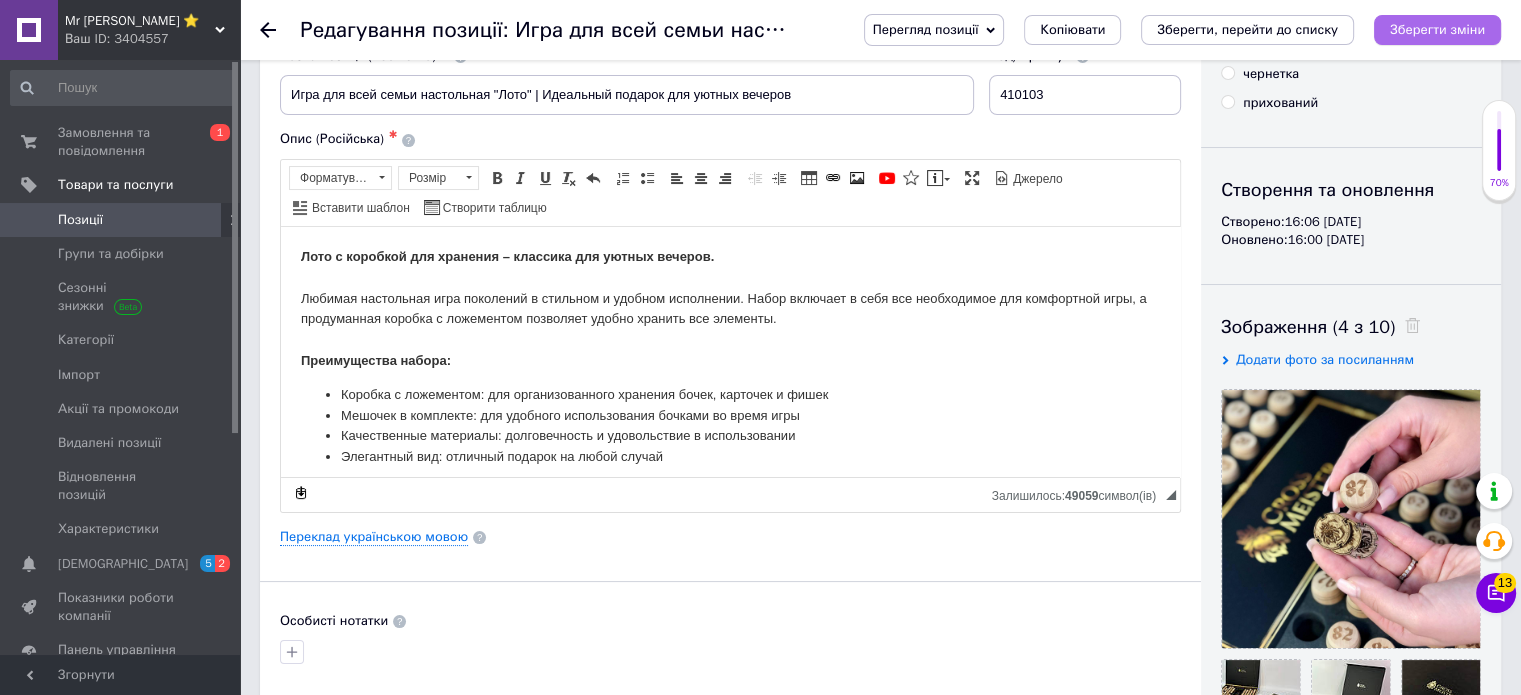click on "Зберегти зміни" at bounding box center [1437, 30] 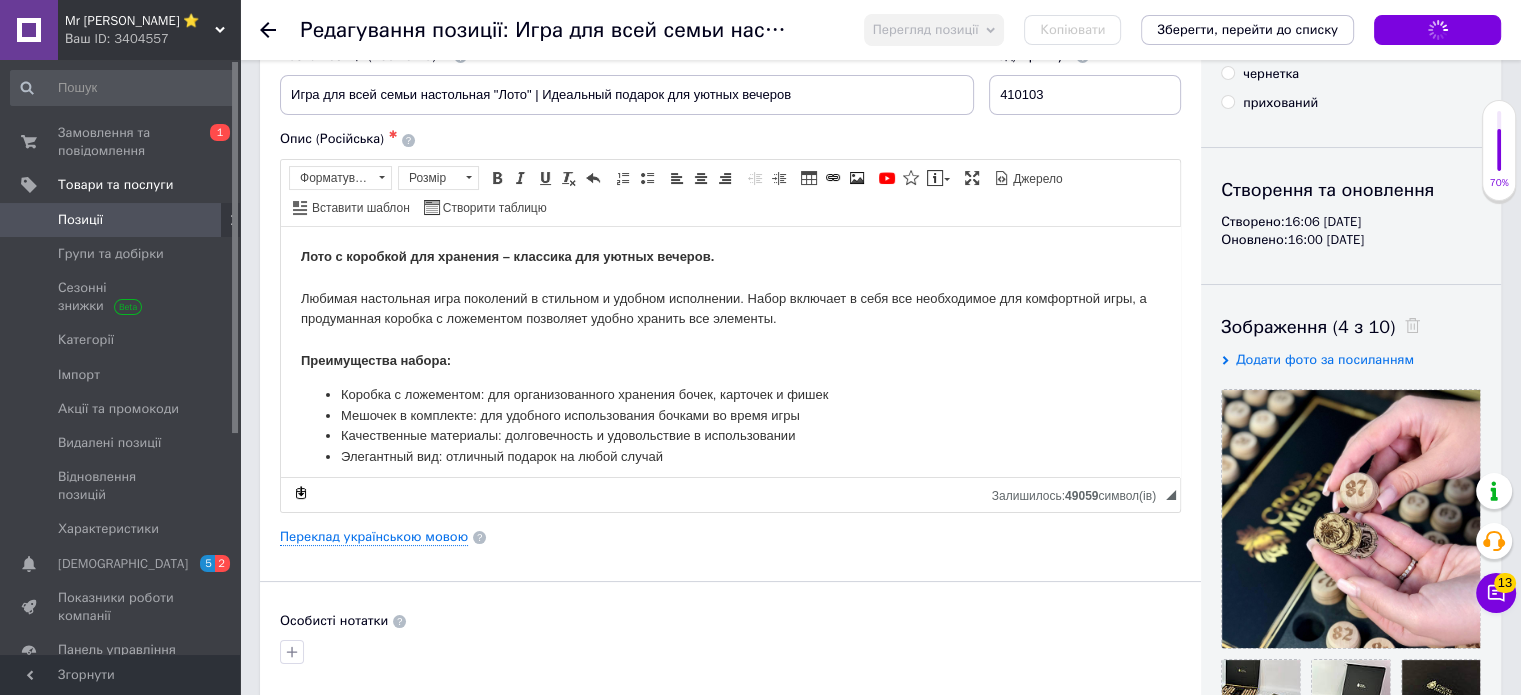 click on "Зображення (4 з 10) Додати фото за посиланням" at bounding box center (1351, 616) 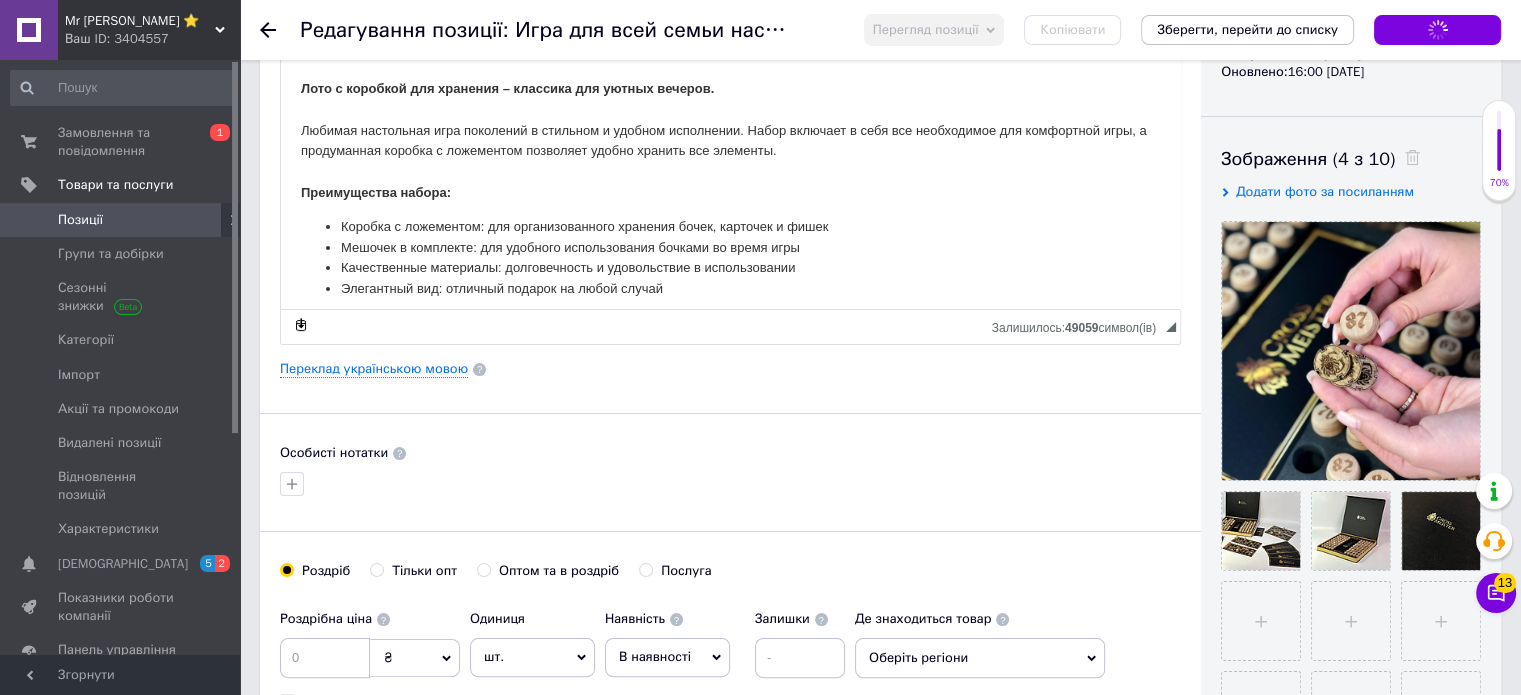 scroll, scrollTop: 282, scrollLeft: 0, axis: vertical 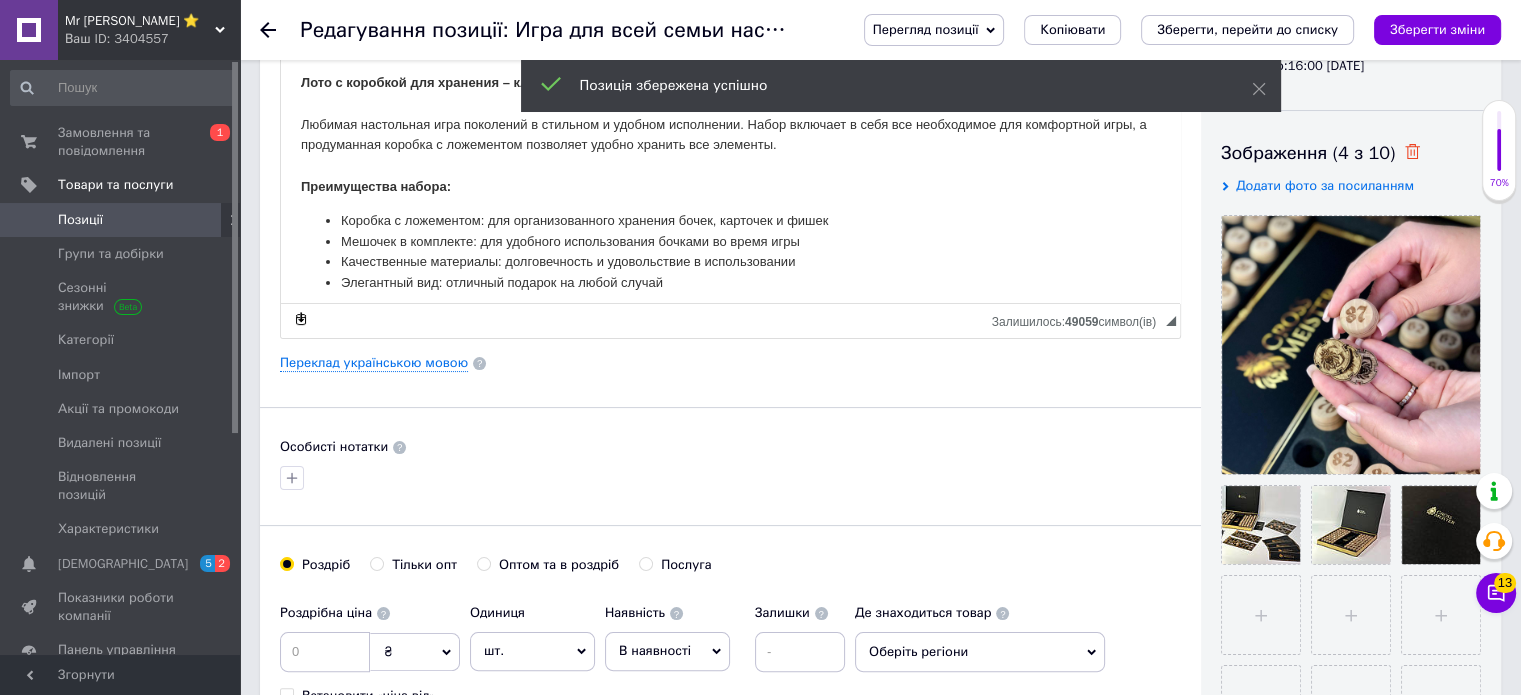 click 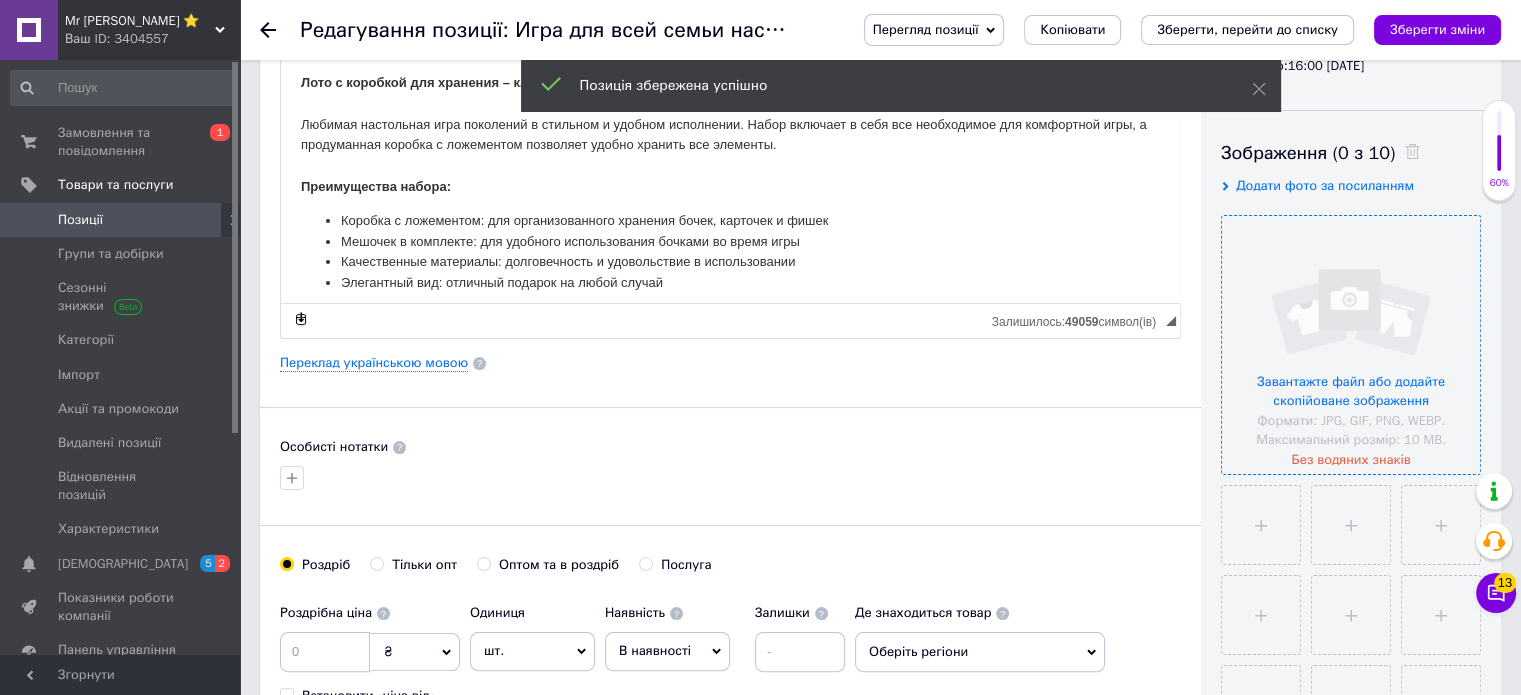 click at bounding box center [1351, 345] 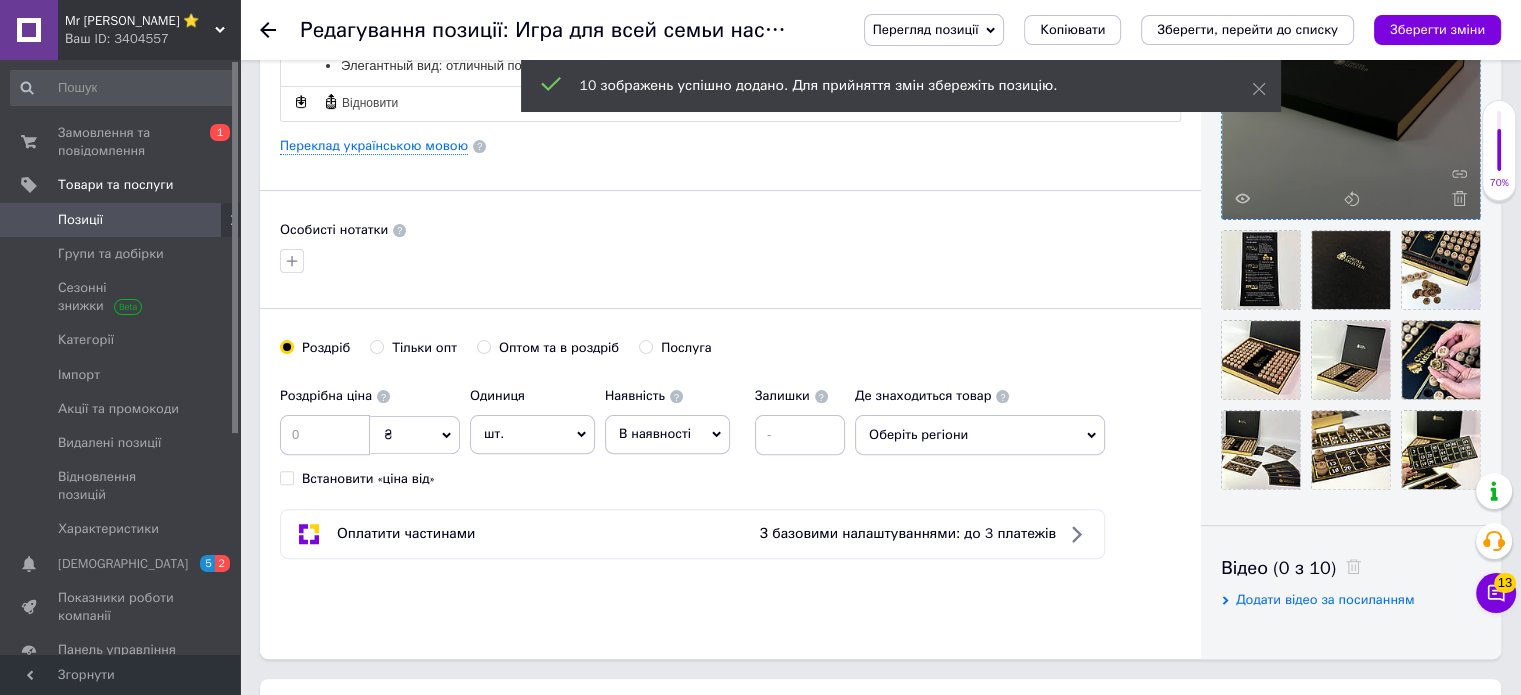 scroll, scrollTop: 500, scrollLeft: 0, axis: vertical 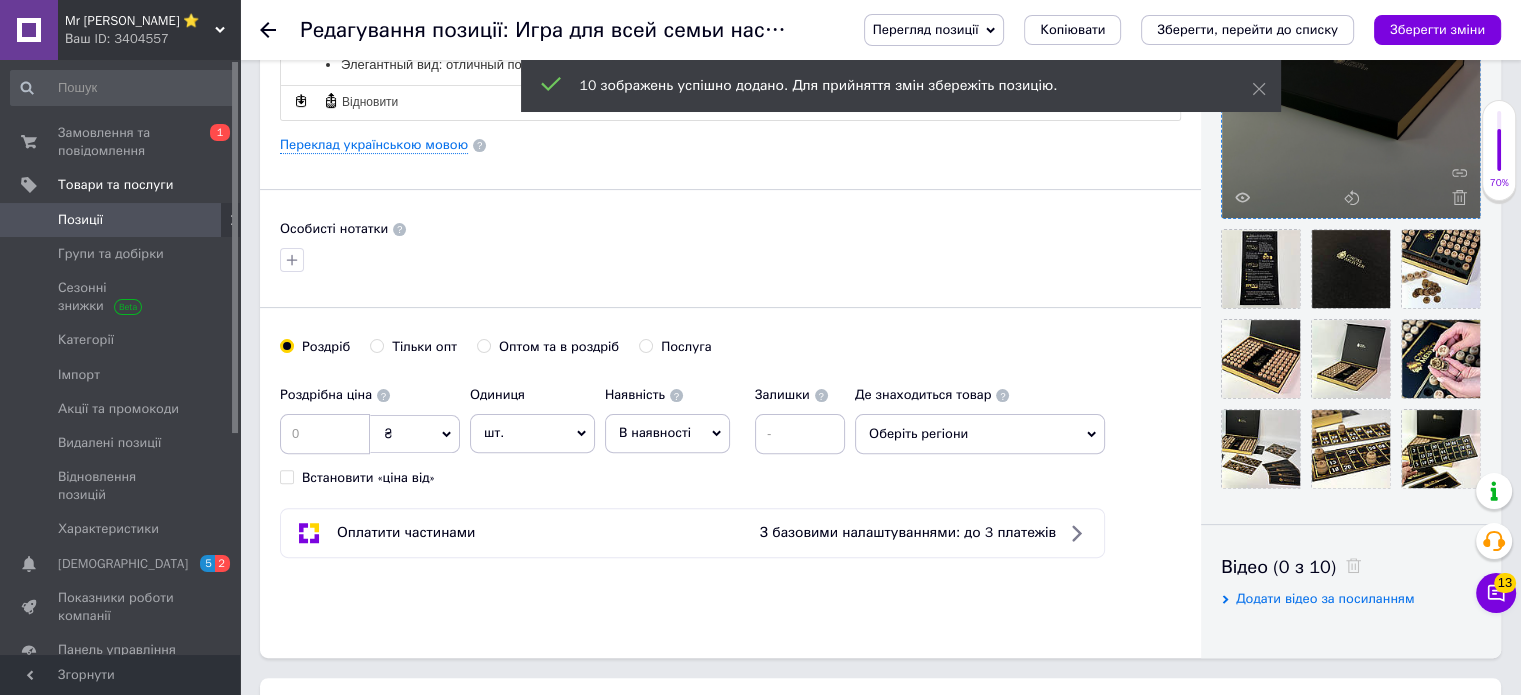 click on "В наявності" at bounding box center (655, 432) 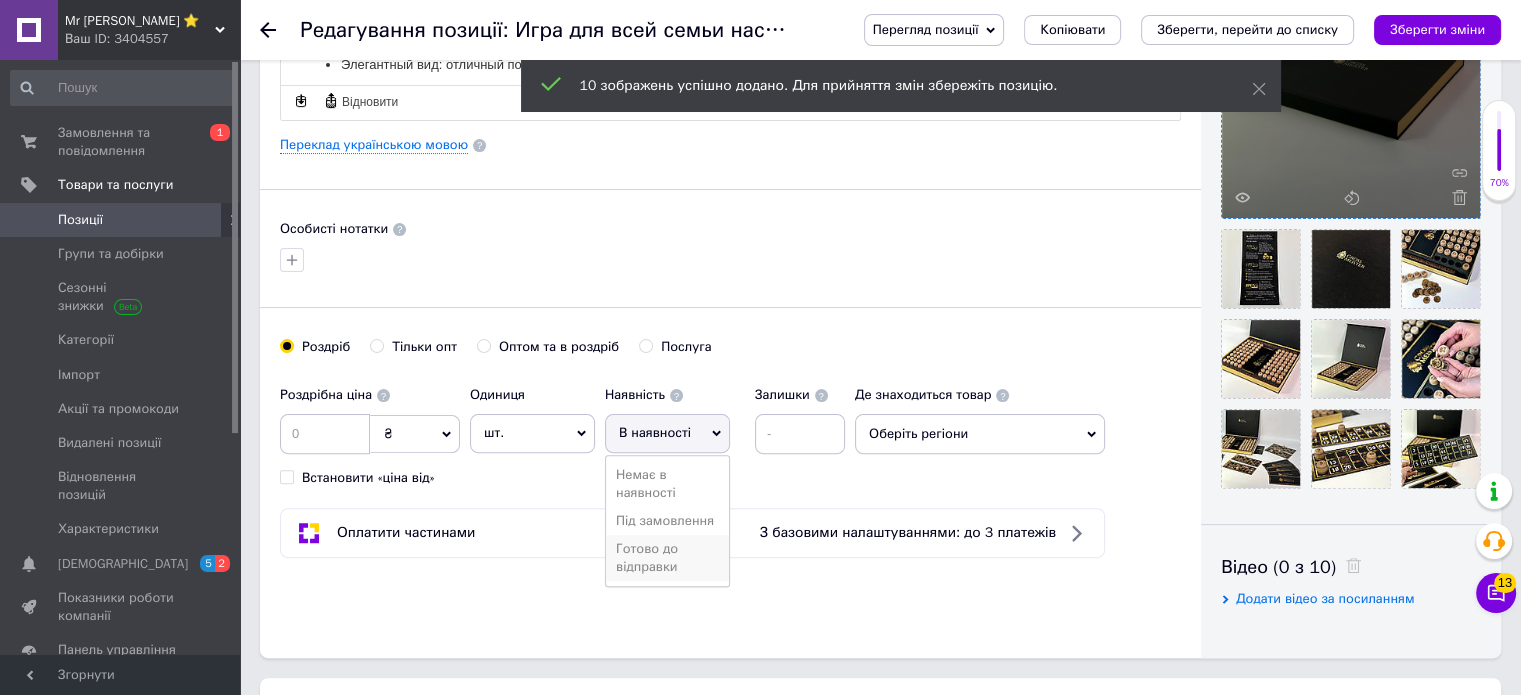 click on "Готово до відправки" at bounding box center (667, 558) 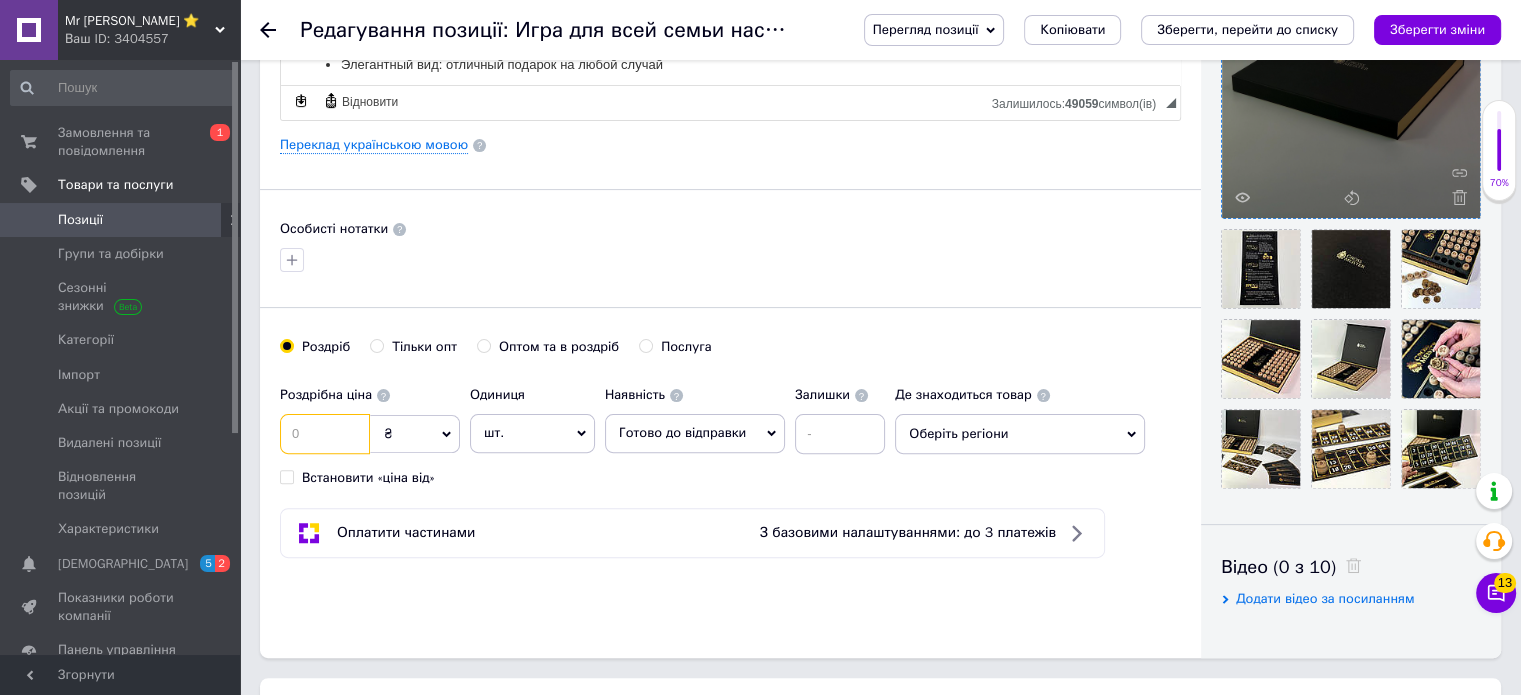 click at bounding box center [325, 434] 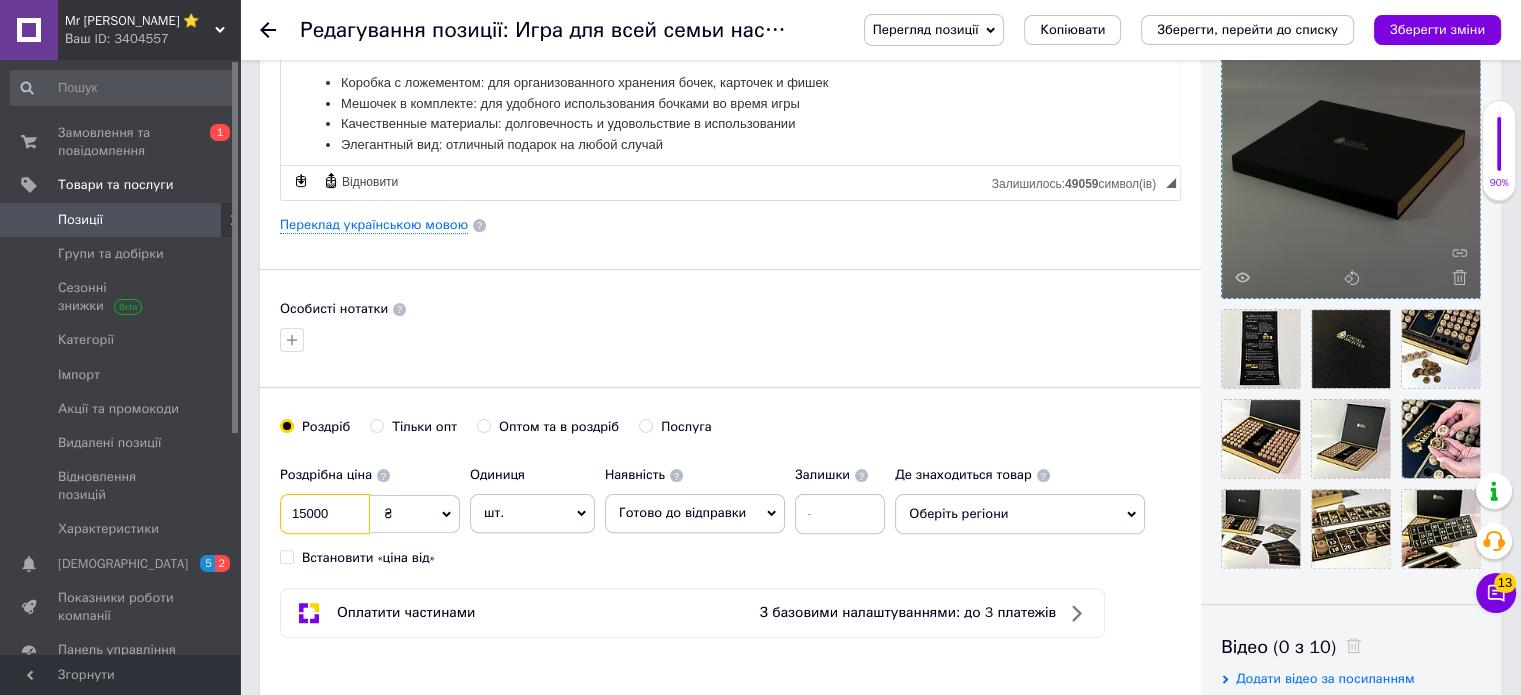 scroll, scrollTop: 370, scrollLeft: 0, axis: vertical 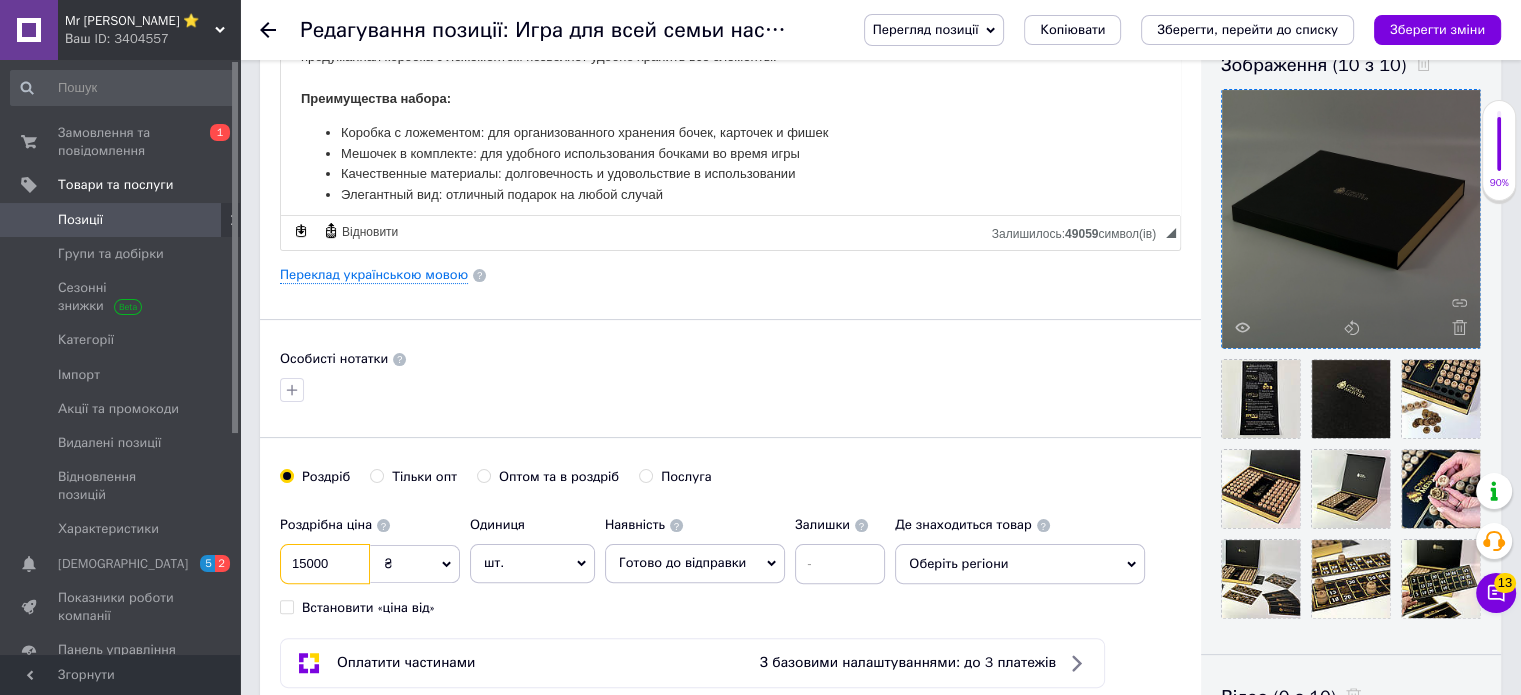 type on "15000" 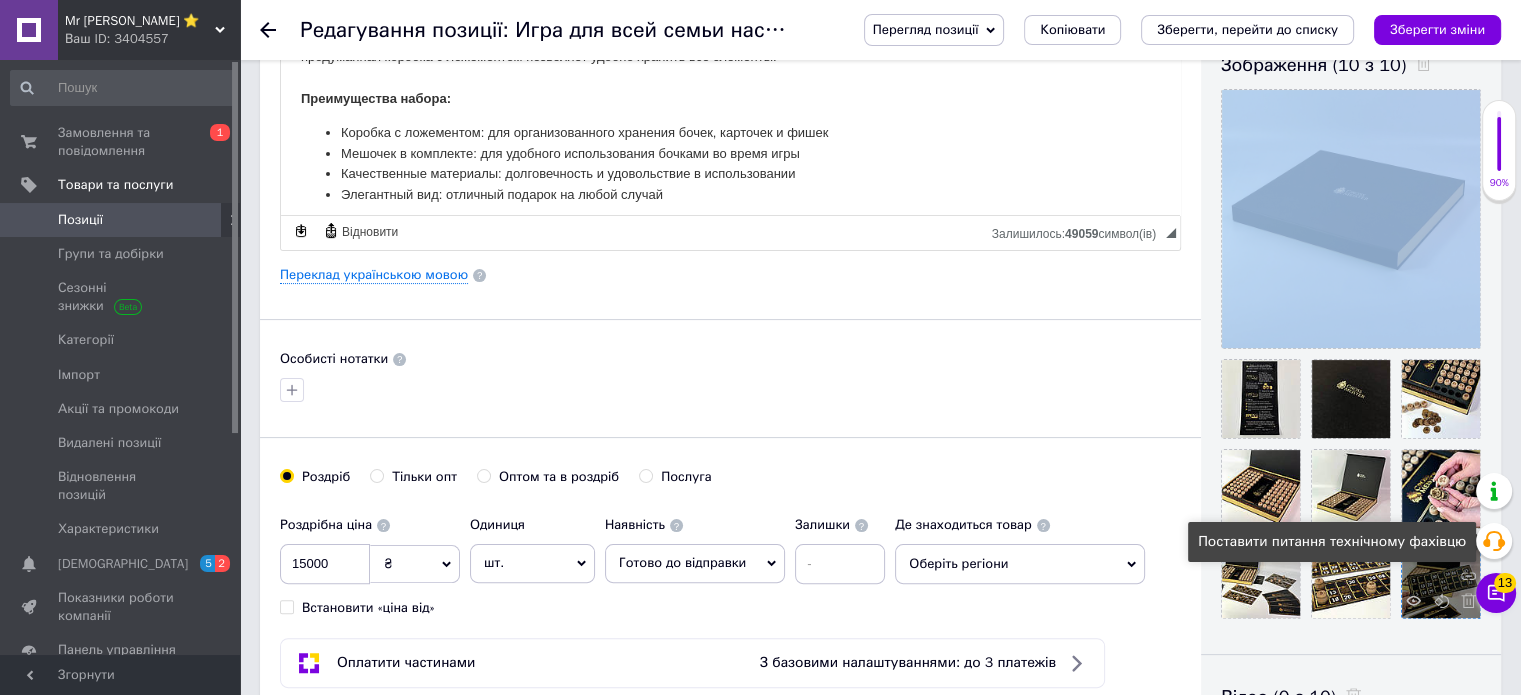drag, startPoint x: 1317, startPoint y: 215, endPoint x: 1460, endPoint y: 541, distance: 355.98456 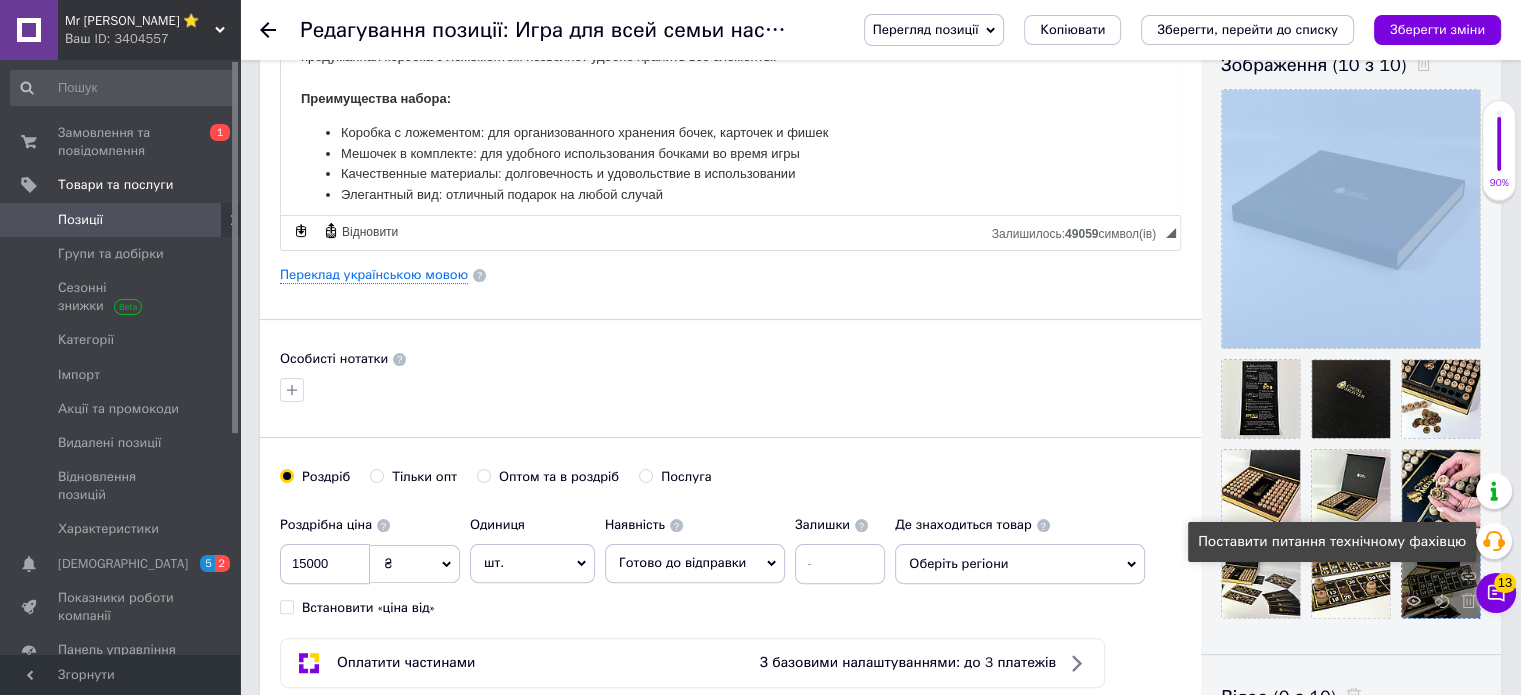 click at bounding box center [1351, 354] 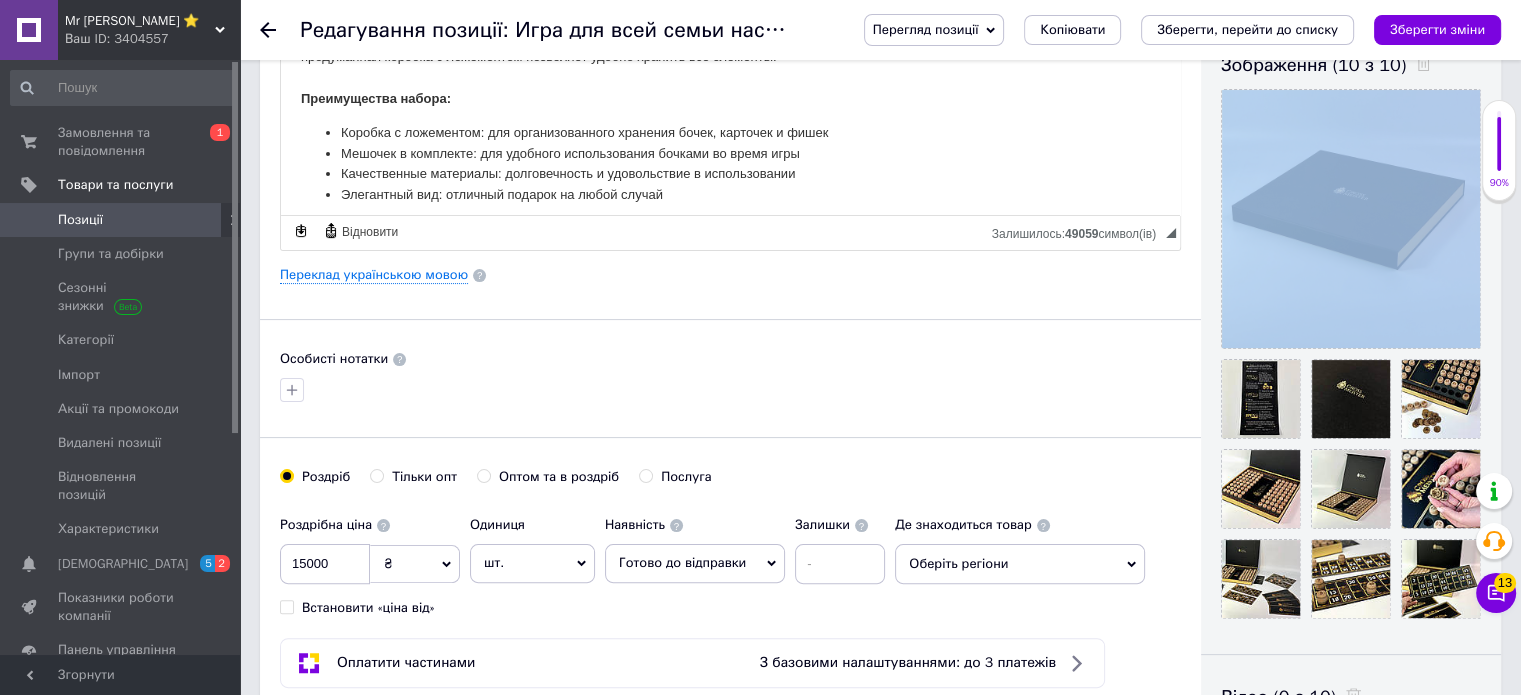 click on "Видимість опубліковано чернетка прихований Створення та оновлення Створено:  16:06 [DATE] Оновлено:  16:00 [DATE] Зображення (10 з 10) Відео (0 з 10) Додати відео за посиланням" at bounding box center (1351, 249) 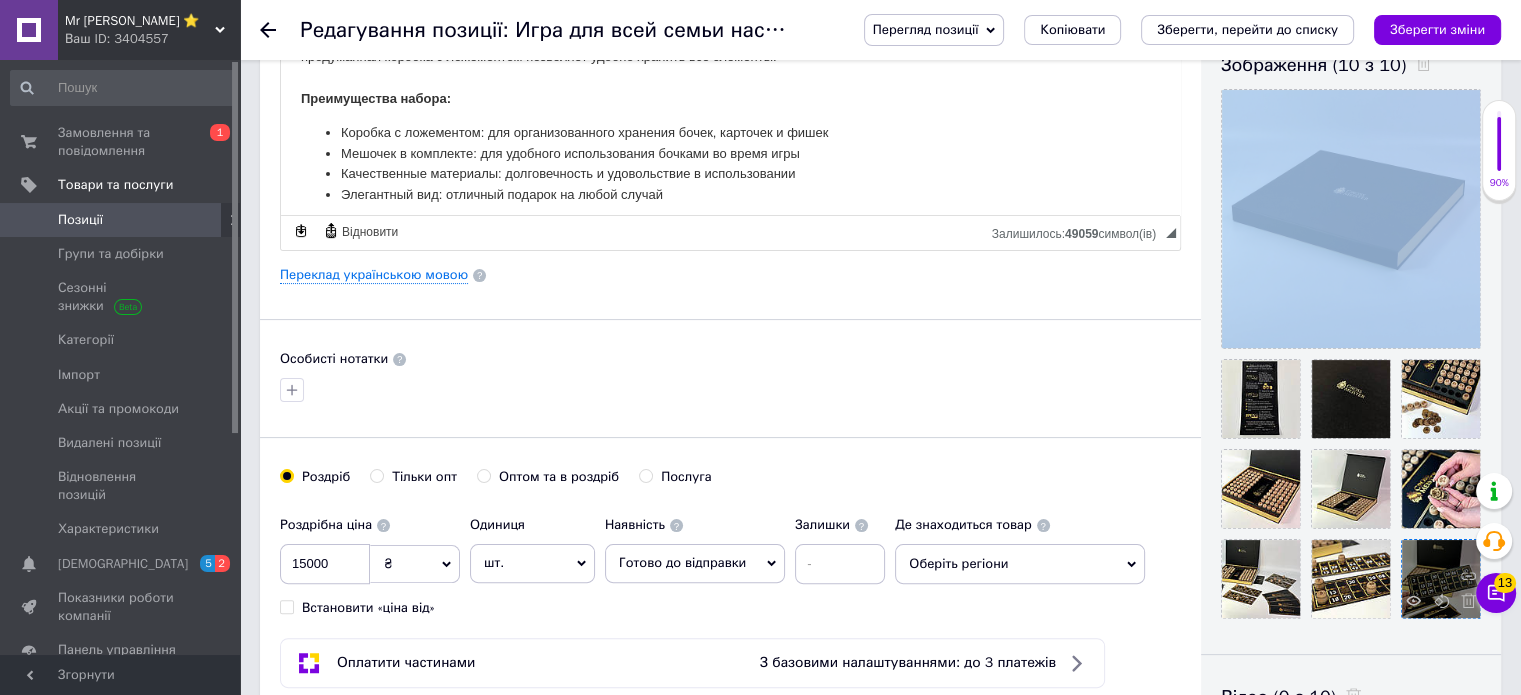 drag, startPoint x: 1315, startPoint y: 236, endPoint x: 1444, endPoint y: 568, distance: 356.18112 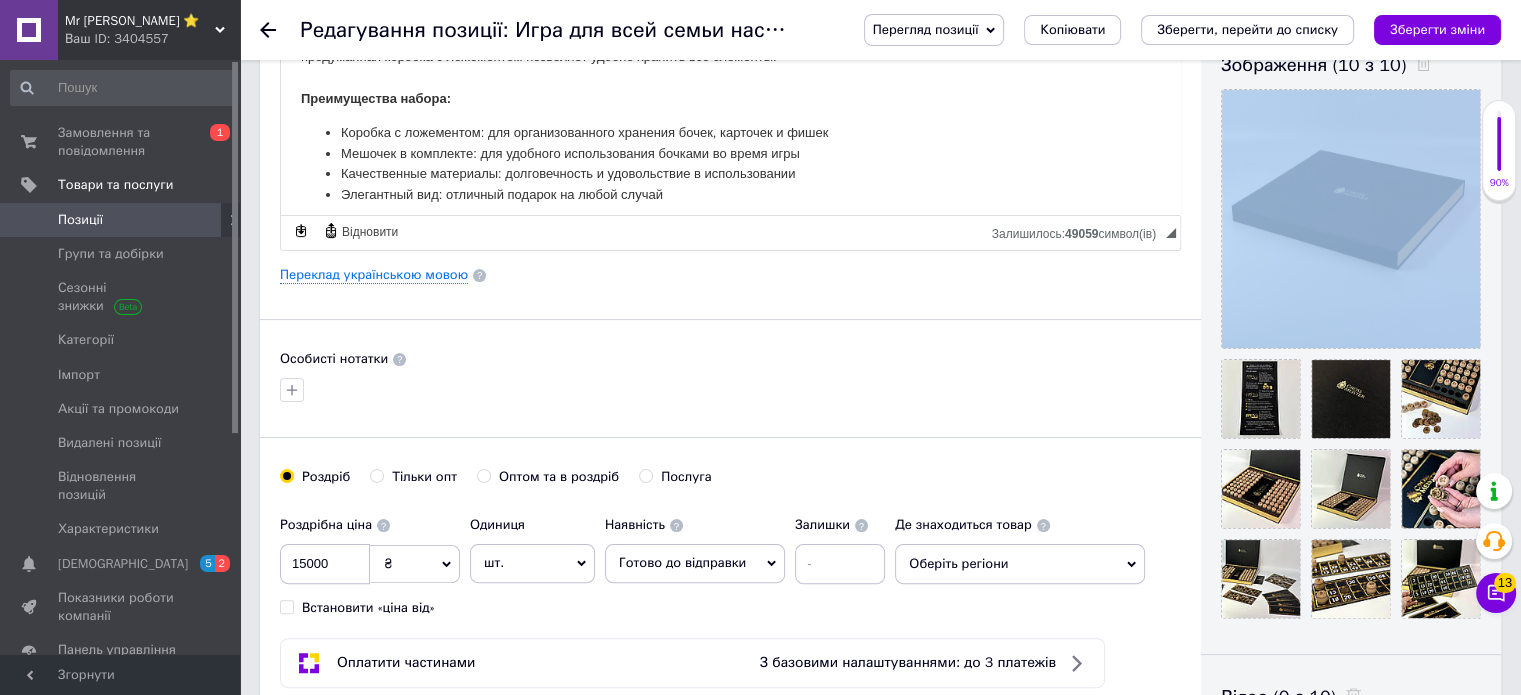 click at bounding box center (1346, 484) 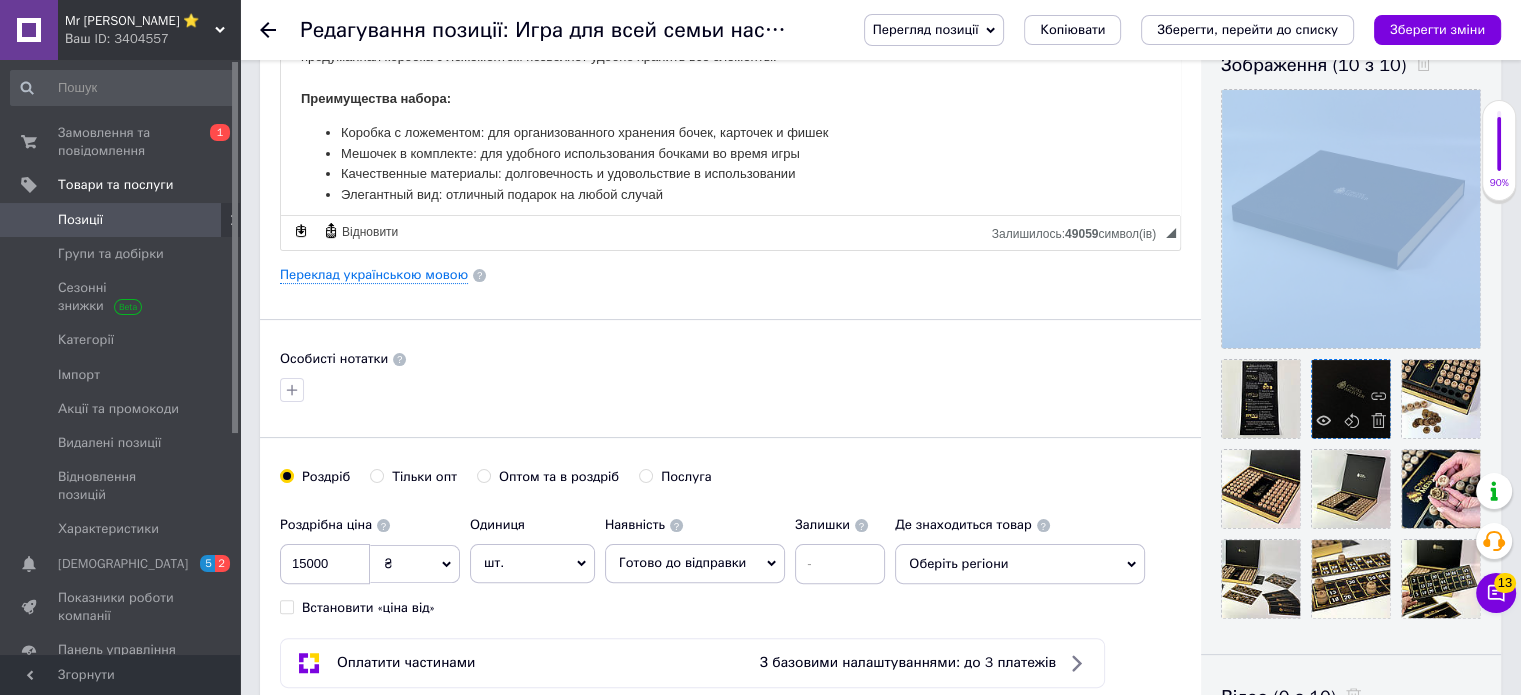 drag, startPoint x: 1330, startPoint y: 147, endPoint x: 1387, endPoint y: 362, distance: 222.42752 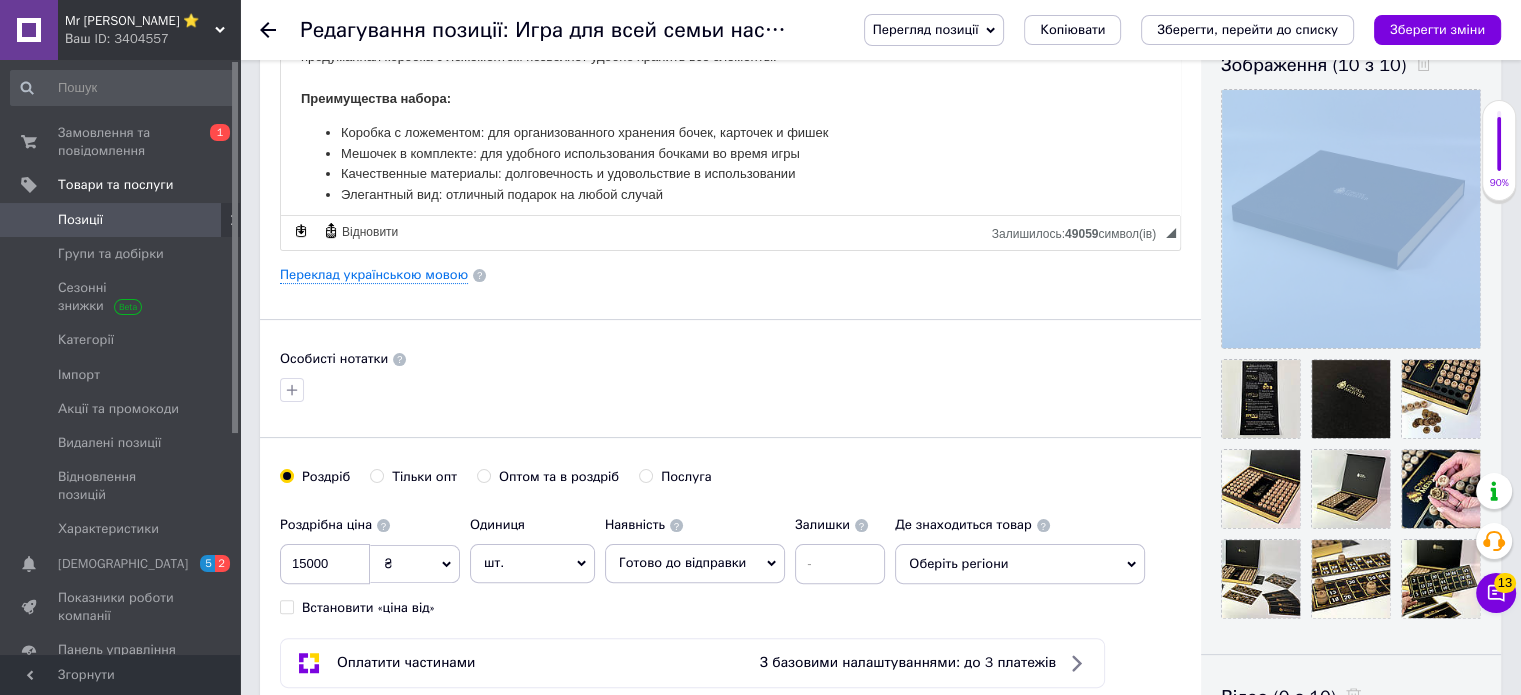 click on "Видимість опубліковано чернетка прихований Створення та оновлення Створено:  16:06 [DATE] Оновлено:  16:00 [DATE] Зображення (10 з 10) Відео (0 з 10) Додати відео за посиланням" at bounding box center [1351, 249] 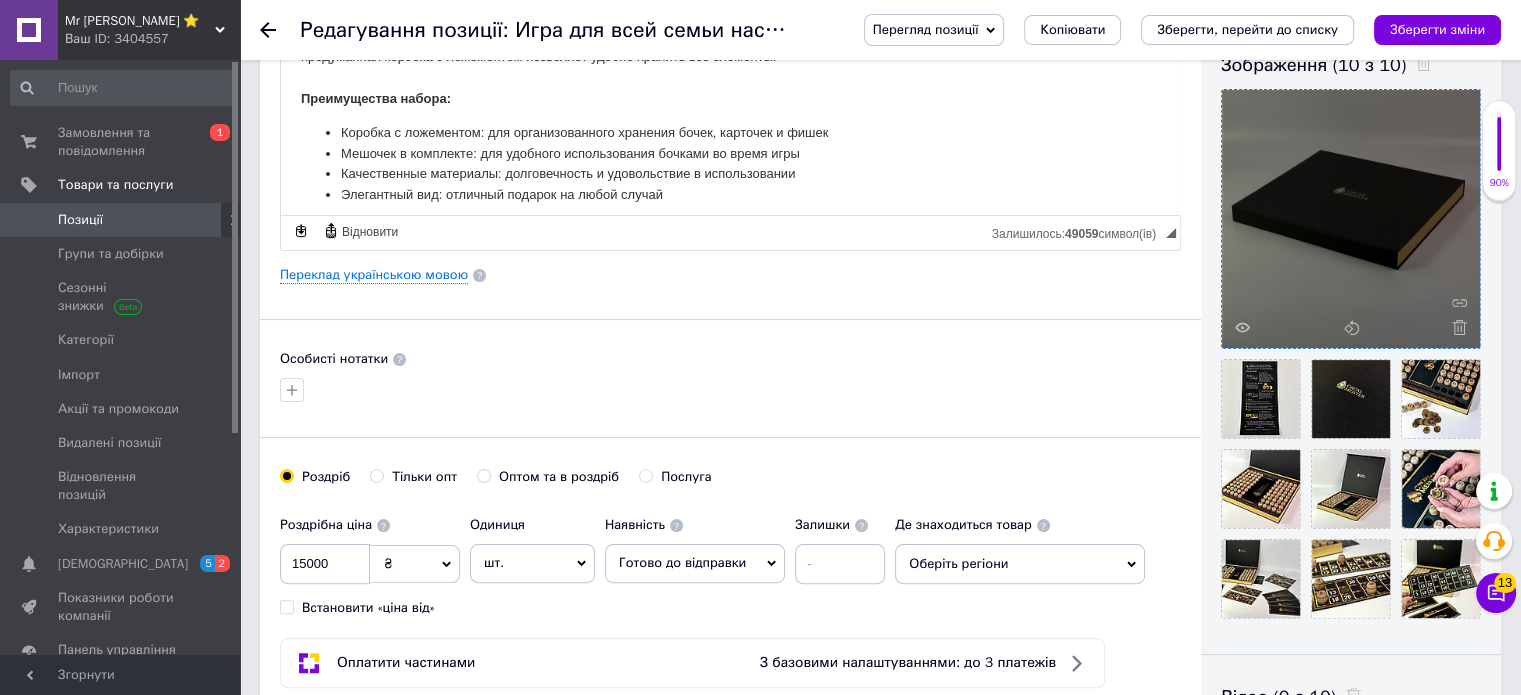 drag, startPoint x: 1297, startPoint y: 183, endPoint x: 1372, endPoint y: 175, distance: 75.42546 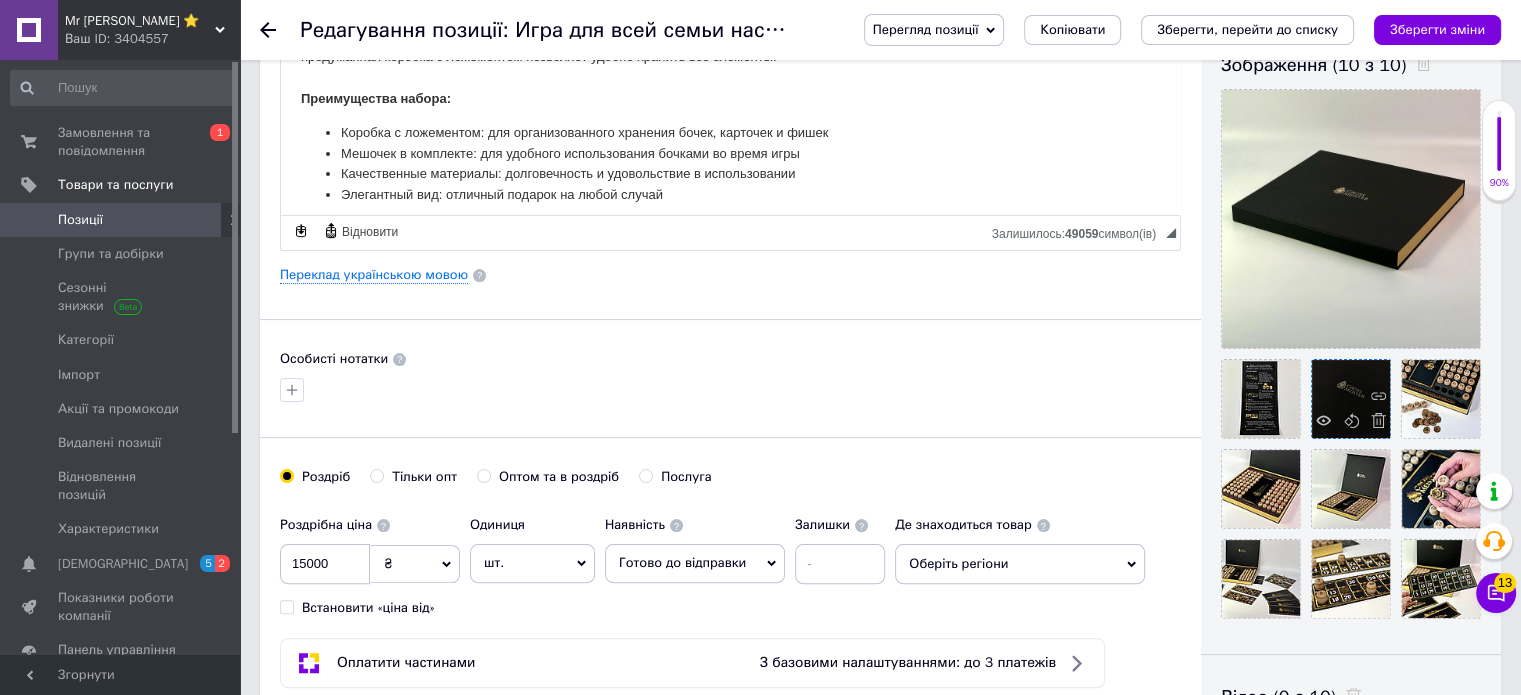 drag, startPoint x: 1326, startPoint y: 246, endPoint x: 1316, endPoint y: 370, distance: 124.40257 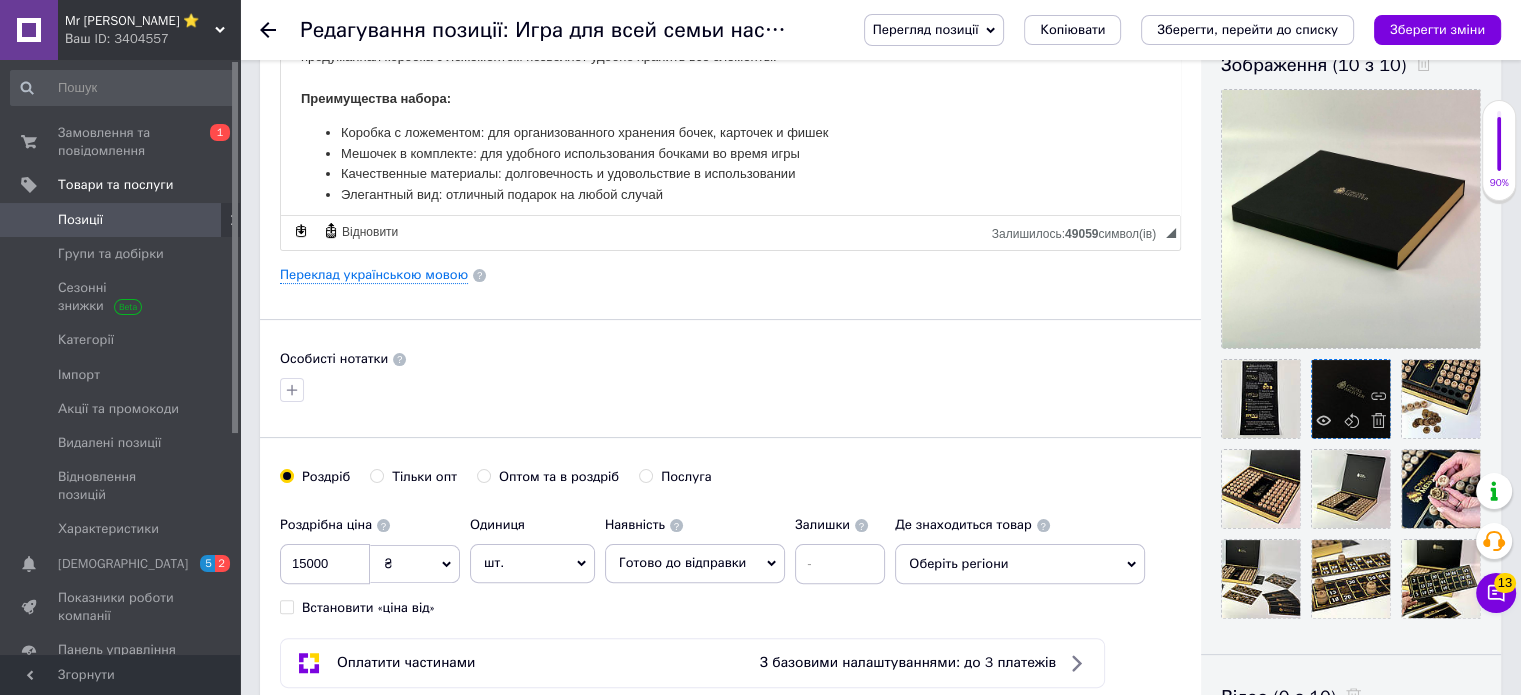 click at bounding box center [1351, 219] 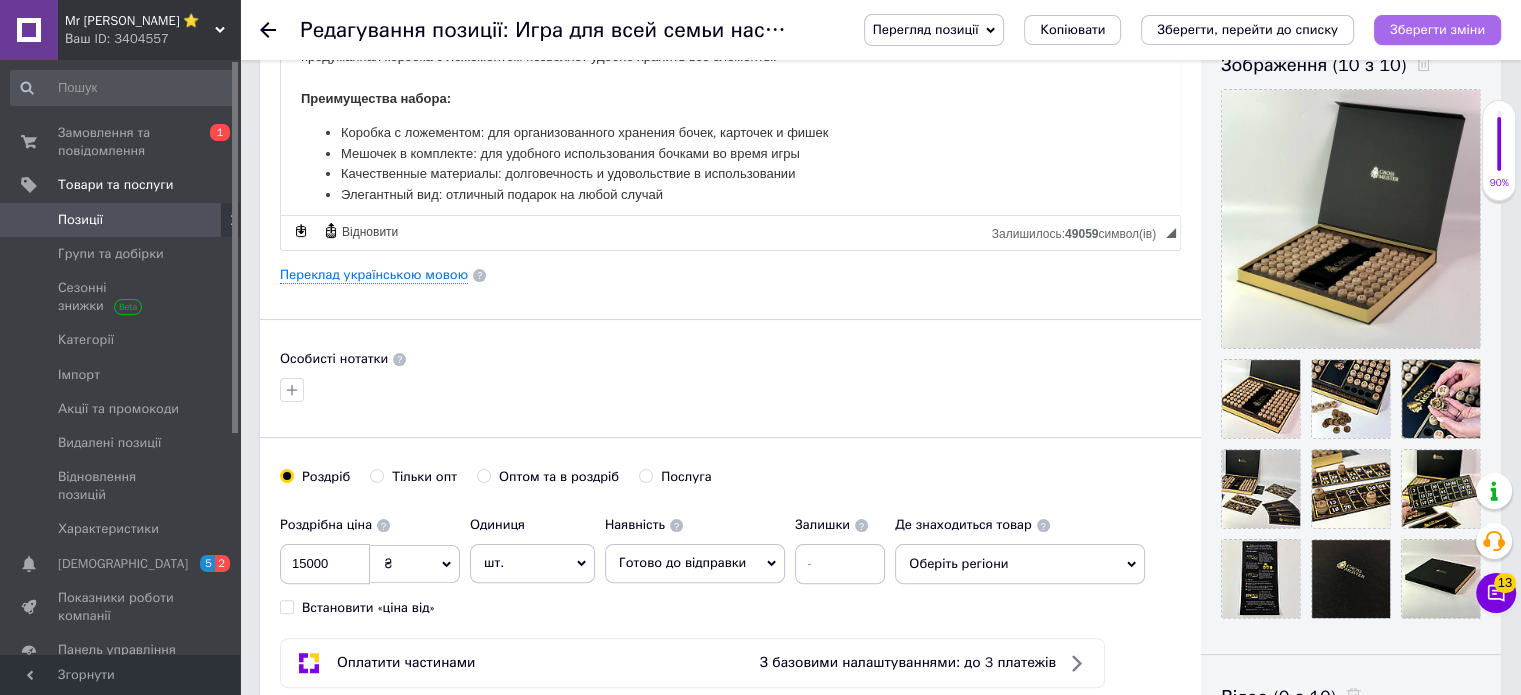 click on "Зберегти зміни" at bounding box center (1437, 29) 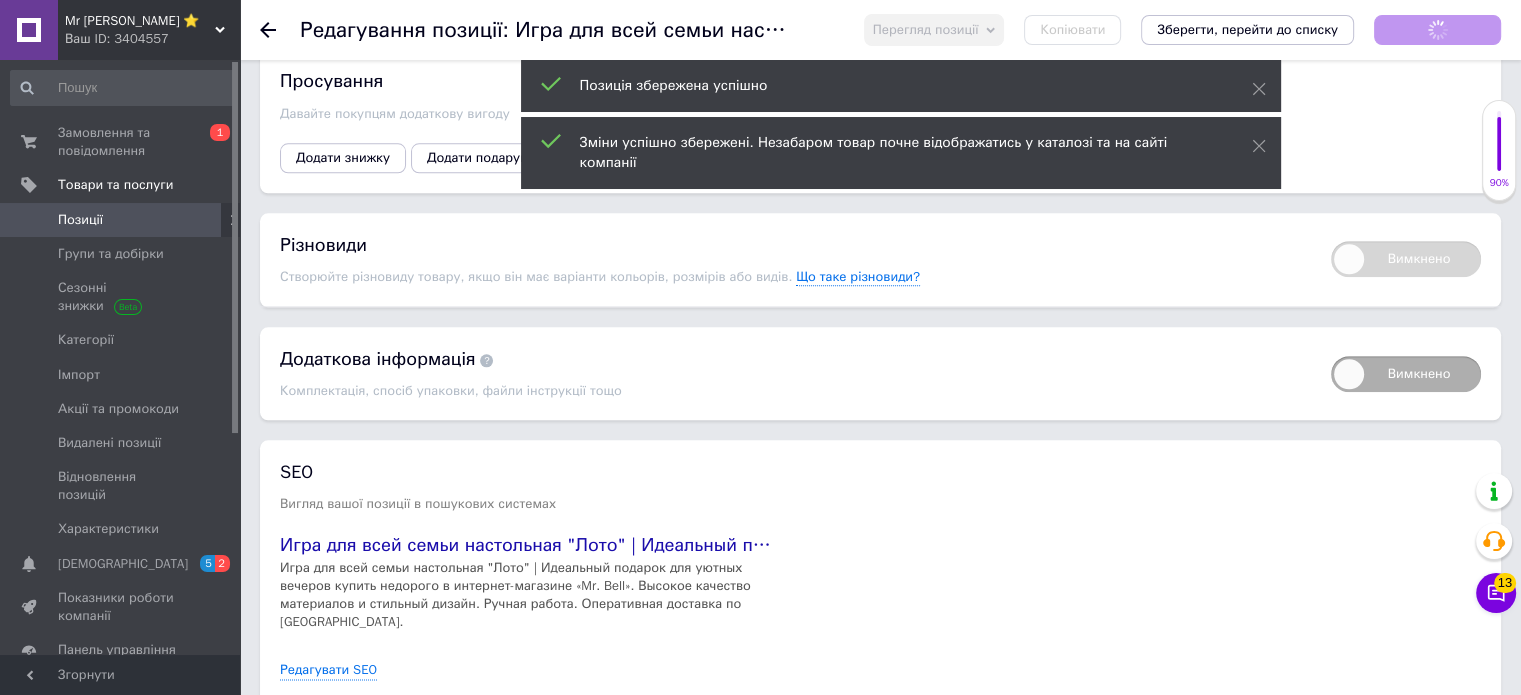 scroll, scrollTop: 2070, scrollLeft: 0, axis: vertical 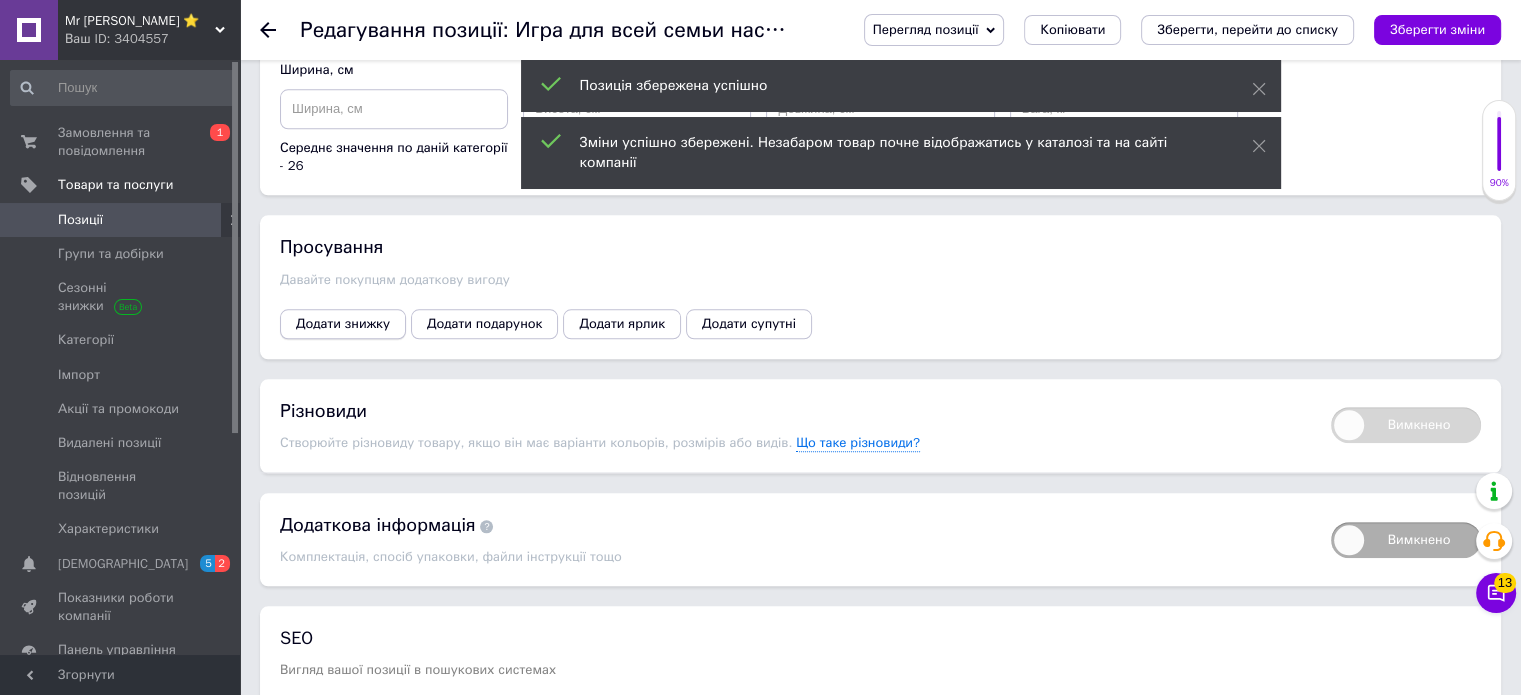 click on "Додати знижку" at bounding box center [343, 324] 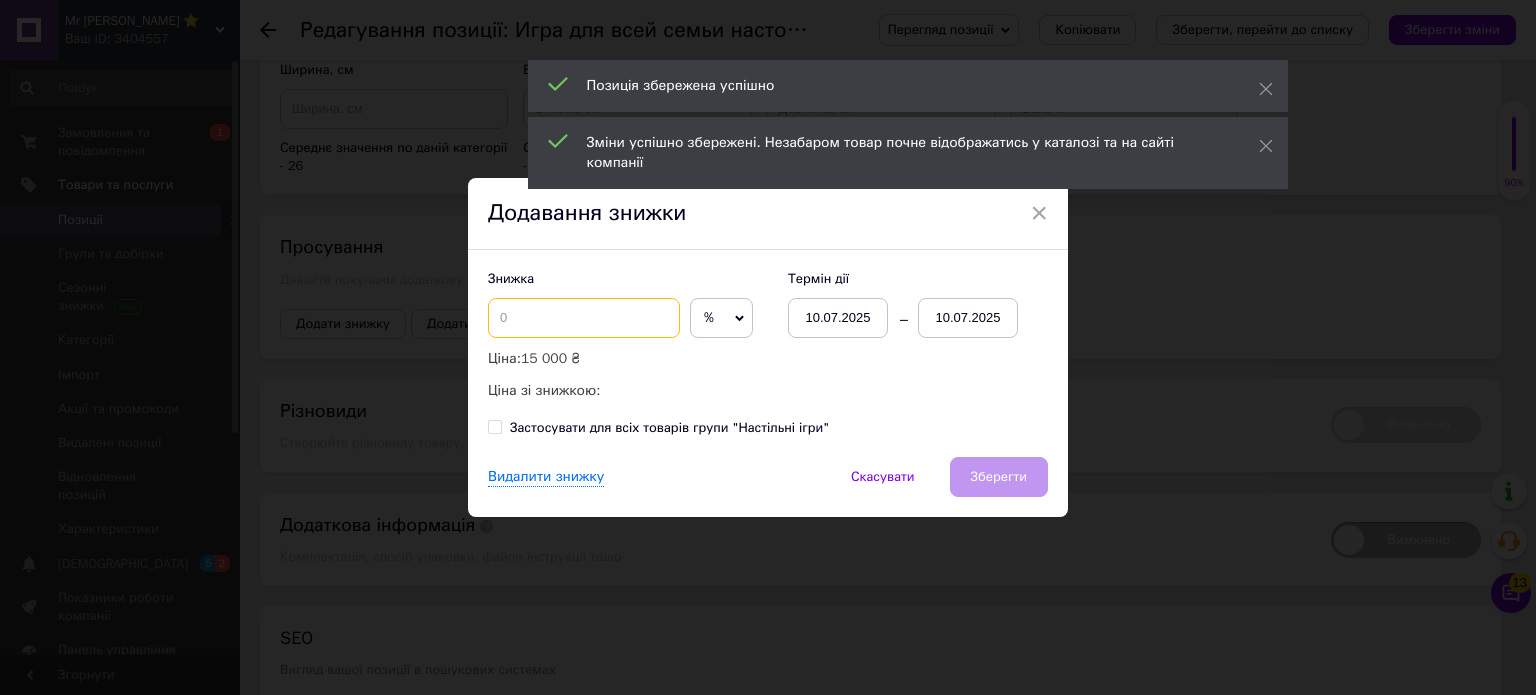 click at bounding box center [584, 318] 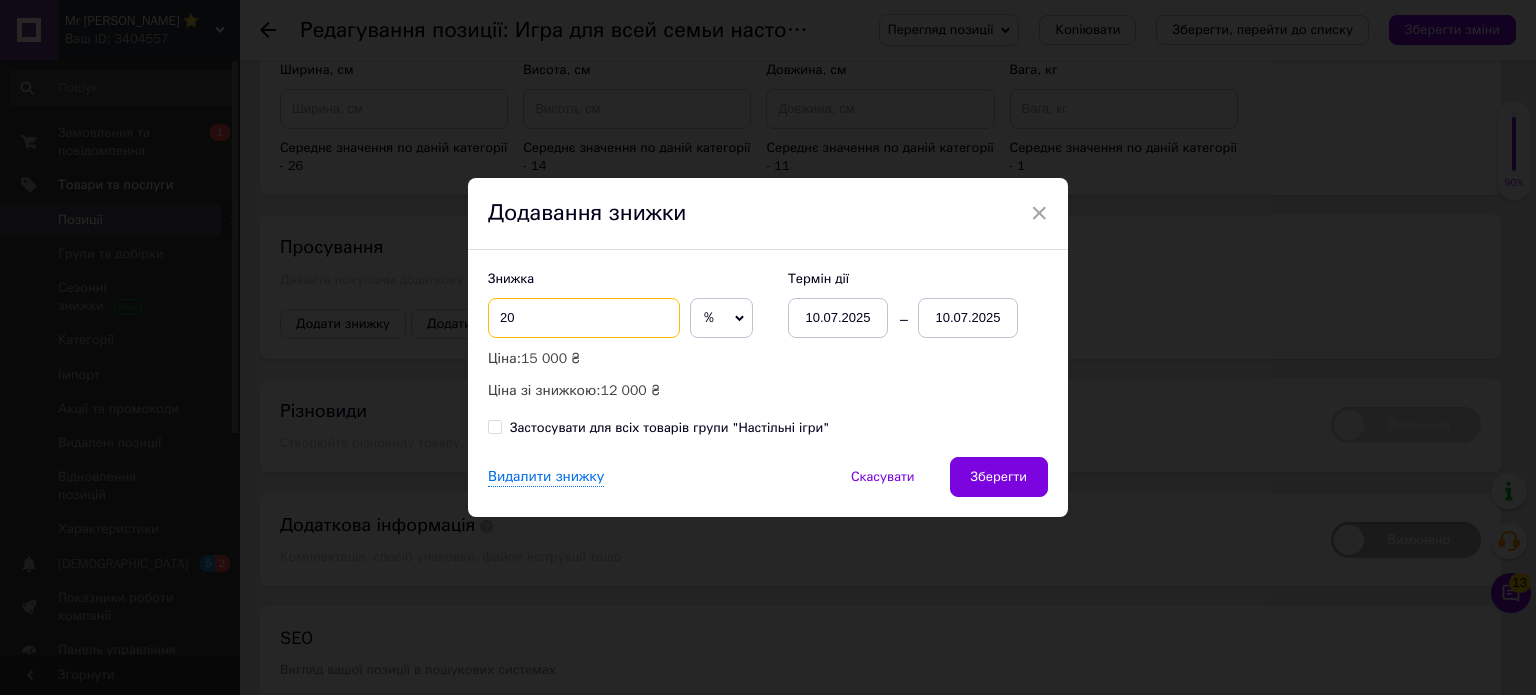 type on "20" 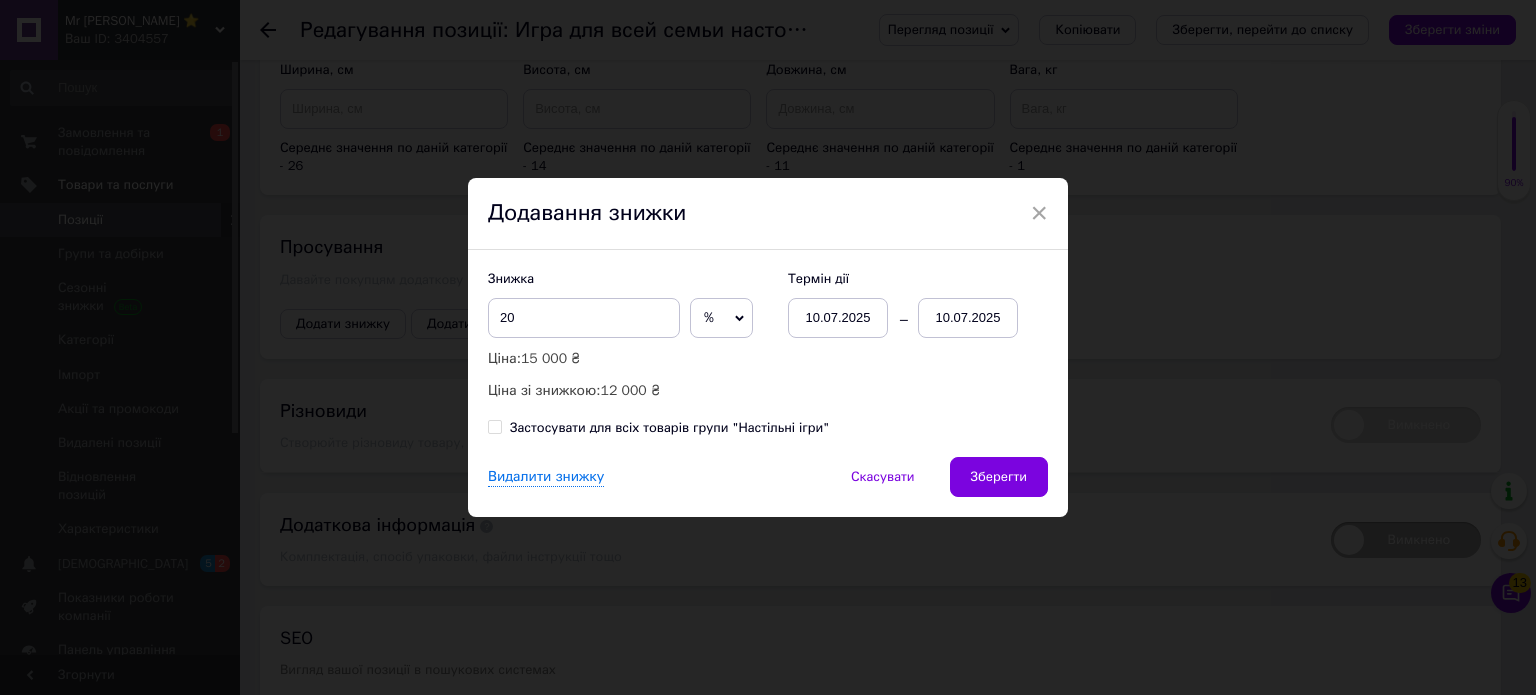 click on "10.07.2025" at bounding box center [968, 318] 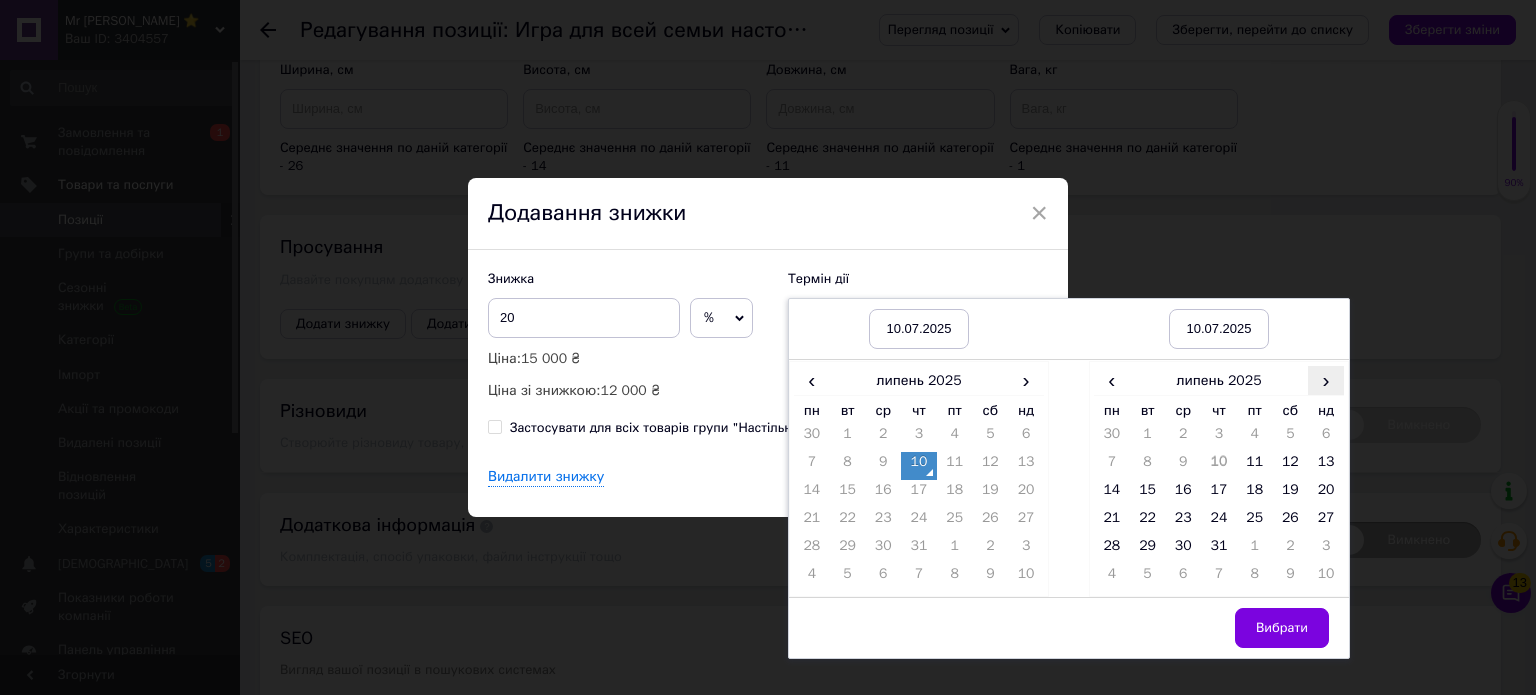 click on "›" at bounding box center [1326, 380] 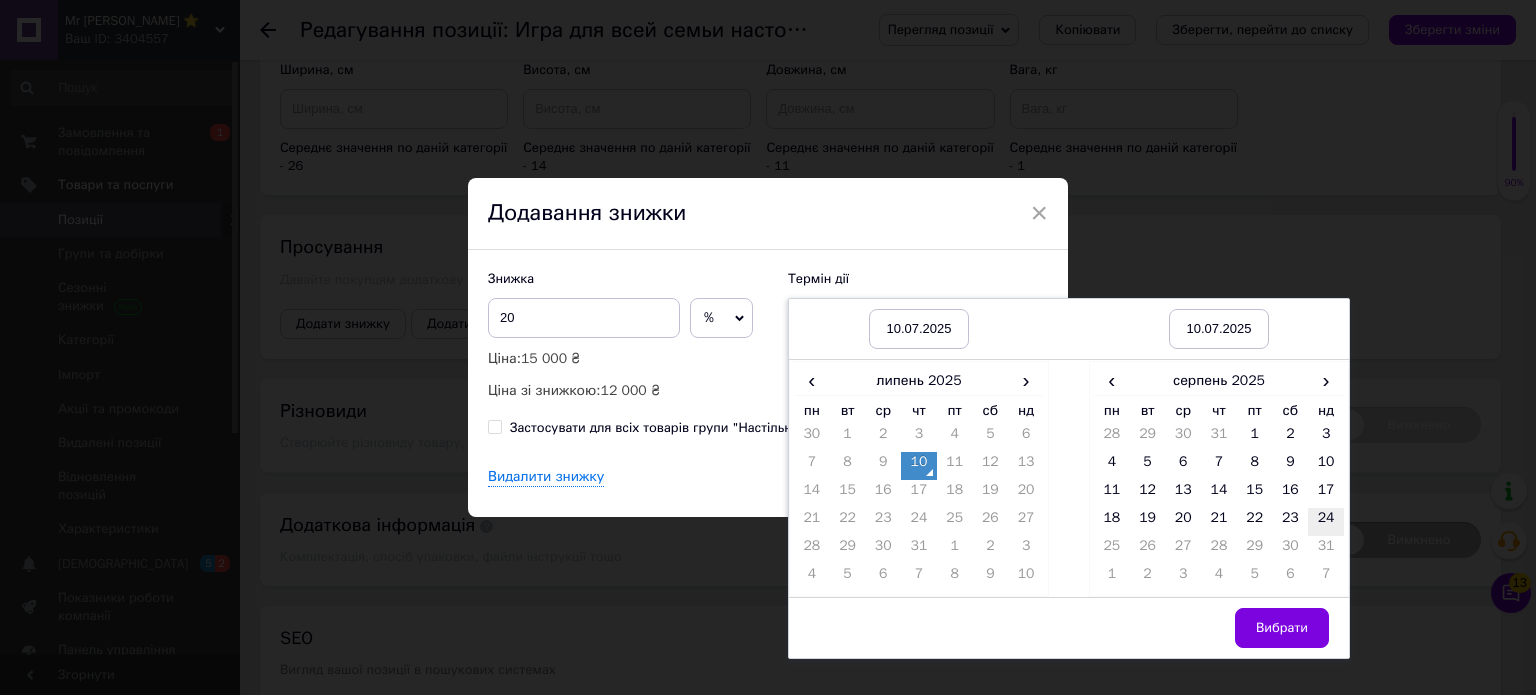 click on "24" at bounding box center [1326, 522] 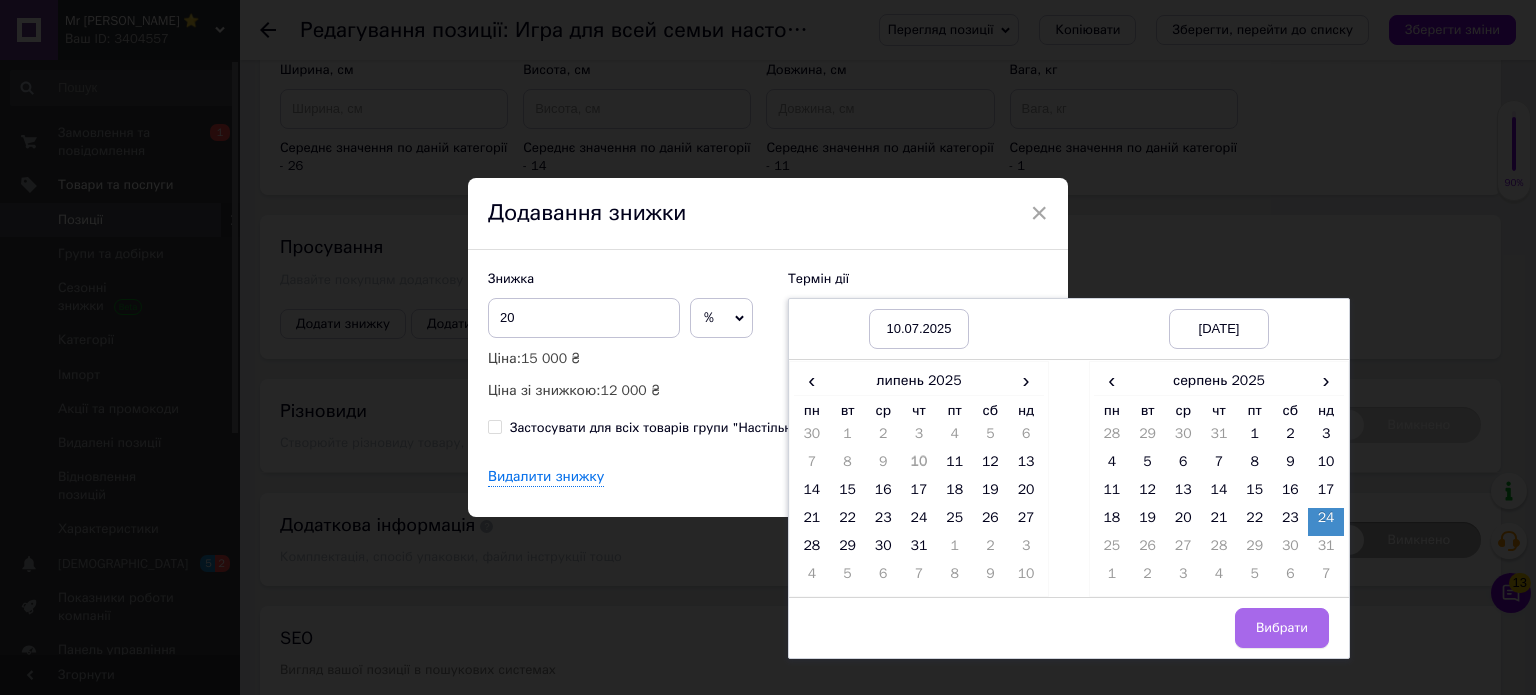 click on "Вибрати" at bounding box center [1282, 628] 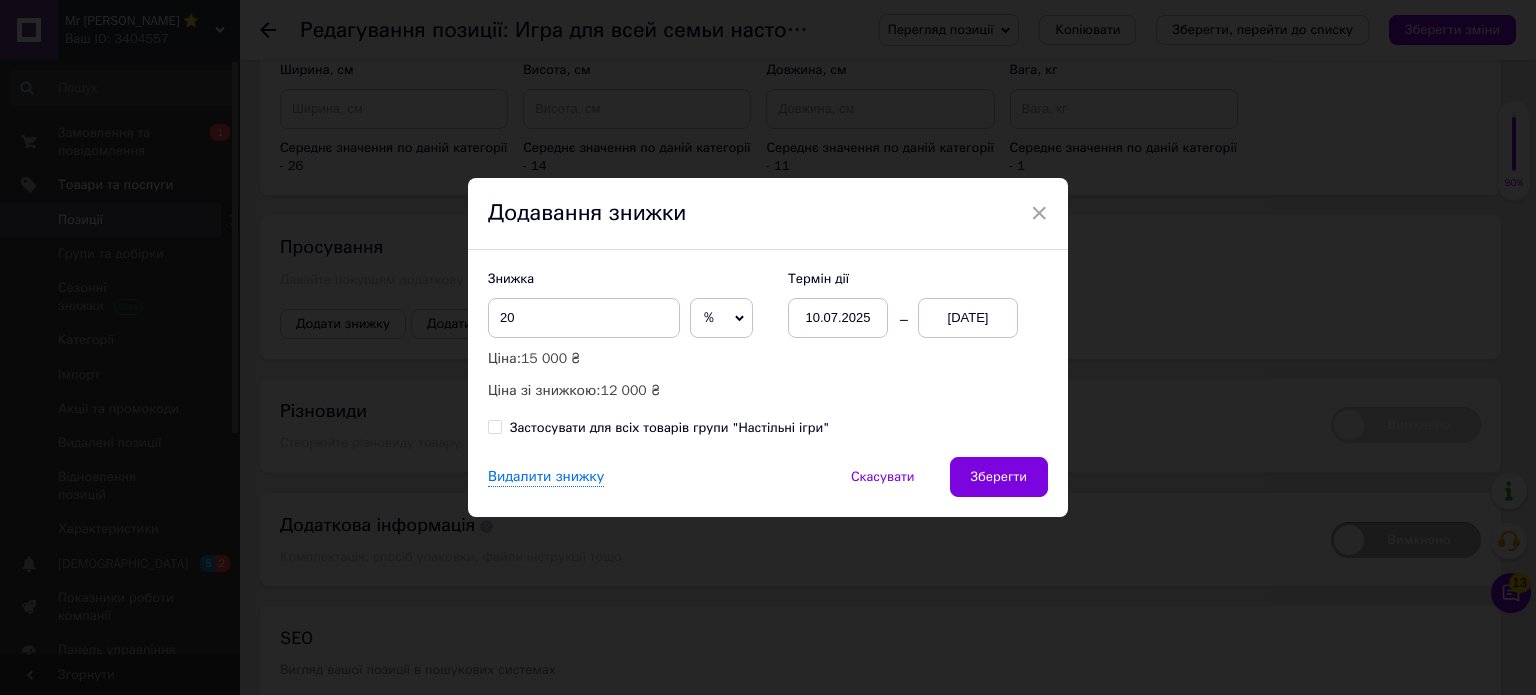 click on "Зберегти" at bounding box center [999, 477] 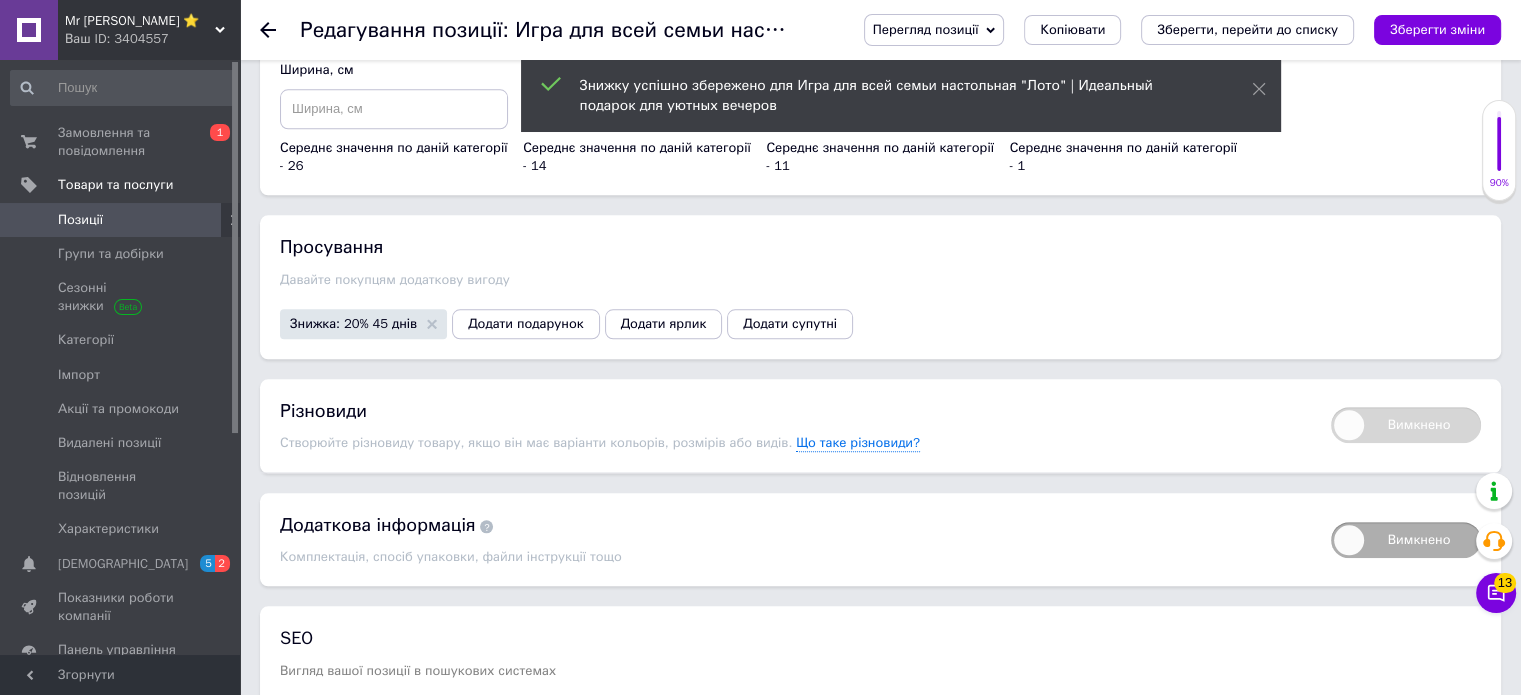 click on "Зберегти зміни" at bounding box center (1437, 29) 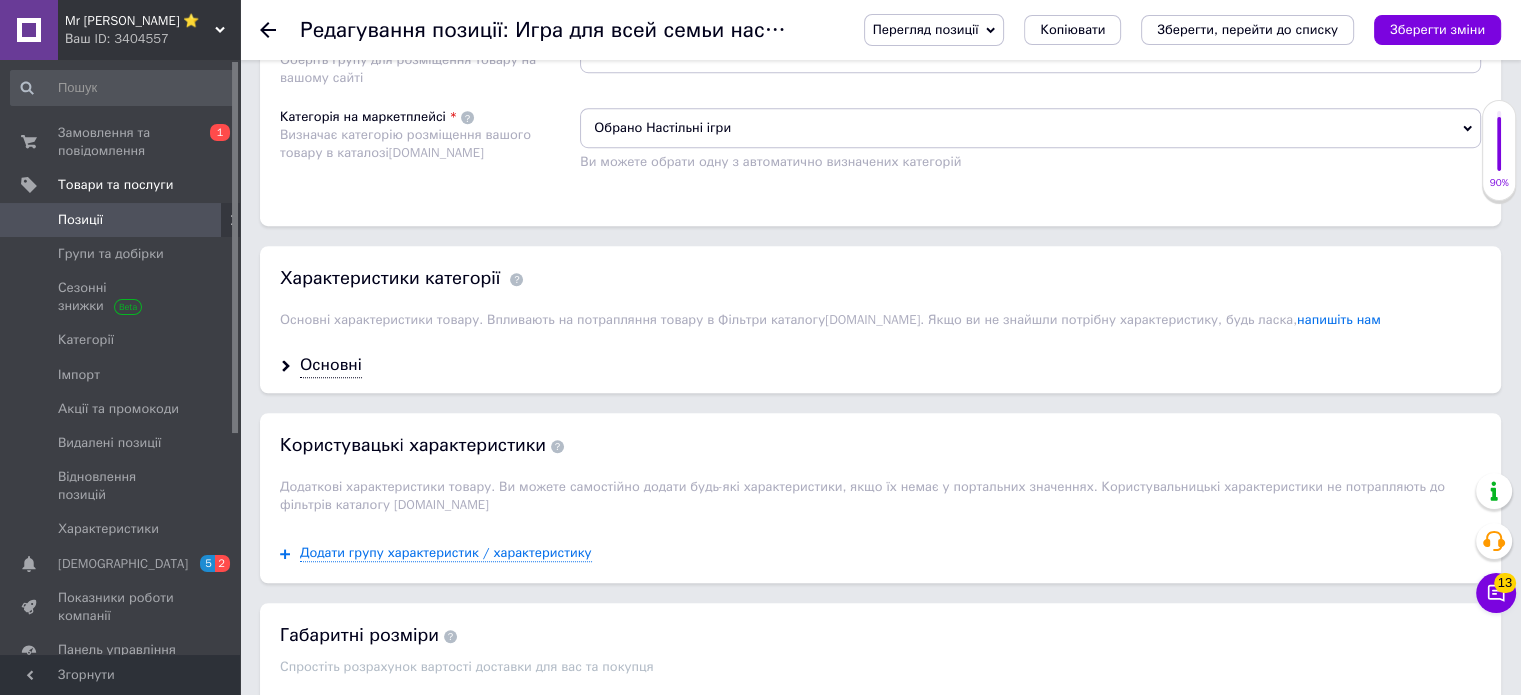 scroll, scrollTop: 1500, scrollLeft: 0, axis: vertical 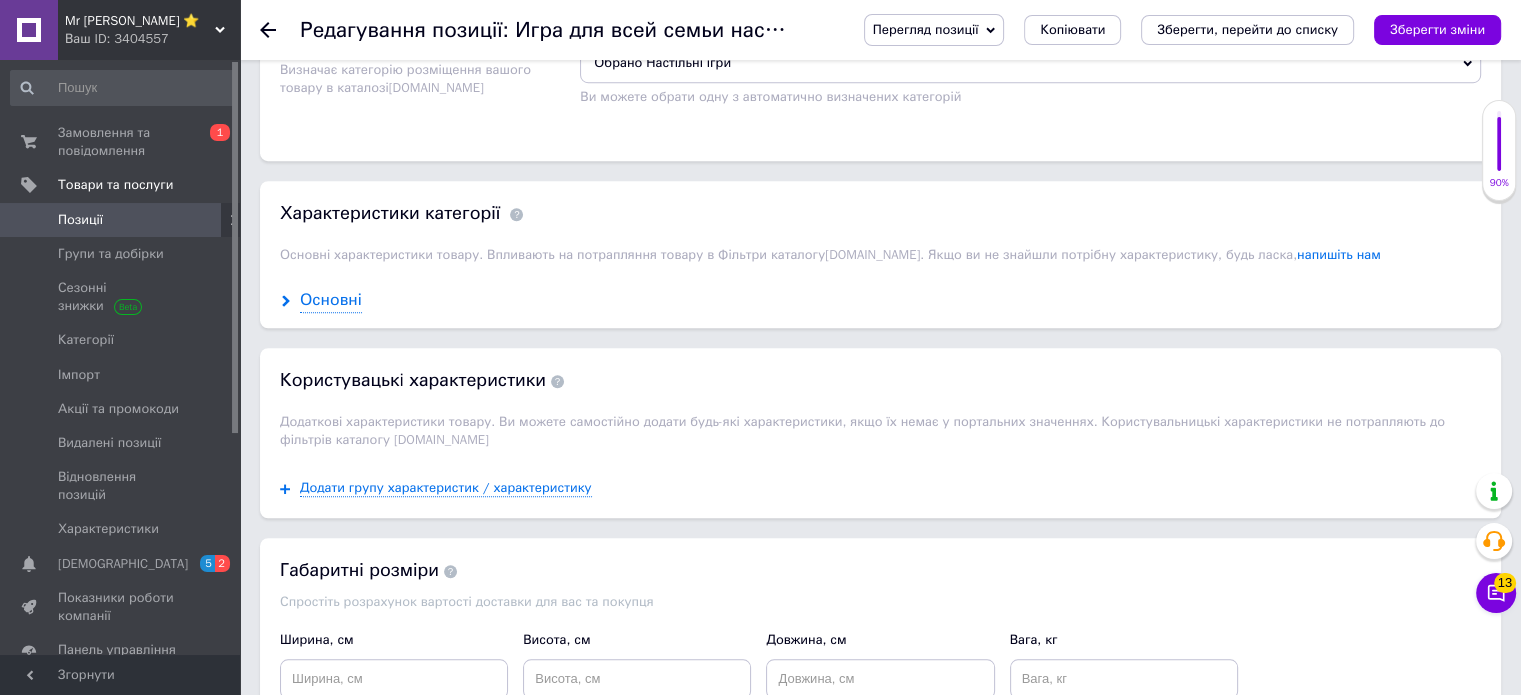 click on "Основні" at bounding box center (331, 300) 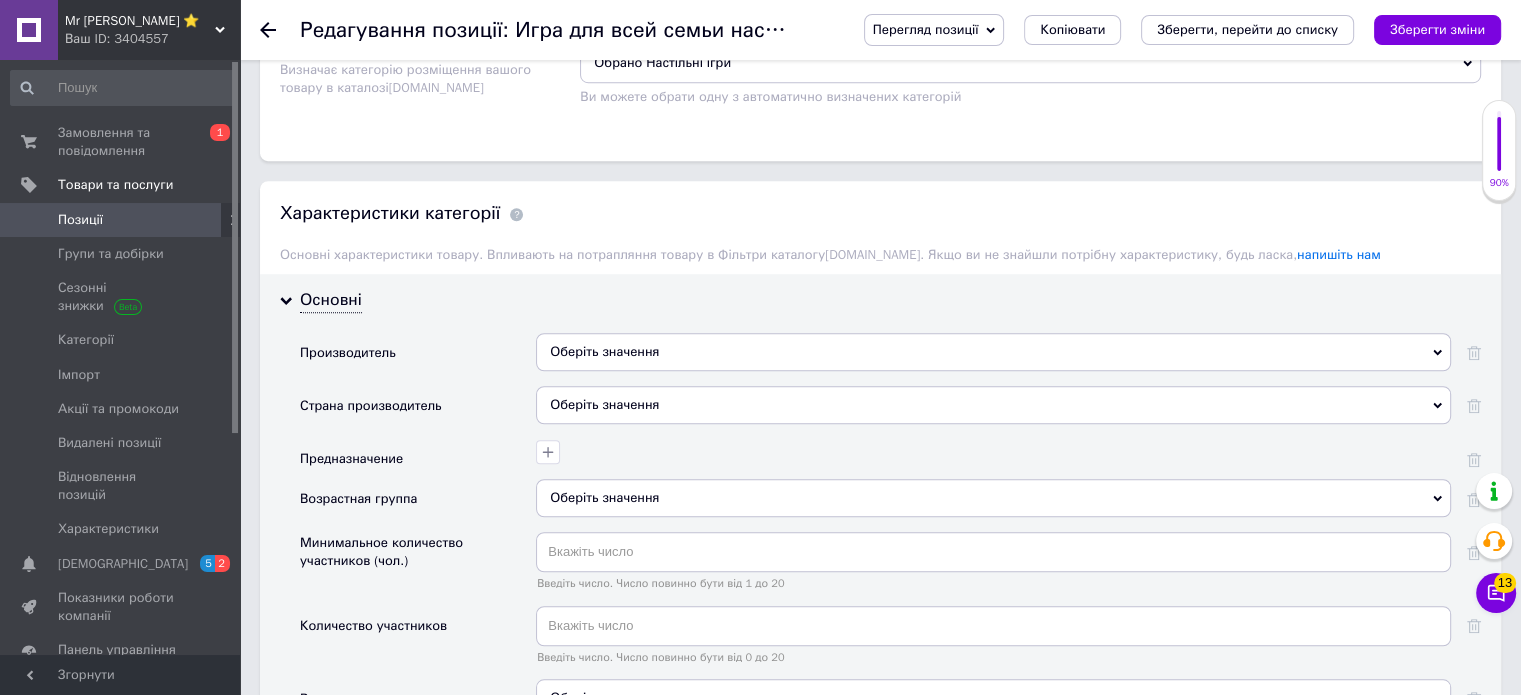 scroll, scrollTop: 1600, scrollLeft: 0, axis: vertical 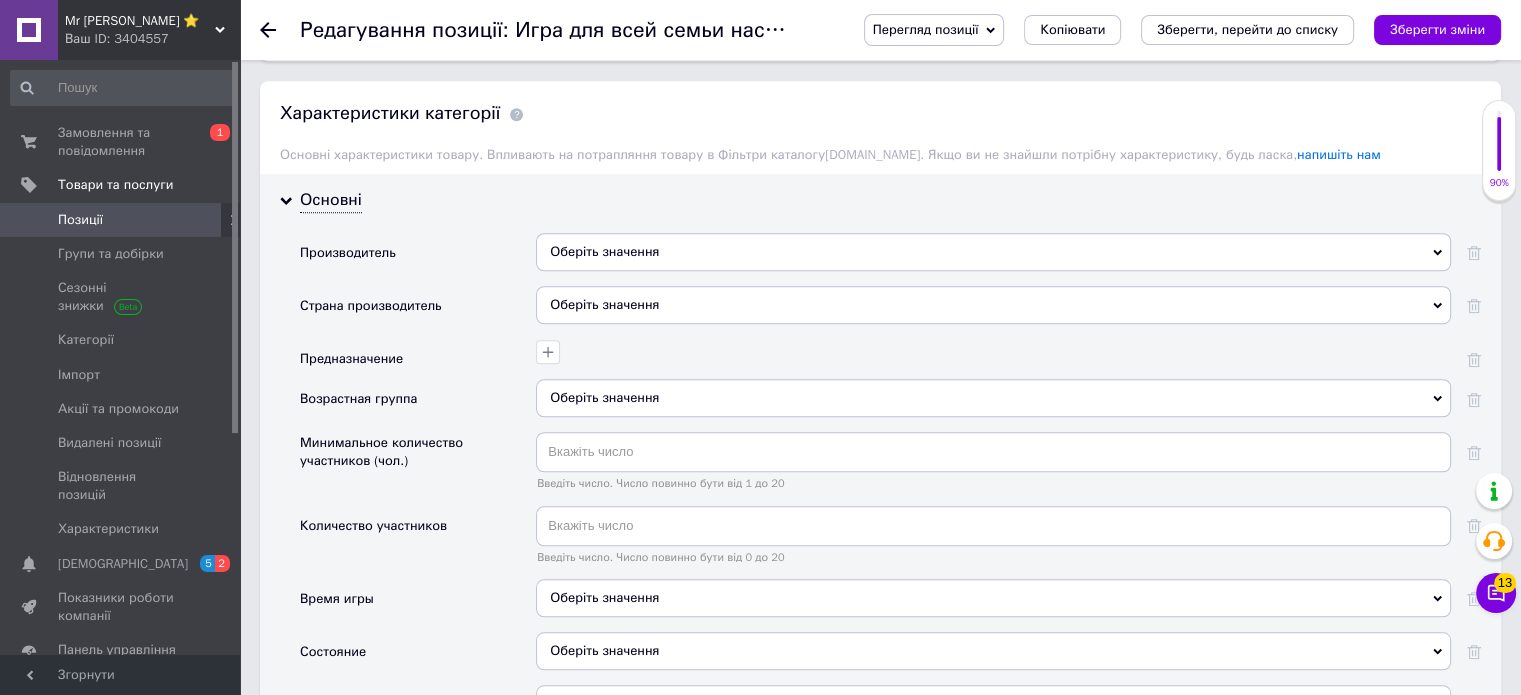 click on "Оберіть значення" at bounding box center [993, 252] 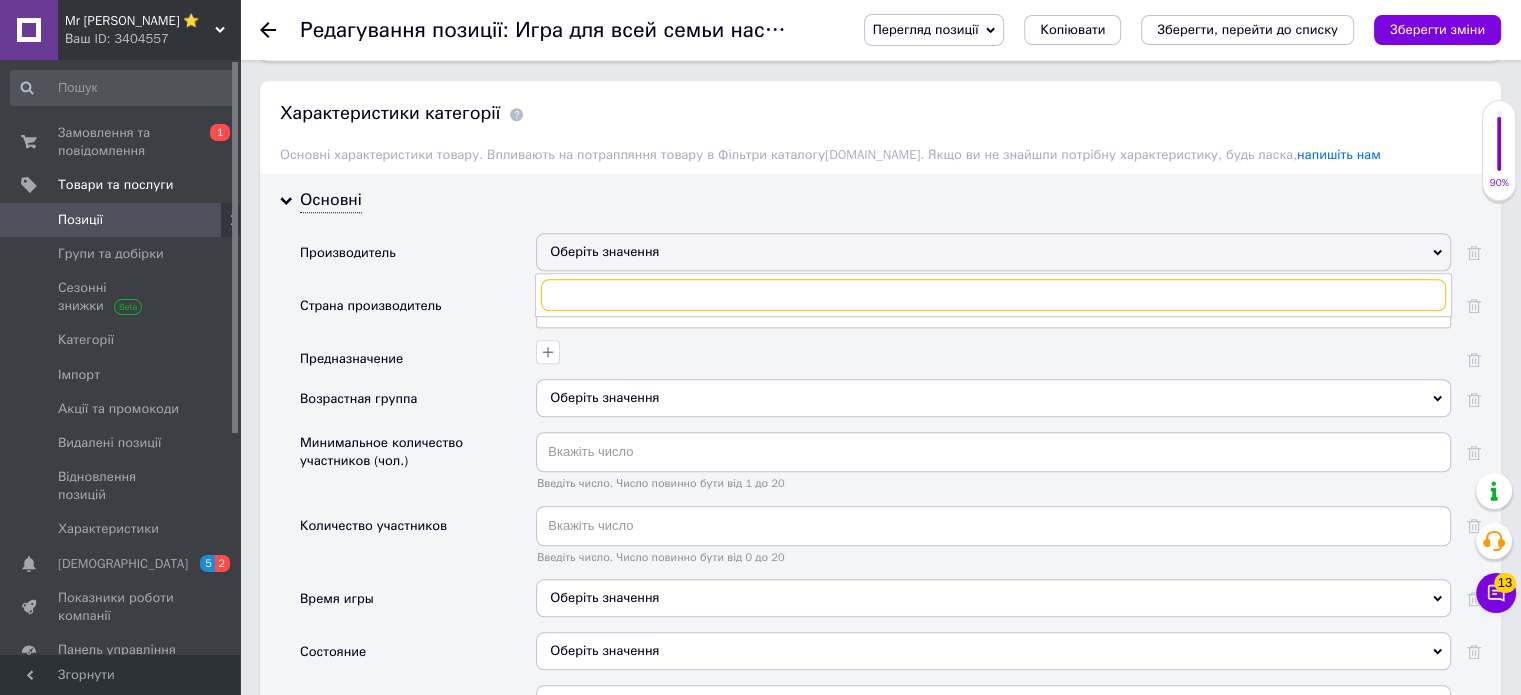click at bounding box center [993, 295] 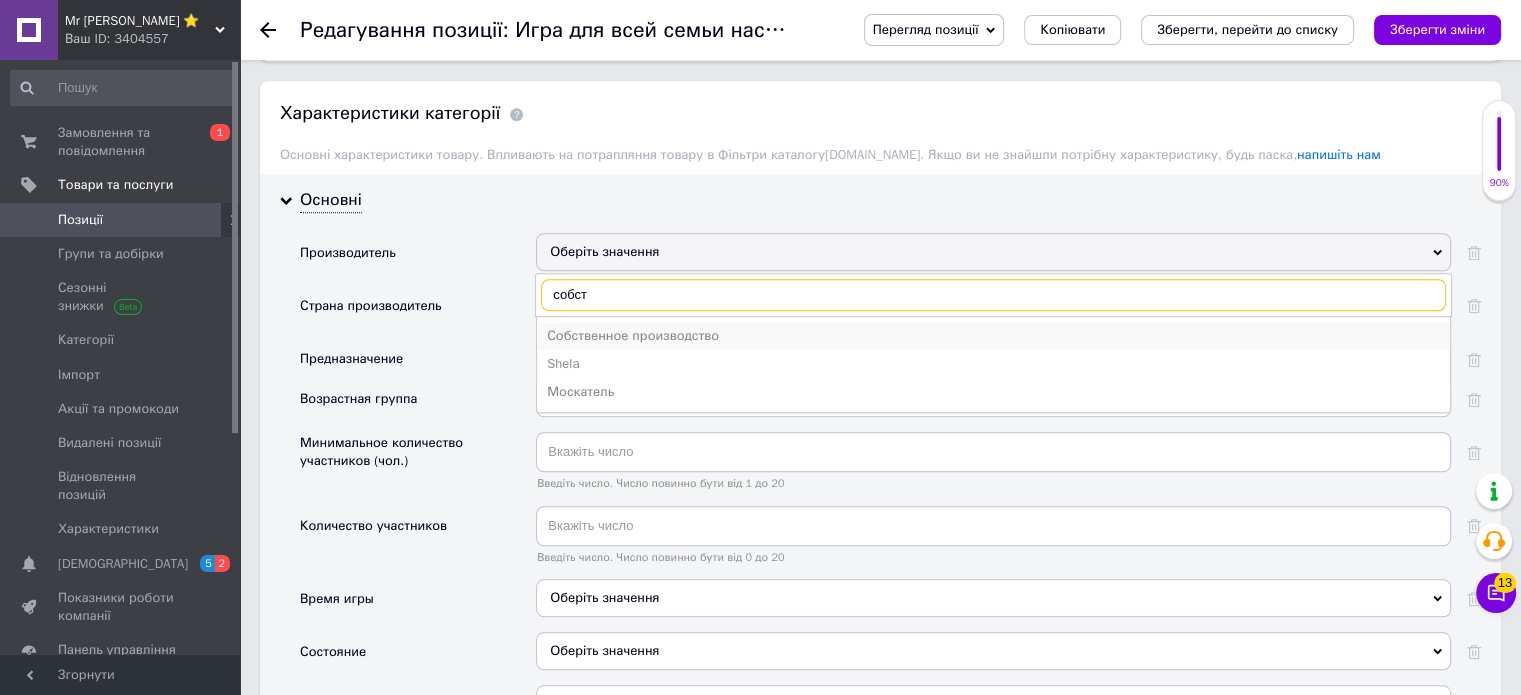 type on "собст" 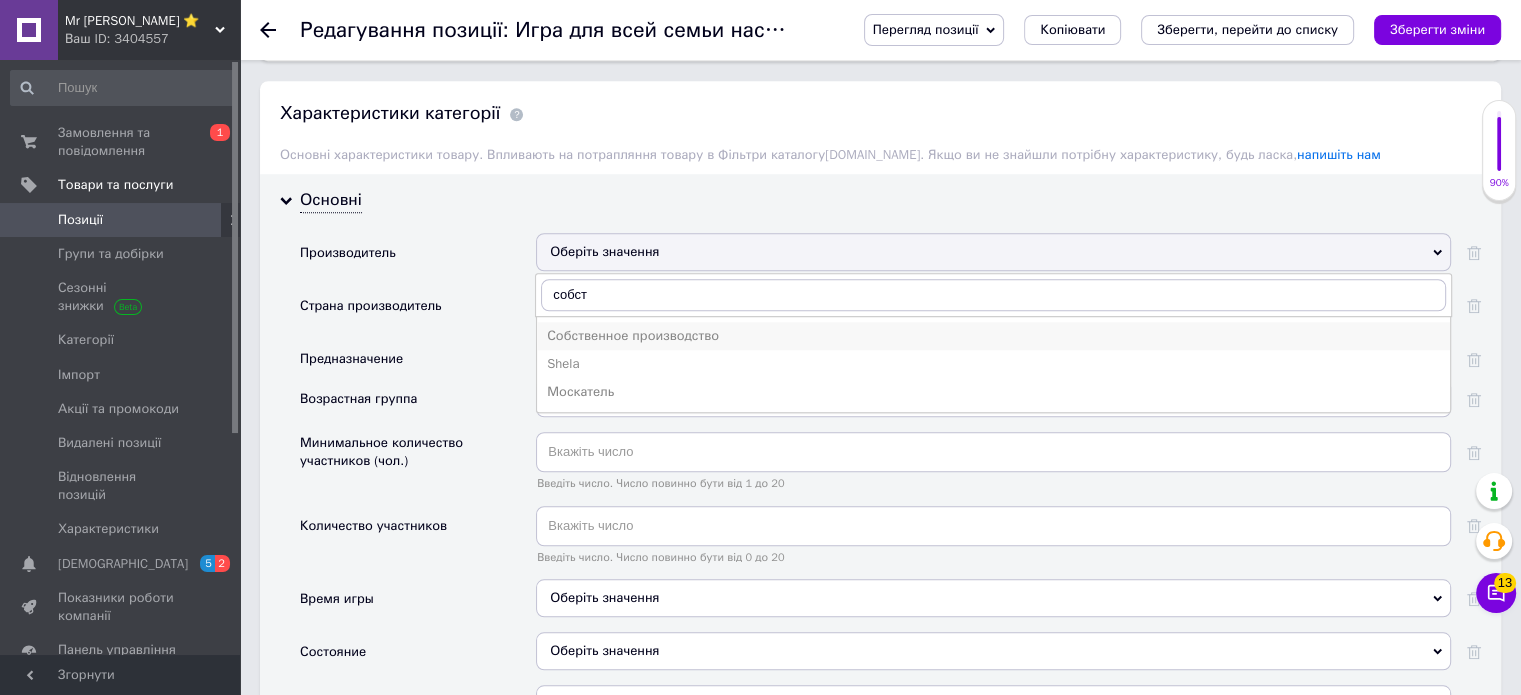 click on "Собственное производство" at bounding box center (993, 336) 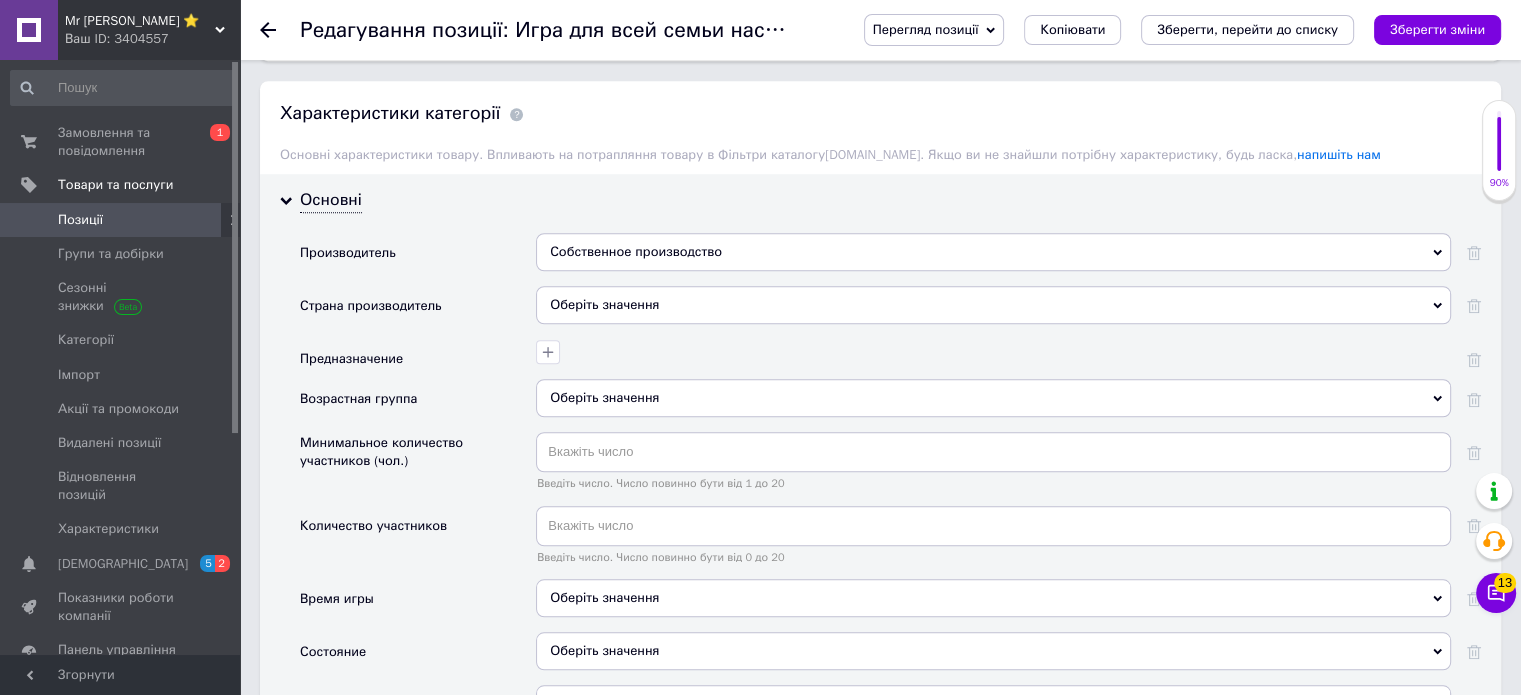 click on "Оберіть значення" at bounding box center [993, 305] 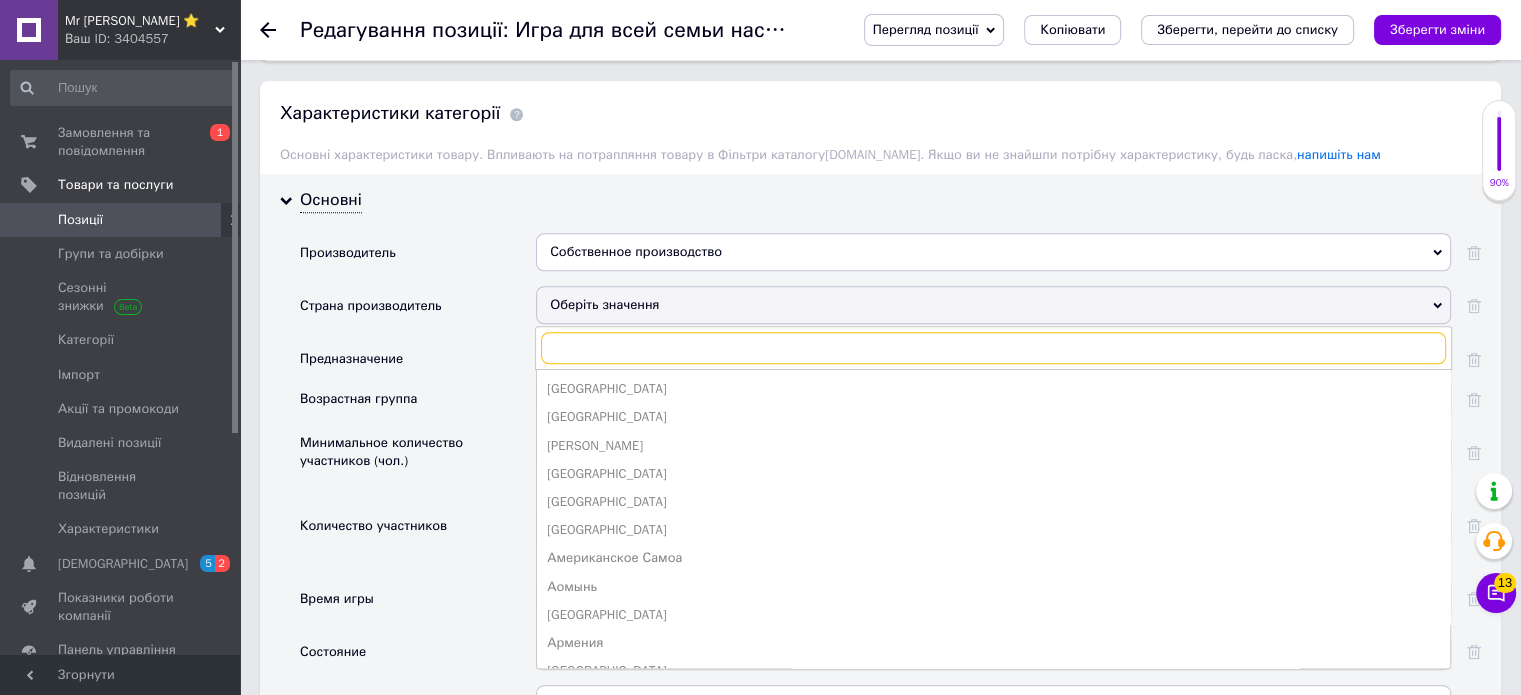click at bounding box center [993, 348] 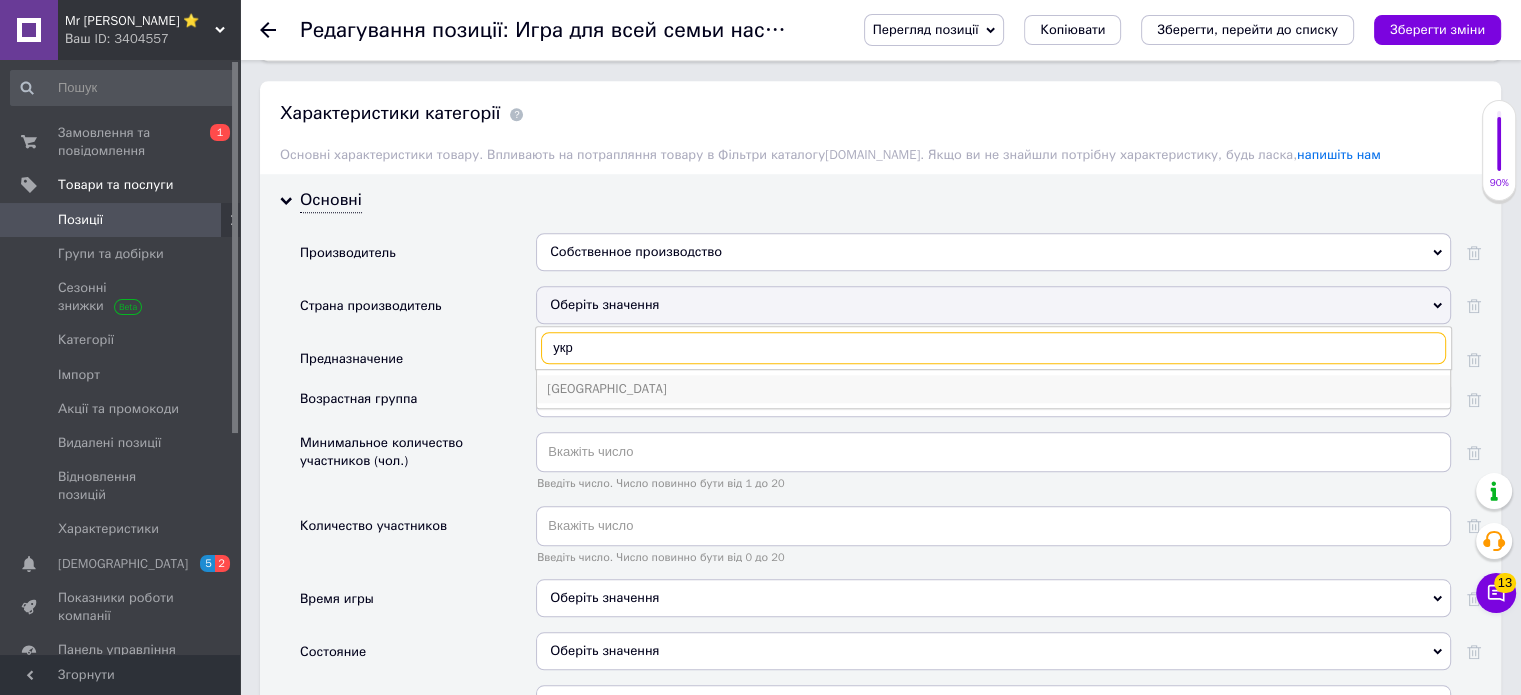 type on "укр" 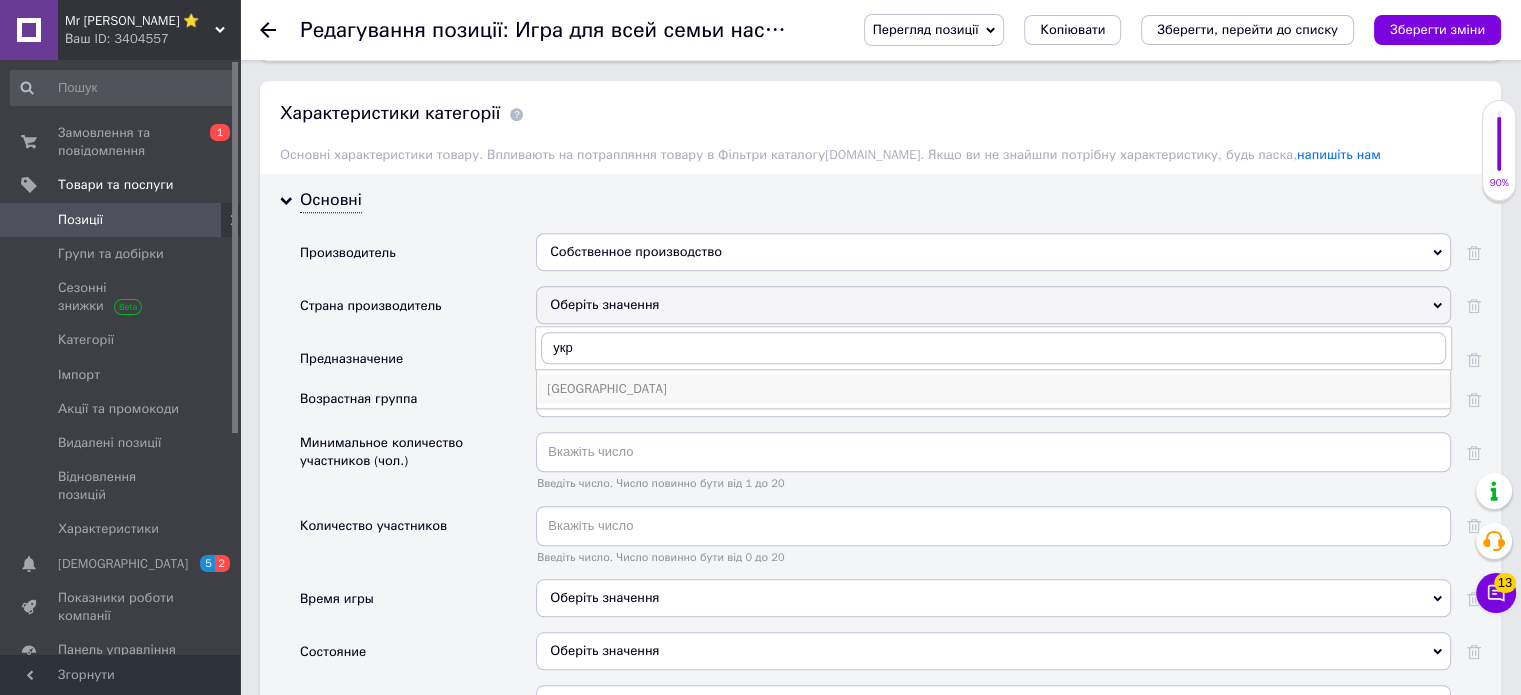 click on "[GEOGRAPHIC_DATA]" at bounding box center [993, 389] 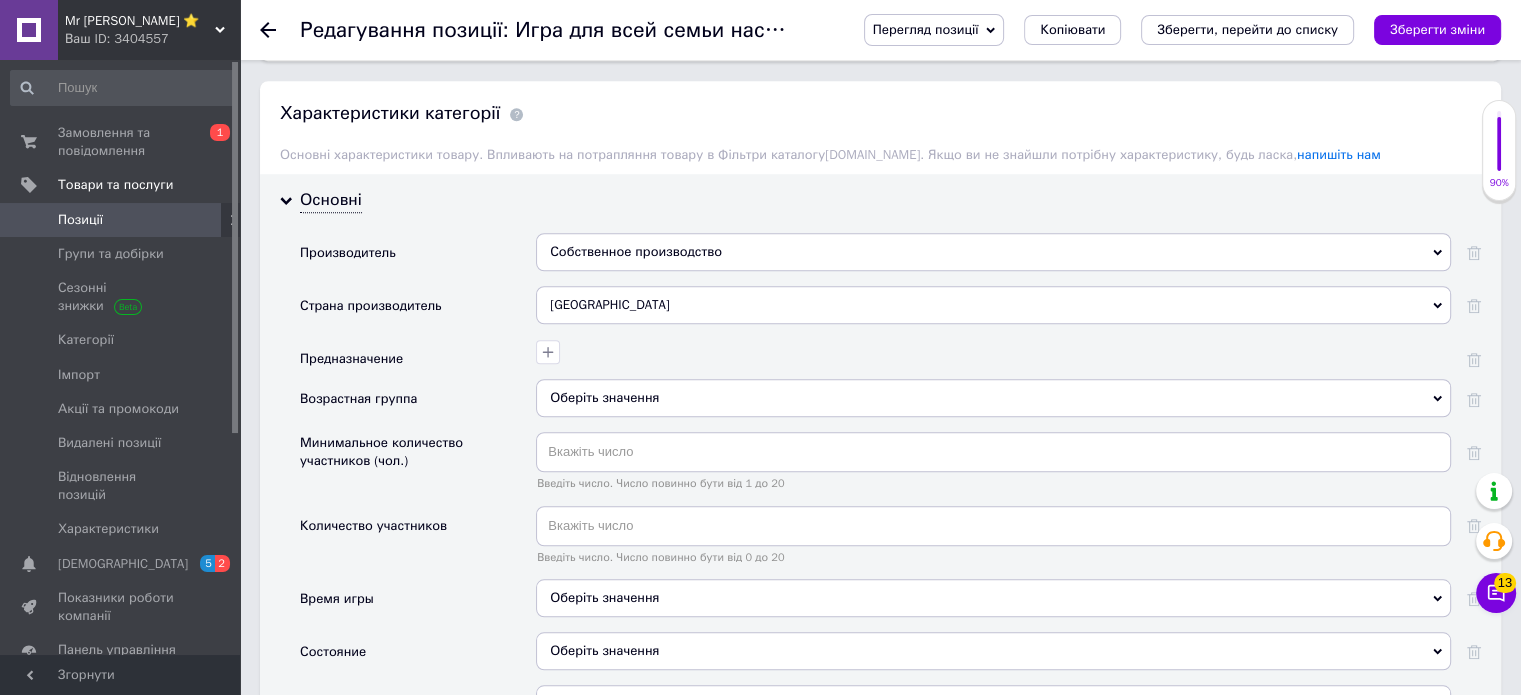 click on "Оберіть значення" at bounding box center [993, 398] 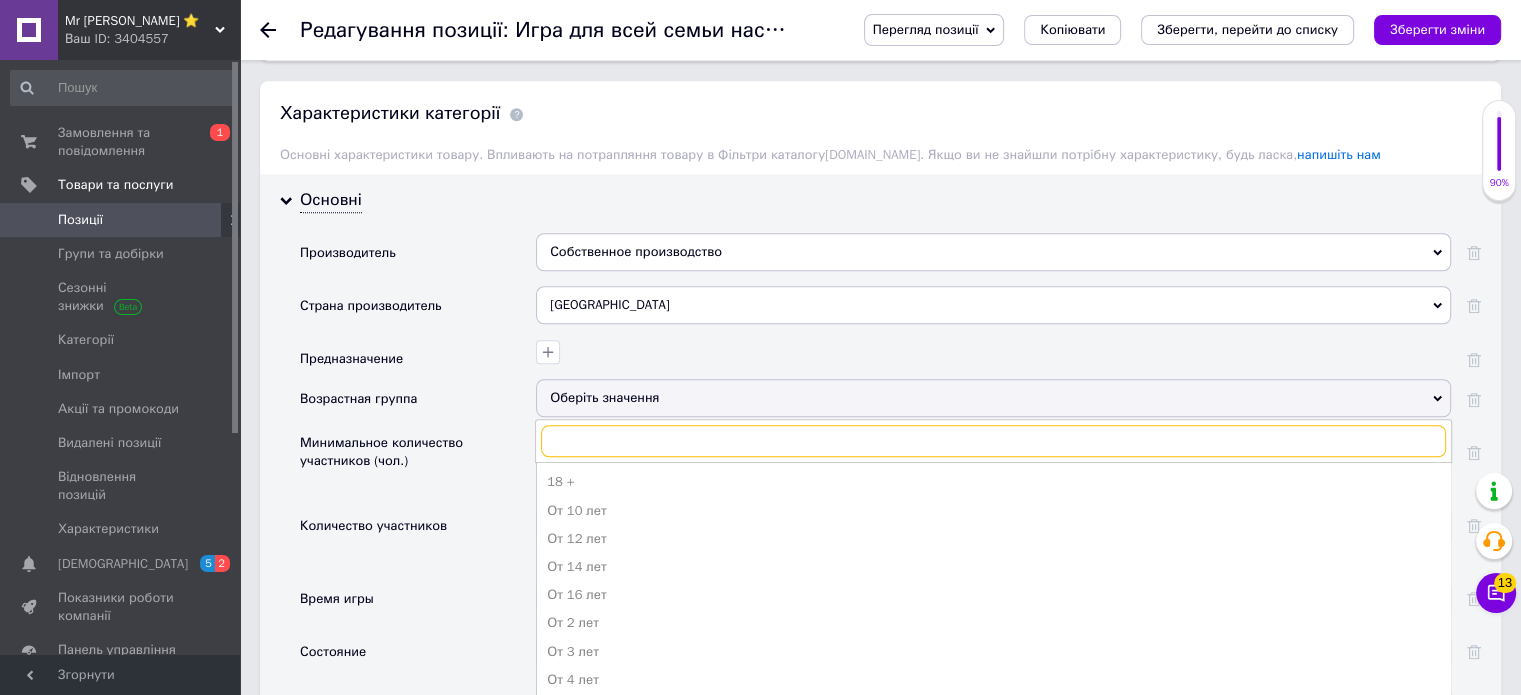 scroll, scrollTop: 1700, scrollLeft: 0, axis: vertical 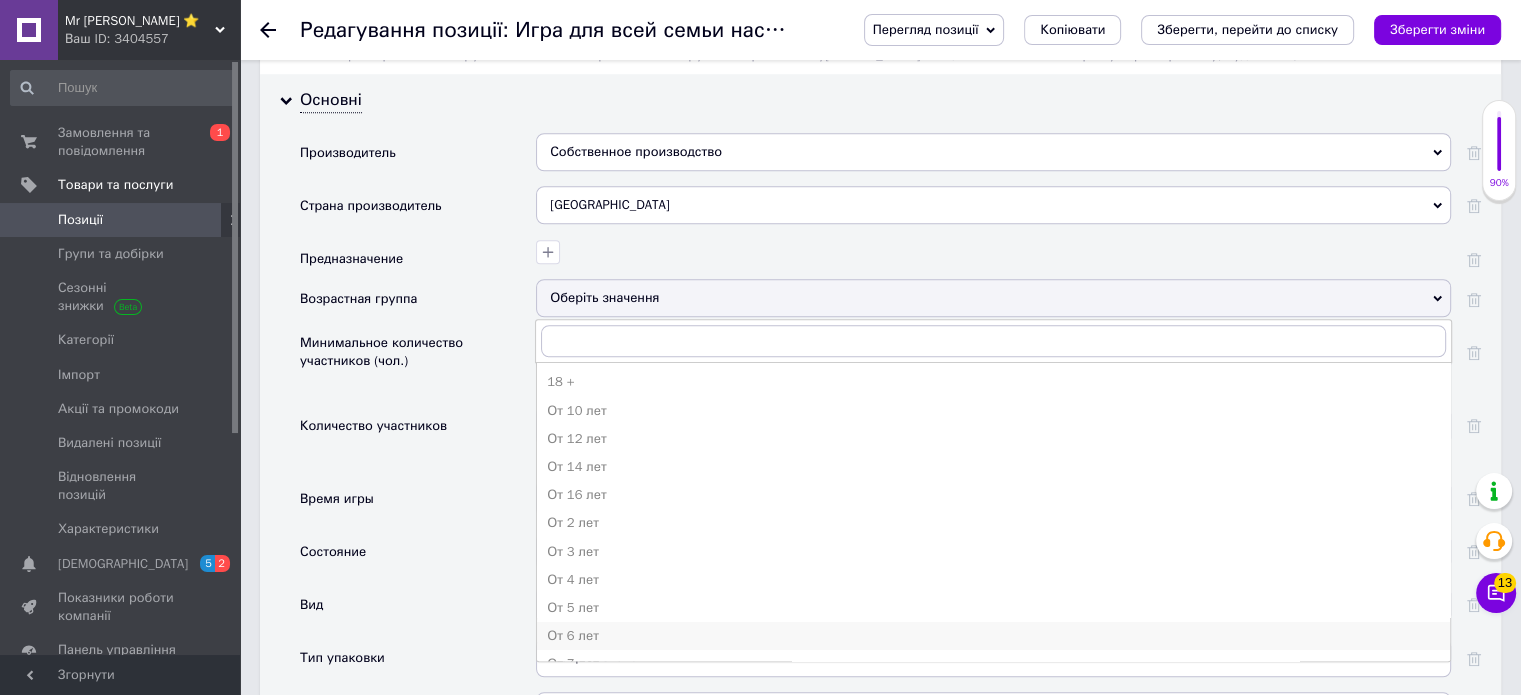 click on "От 6 лет" at bounding box center [993, 636] 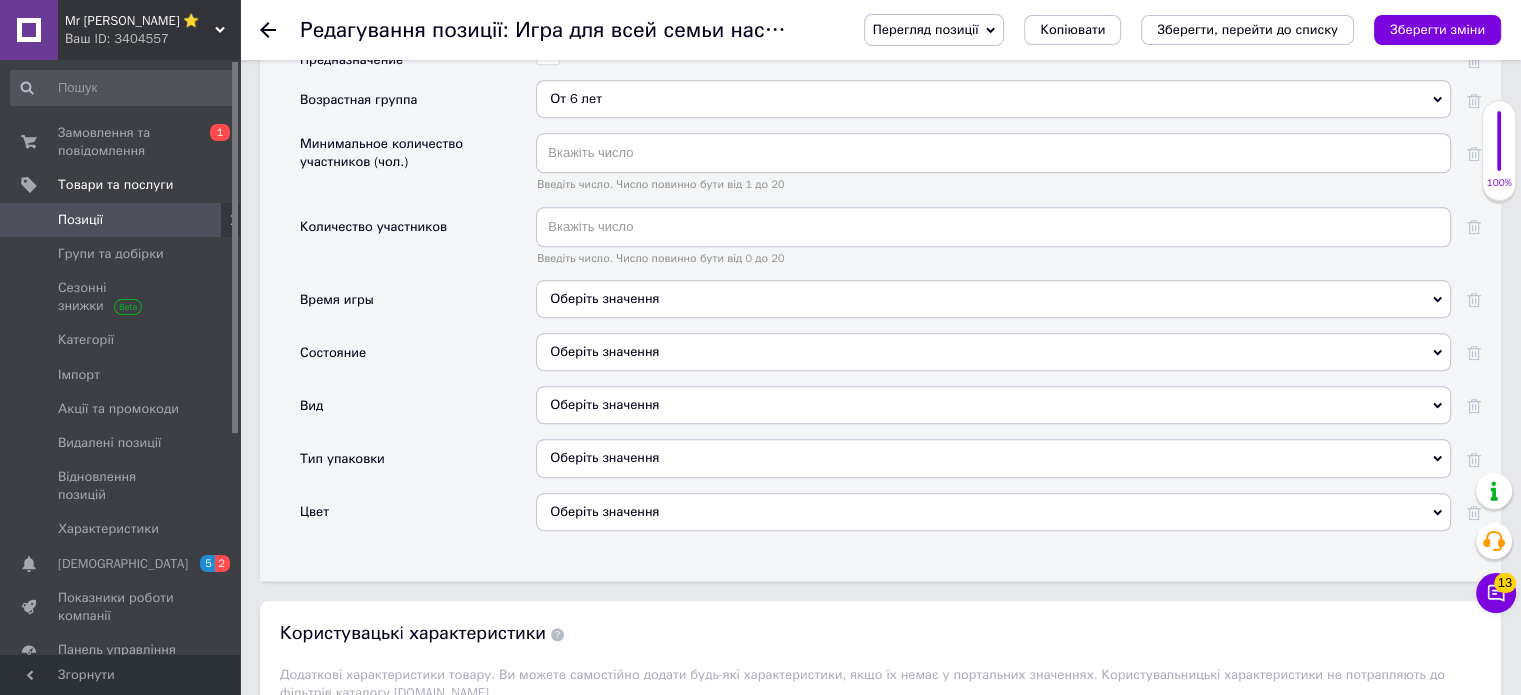 scroll, scrollTop: 1900, scrollLeft: 0, axis: vertical 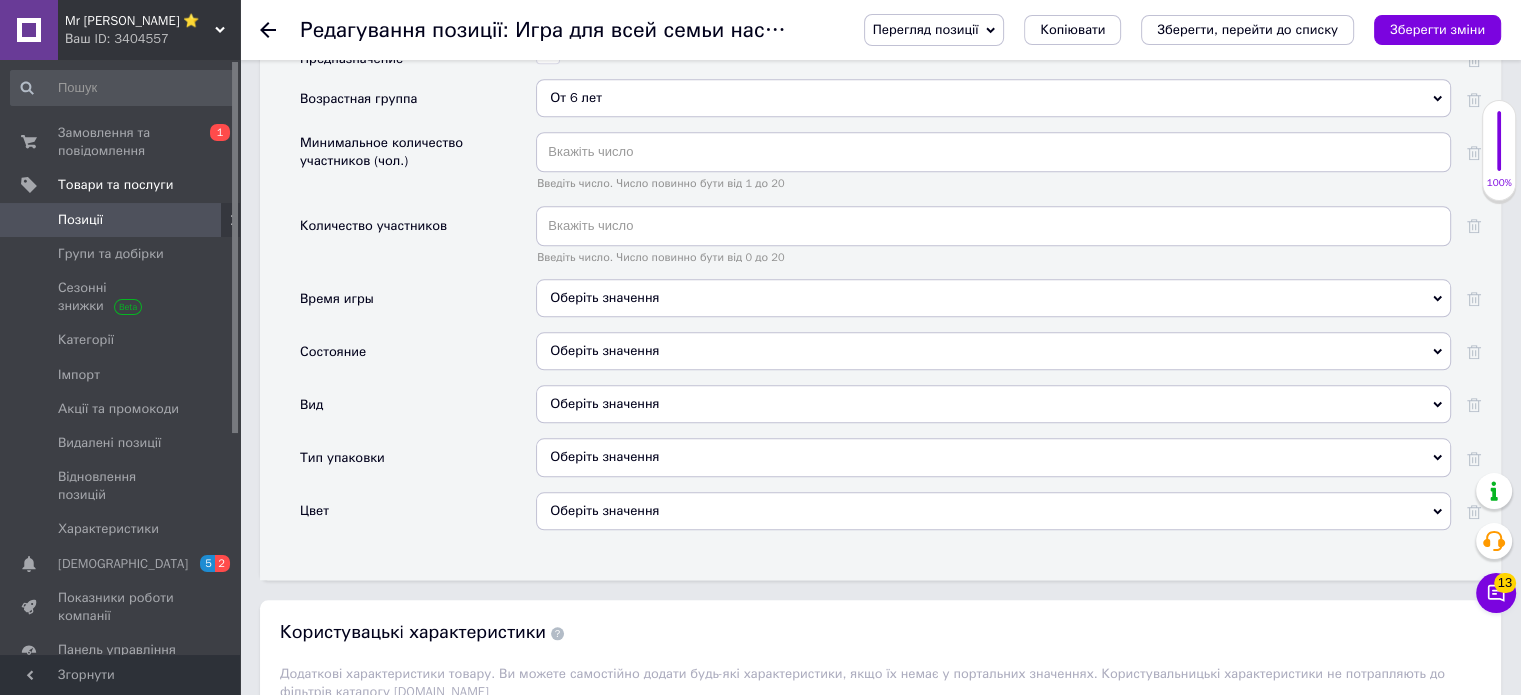 click on "Оберіть значення" at bounding box center (993, 298) 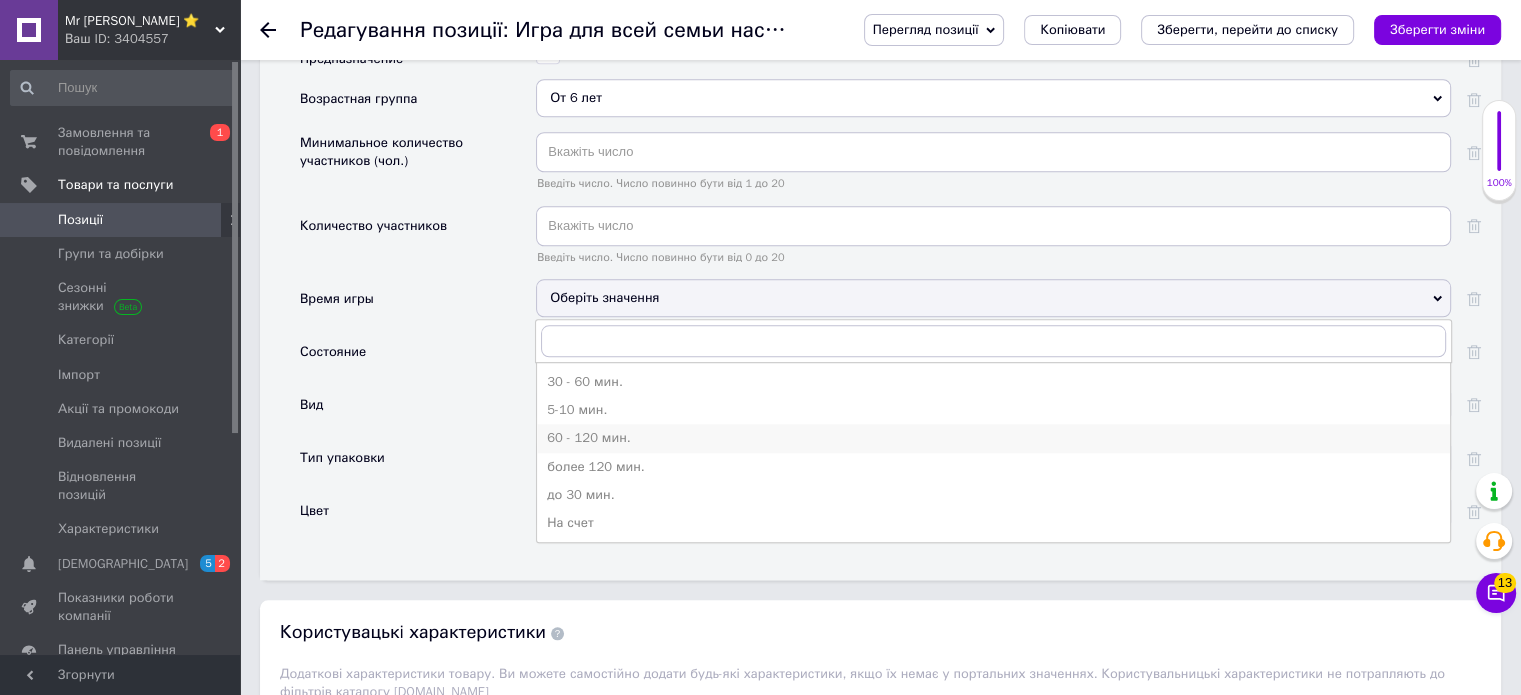 click on "60 - 120 мин." at bounding box center [993, 438] 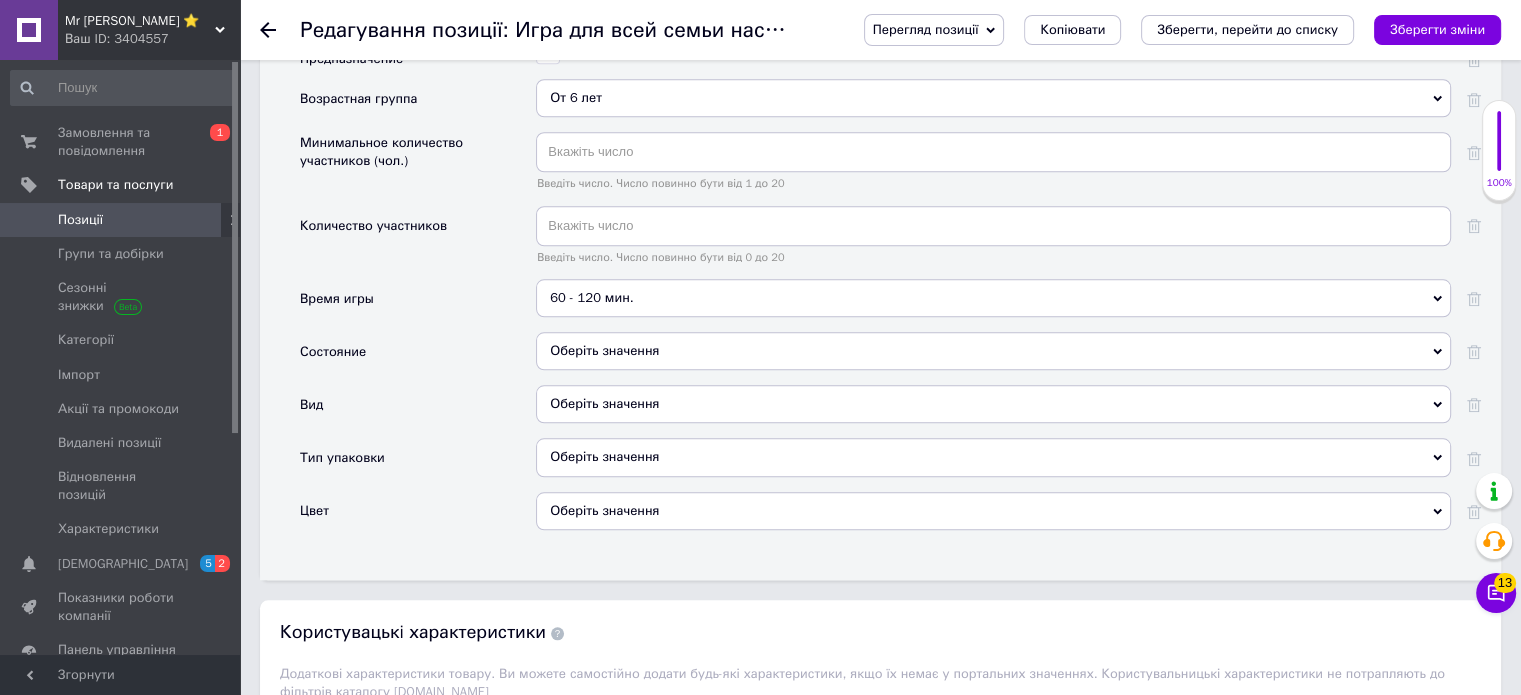 click on "Оберіть значення" at bounding box center [993, 351] 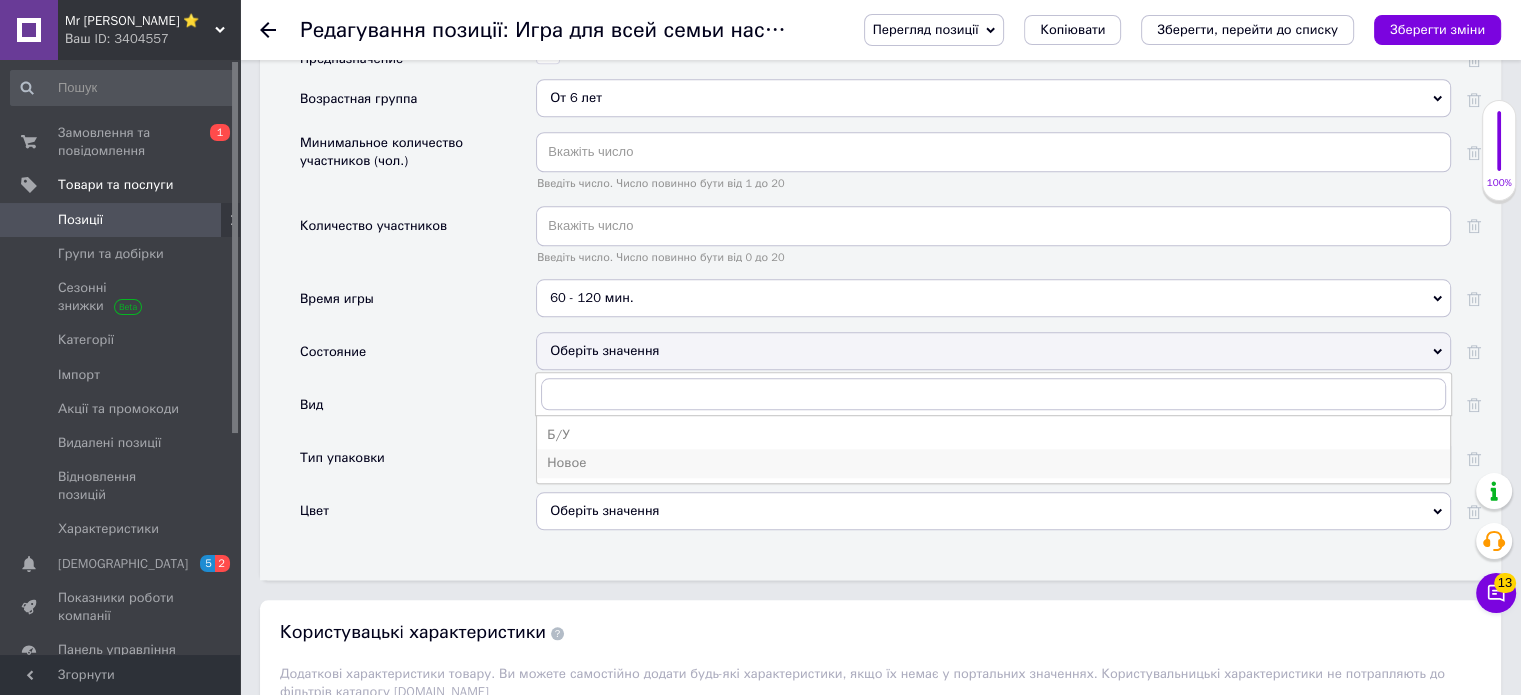 click on "Новое" at bounding box center (993, 463) 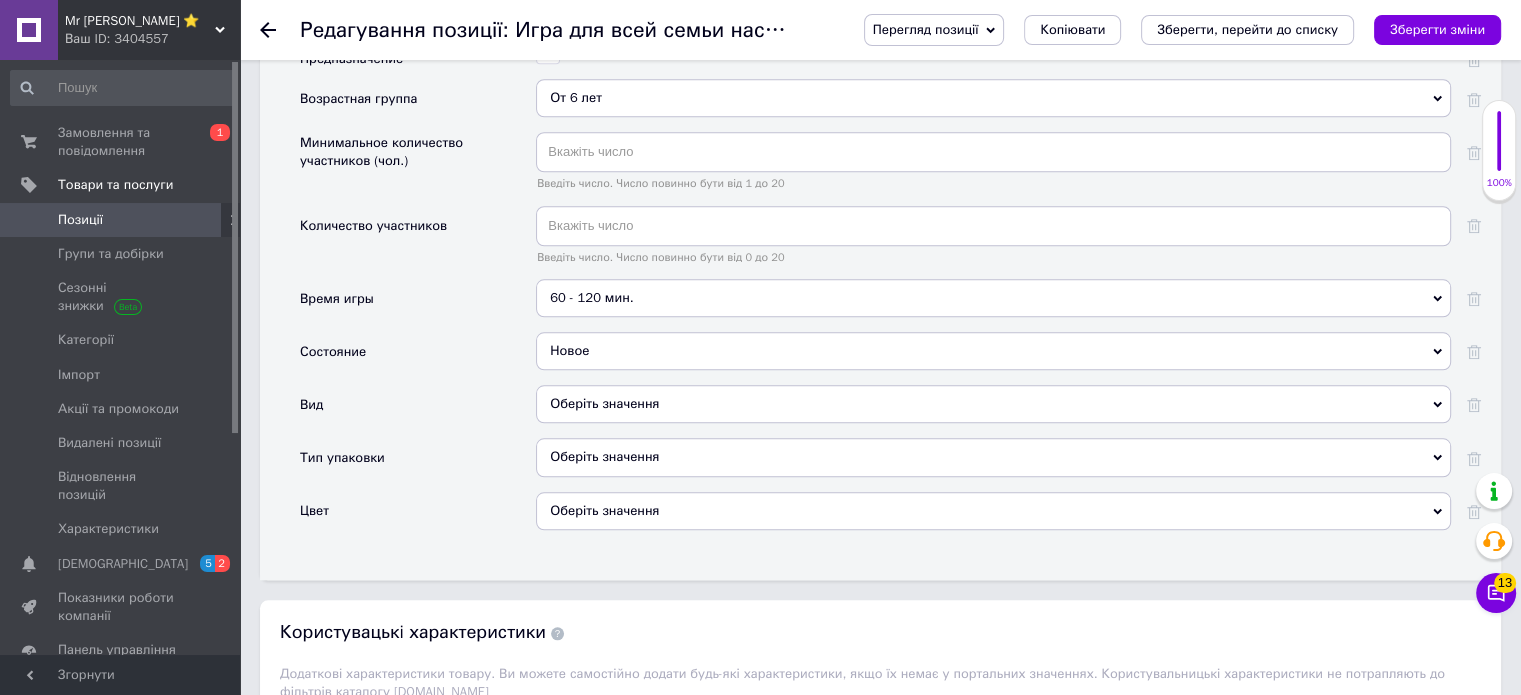 click on "Оберіть значення" at bounding box center [993, 404] 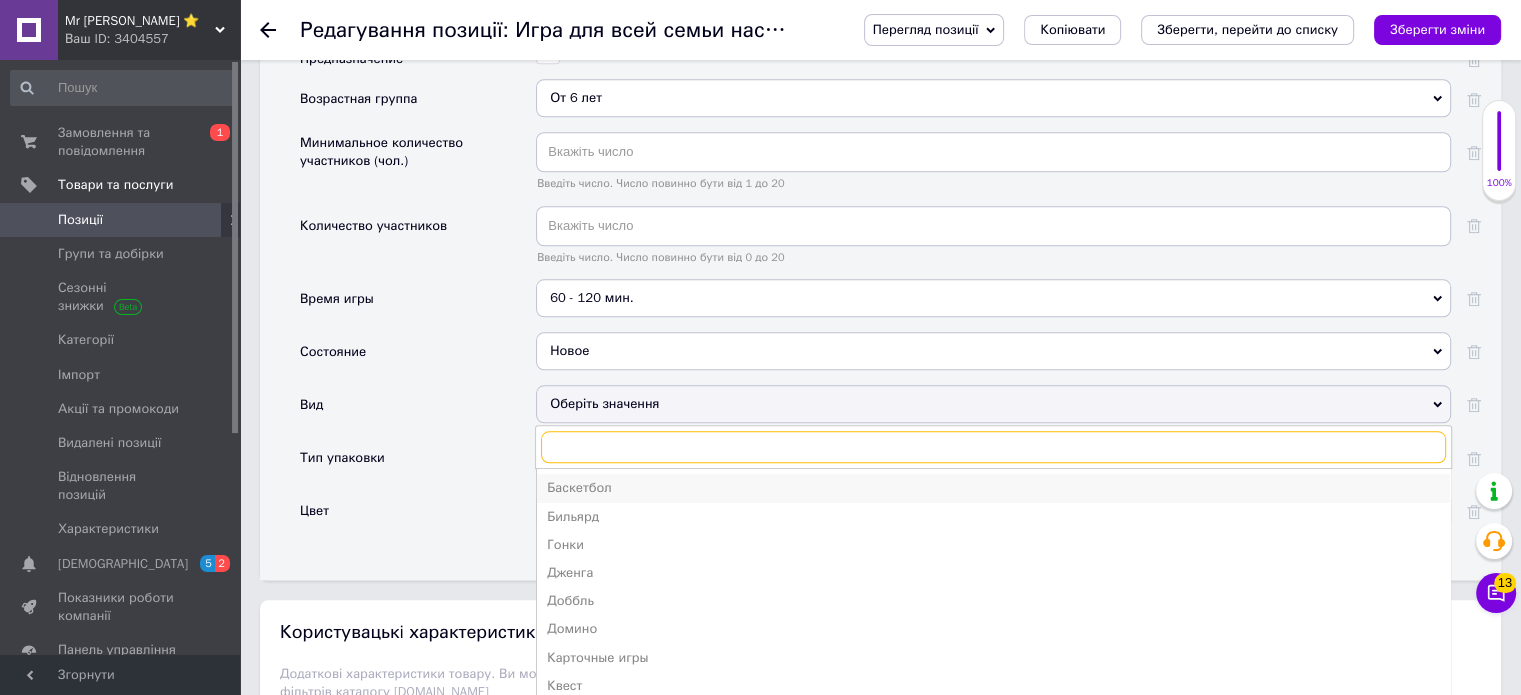 scroll, scrollTop: 100, scrollLeft: 0, axis: vertical 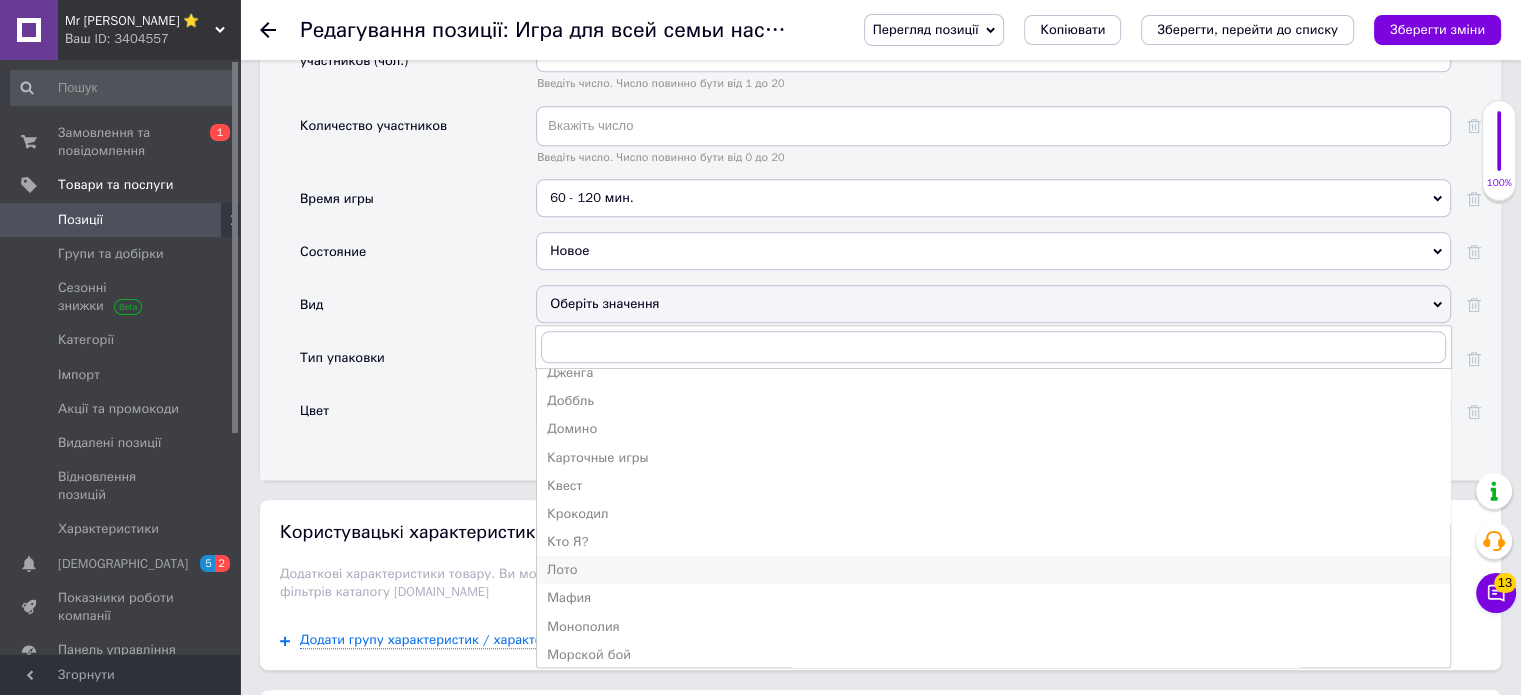 click on "Лото" at bounding box center [993, 570] 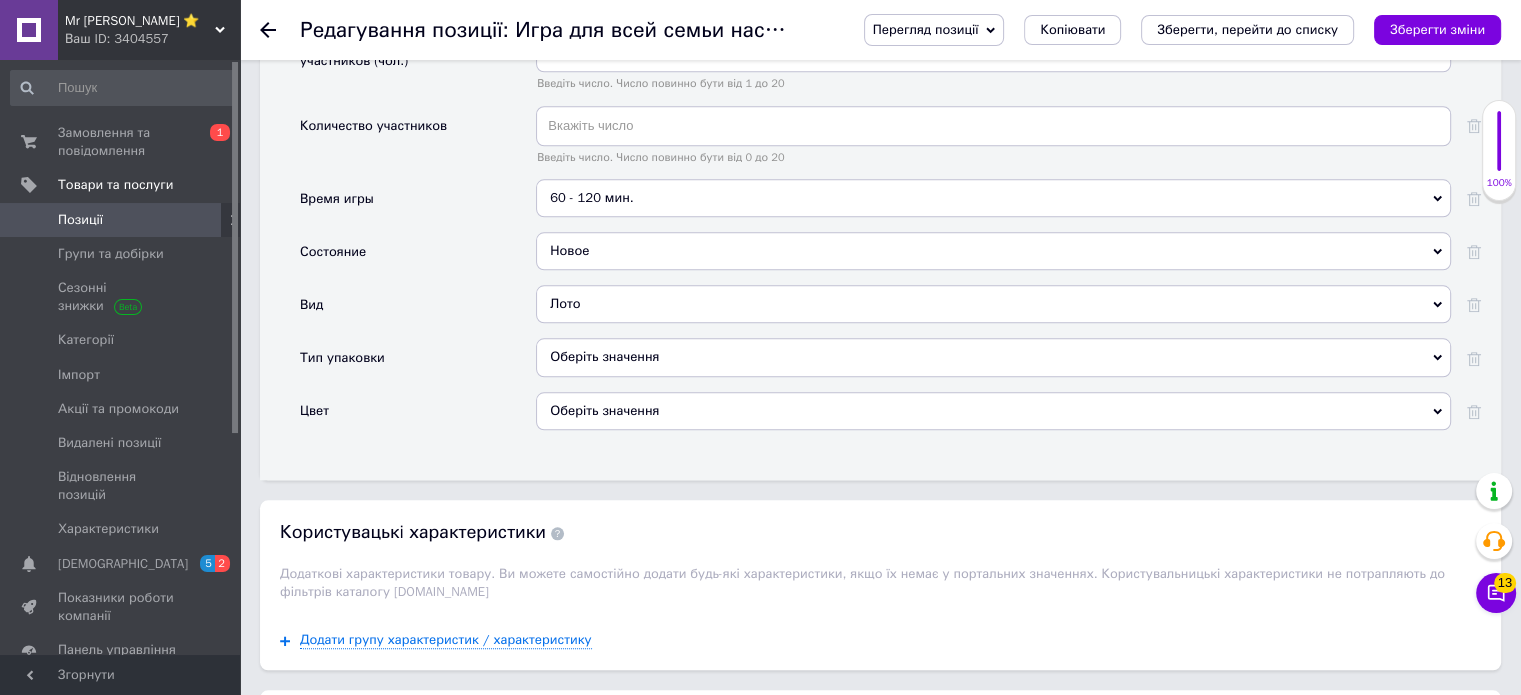 click on "Оберіть значення" at bounding box center (993, 357) 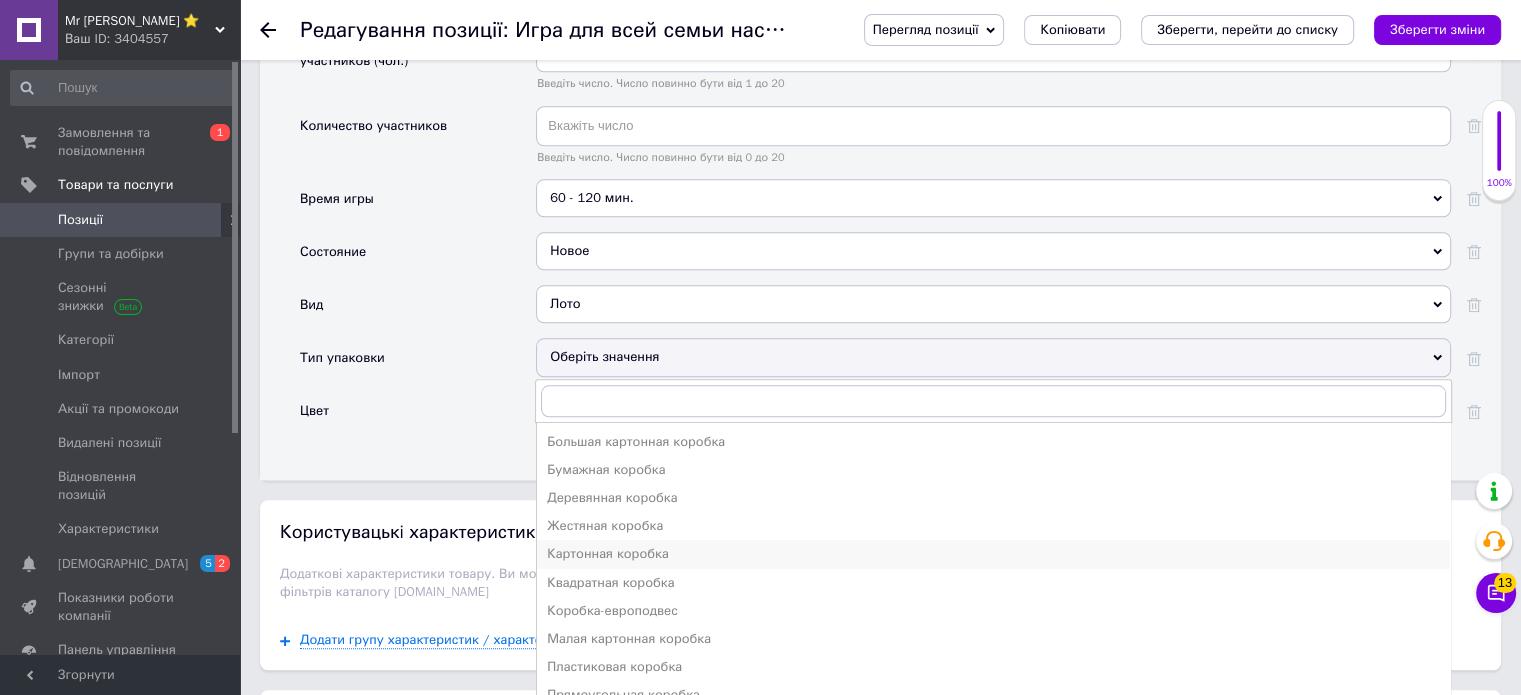 click on "Картонная коробка" at bounding box center [993, 554] 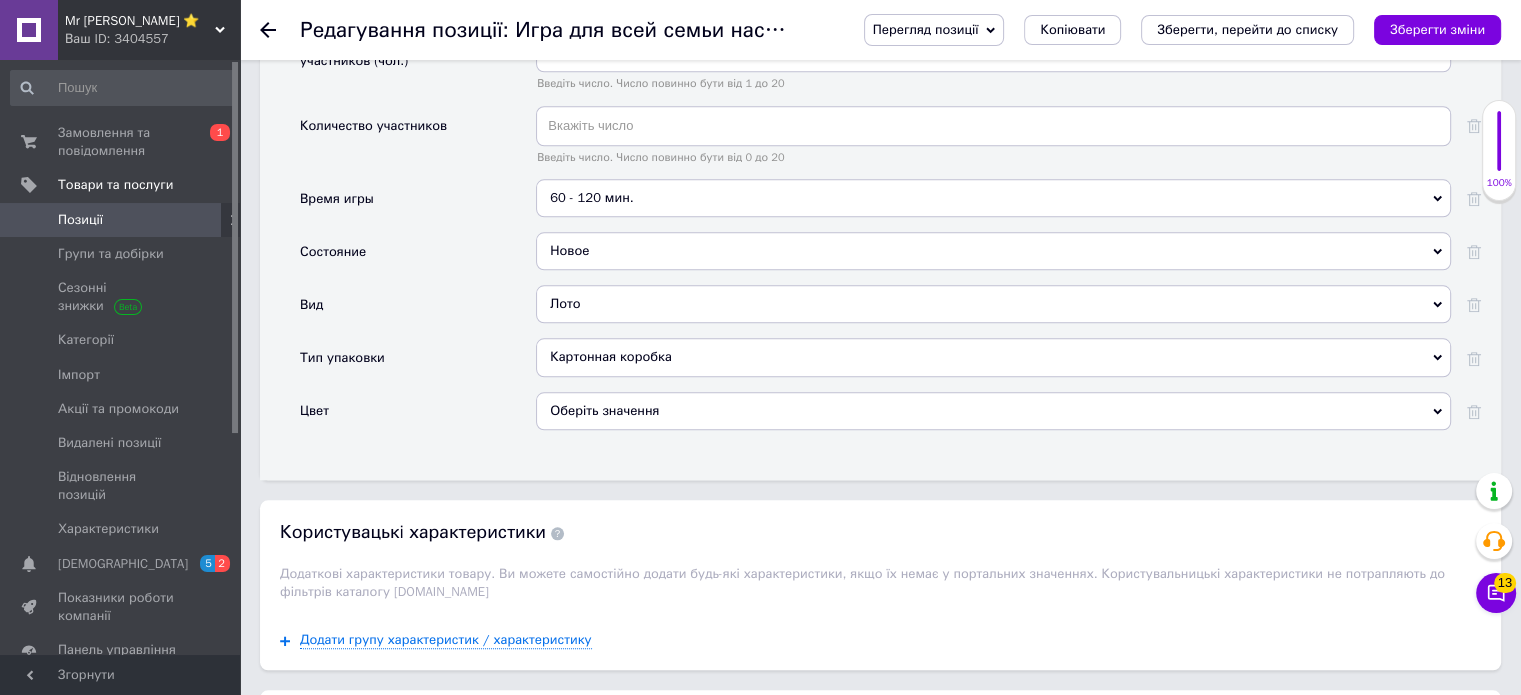 click on "Оберіть значення" at bounding box center (993, 411) 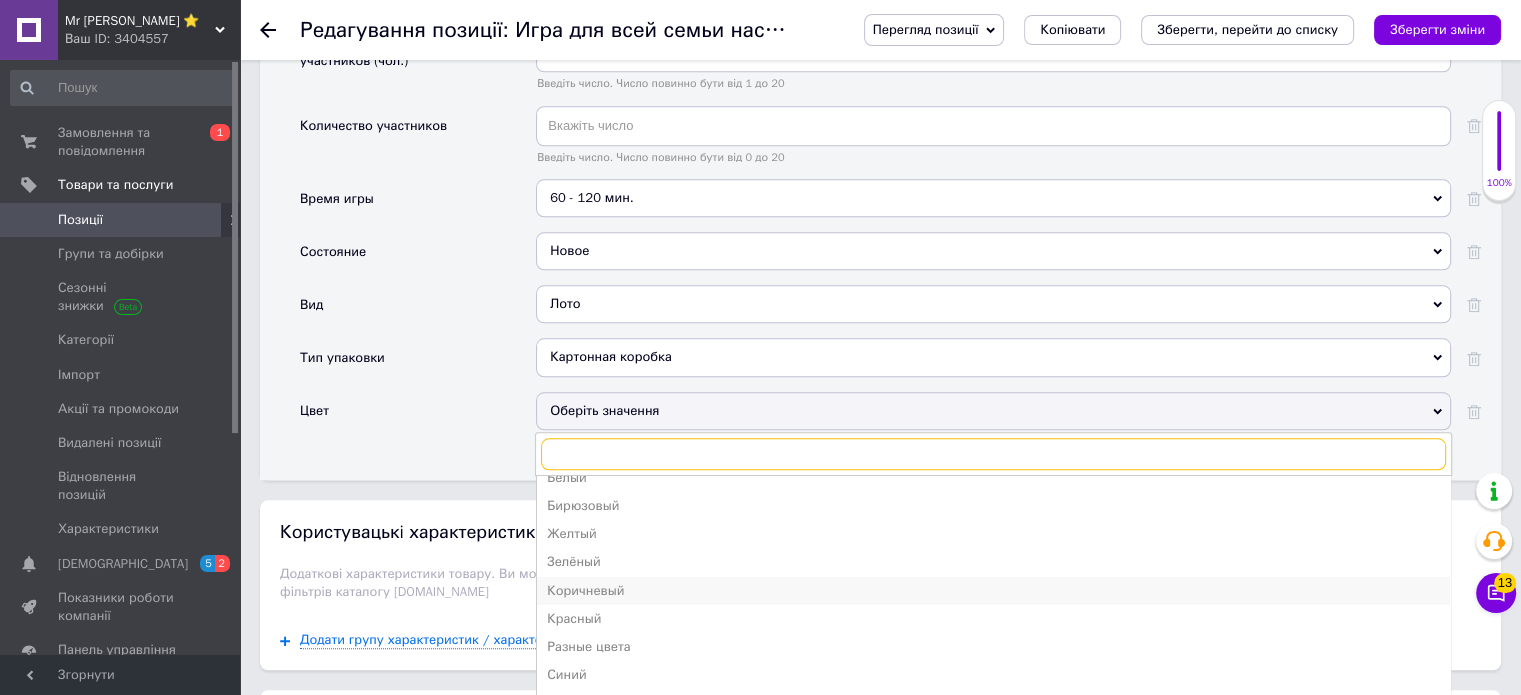scroll, scrollTop: 21, scrollLeft: 0, axis: vertical 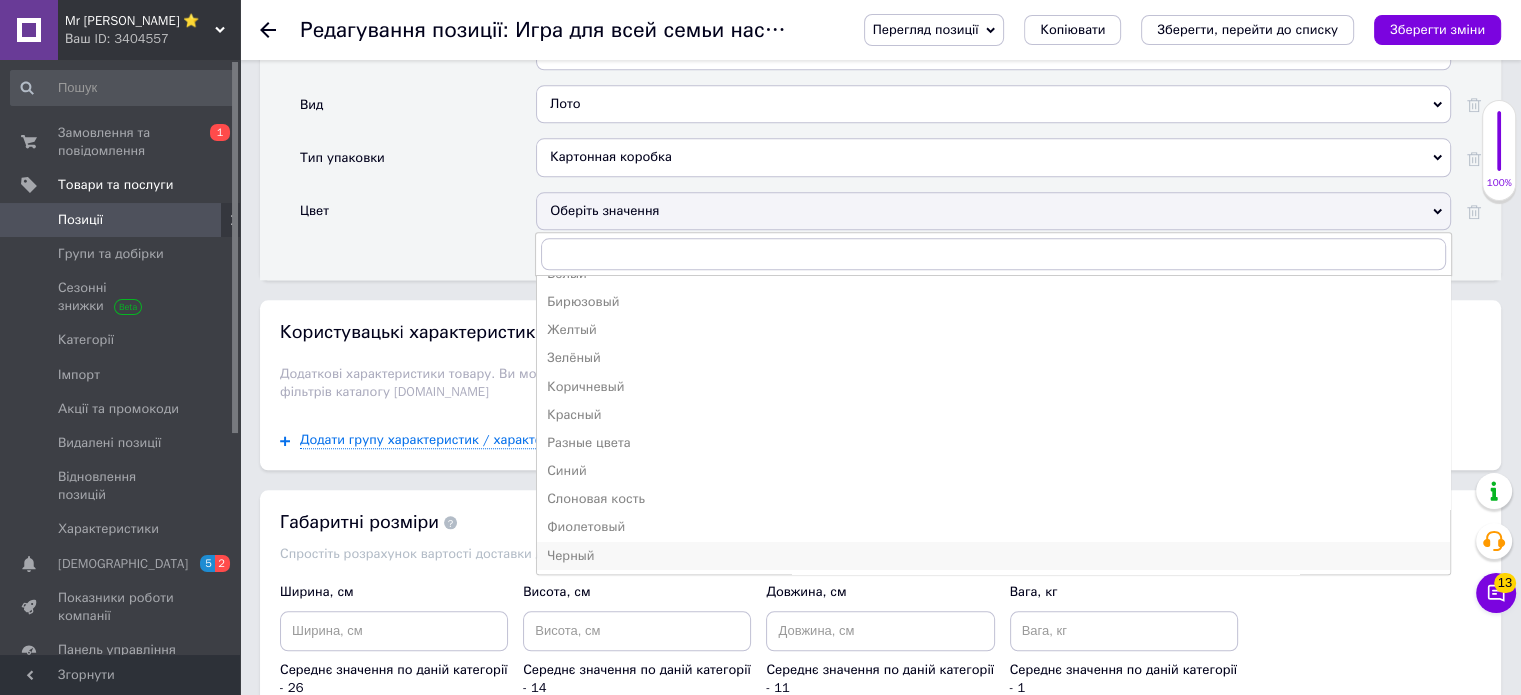 click on "Черный" at bounding box center [993, 556] 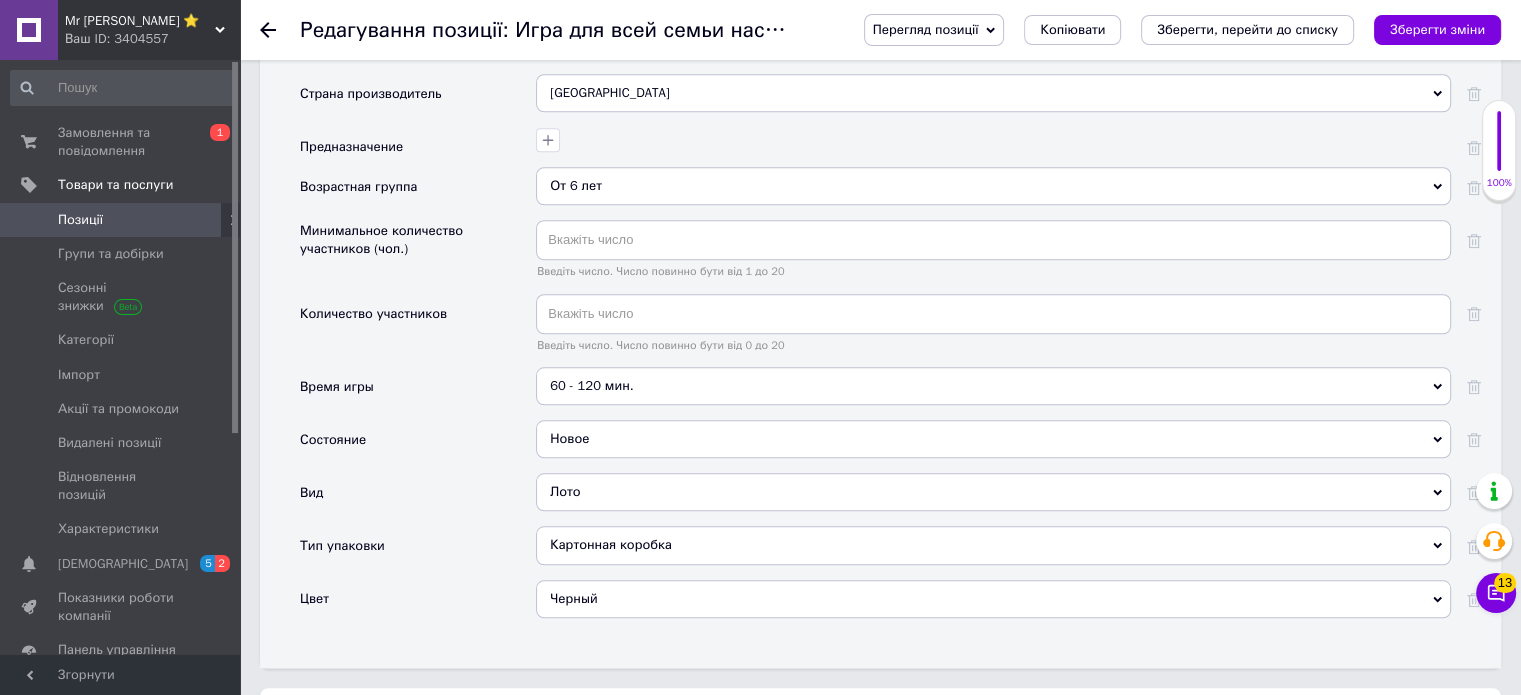 scroll, scrollTop: 1800, scrollLeft: 0, axis: vertical 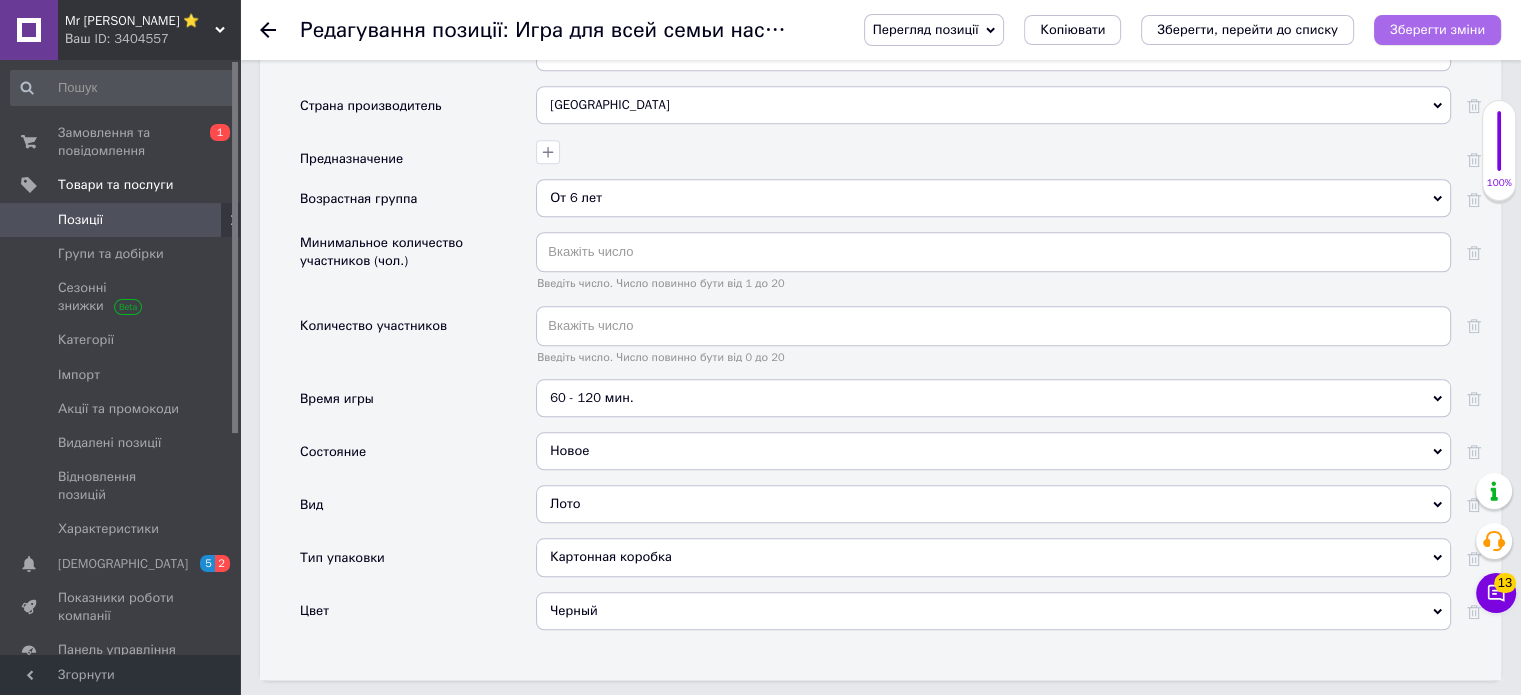 click on "Зберегти зміни" at bounding box center (1437, 29) 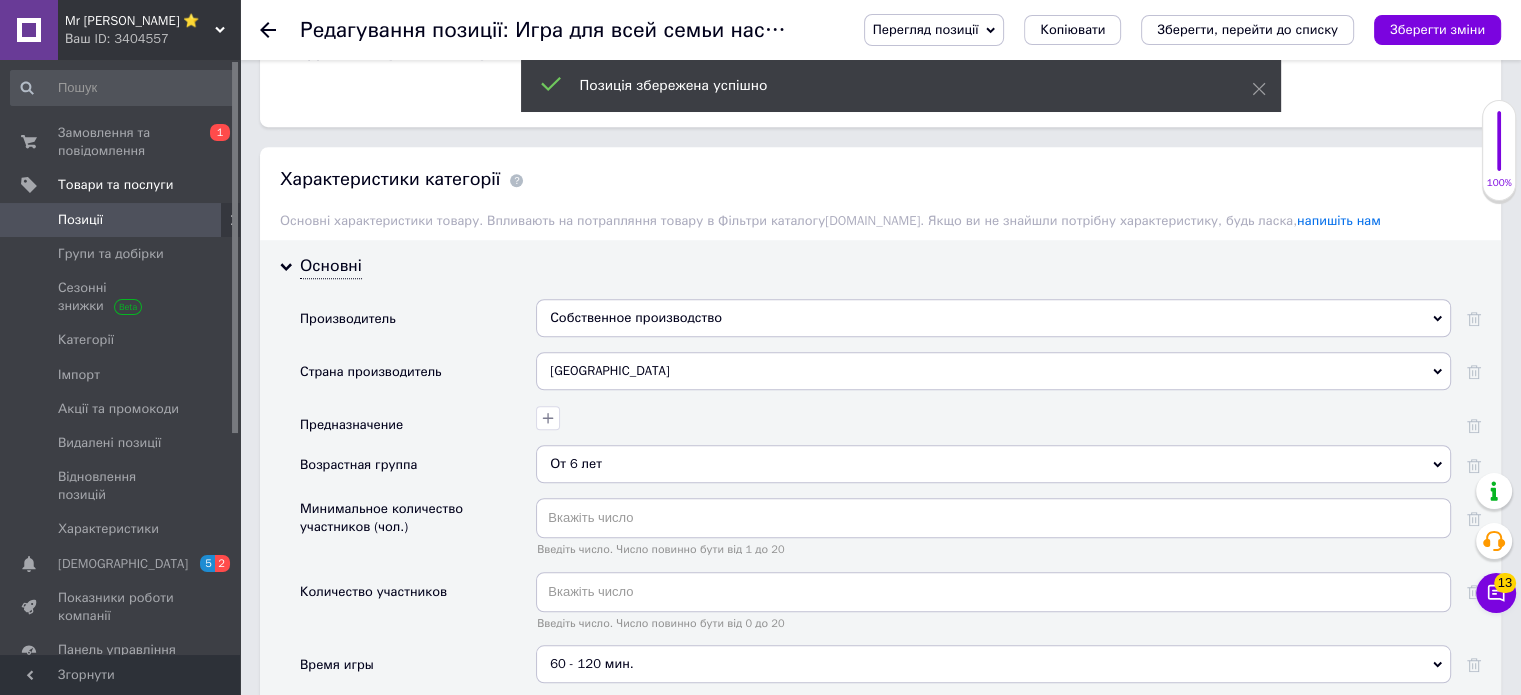 scroll, scrollTop: 1500, scrollLeft: 0, axis: vertical 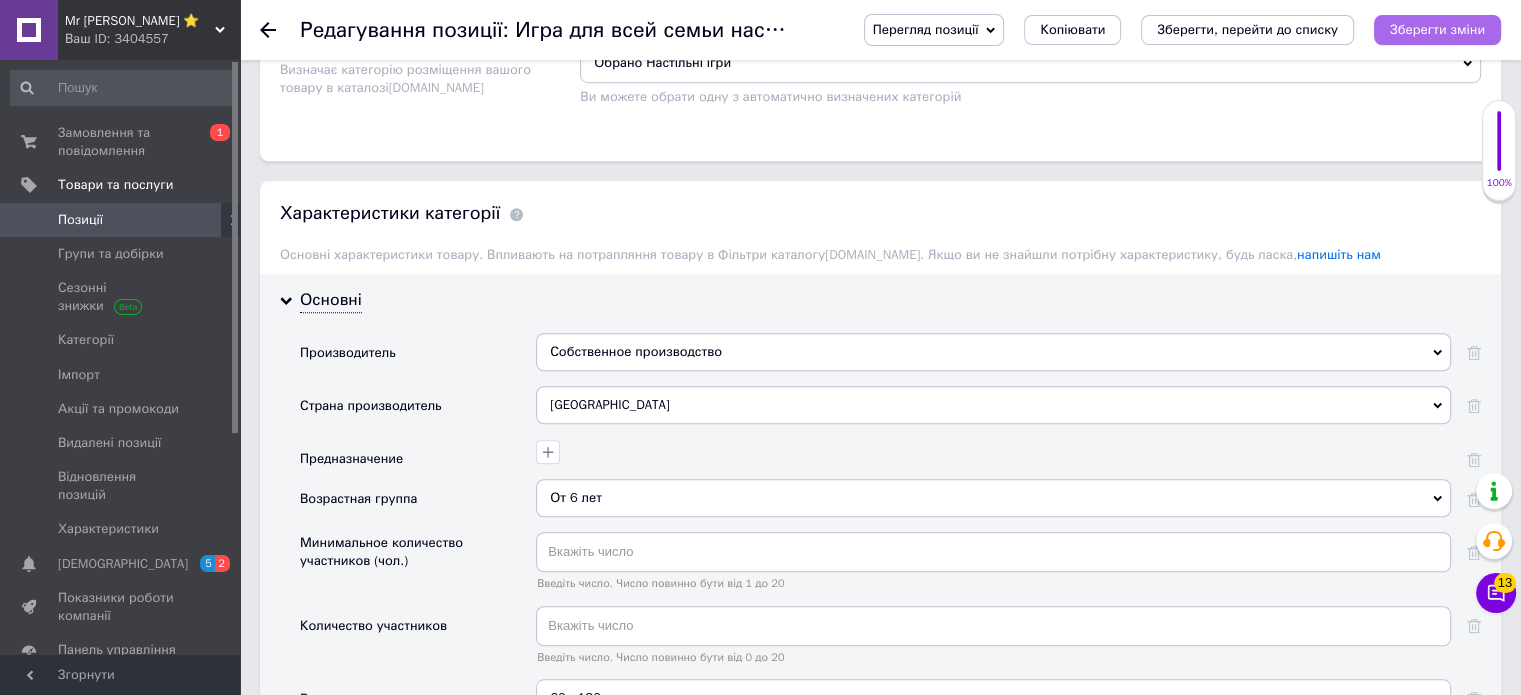 click on "Зберегти зміни" at bounding box center [1437, 29] 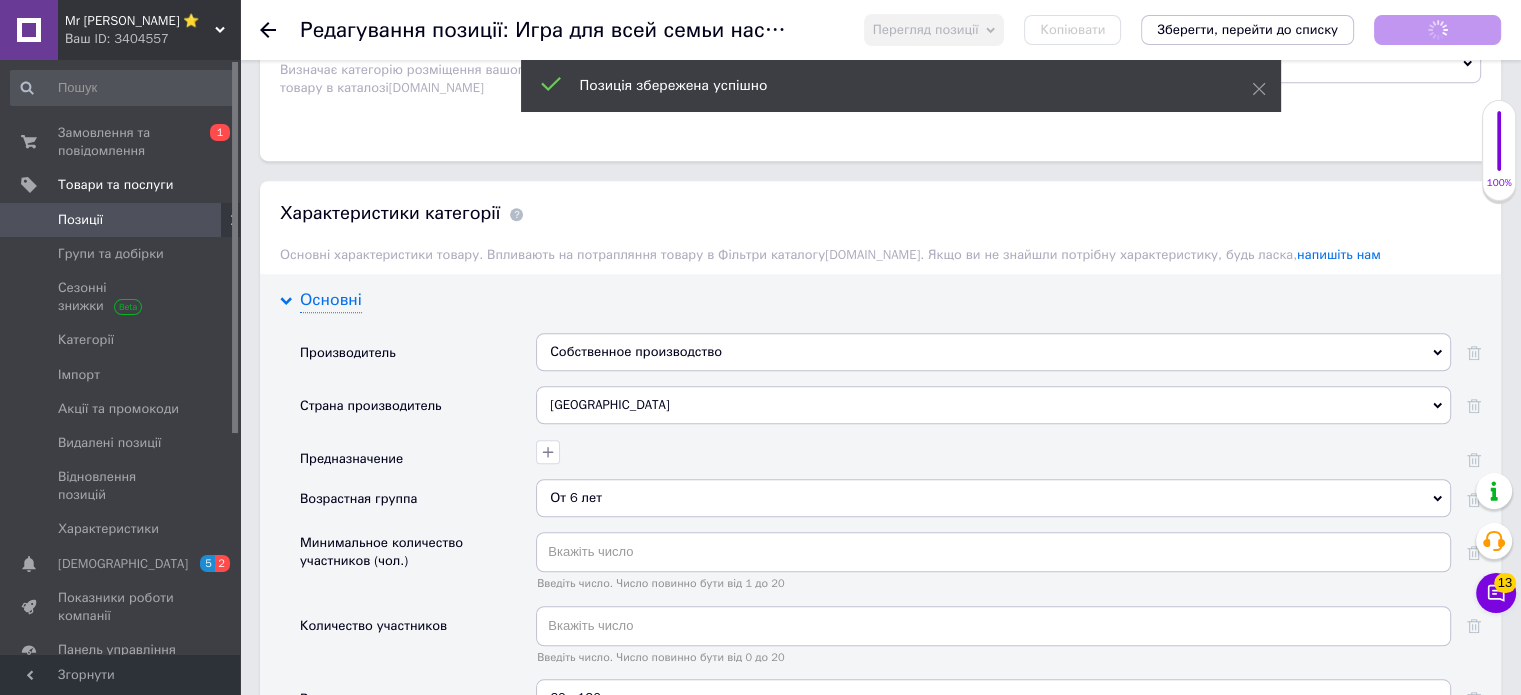 click on "Основні" at bounding box center (331, 300) 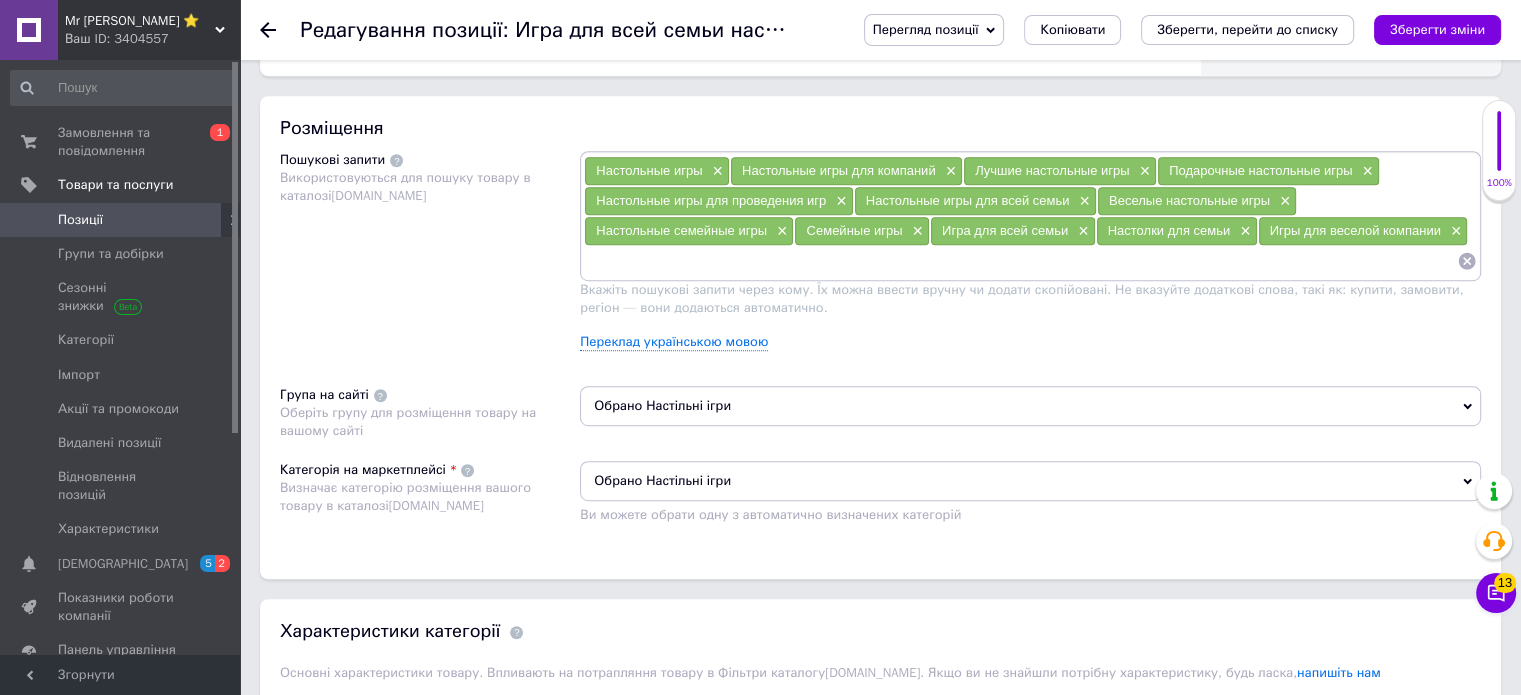 scroll, scrollTop: 500, scrollLeft: 0, axis: vertical 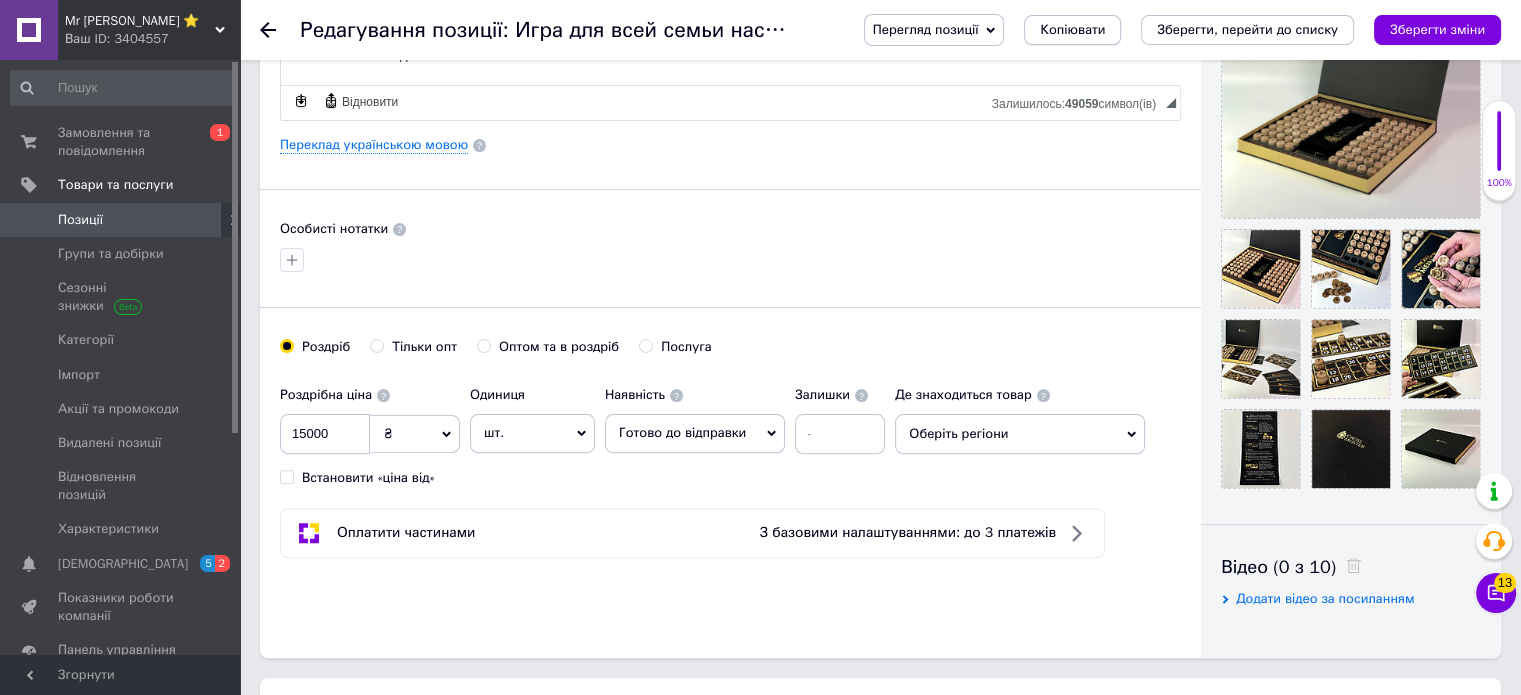 click on "Копіювати" at bounding box center (1072, 30) 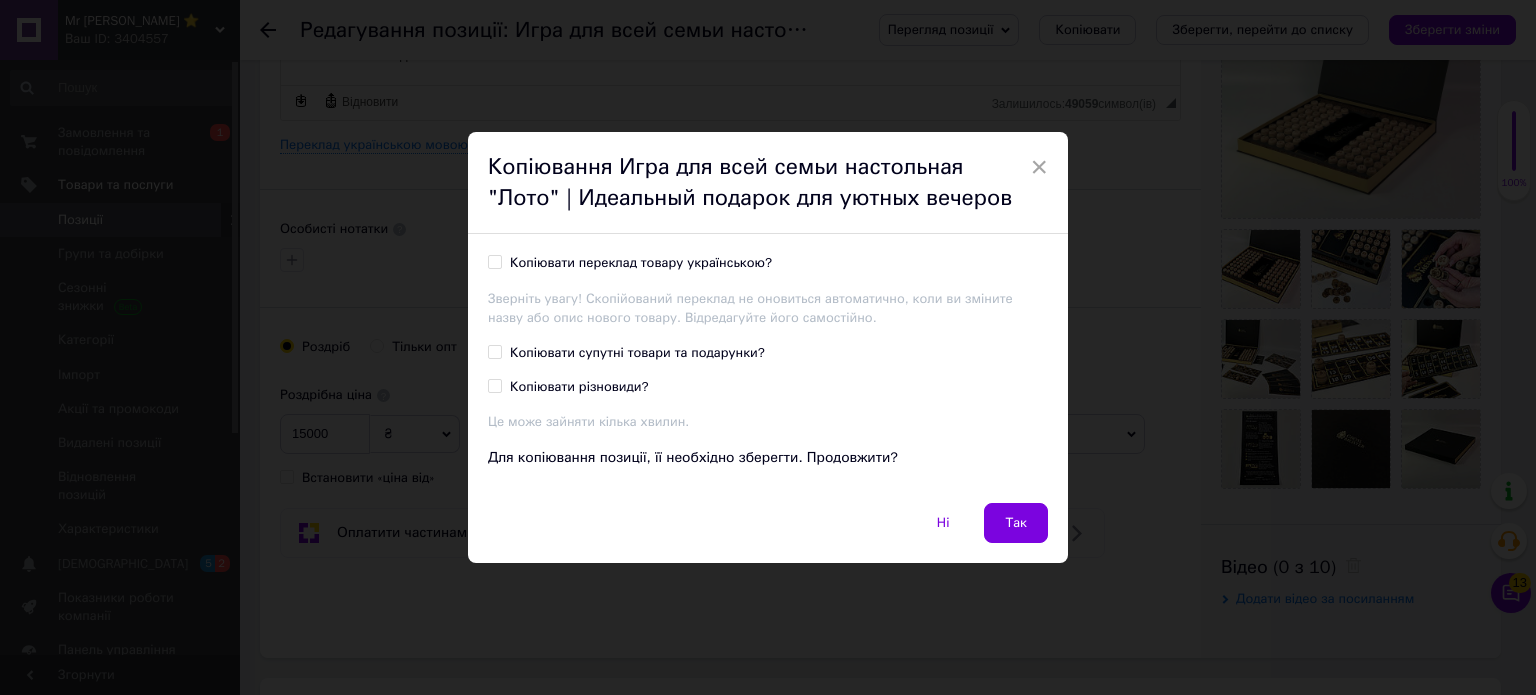 click on "Копіювати переклад товару українською?" at bounding box center [494, 261] 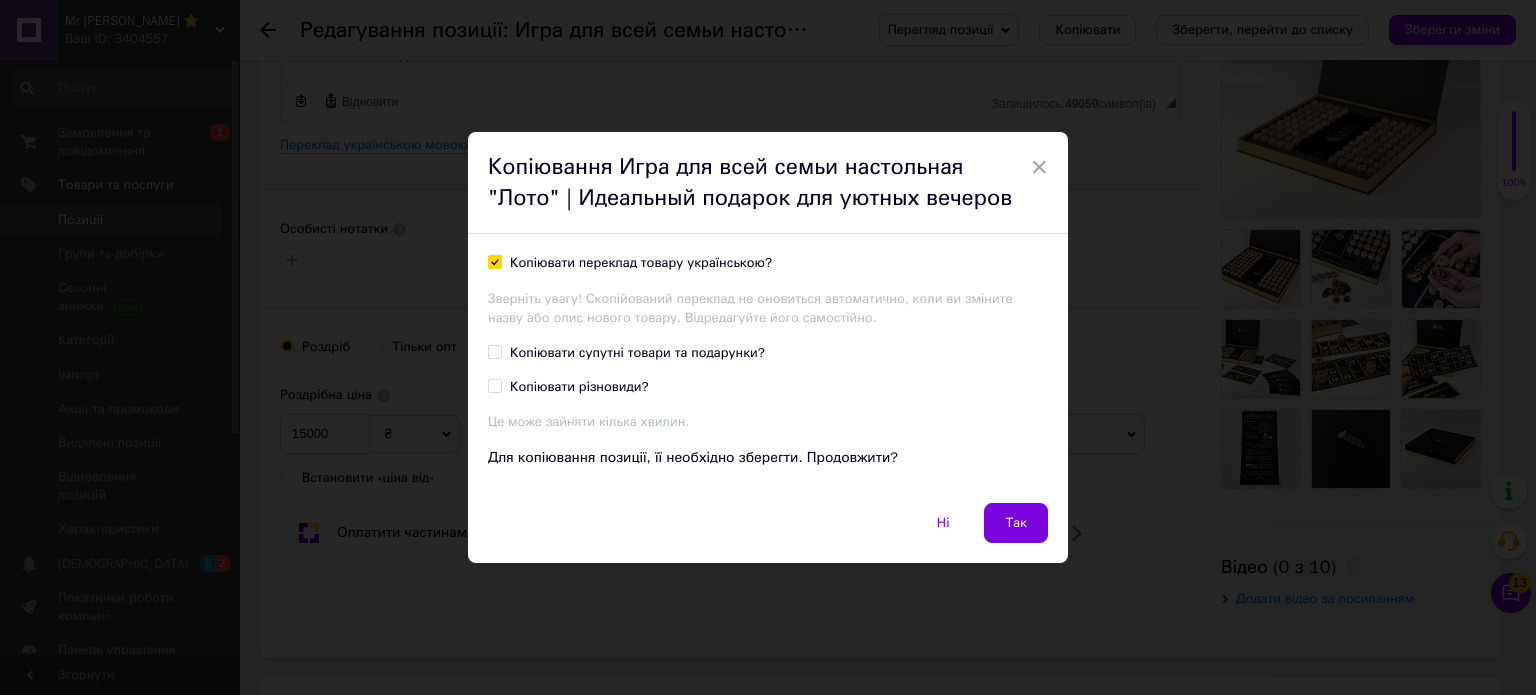 checkbox on "true" 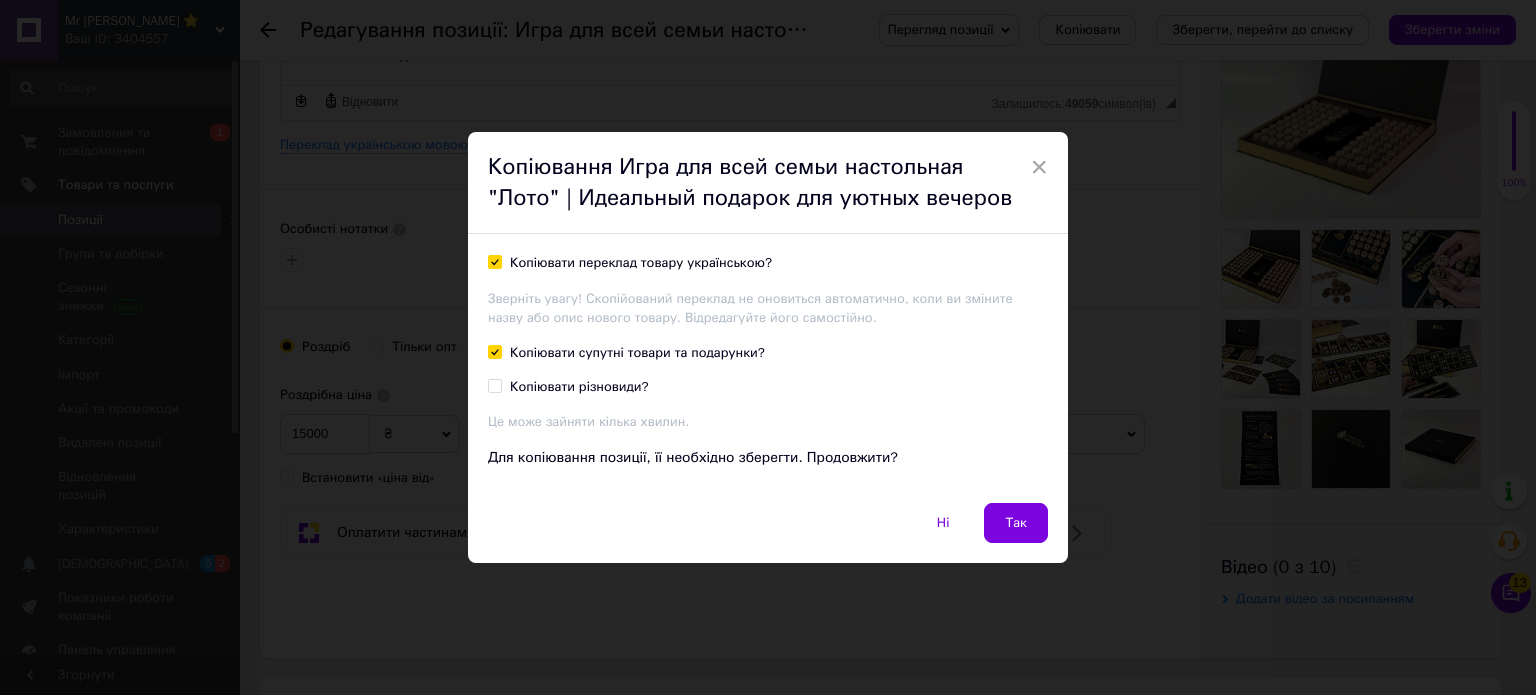 checkbox on "true" 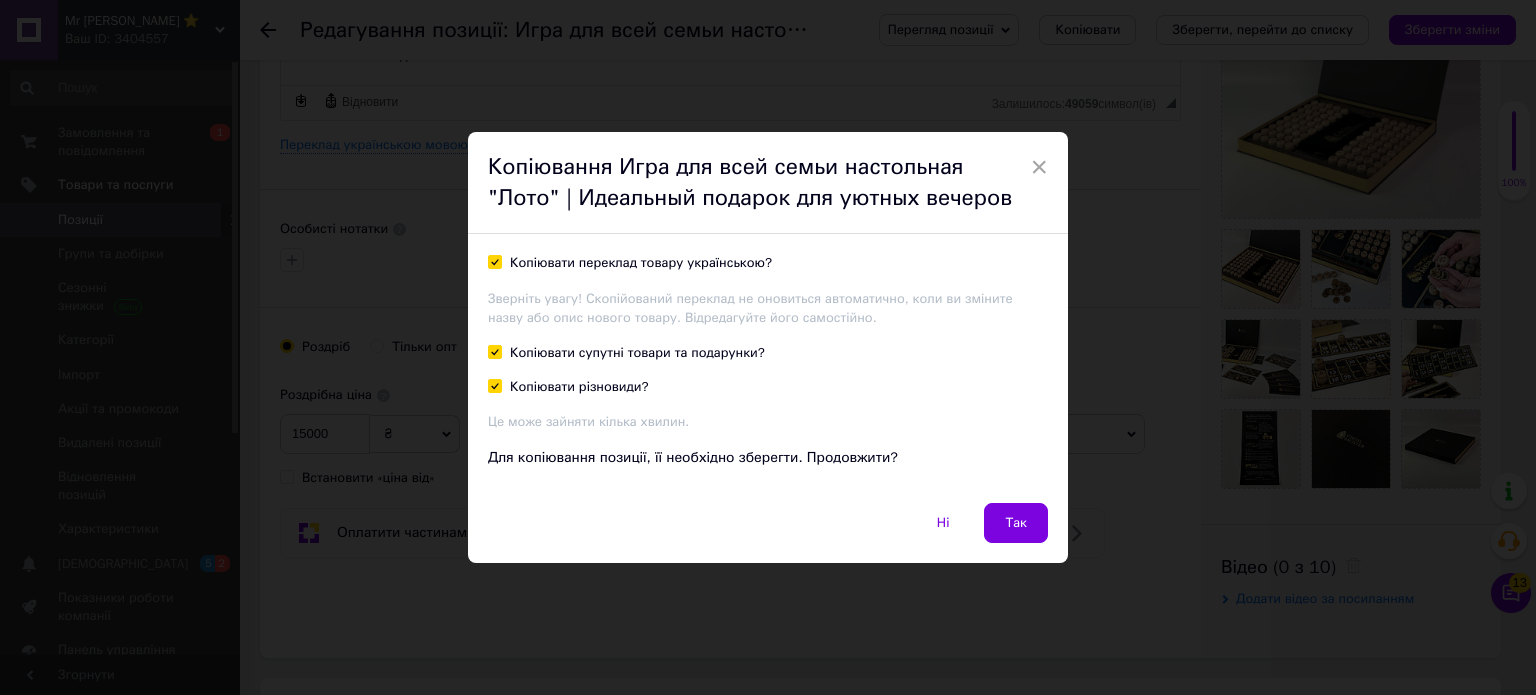checkbox on "true" 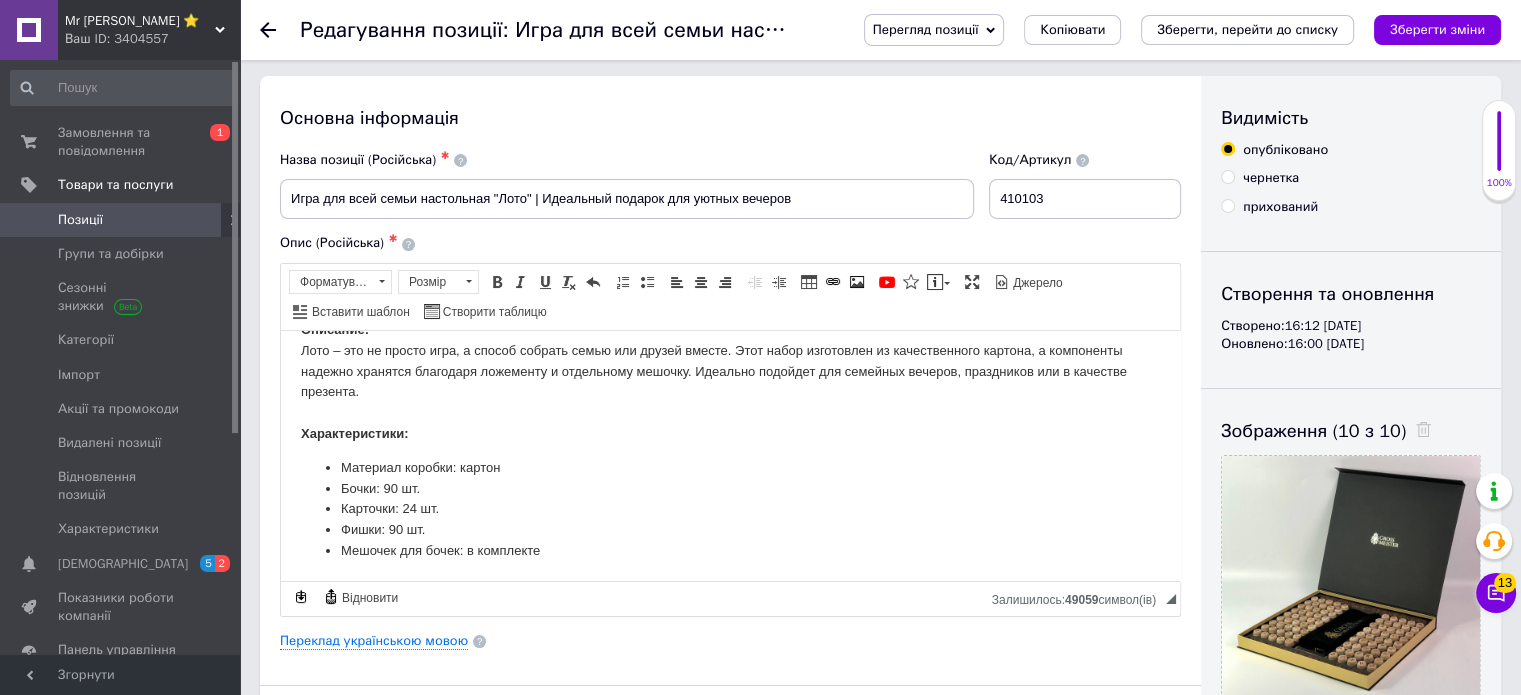 scroll, scrollTop: 0, scrollLeft: 0, axis: both 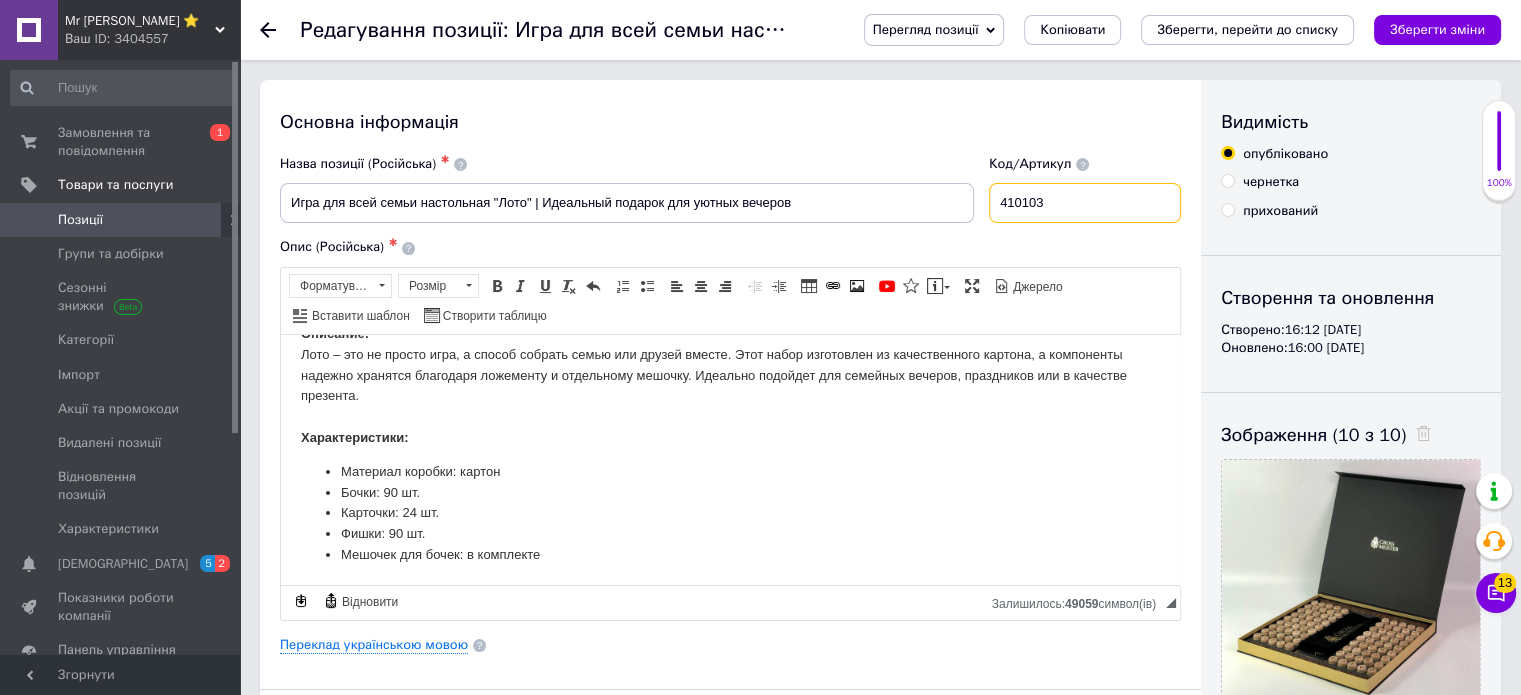 click on "410103" at bounding box center [1085, 203] 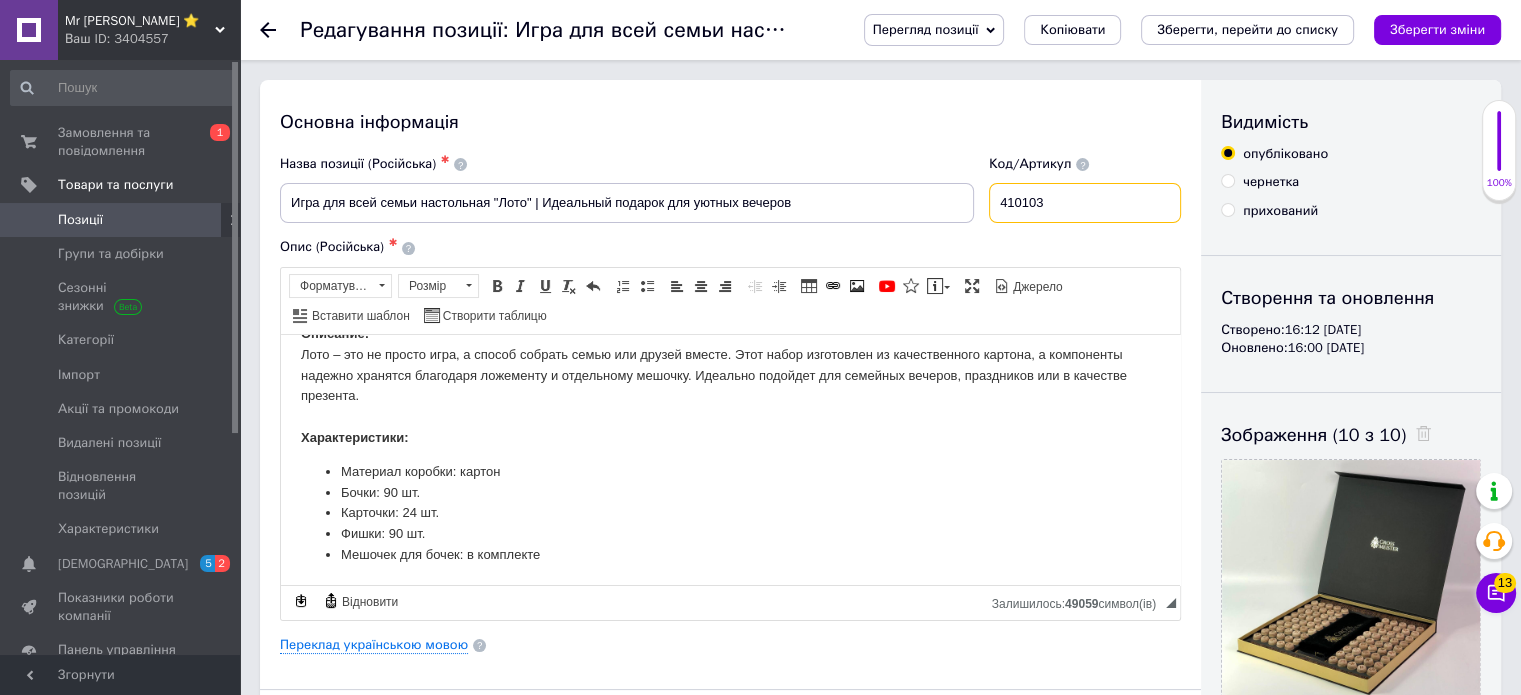 paste on "198004" 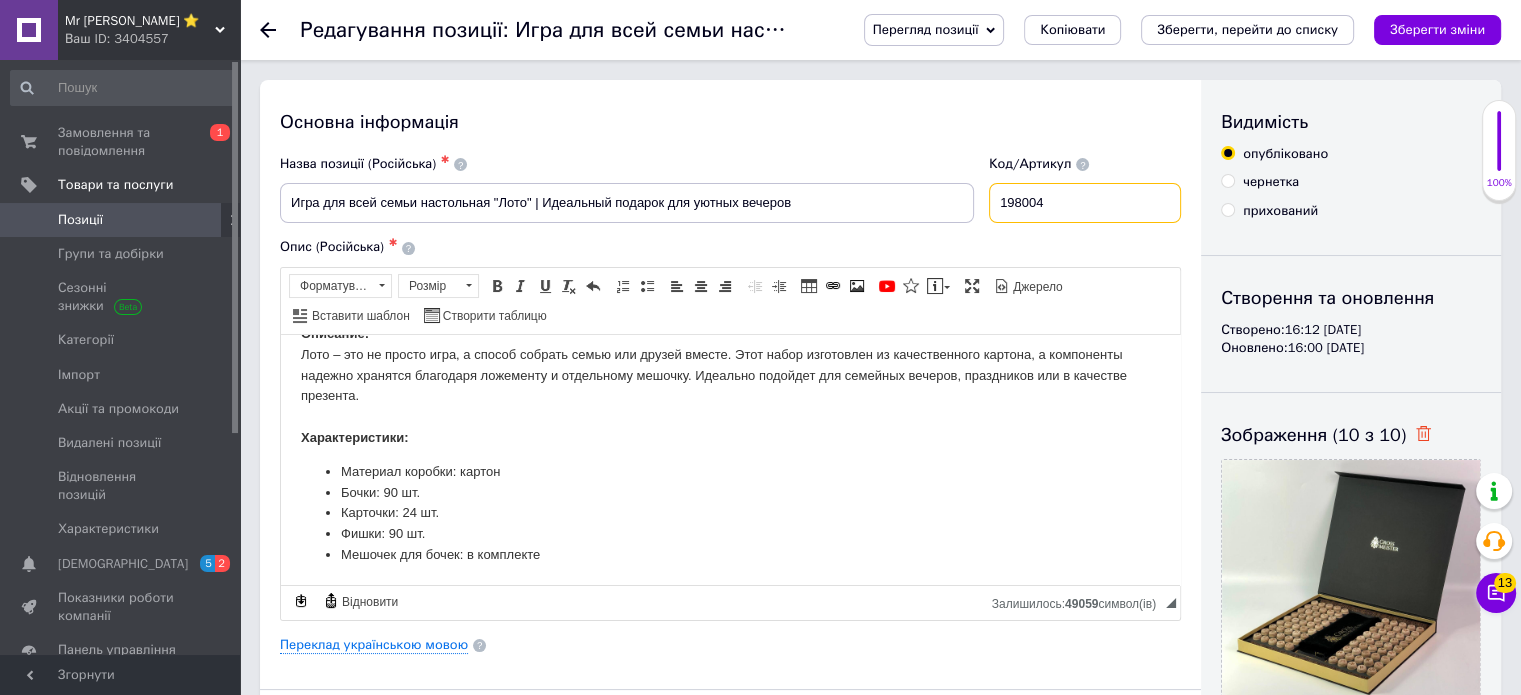 type on "198004" 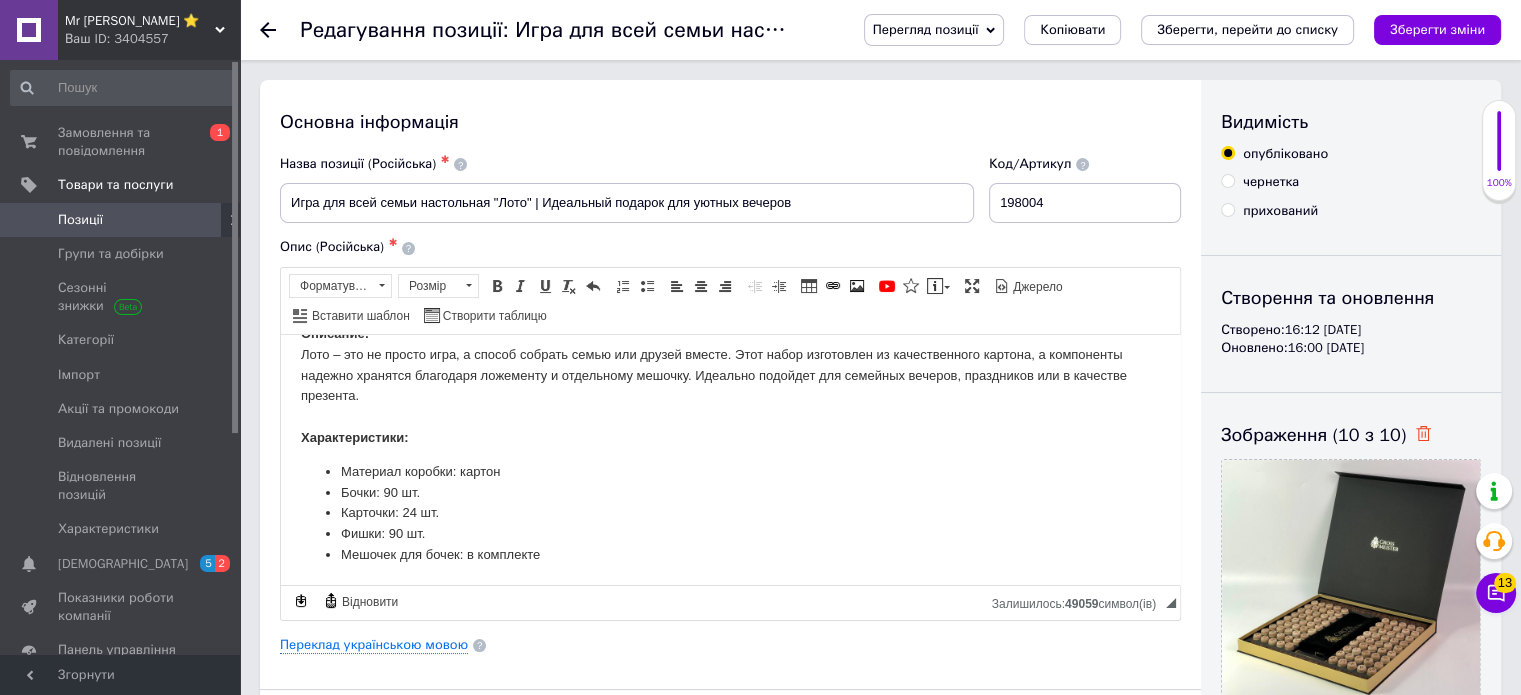 click 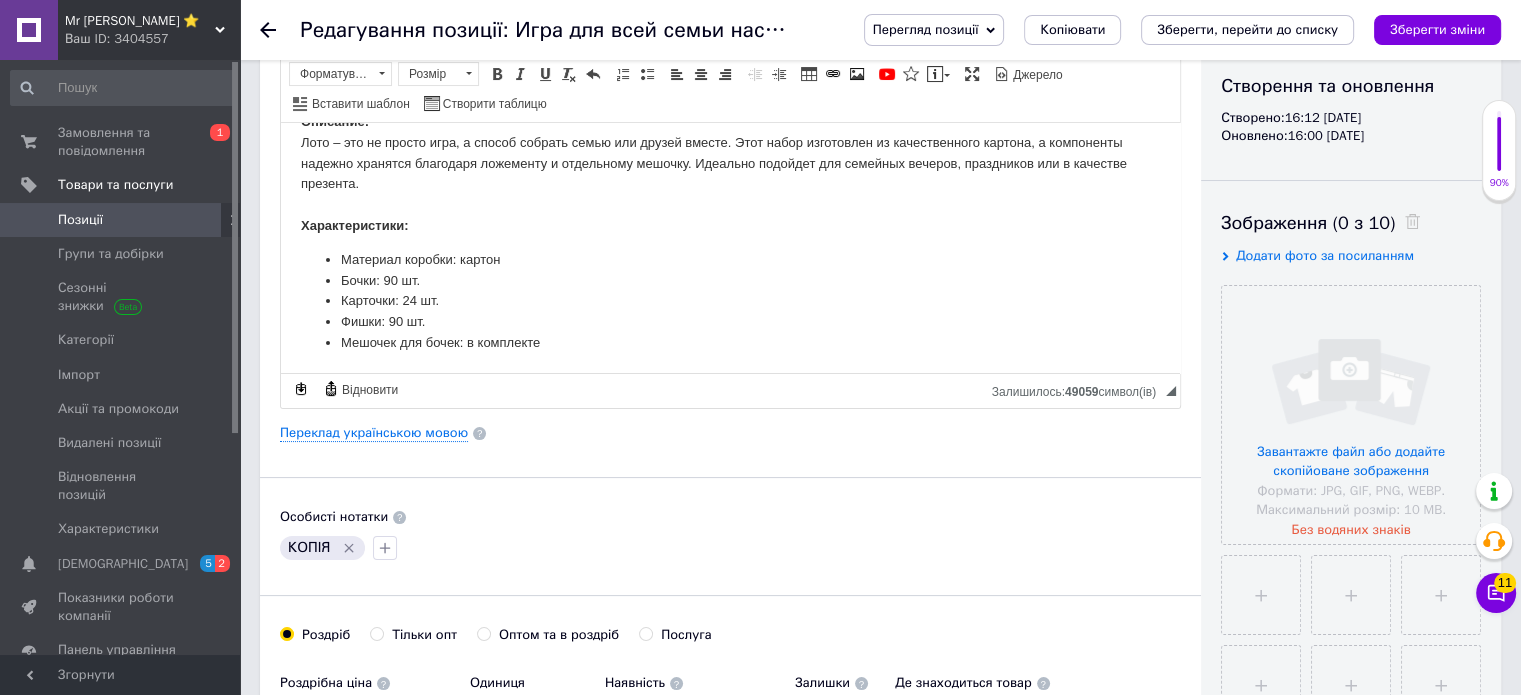 scroll, scrollTop: 215, scrollLeft: 0, axis: vertical 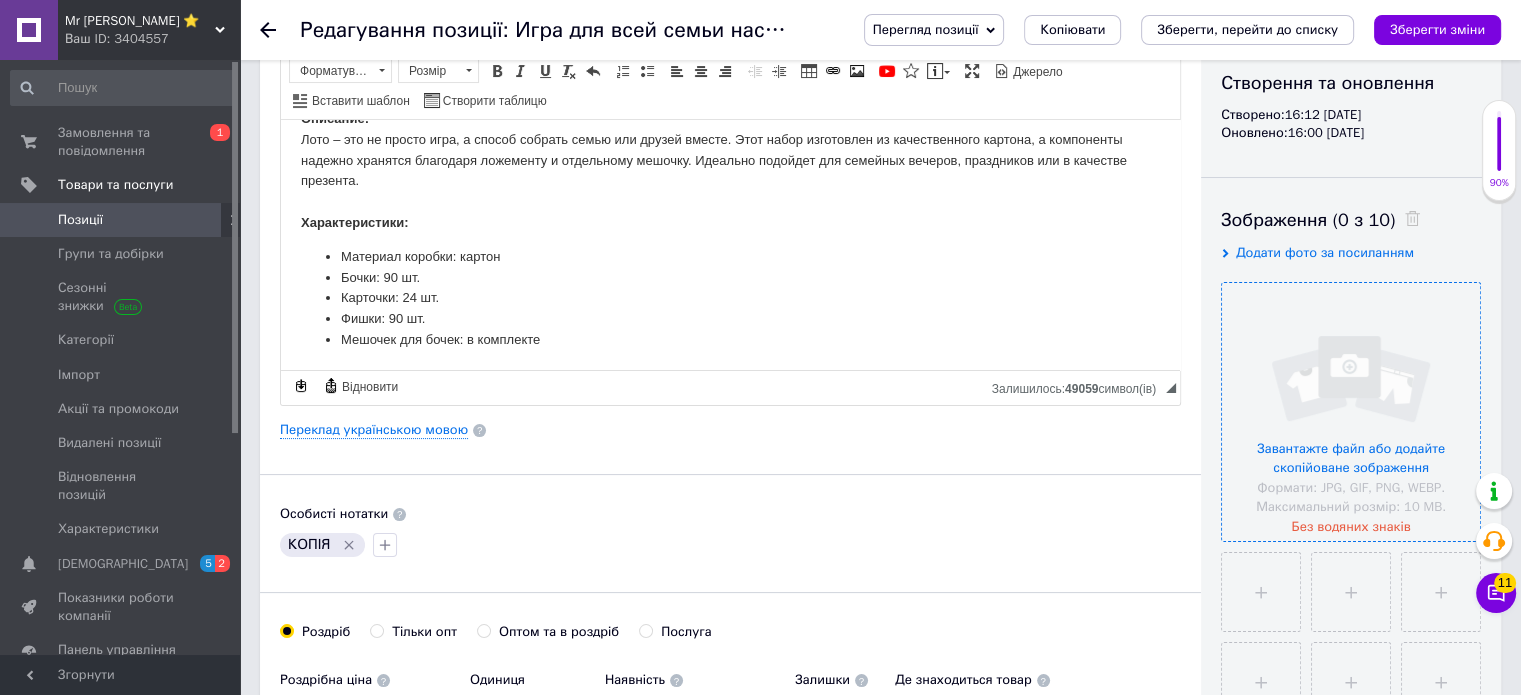 click at bounding box center (1351, 412) 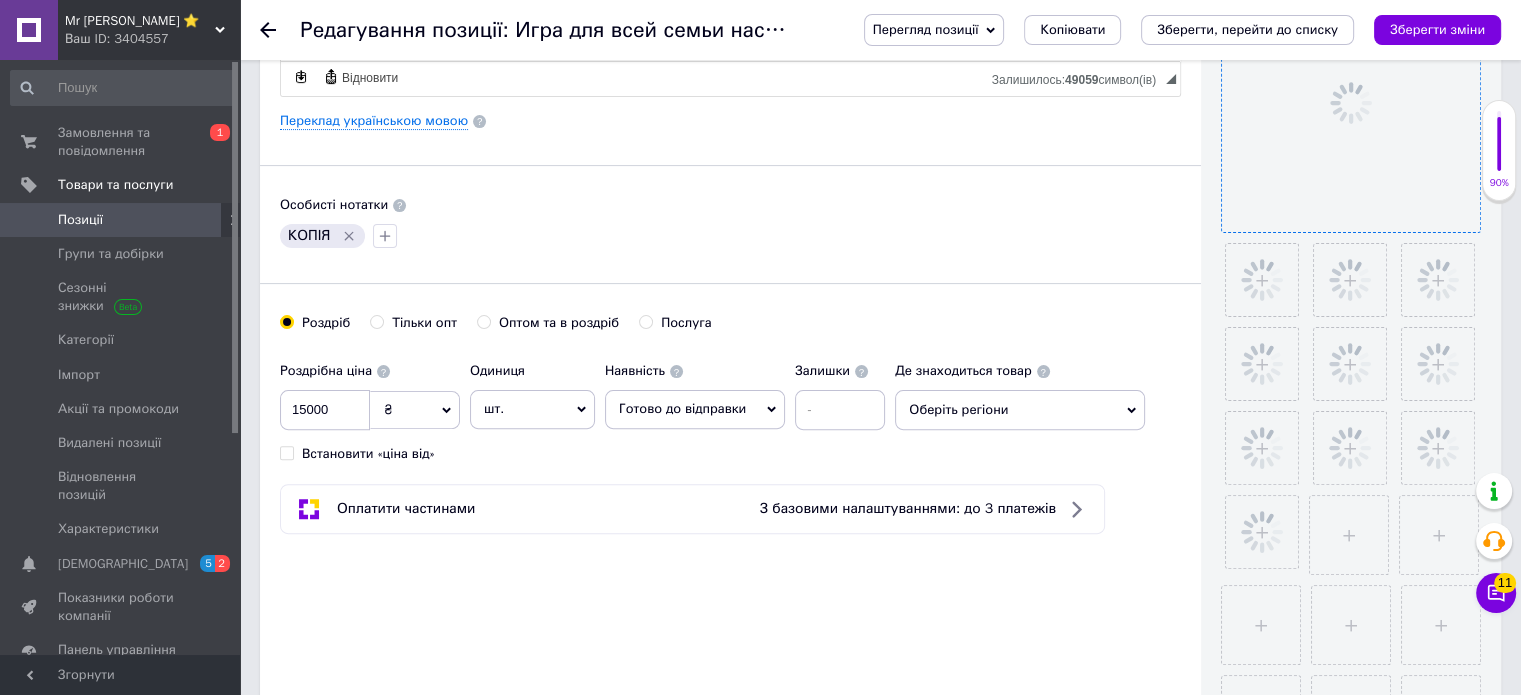 scroll, scrollTop: 523, scrollLeft: 0, axis: vertical 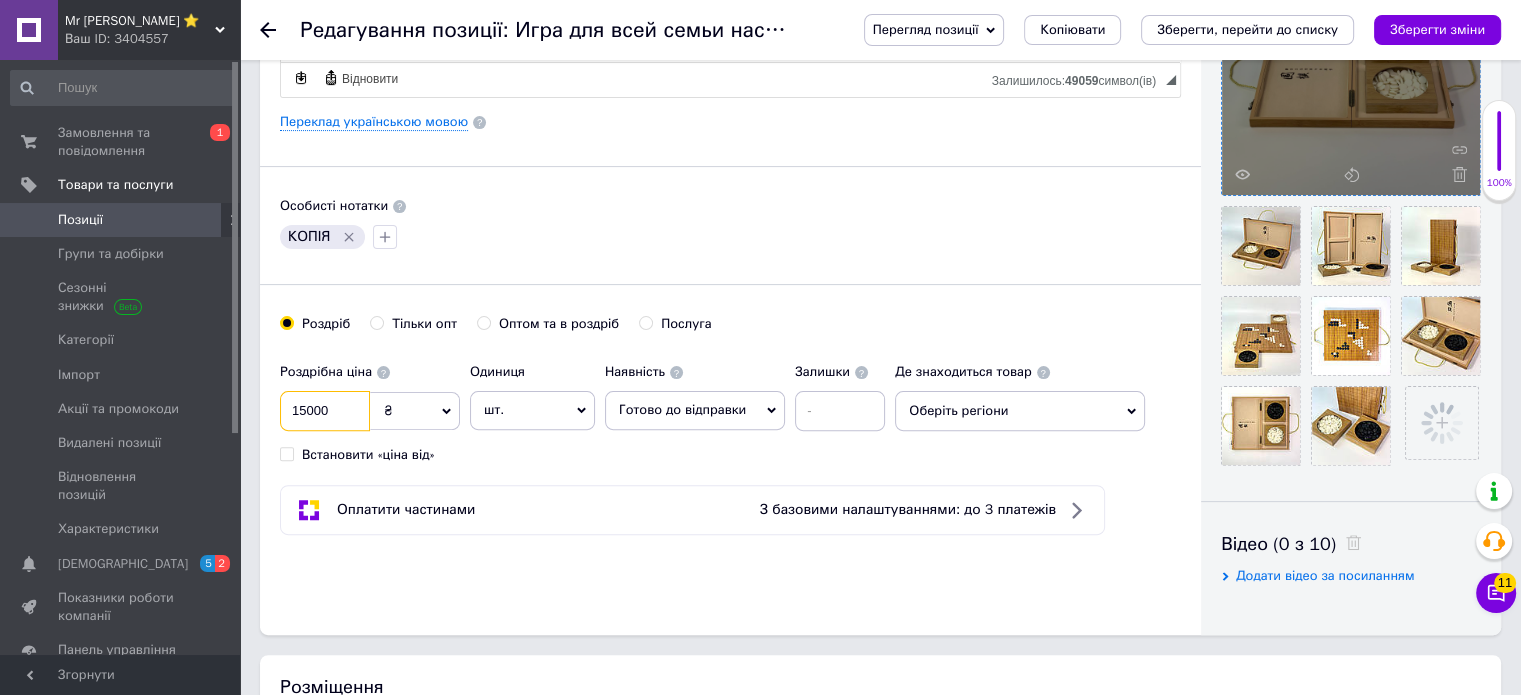 click on "15000" at bounding box center [325, 411] 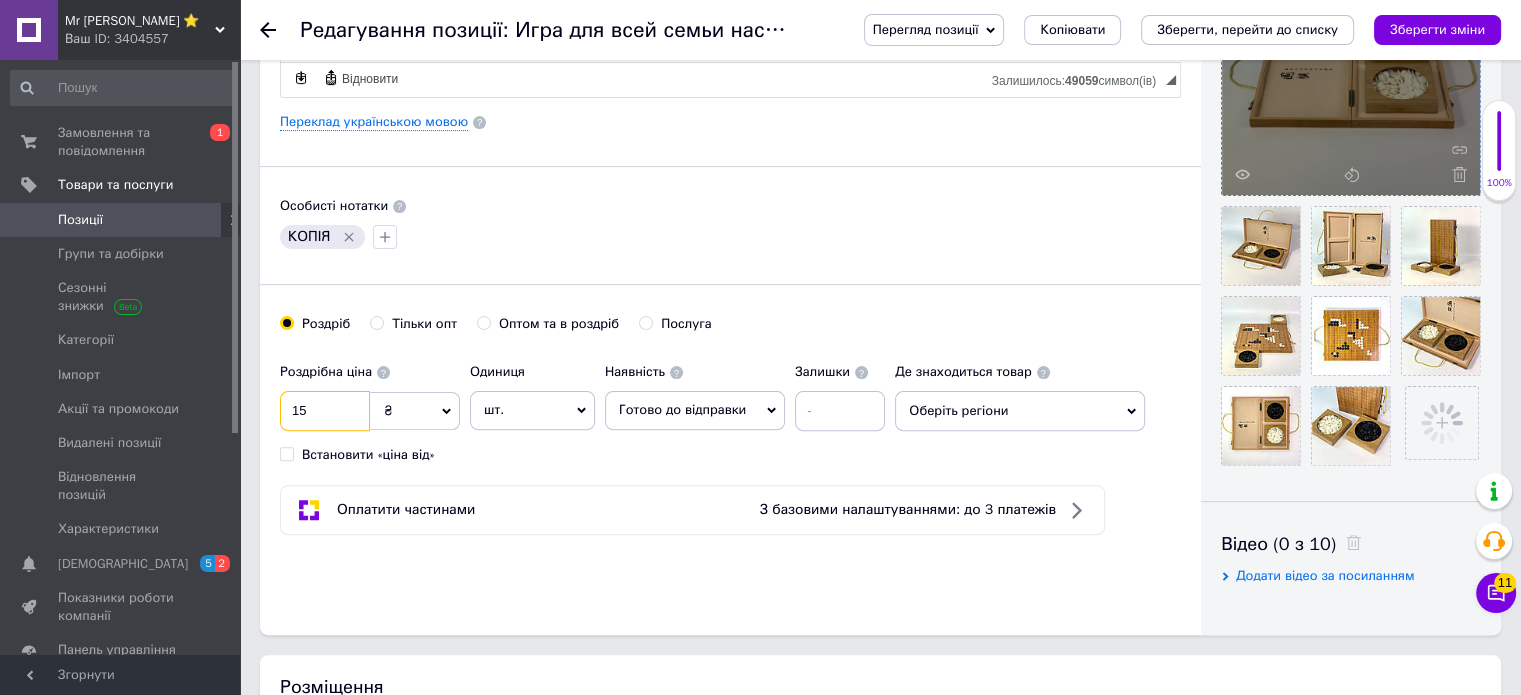 type on "1" 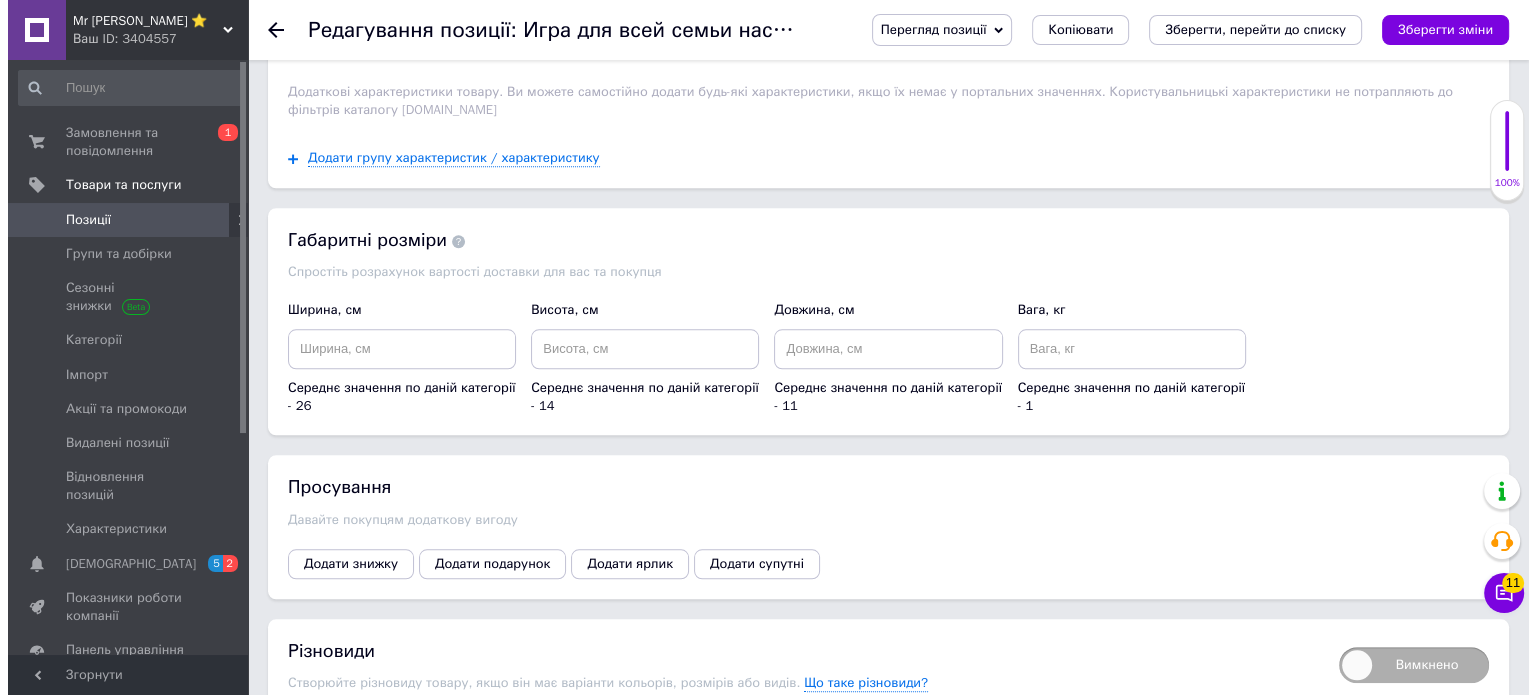 scroll, scrollTop: 1835, scrollLeft: 0, axis: vertical 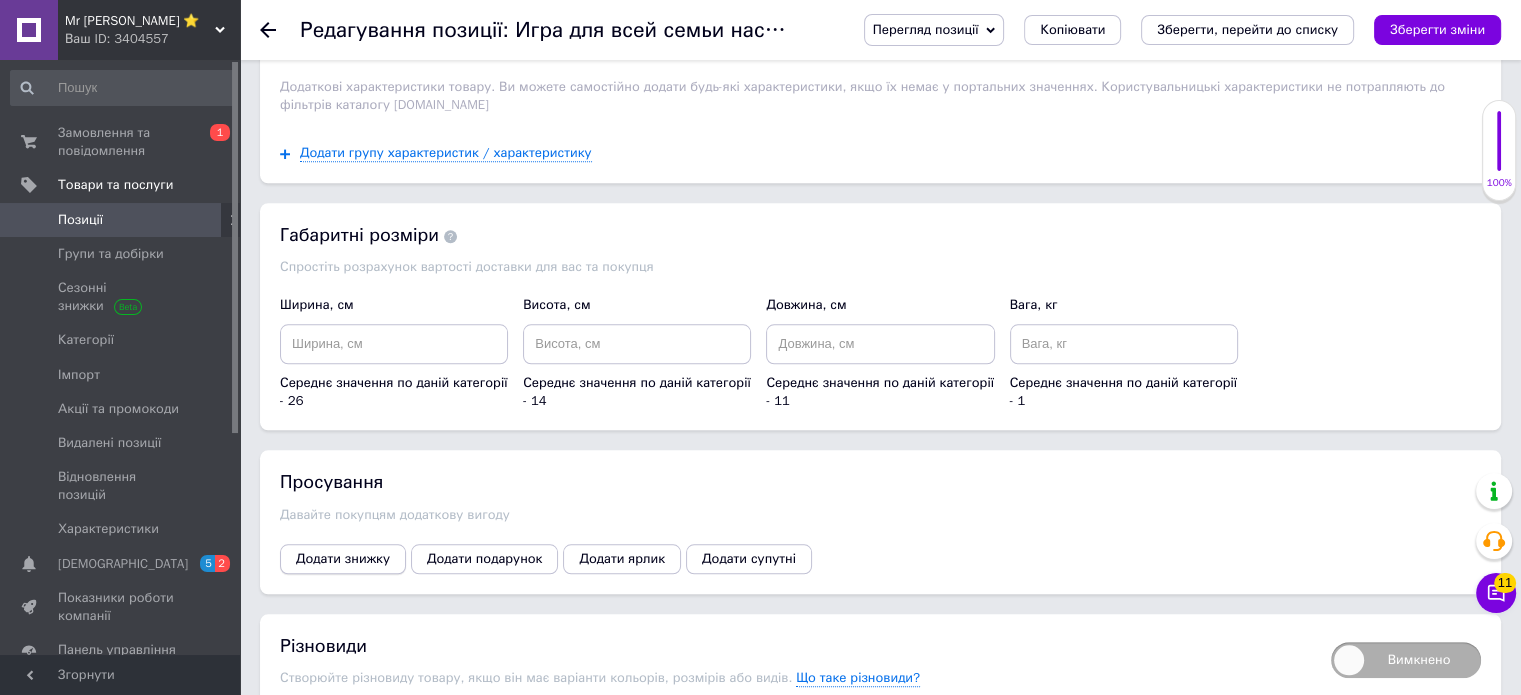 type on "9250" 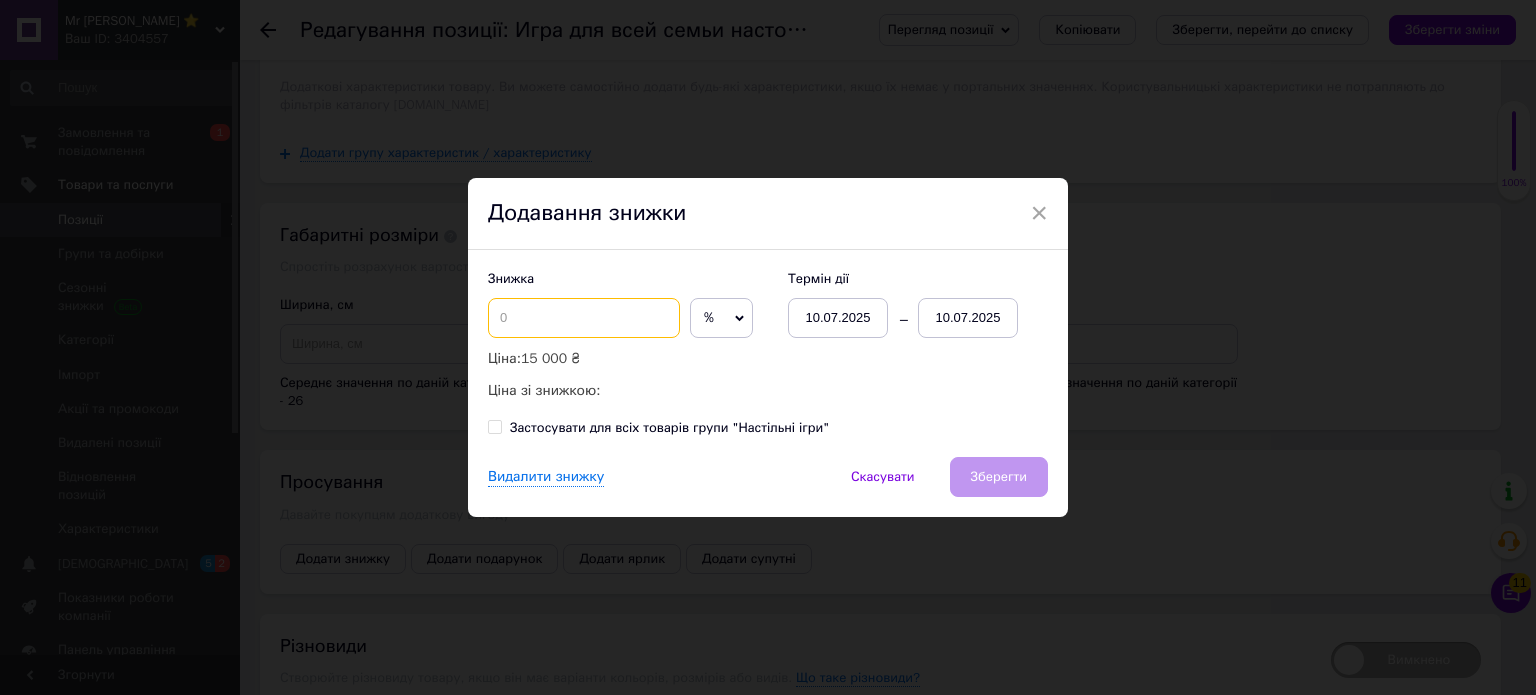 click at bounding box center (584, 318) 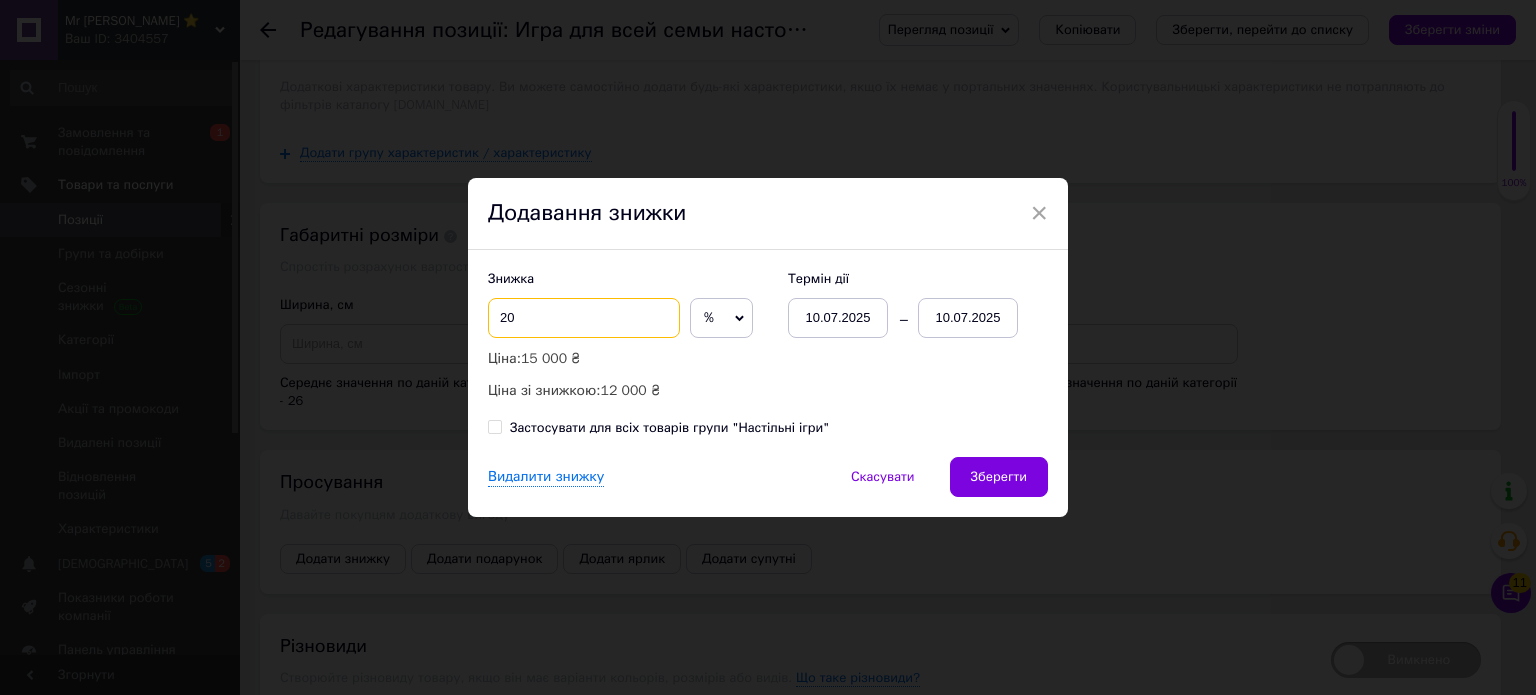 type on "20" 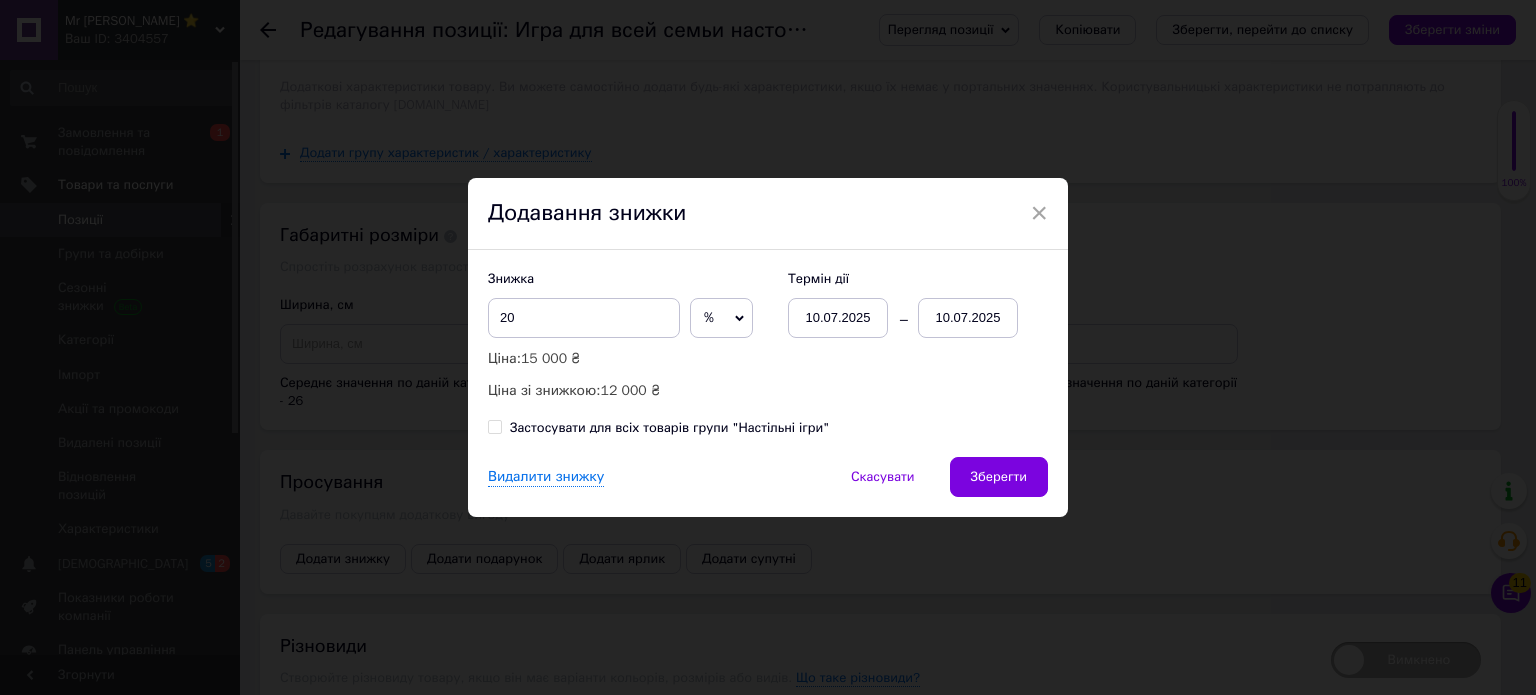 click on "10.07.2025" at bounding box center (968, 318) 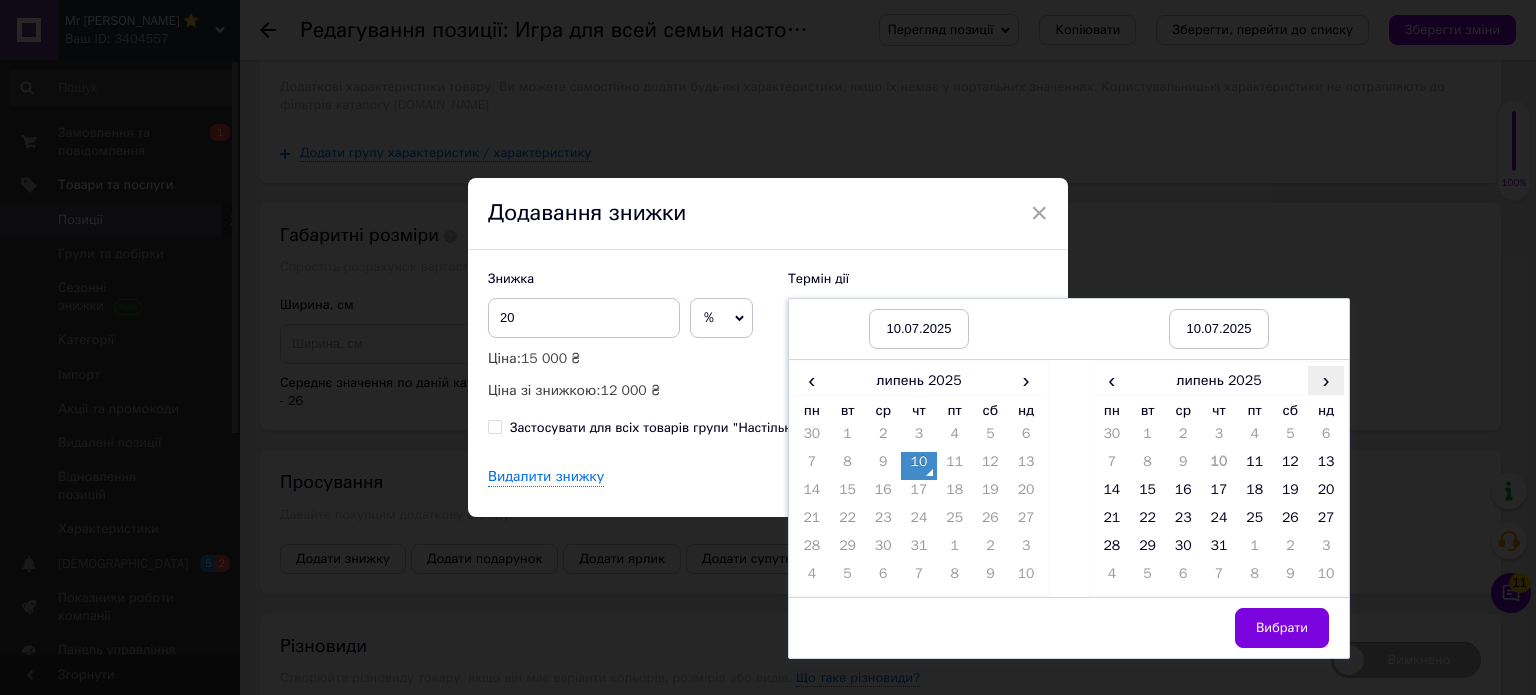 click on "›" at bounding box center [1326, 380] 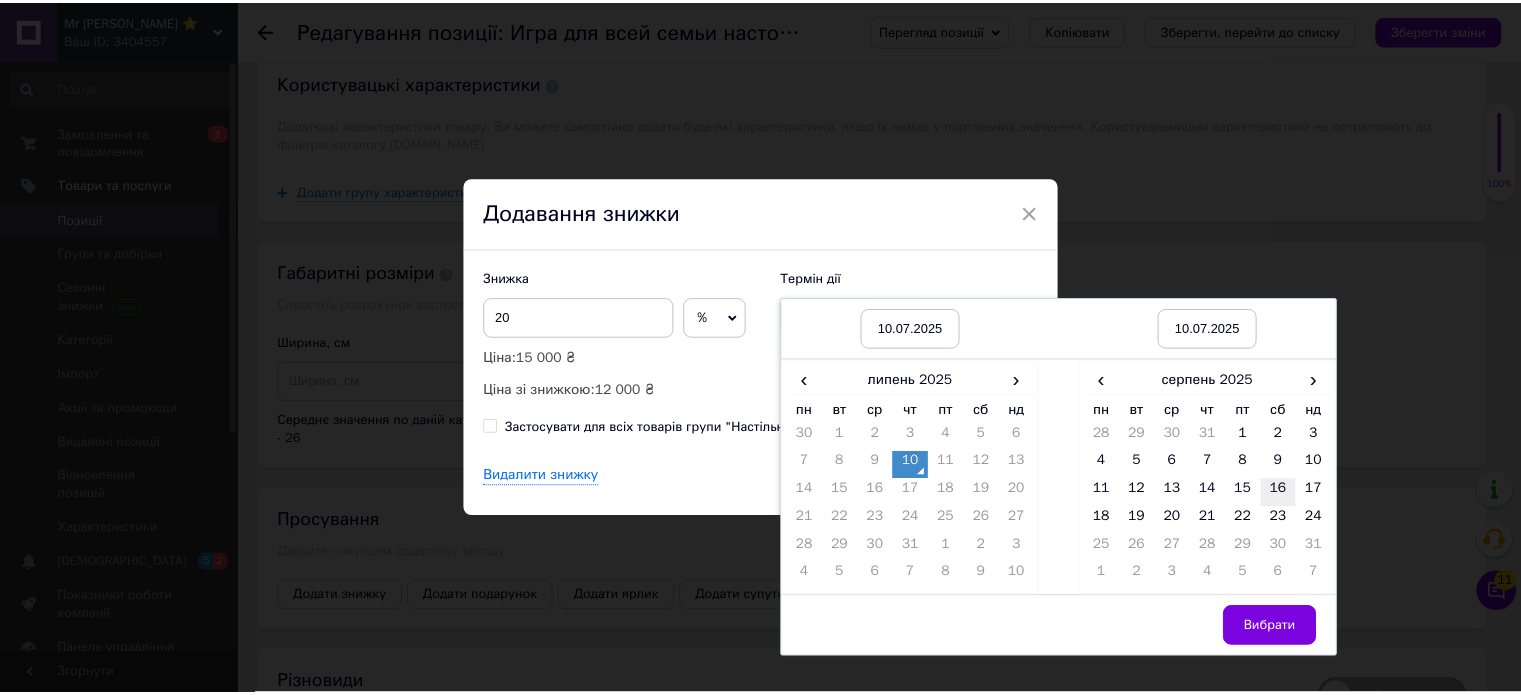 scroll, scrollTop: 1873, scrollLeft: 0, axis: vertical 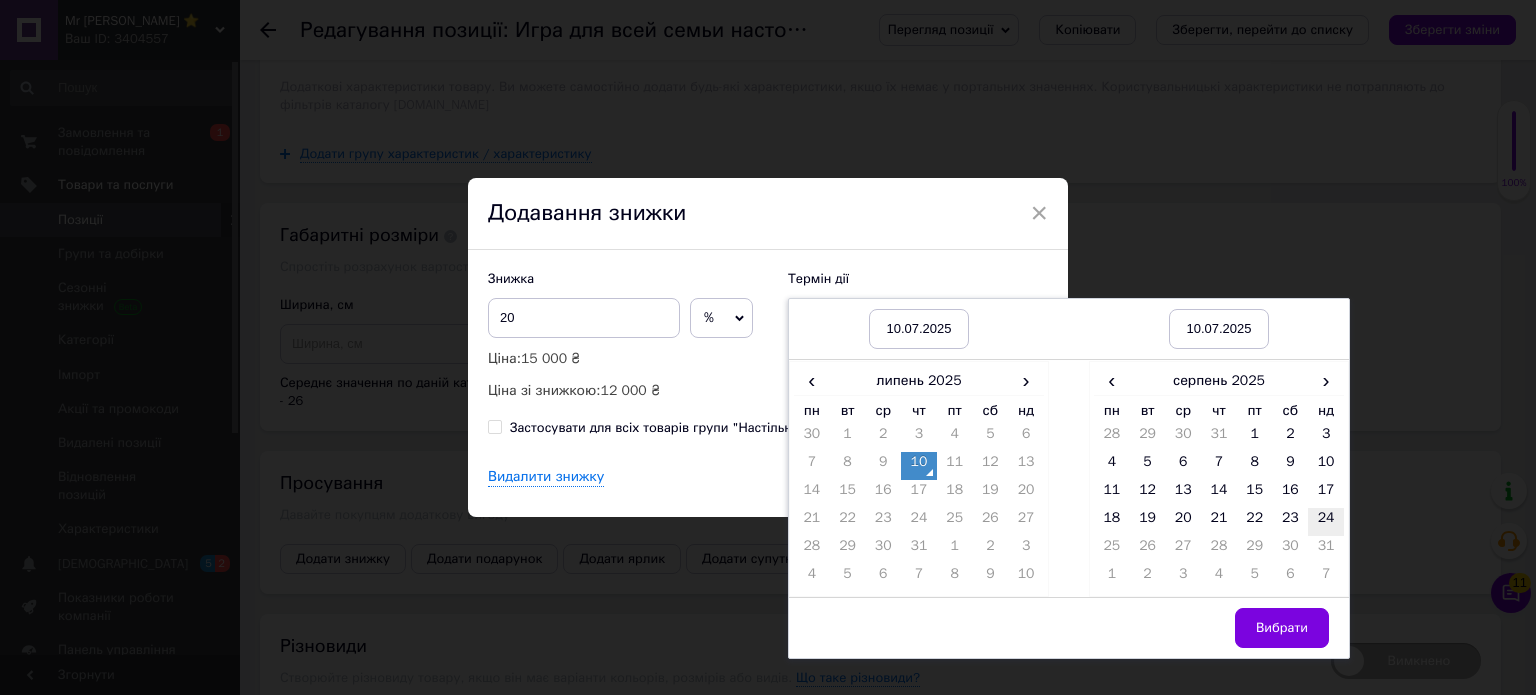 click on "24" at bounding box center [1326, 522] 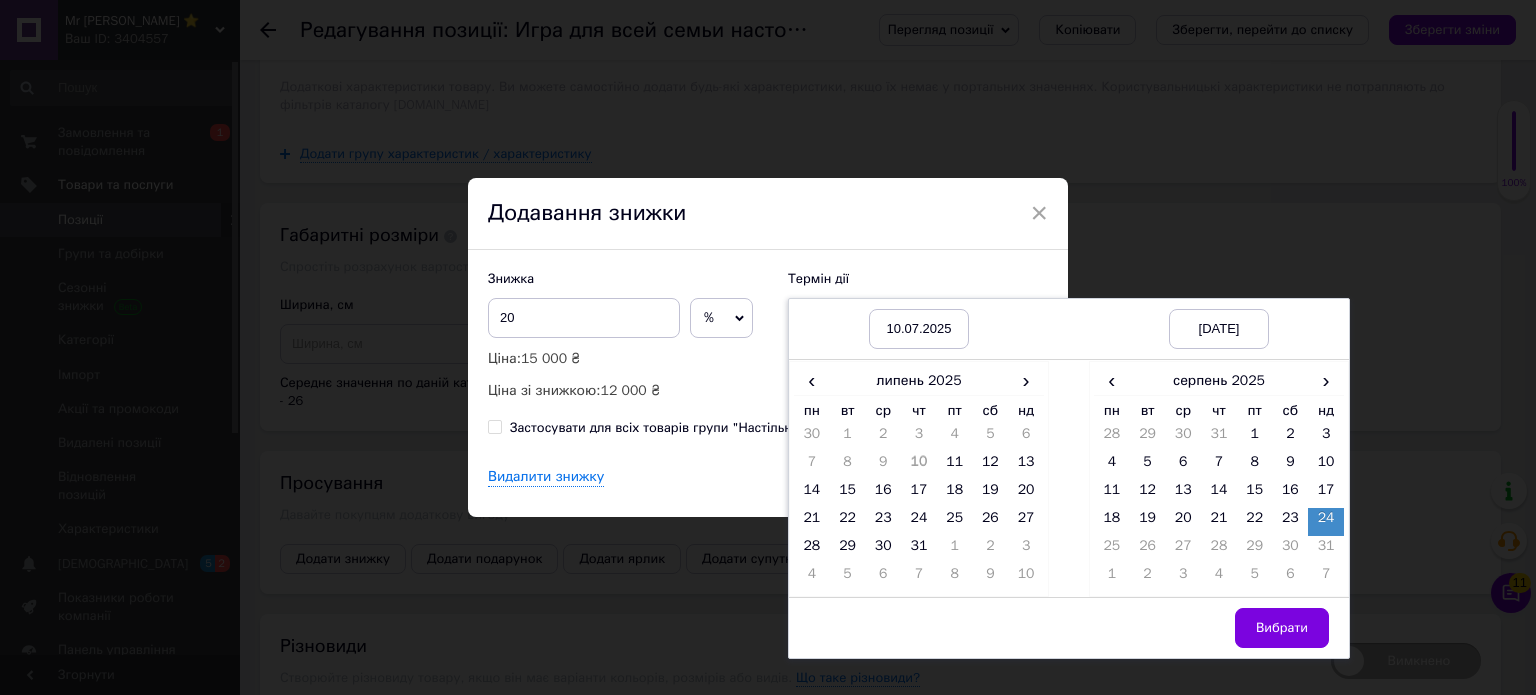click on "Вибрати" at bounding box center [1282, 628] 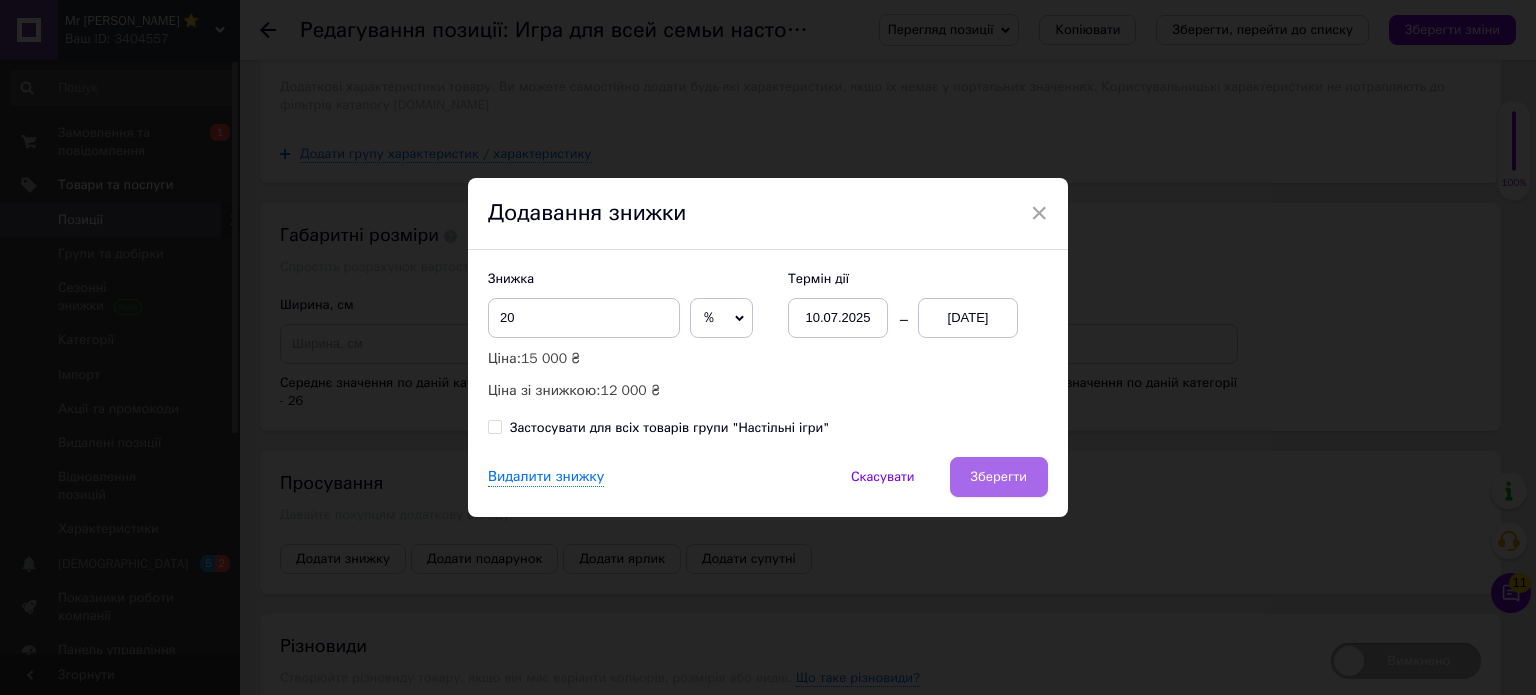 click on "Зберегти" at bounding box center (999, 477) 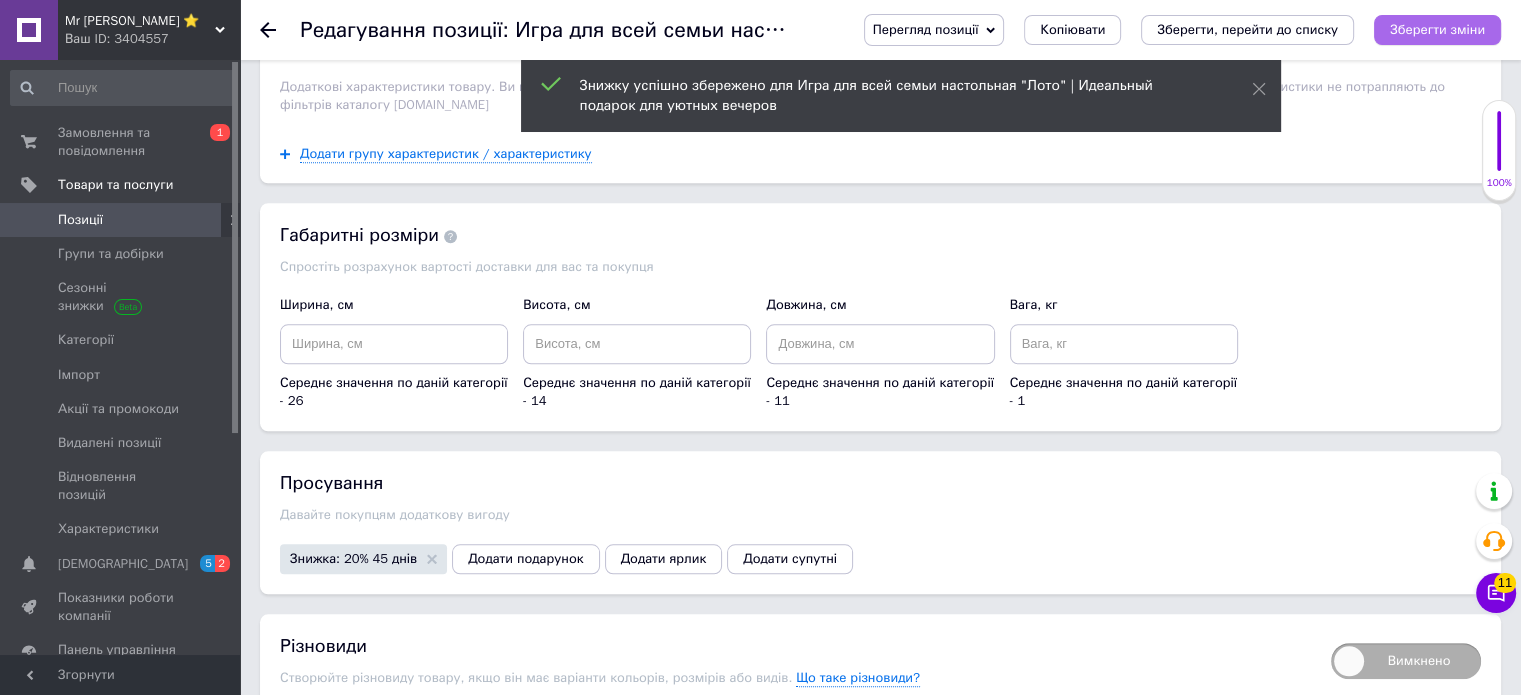 click on "Зберегти зміни" at bounding box center [1437, 29] 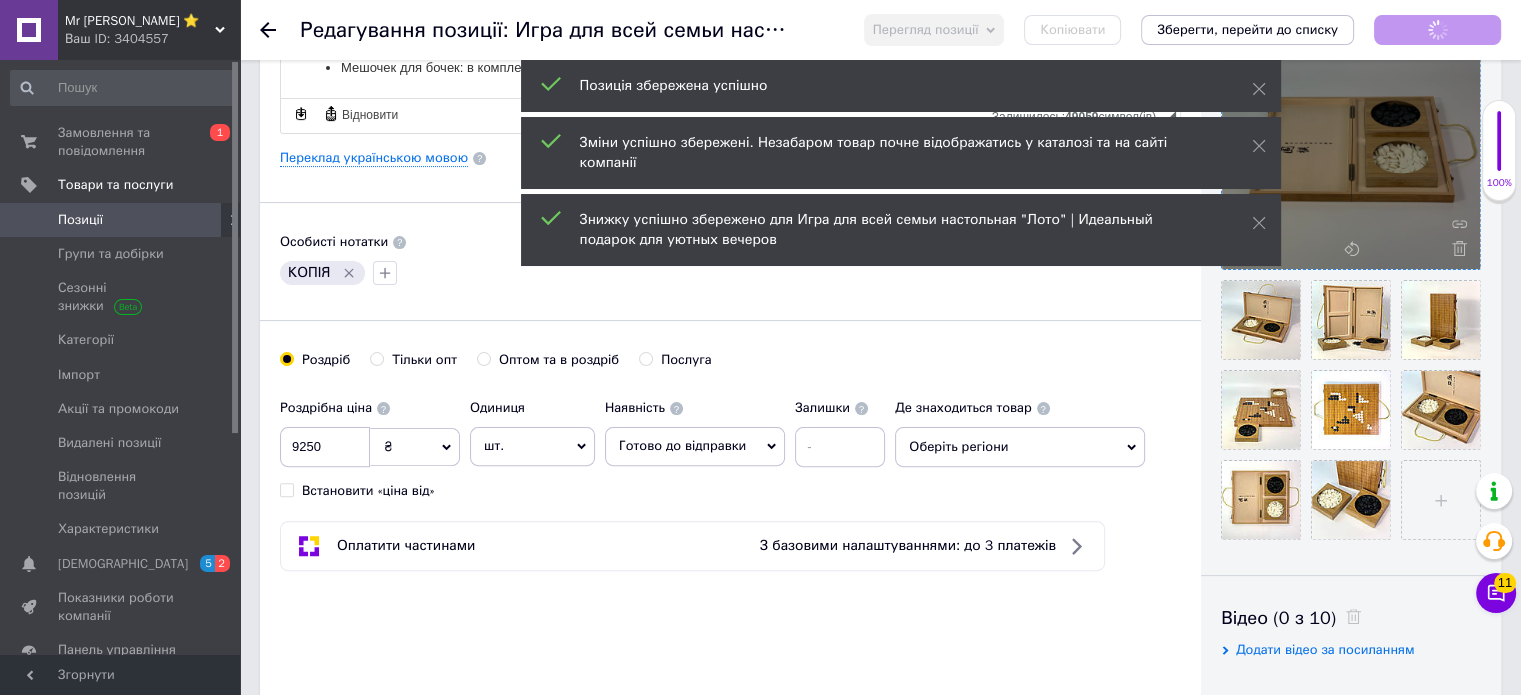 scroll, scrollTop: 491, scrollLeft: 0, axis: vertical 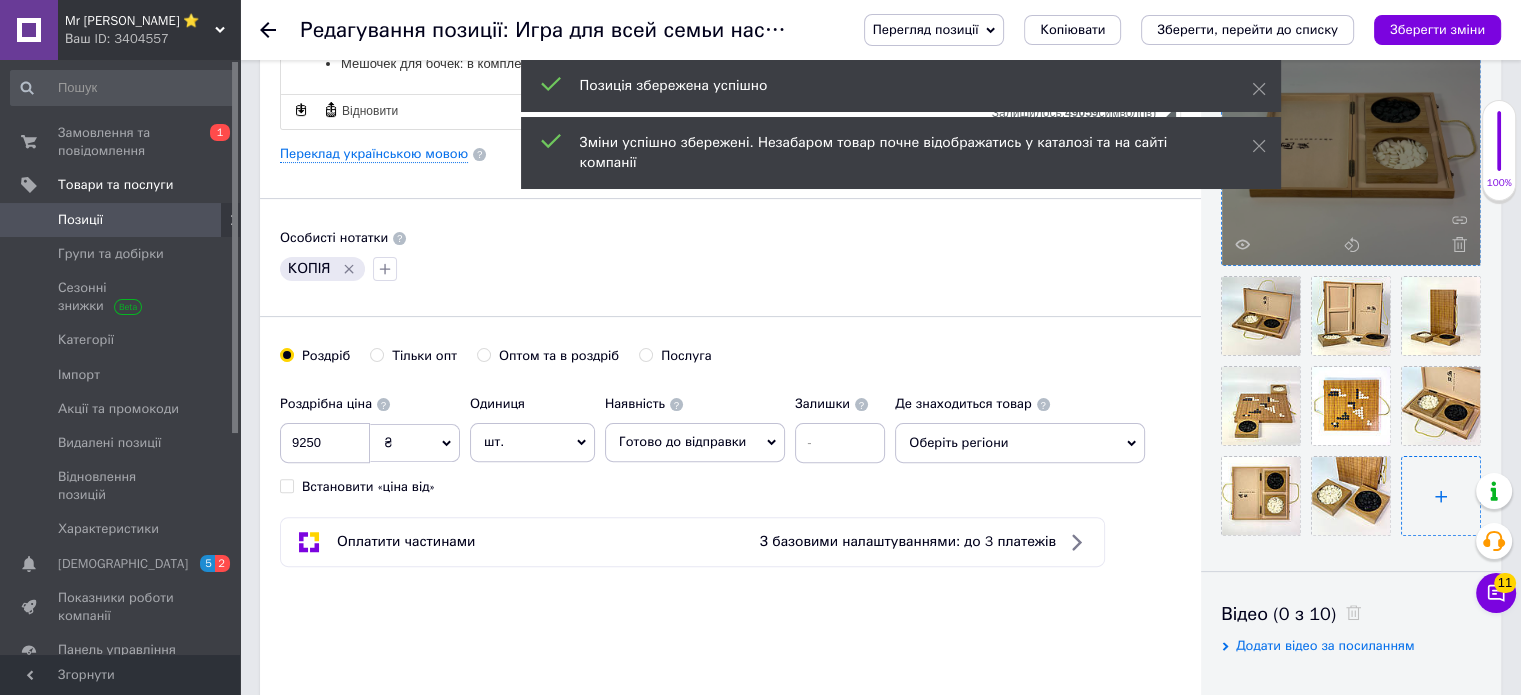 click at bounding box center (1441, 496) 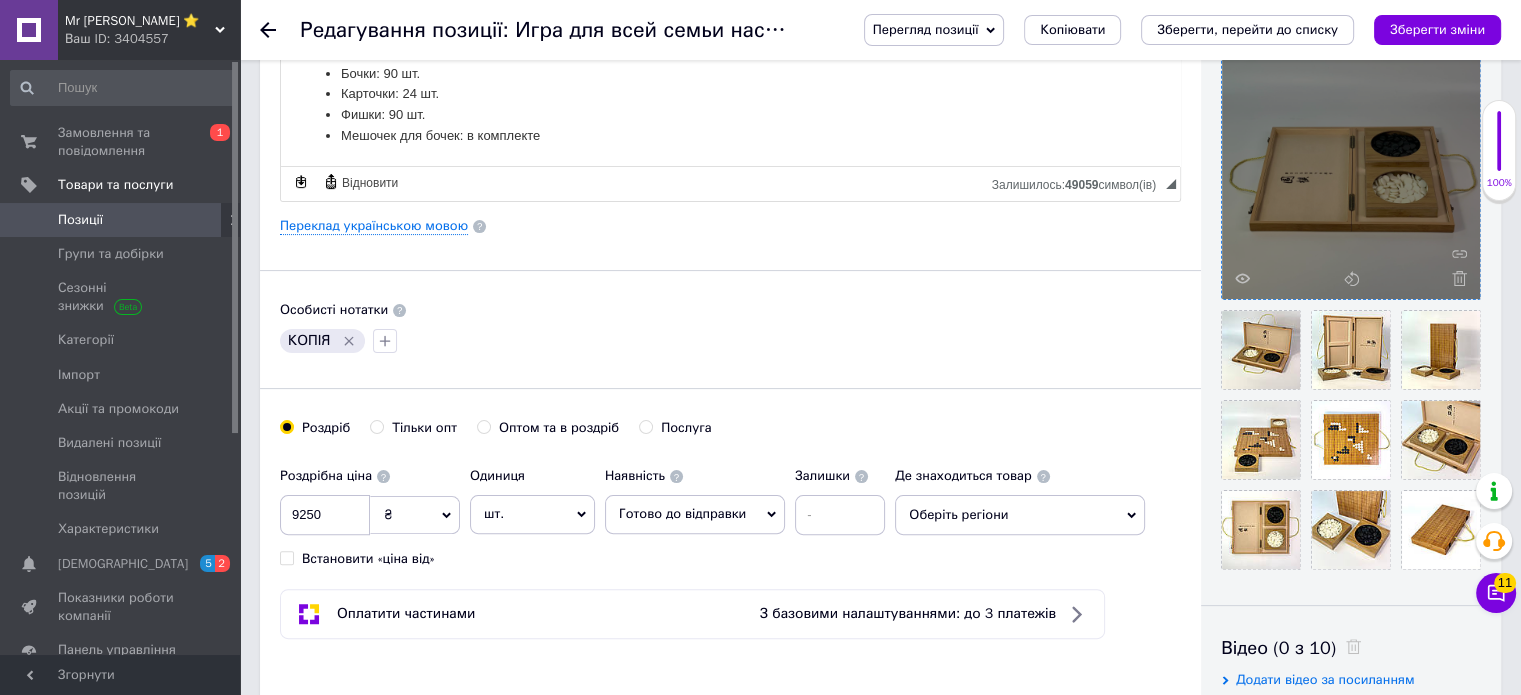 scroll, scrollTop: 412, scrollLeft: 0, axis: vertical 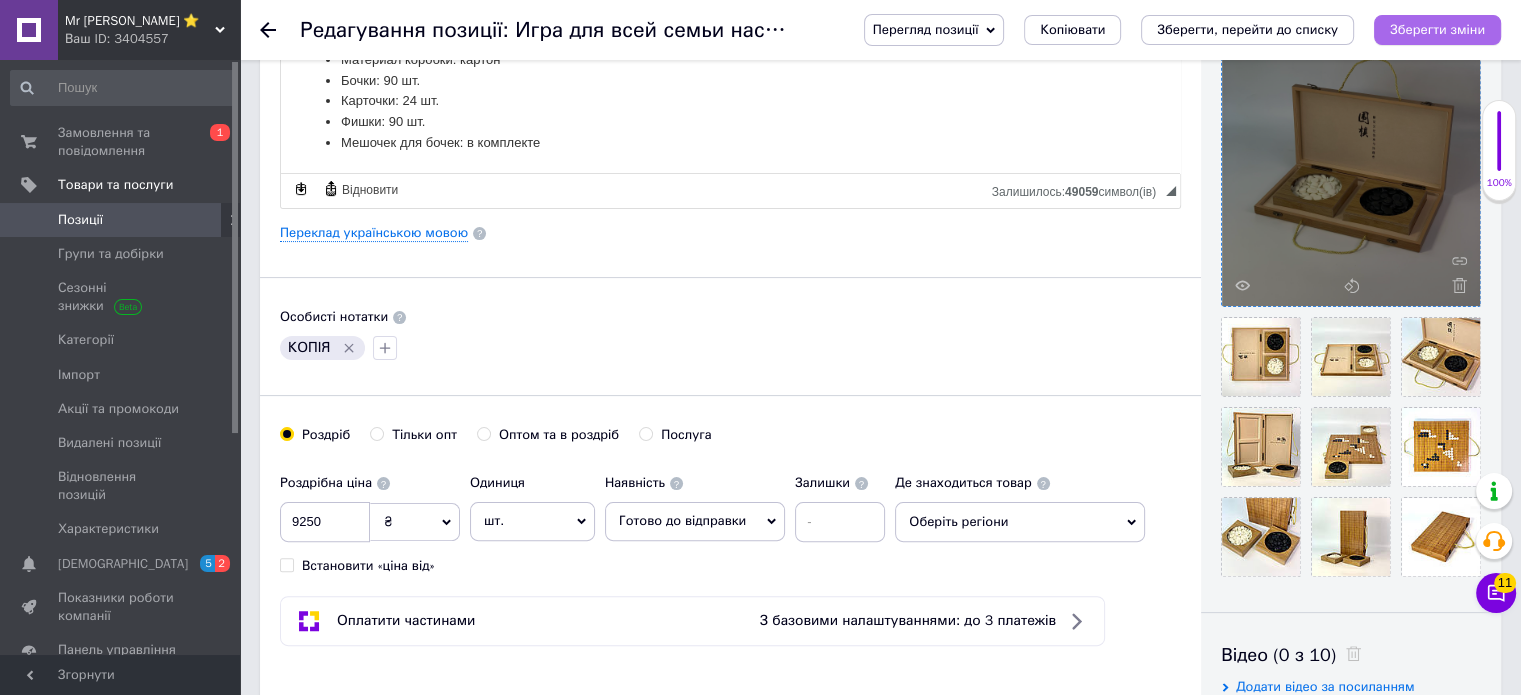 click on "Зберегти зміни" at bounding box center (1437, 29) 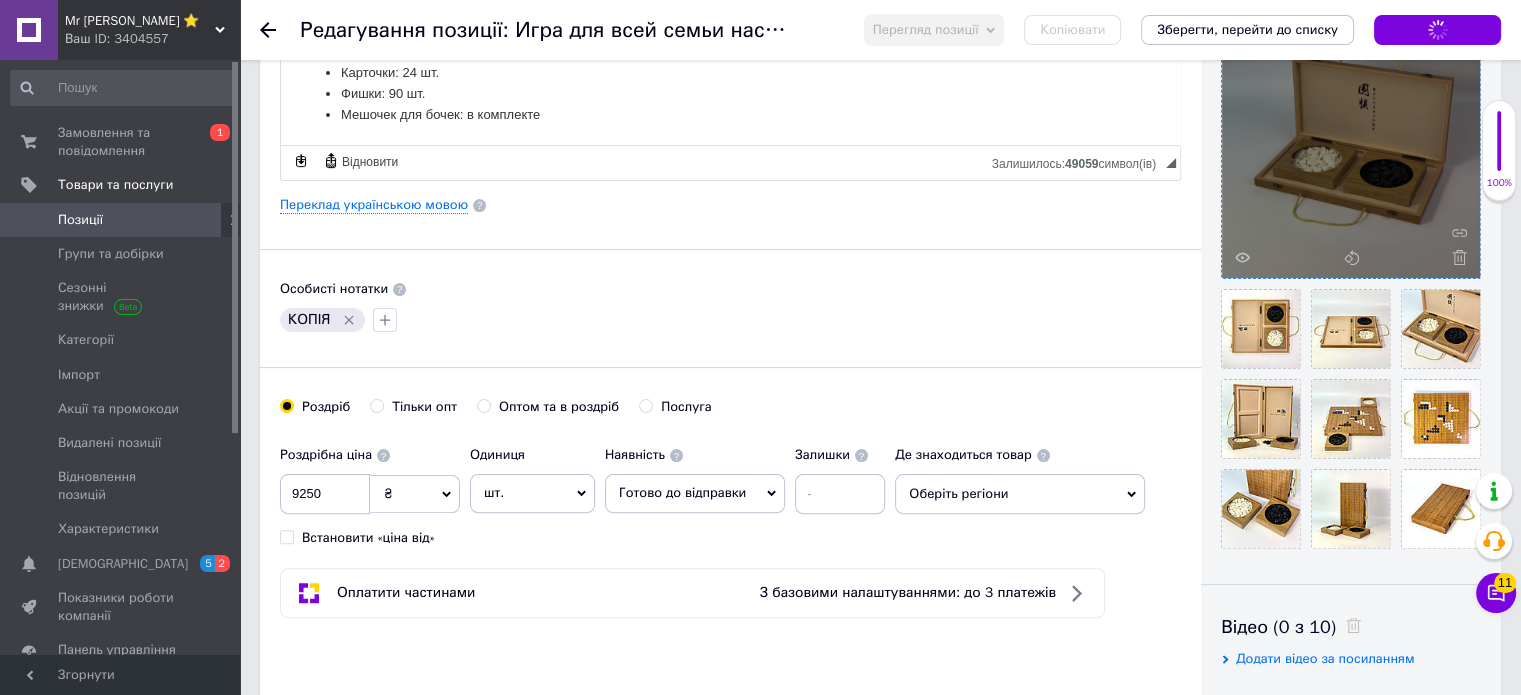 scroll, scrollTop: 500, scrollLeft: 0, axis: vertical 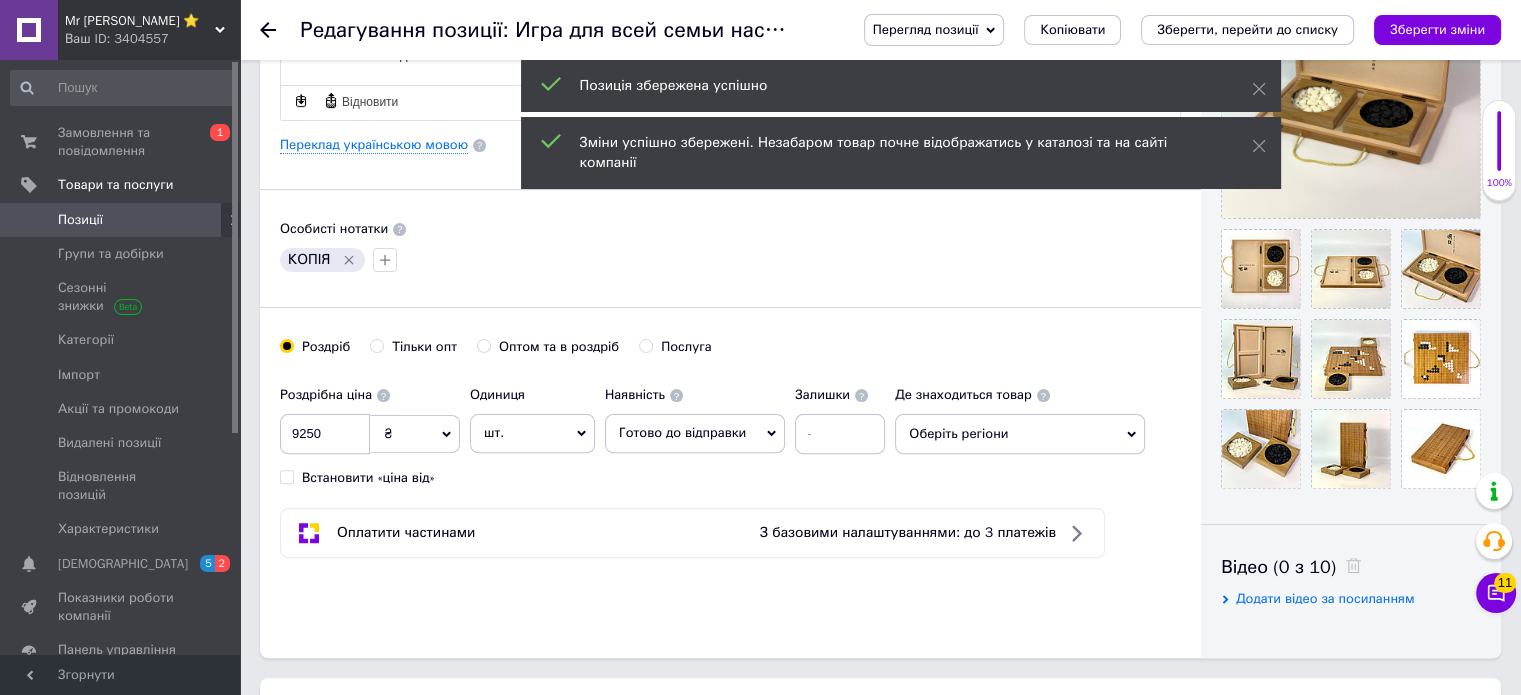 click 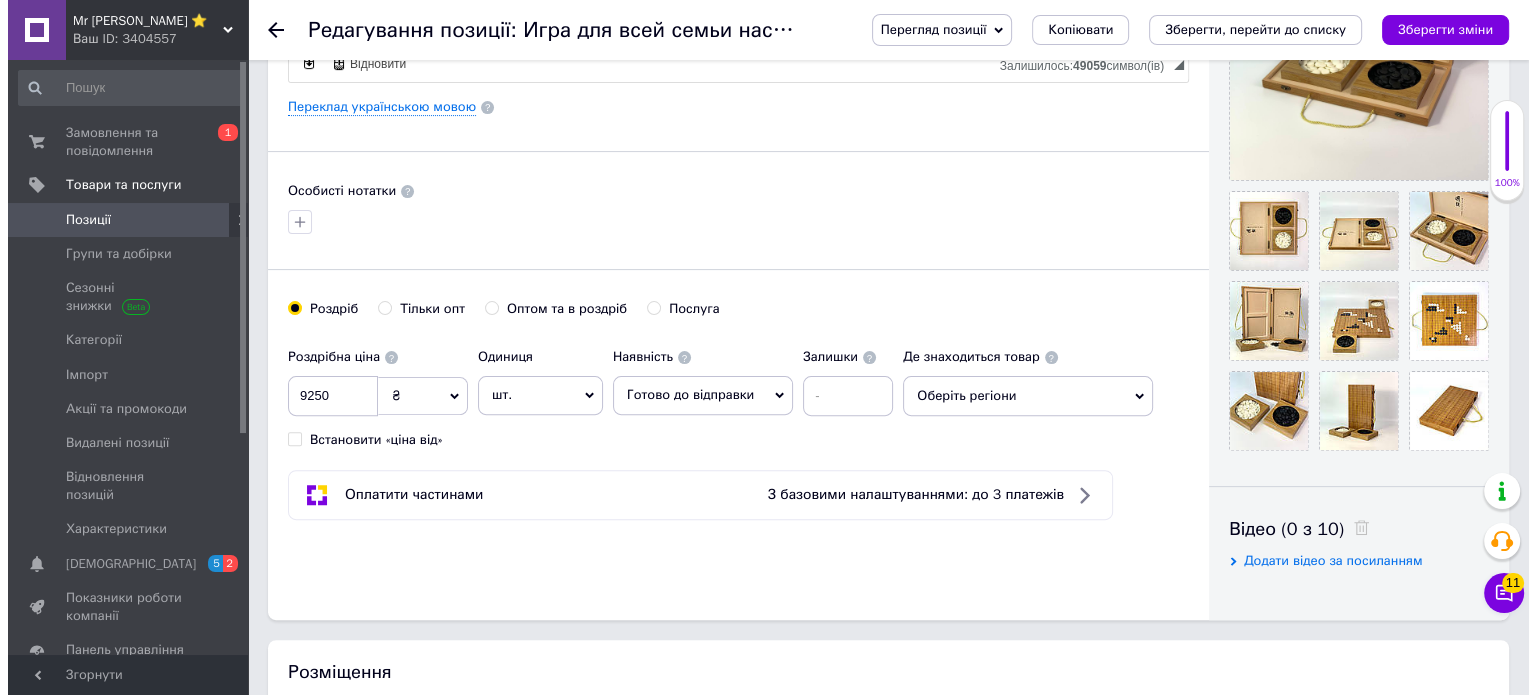 scroll, scrollTop: 536, scrollLeft: 0, axis: vertical 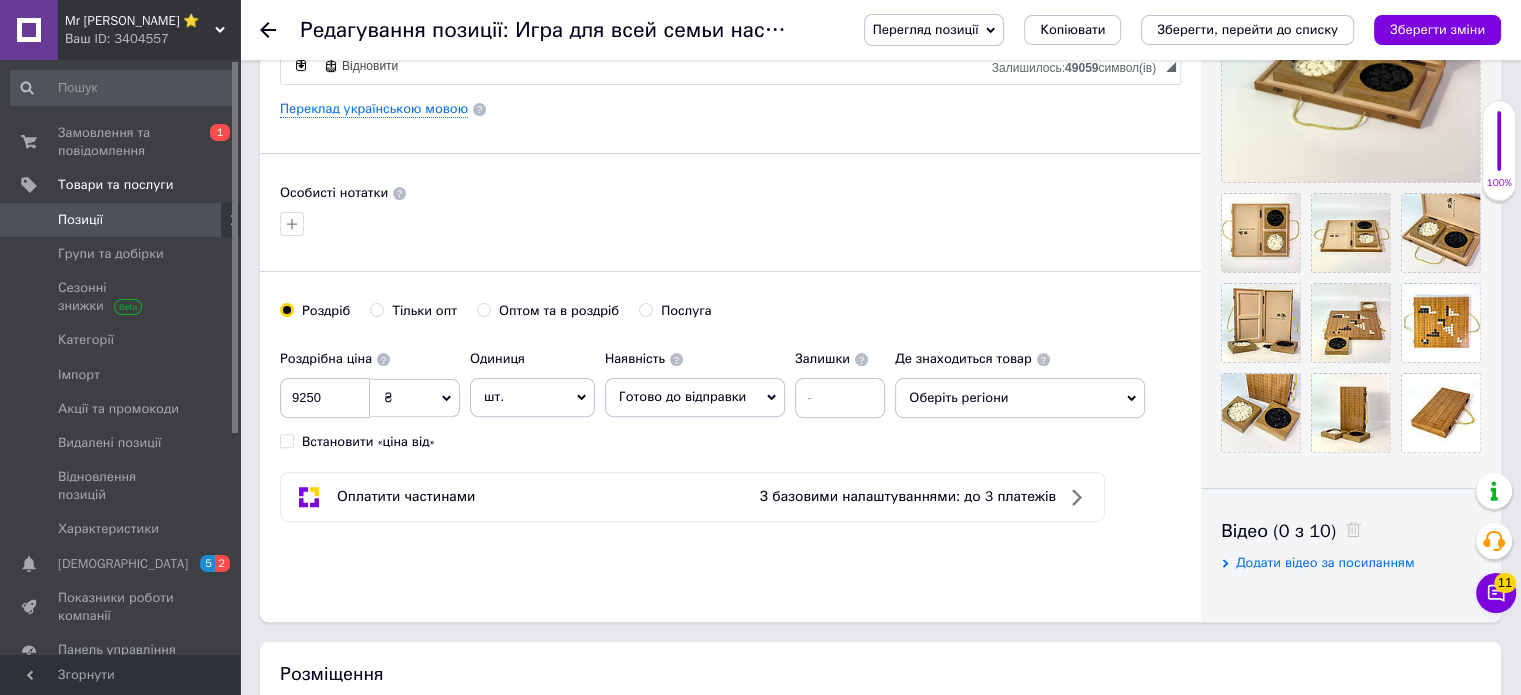 click on "Основна інформація Назва позиції (Російська) ✱ Игра для всей семьи настольная "Лото" | Идеальный подарок для уютных вечеров Код/Артикул 198004 Опис (Російська) ✱ Лото с коробкой для хранения – классика для уютных вечеров.
Любимая настольная игра поколений в стильном и удобном исполнении. Набор включает в себя все необходимое для комфортной игры, а продуманная коробка с ложементом позволяет удобно хранить все элементы.
Преимущества набора:
Коробка с ложементом: для организованного хранения бочек, карточек и фишек
Описание:
Характеристики:" at bounding box center (730, 83) 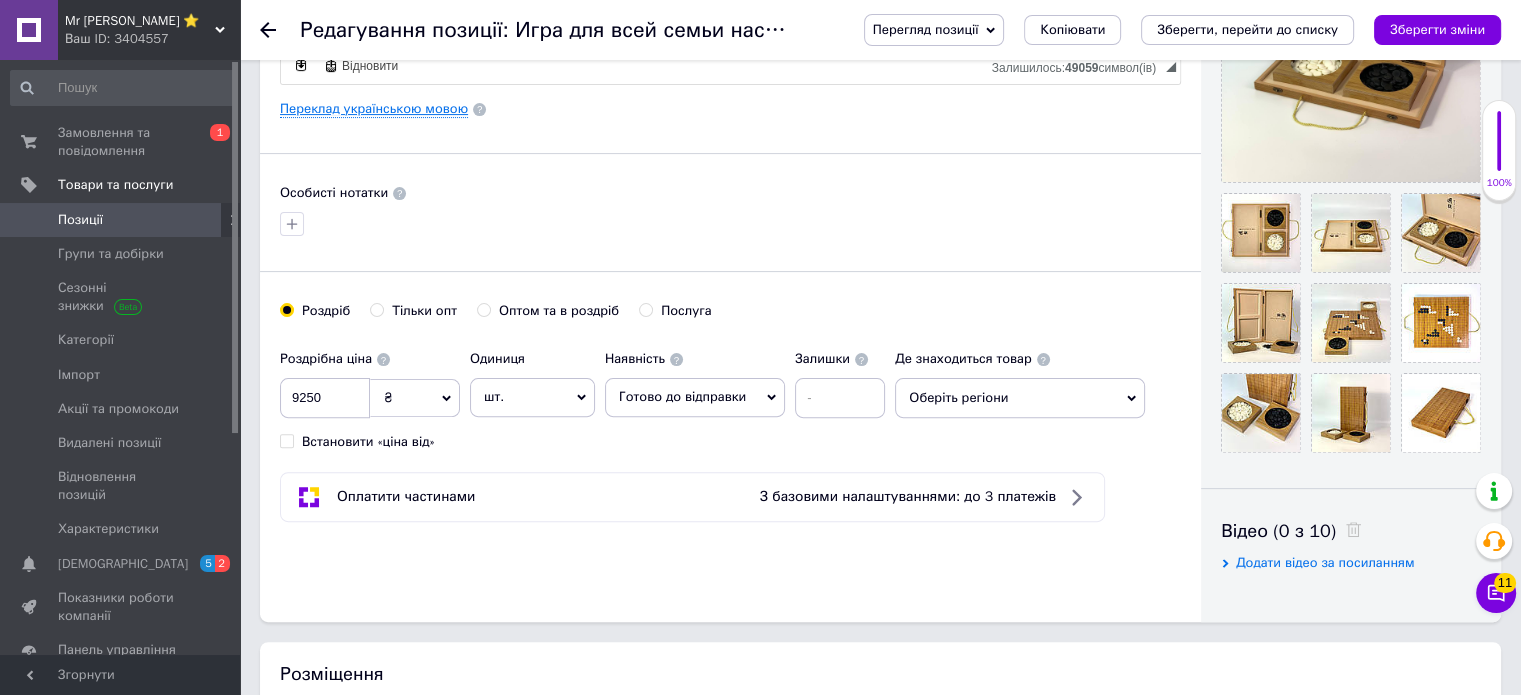 click on "Переклад українською мовою" at bounding box center [374, 109] 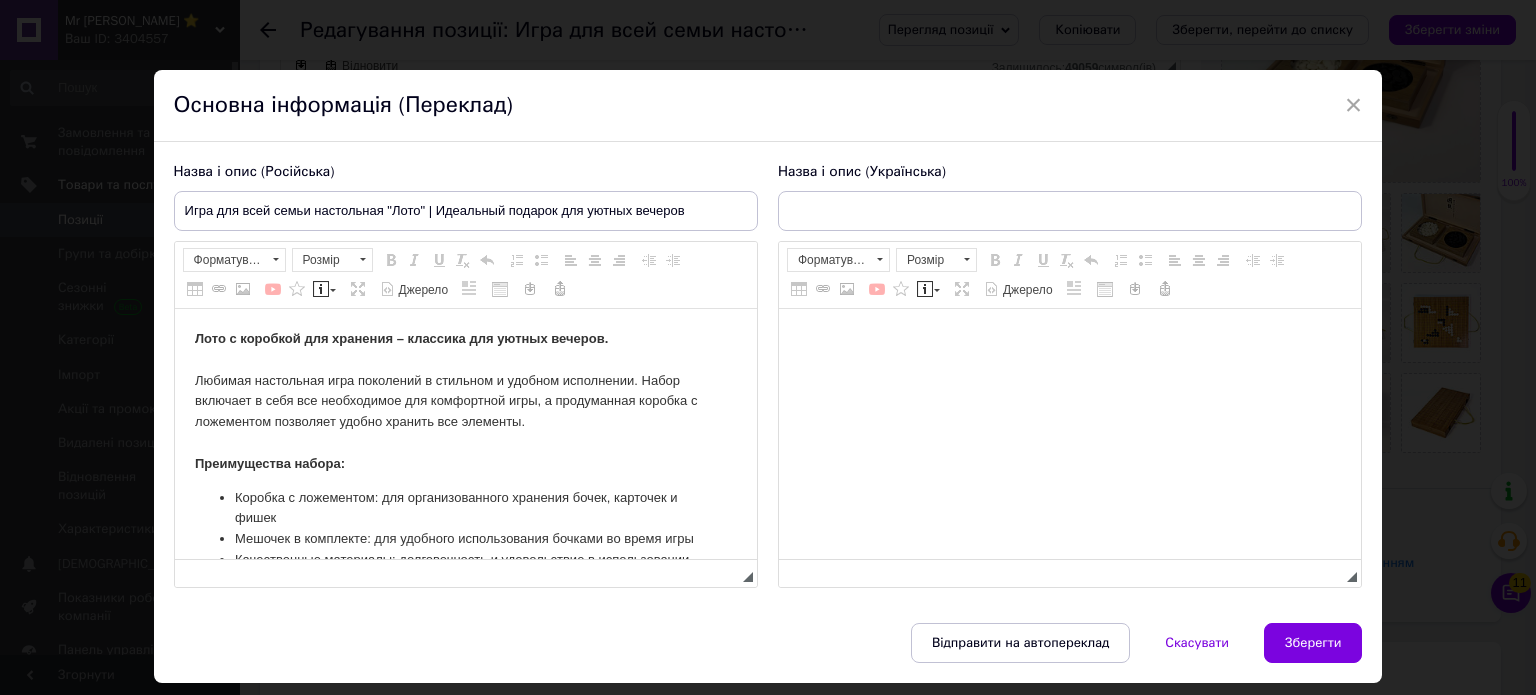 scroll, scrollTop: 0, scrollLeft: 0, axis: both 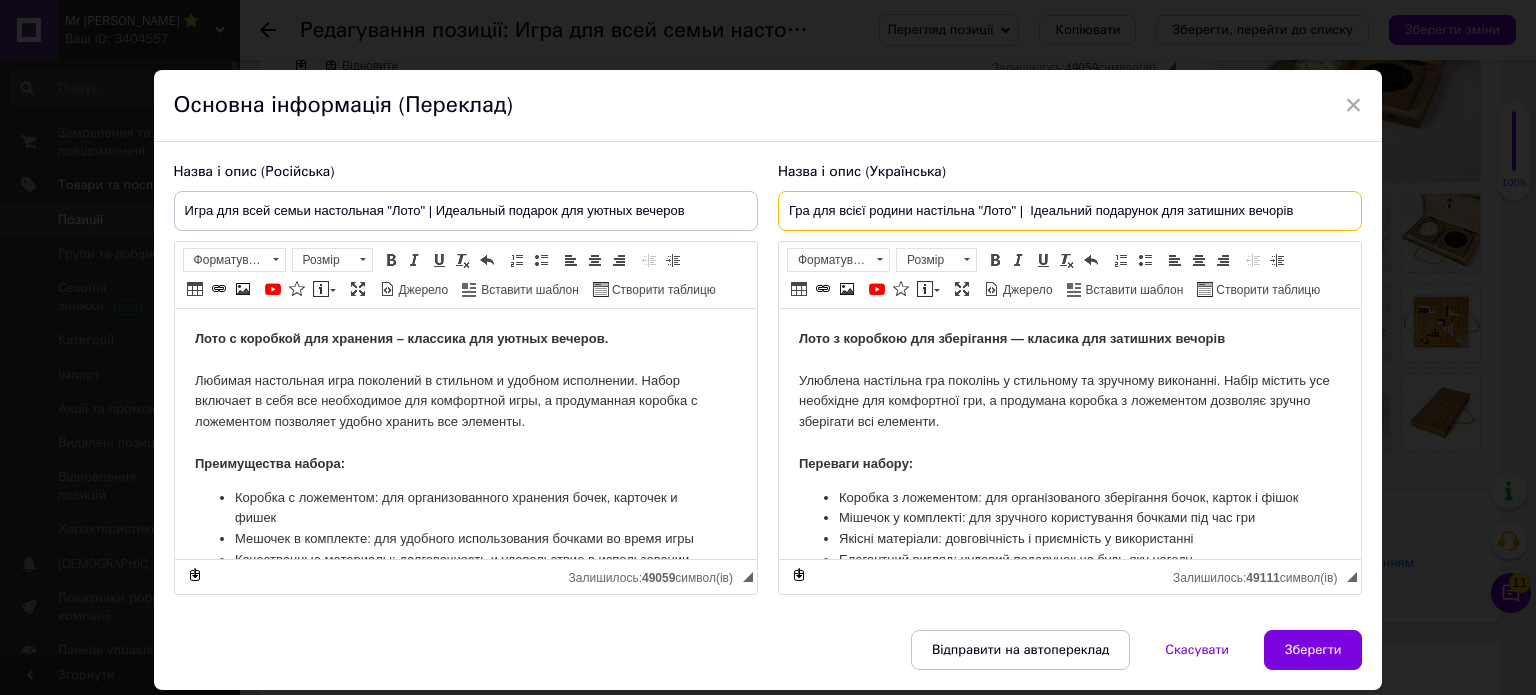 drag, startPoint x: 783, startPoint y: 210, endPoint x: 1332, endPoint y: 213, distance: 549.0082 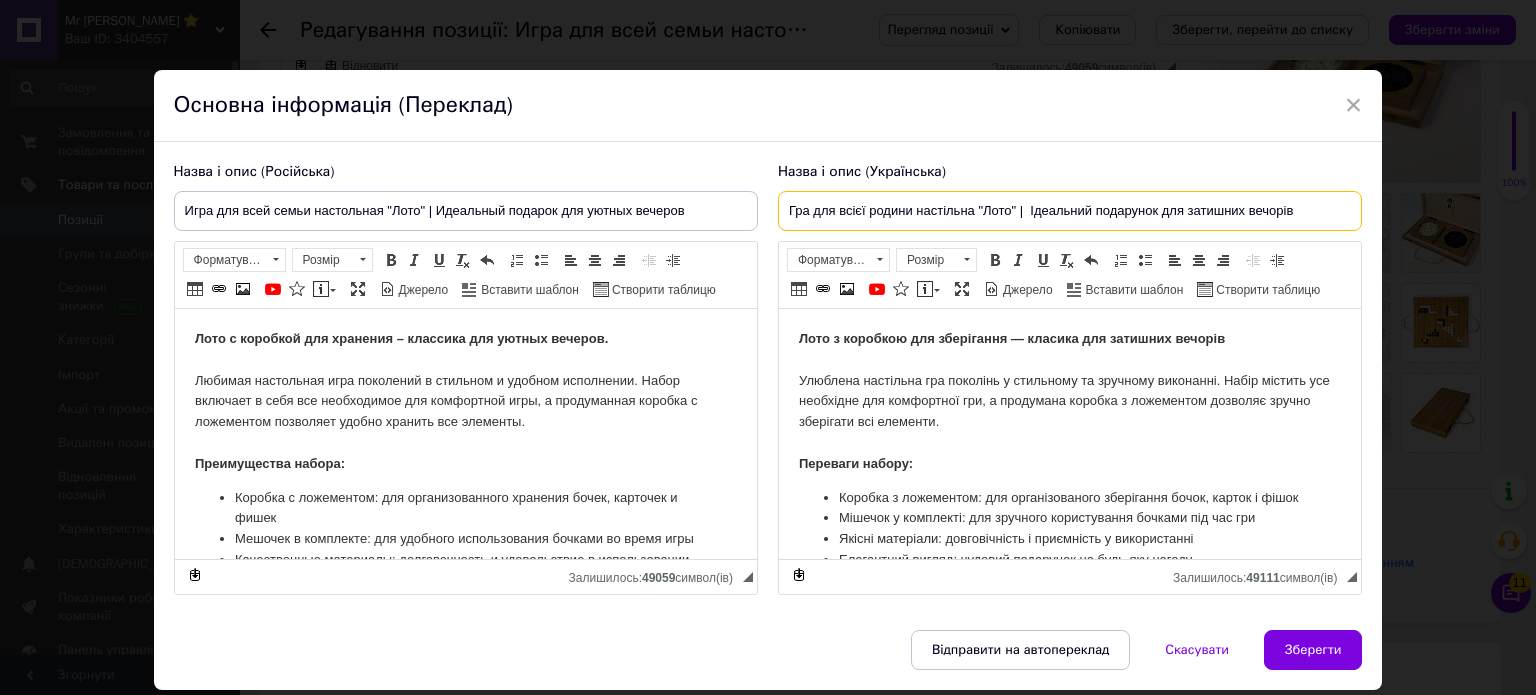 click on "Гра для всієї родини настільна "Лото" |  Ідеальний подарунок для затишних вечорів" at bounding box center [1070, 211] 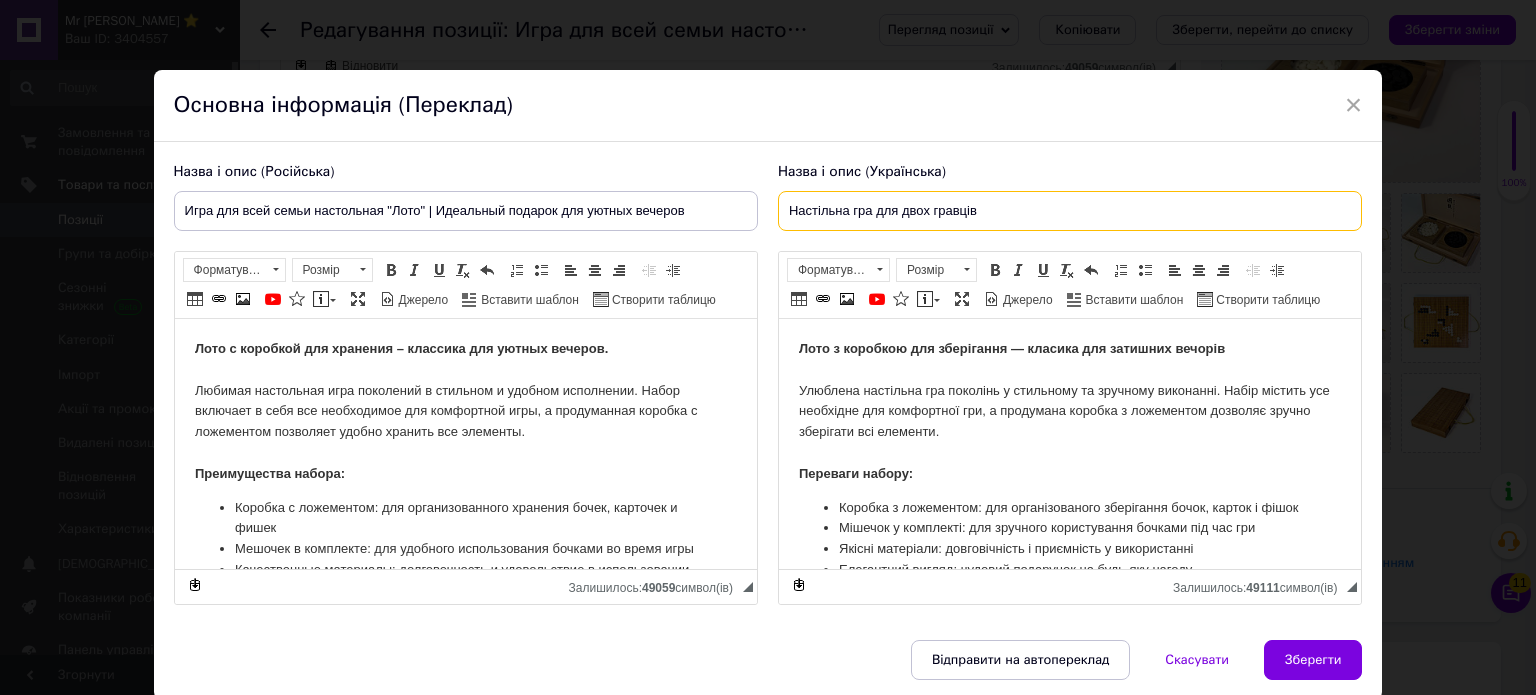 type on "Настільна гра для двох гравців" 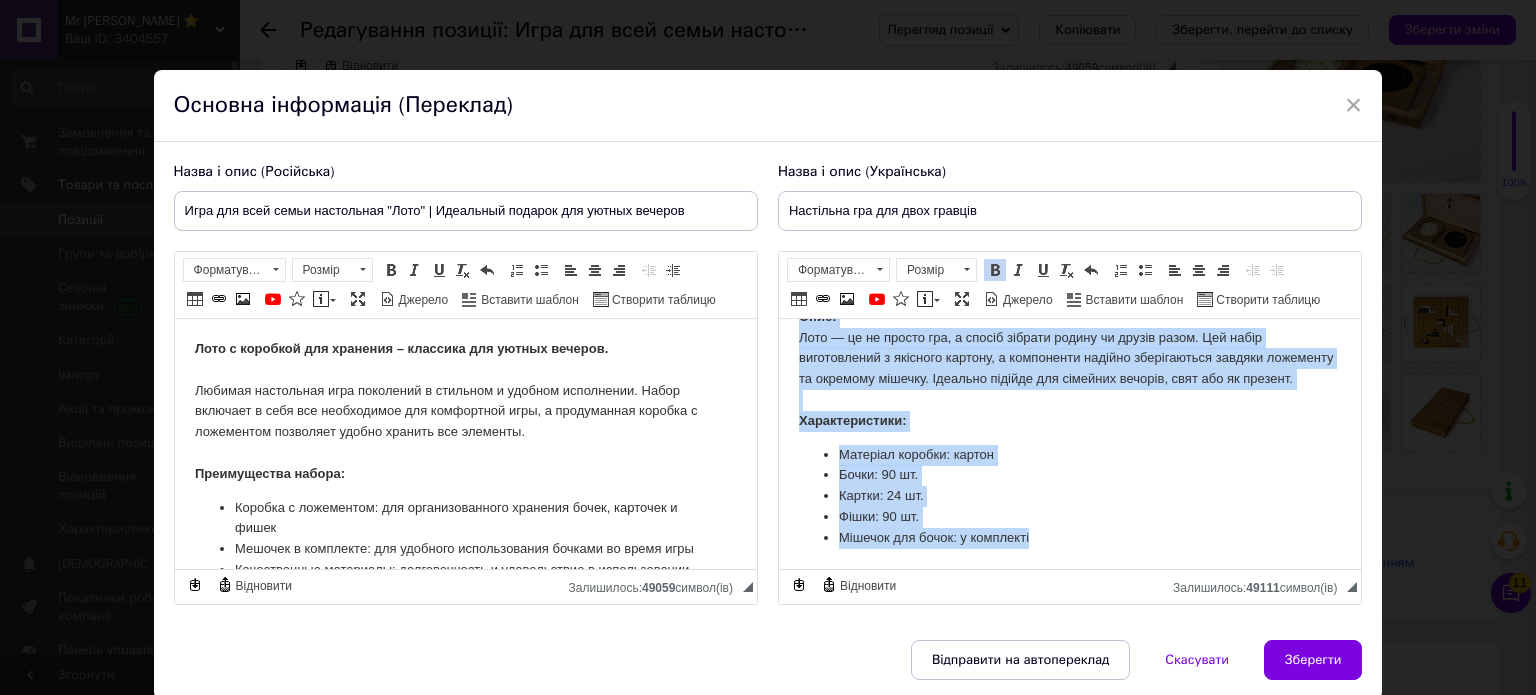 scroll, scrollTop: 511, scrollLeft: 0, axis: vertical 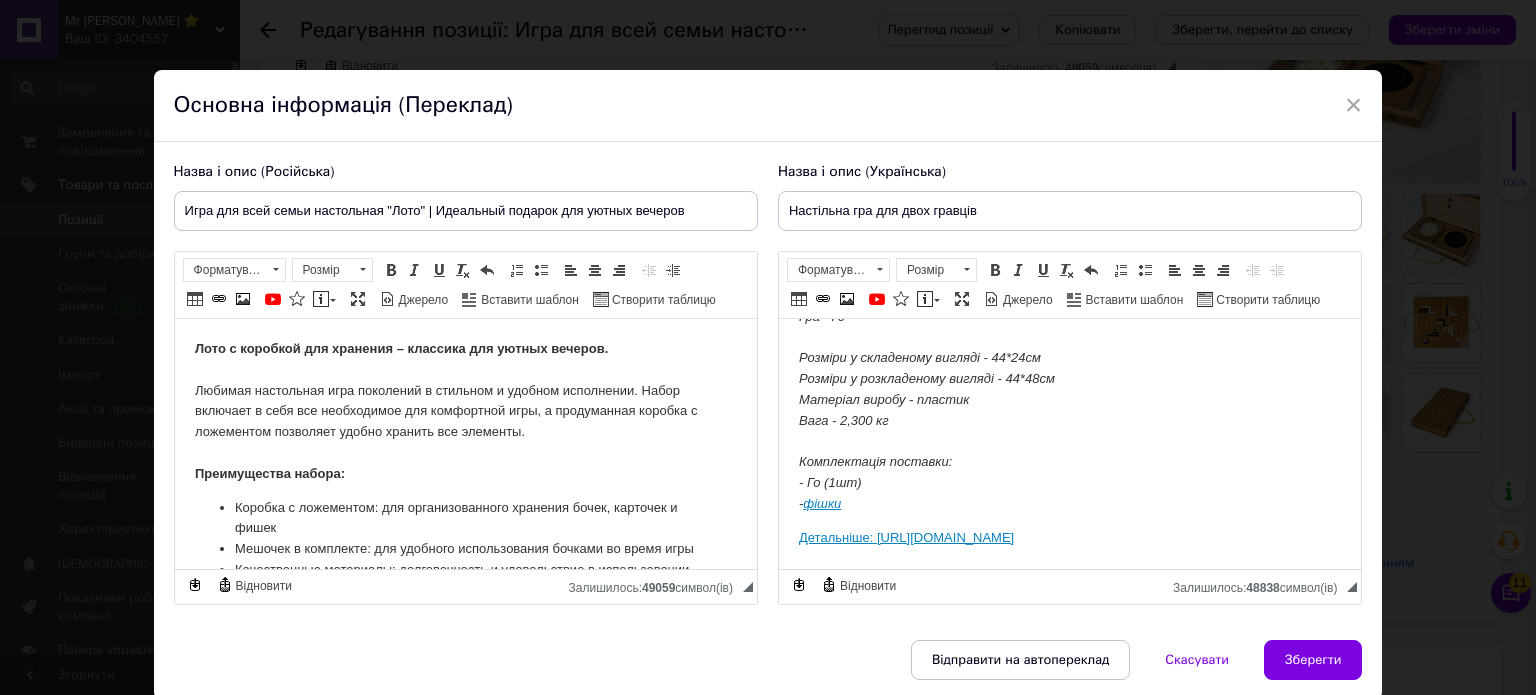 drag, startPoint x: 785, startPoint y: 347, endPoint x: 1175, endPoint y: 568, distance: 448.26443 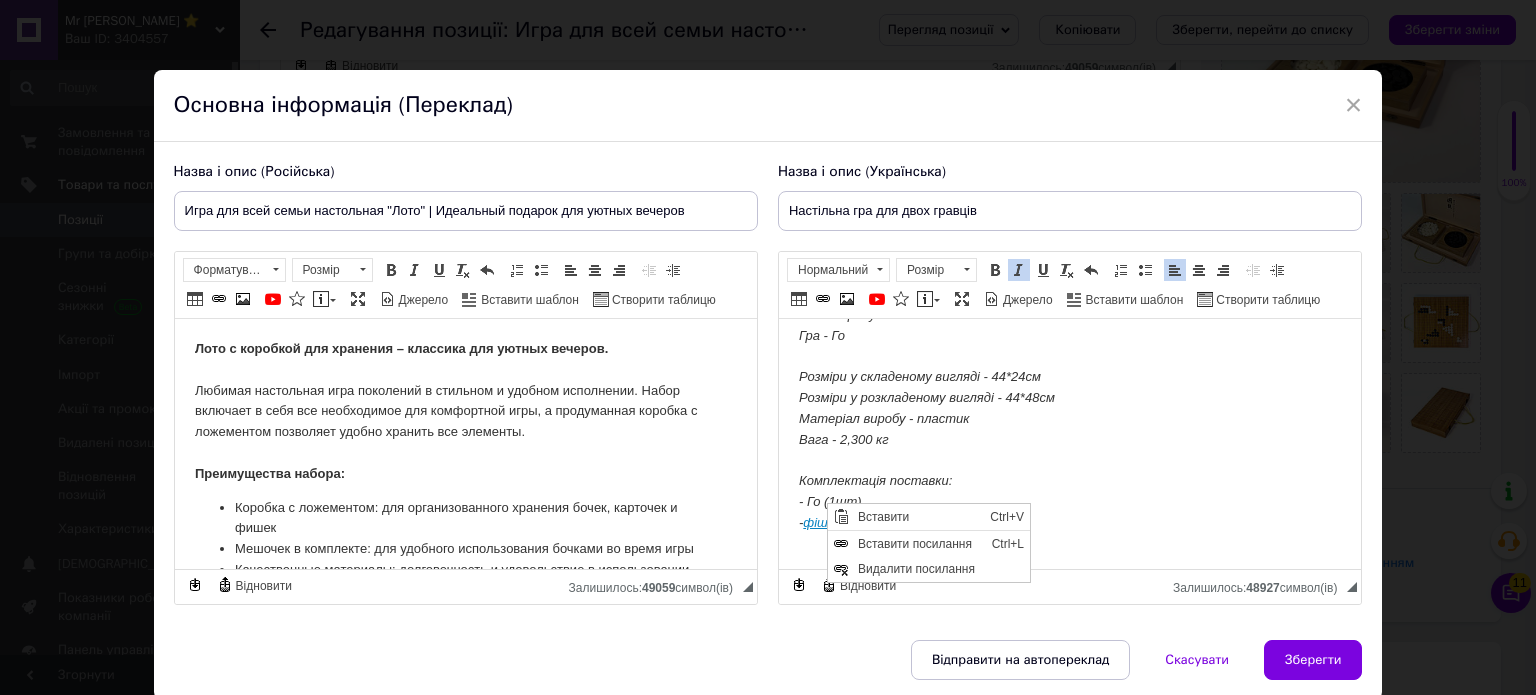 scroll, scrollTop: 0, scrollLeft: 0, axis: both 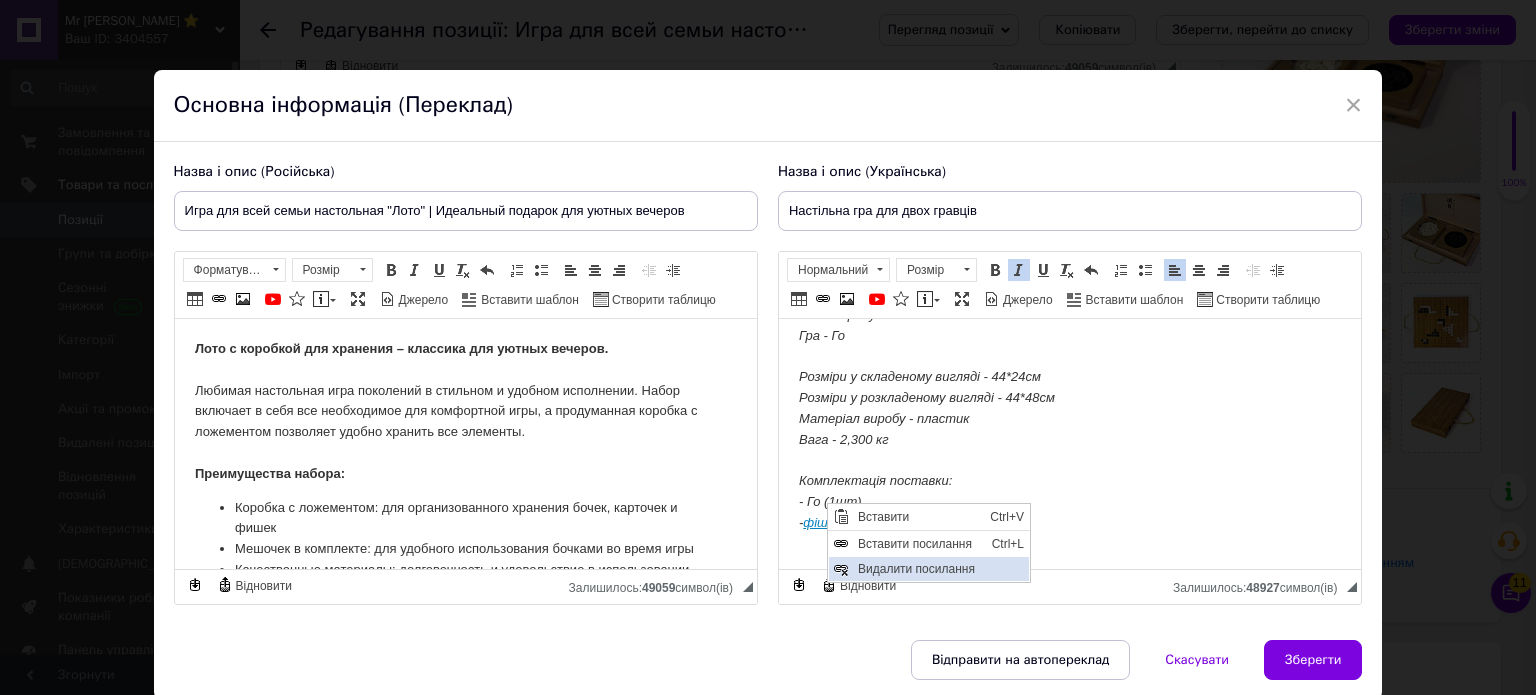 click on "Видалити посилання" at bounding box center (940, 569) 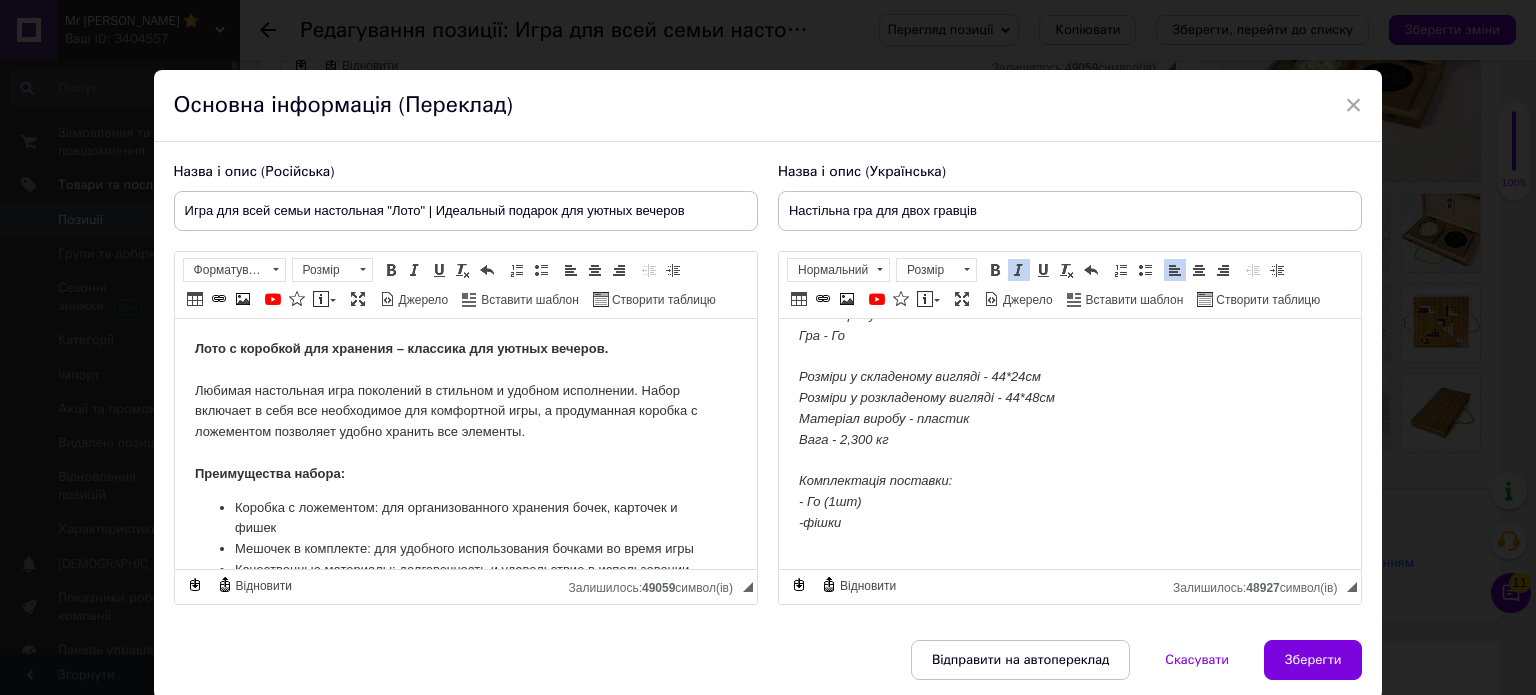 click on "Опис виробу: Гра - Го Розміри у складеному вигляді - 44*24см Розміри у розкладеному вигляді - 44*48см Матеріал виробу - пластик Вага - 2,300 кг Комплектація поставки: - Го (1шт) -  фіш ки" at bounding box center [1069, 419] 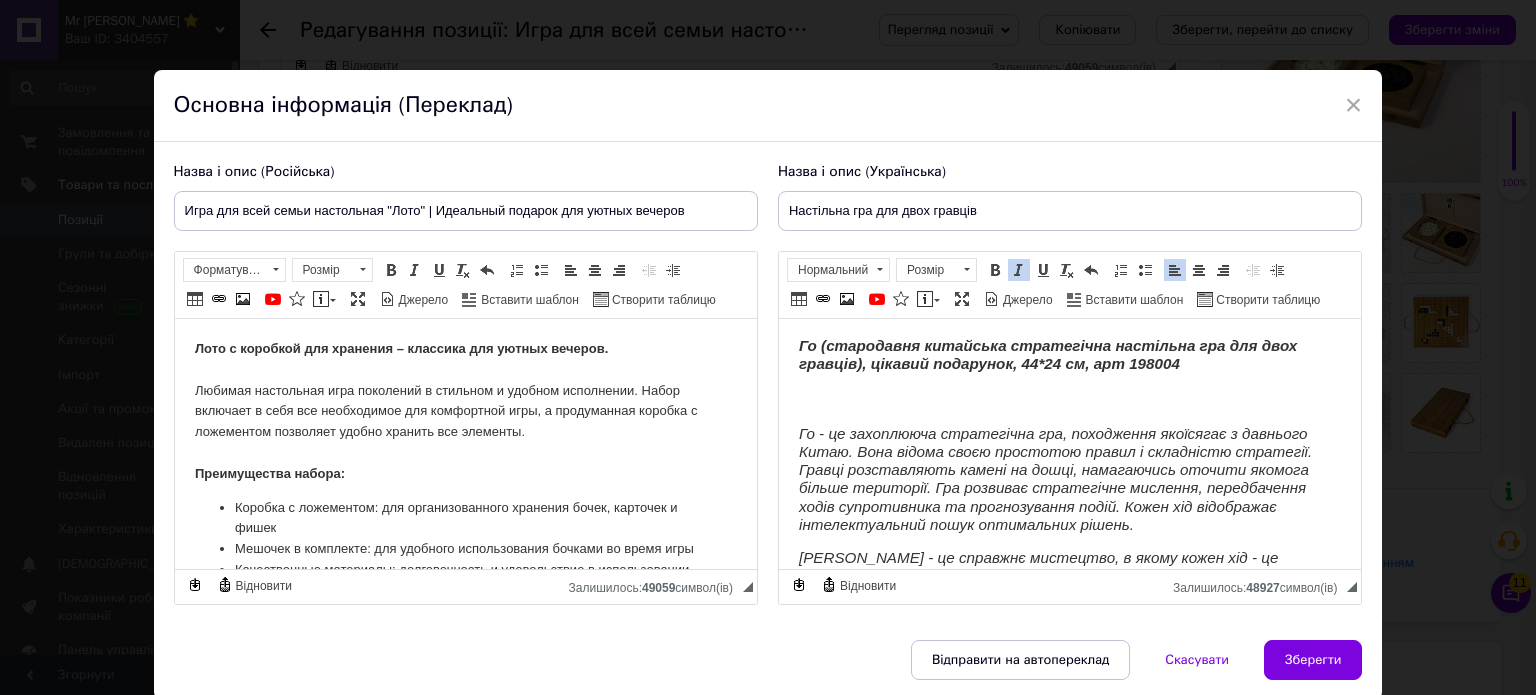 scroll, scrollTop: 0, scrollLeft: 0, axis: both 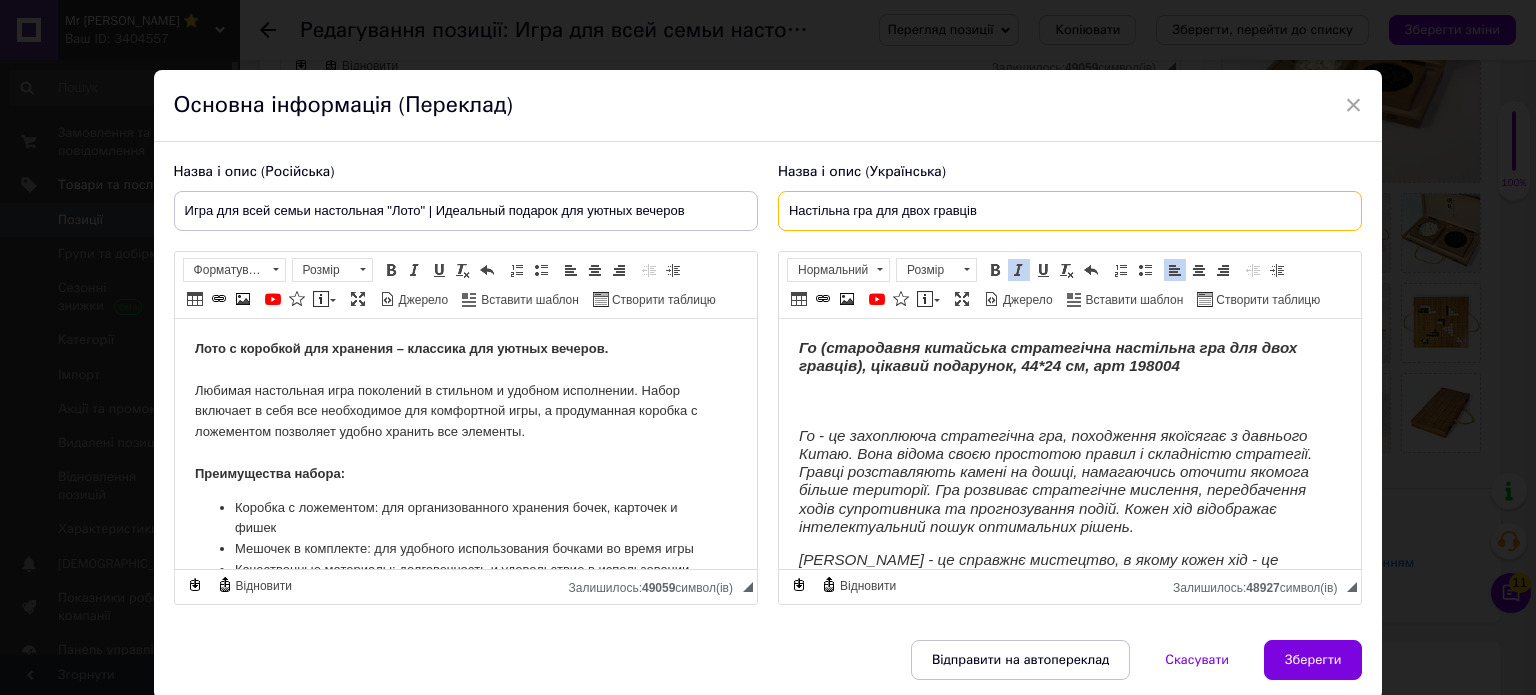 click on "Настільна гра для двох гравців" at bounding box center (1070, 211) 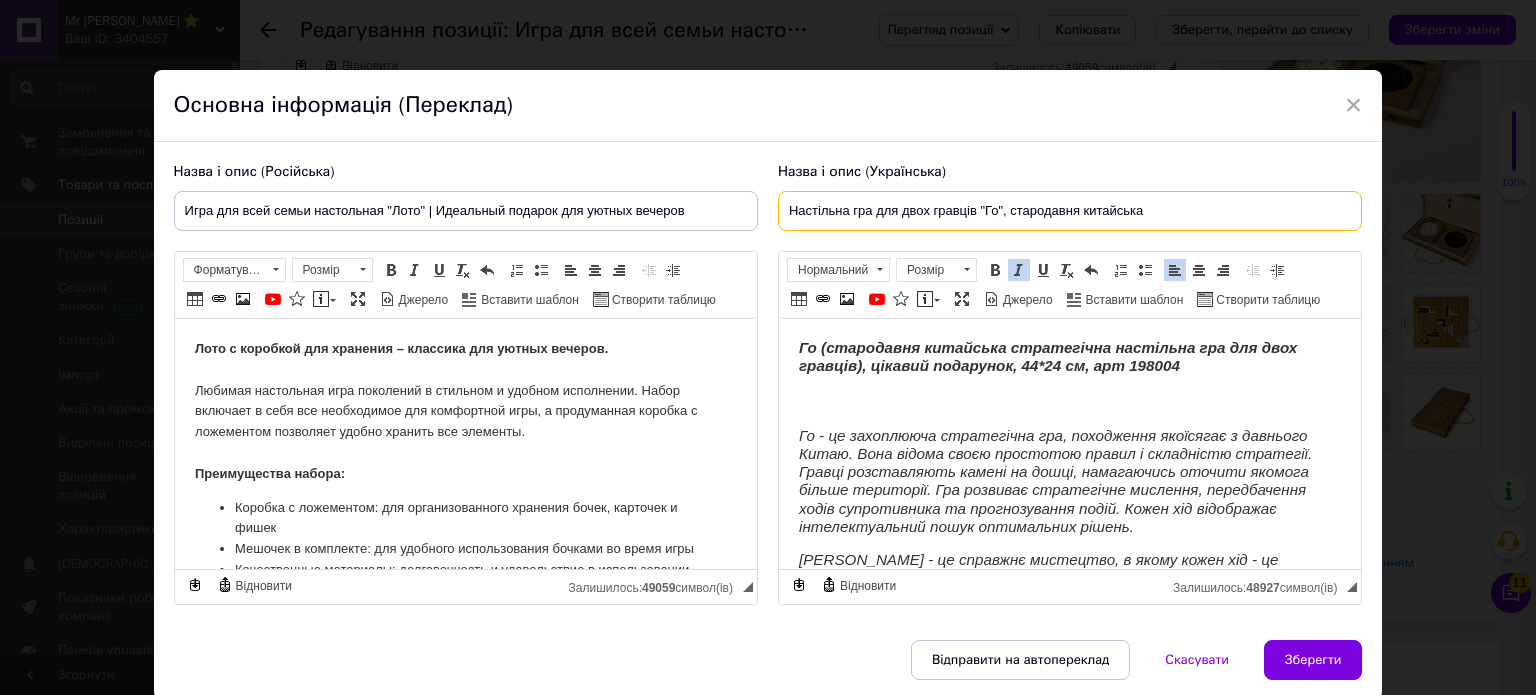 click on "Настільна гра для двох гравців "Го", стародавня китайська" at bounding box center [1070, 211] 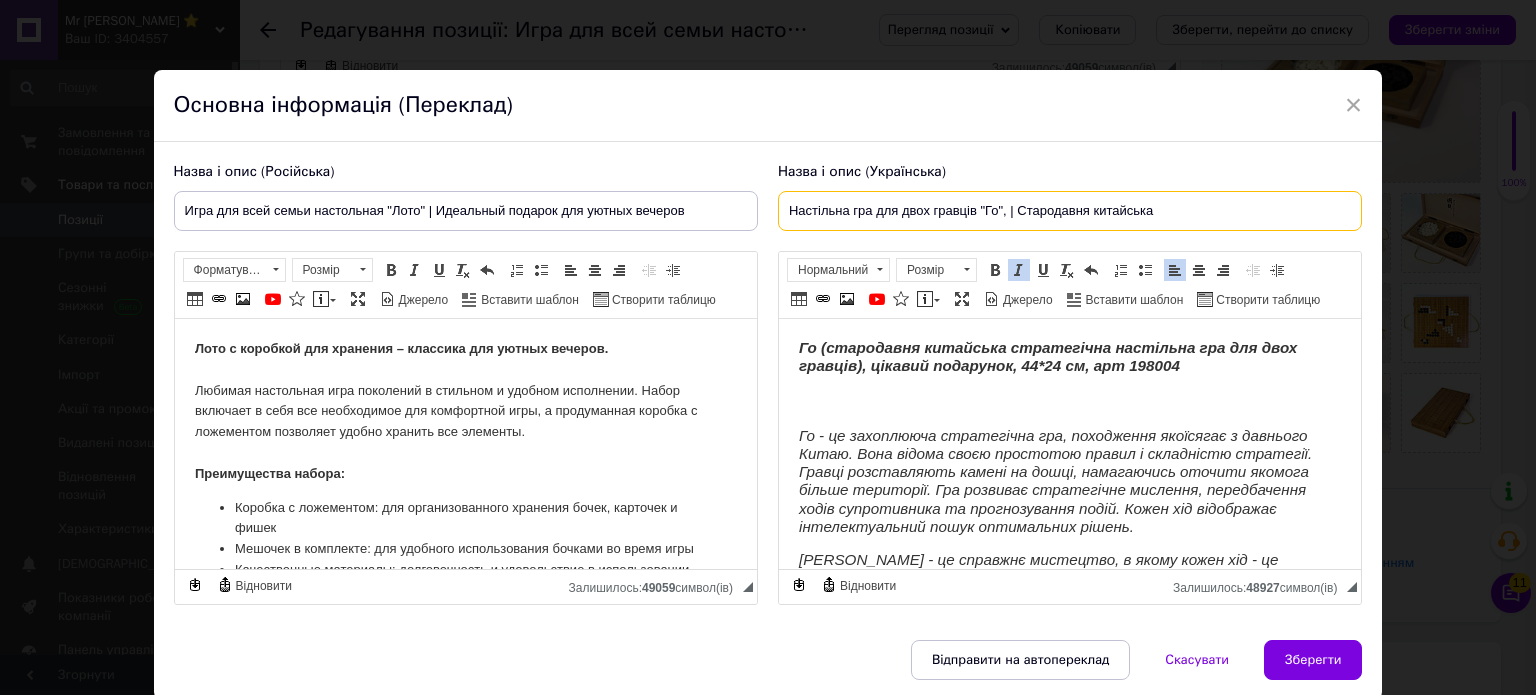 click on "Настільна гра для двох гравців "Го", | Cтародавня китайська" at bounding box center (1070, 211) 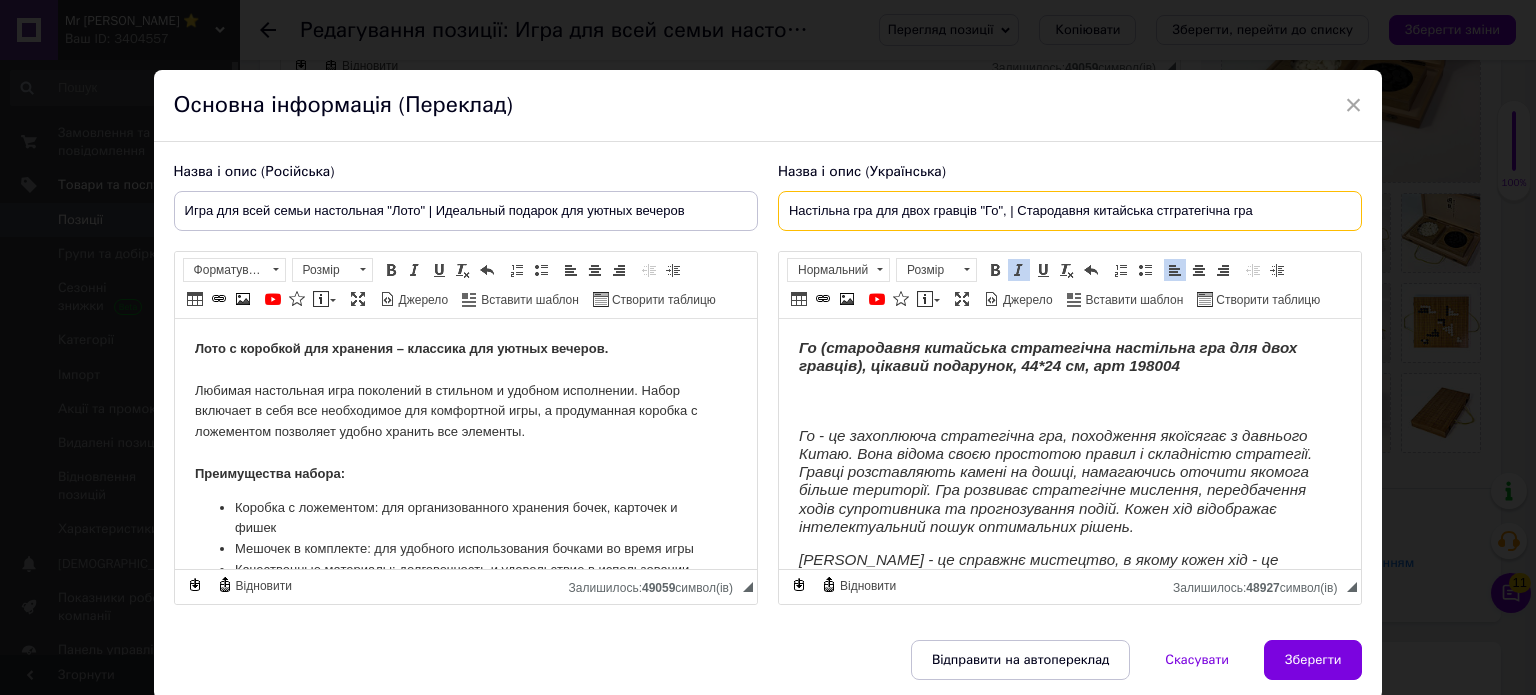 click on "Настільна гра для двох гравців "Го", | Cтародавня китайська стгратегічна гра" at bounding box center (1070, 211) 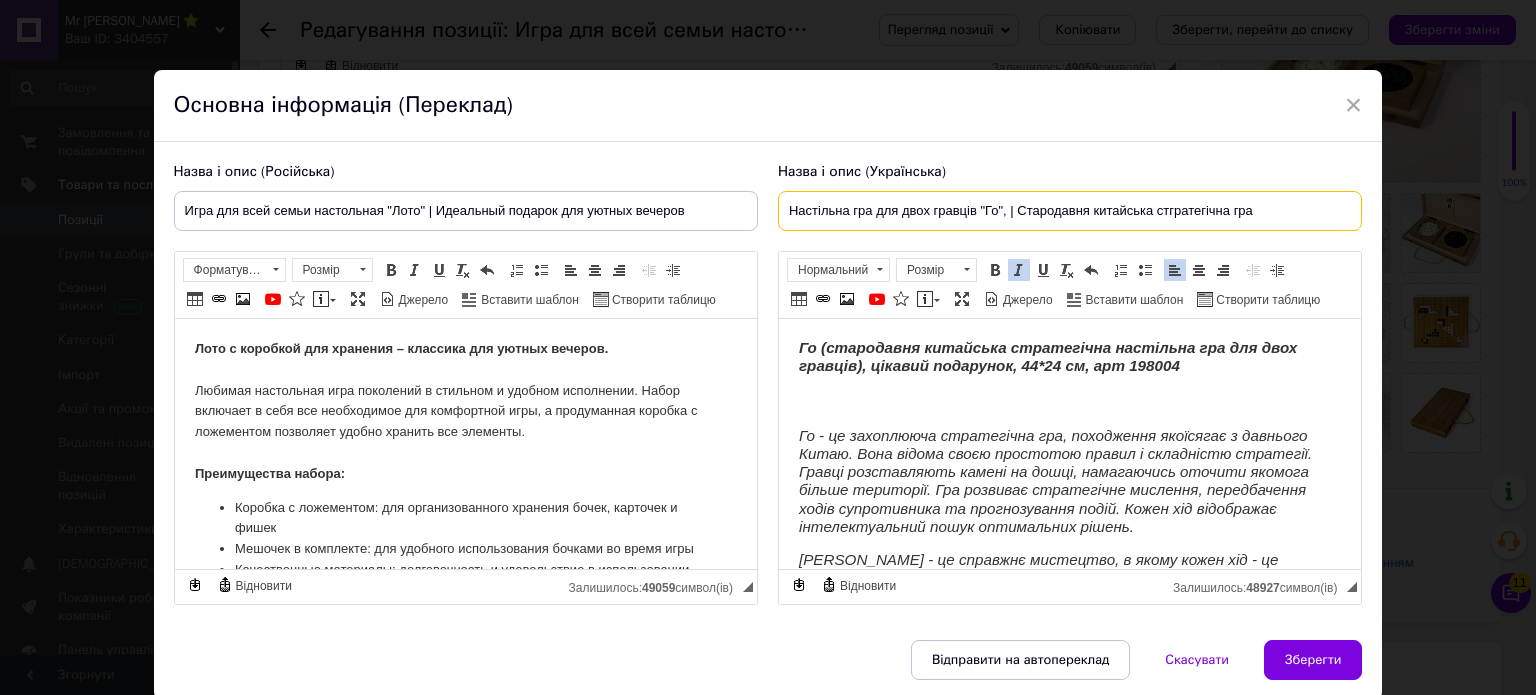 click on "Настільна гра для двох гравців "Го", | Cтародавня китайська стгратегічна гра" at bounding box center (1070, 211) 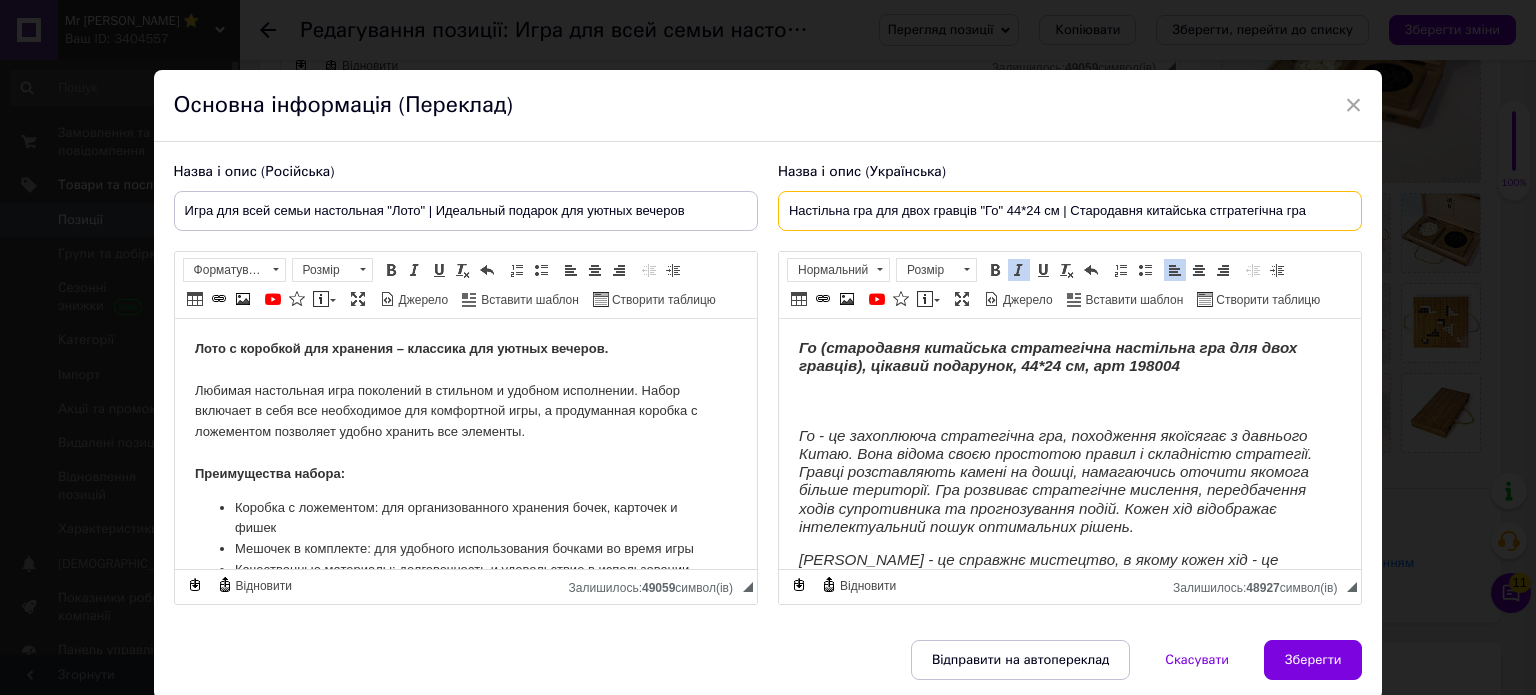 drag, startPoint x: 780, startPoint y: 212, endPoint x: 1309, endPoint y: 221, distance: 529.07654 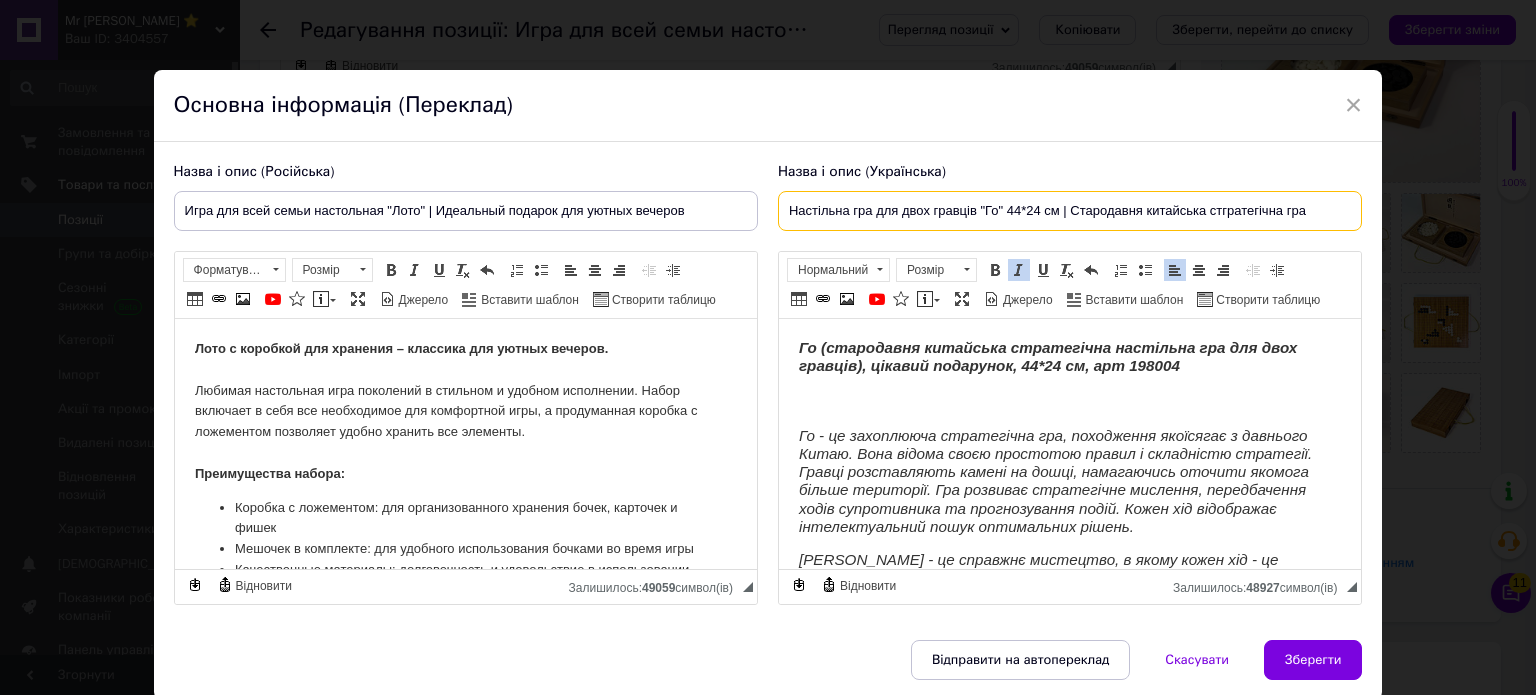 click on "Настільна гра для двох гравців "Го" 44*24 см | Cтародавня китайська стгратегічна гра" at bounding box center (1070, 211) 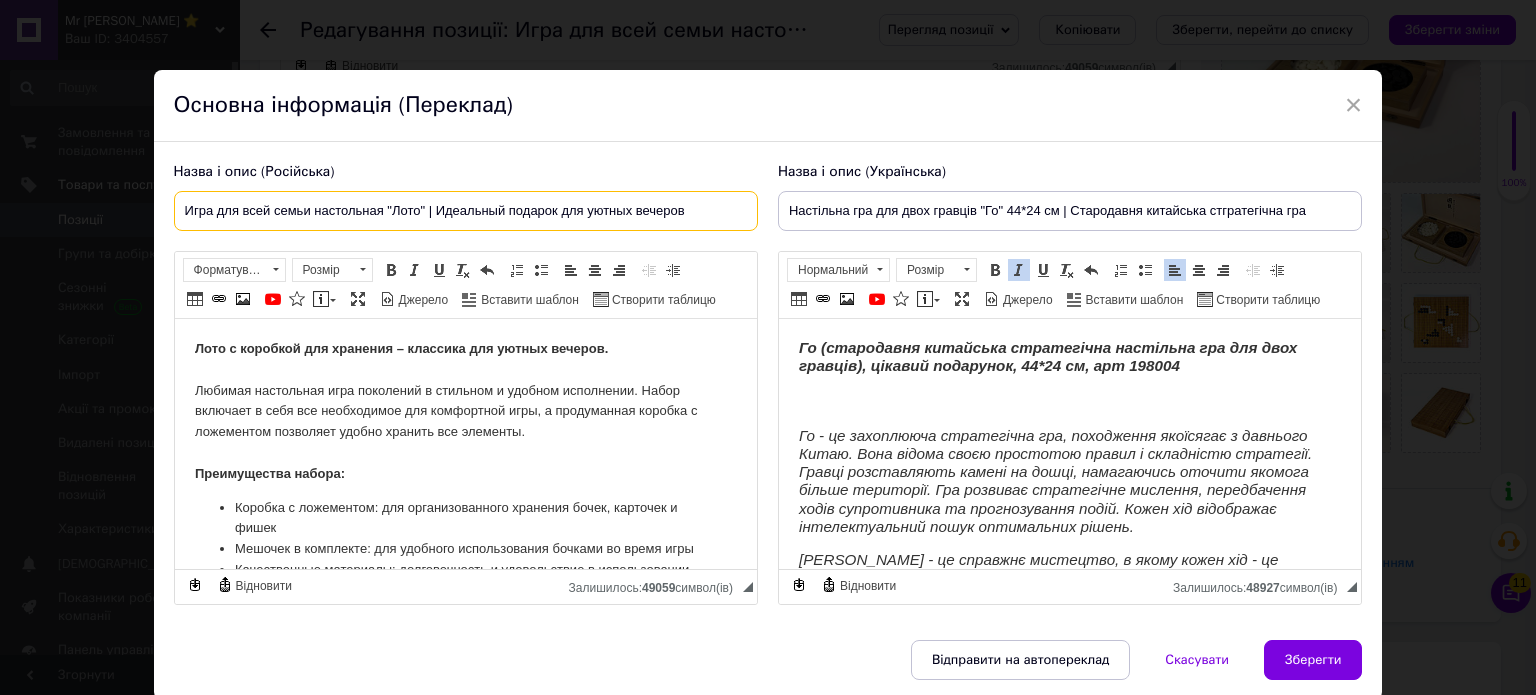 paste on "астольная игра для двух игроков "Го" 44*24 см | Древняя китайская стгратегическая игра" 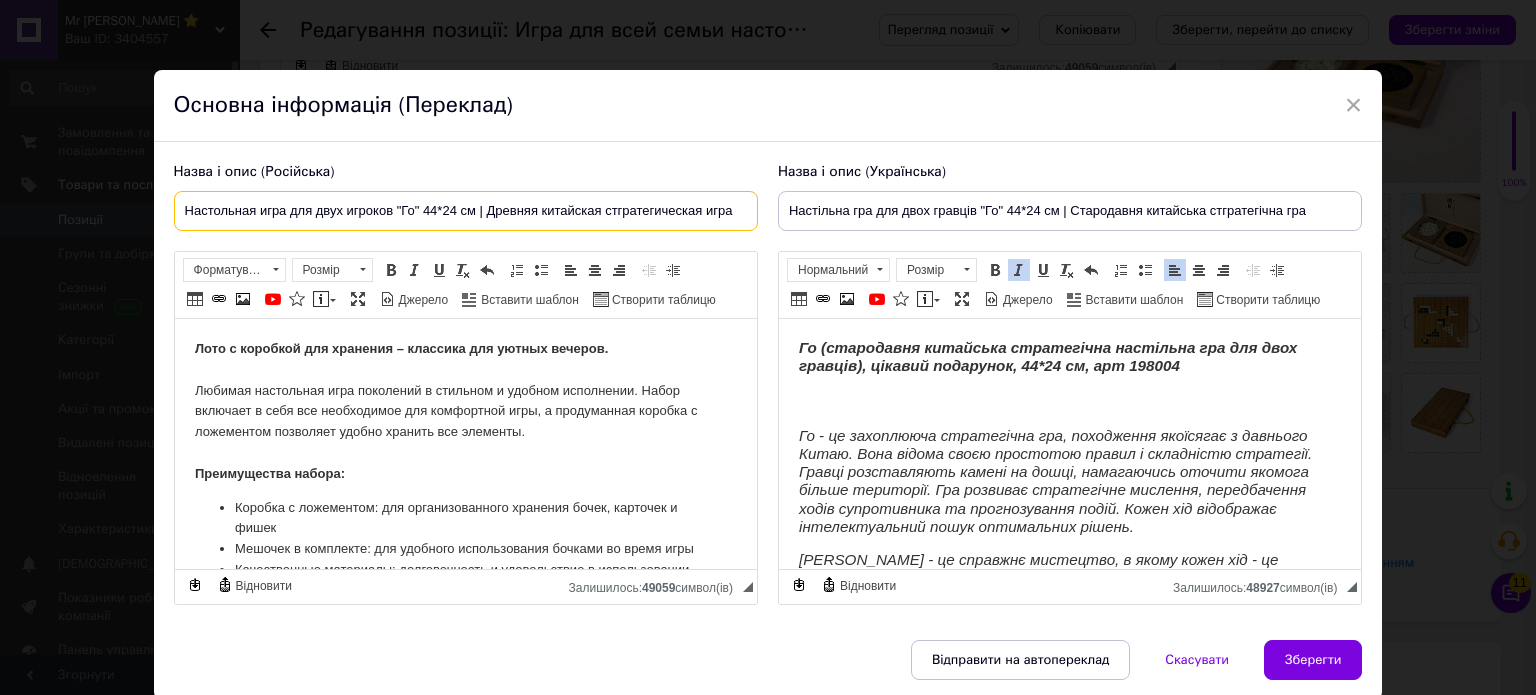 drag, startPoint x: 692, startPoint y: 210, endPoint x: 183, endPoint y: 224, distance: 509.1925 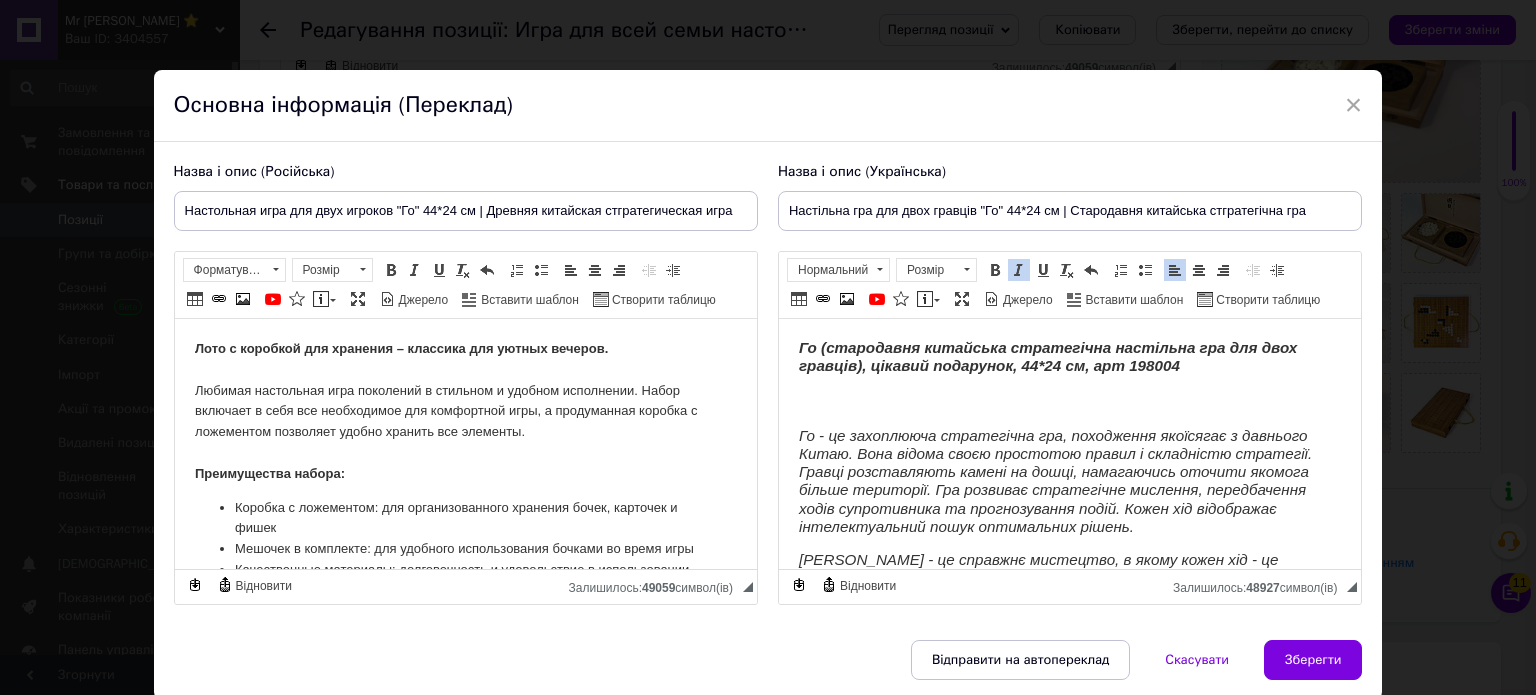 click on "Го (стародавня китайська стратегічна настільна гра для двох гравців), цікавий подарунок, 44*24 см, арт 198004" at bounding box center [1047, 356] 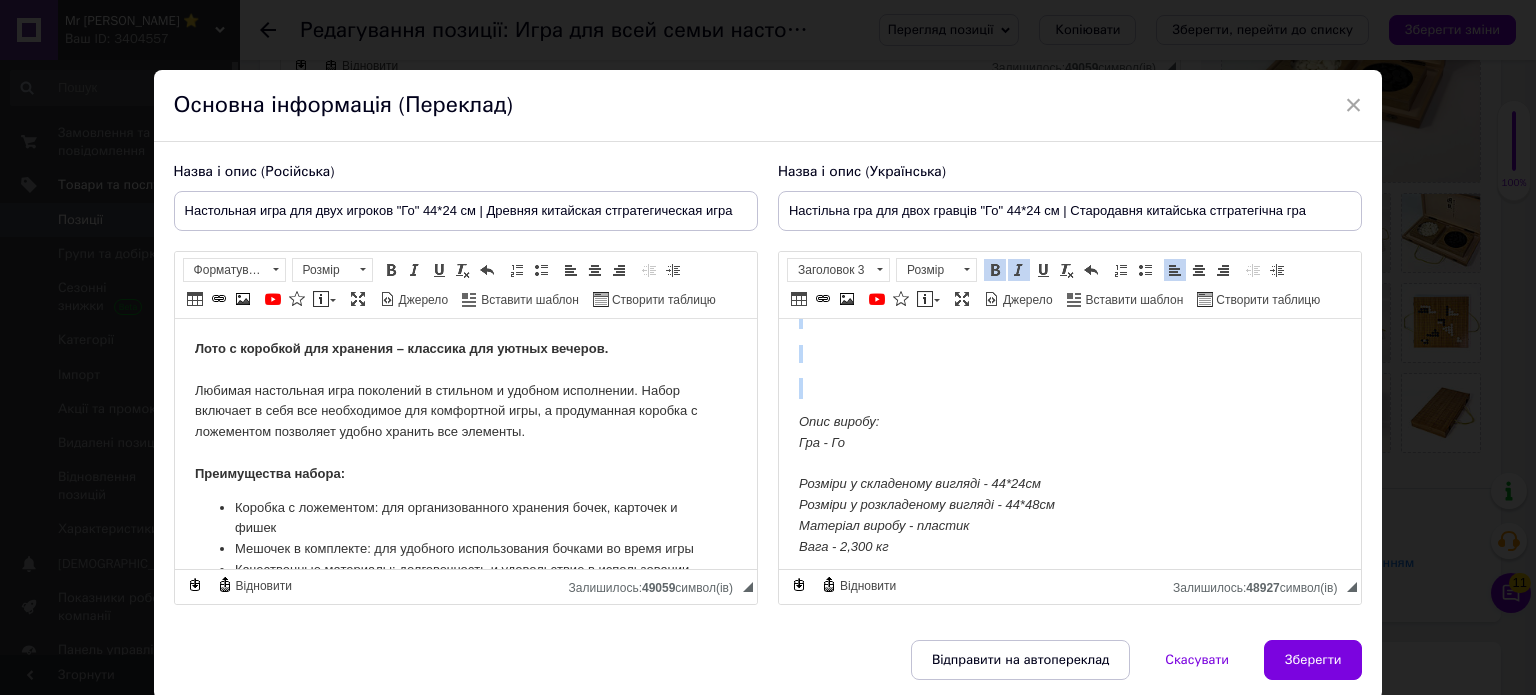 scroll, scrollTop: 490, scrollLeft: 0, axis: vertical 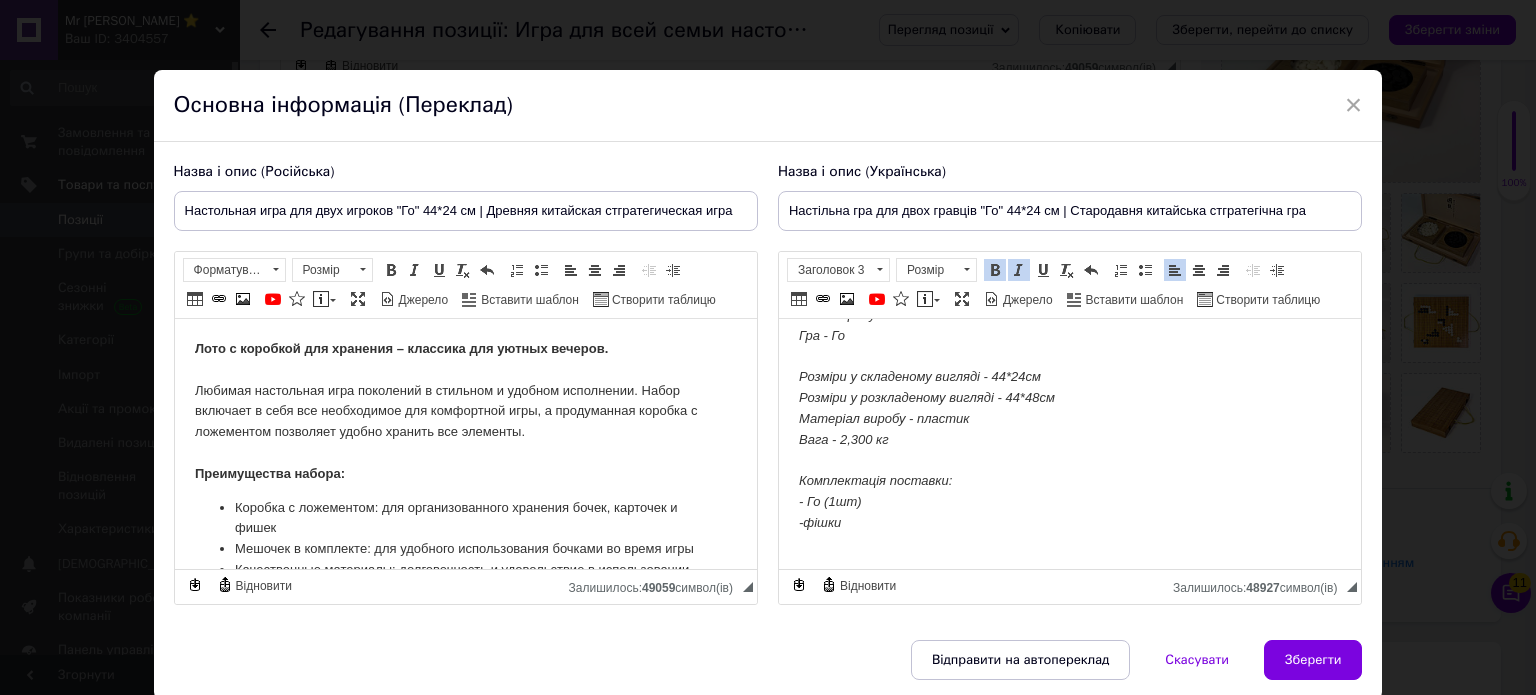 drag, startPoint x: 802, startPoint y: 338, endPoint x: 899, endPoint y: 513, distance: 200.08498 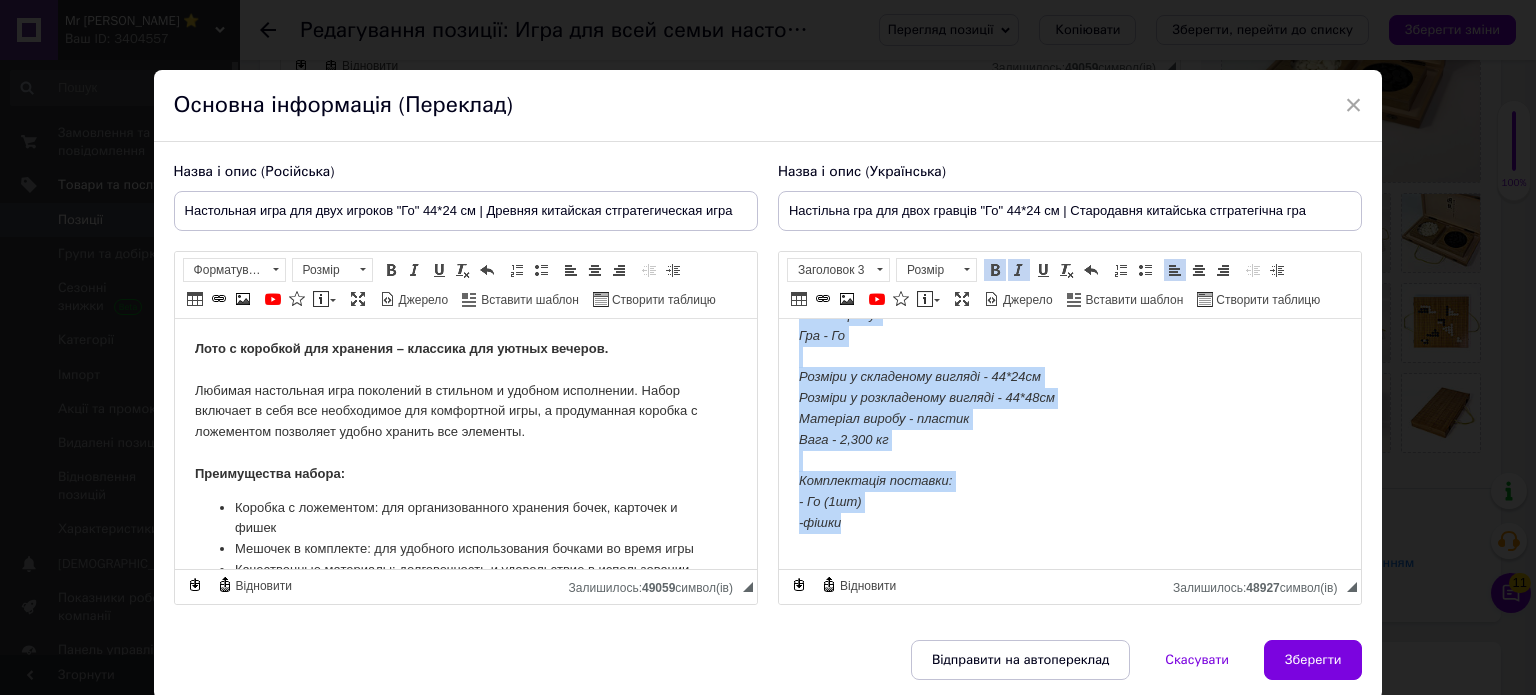 click at bounding box center [1019, 270] 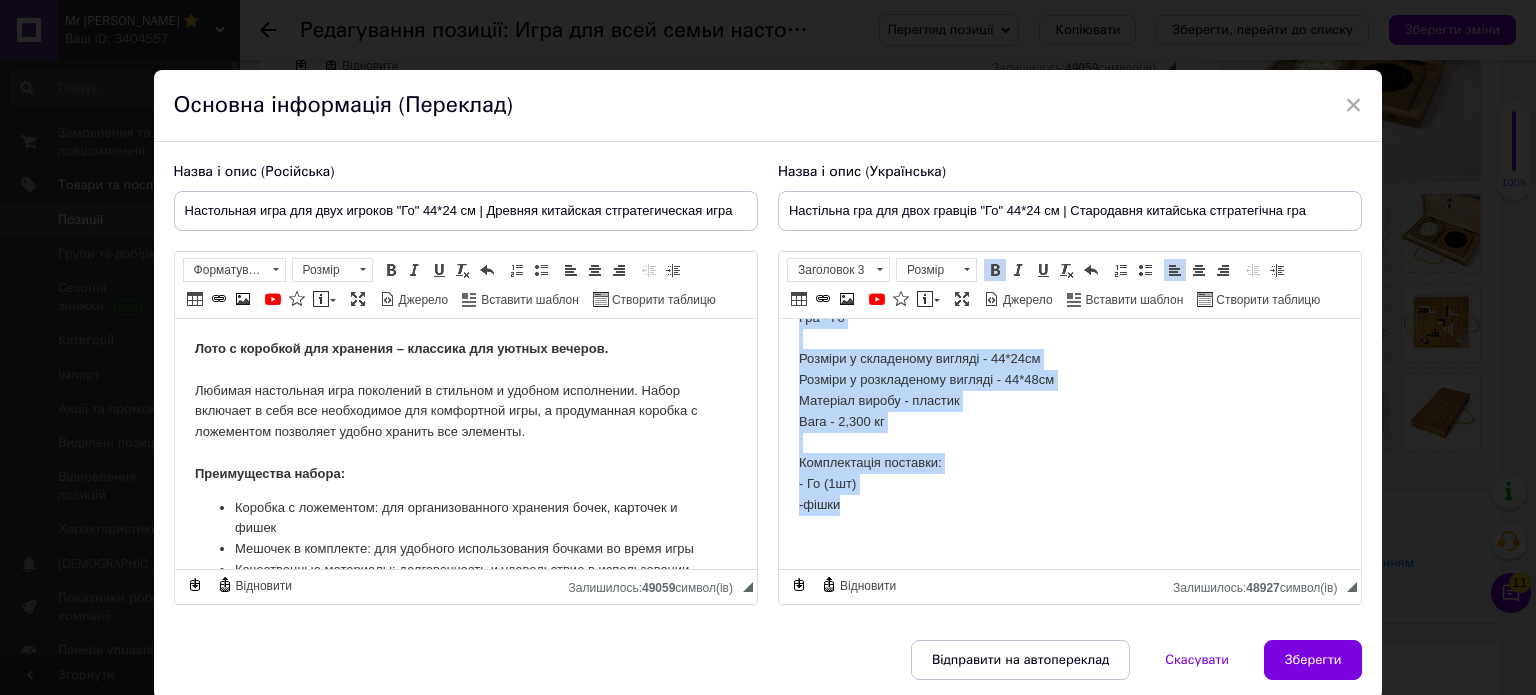 click at bounding box center (995, 270) 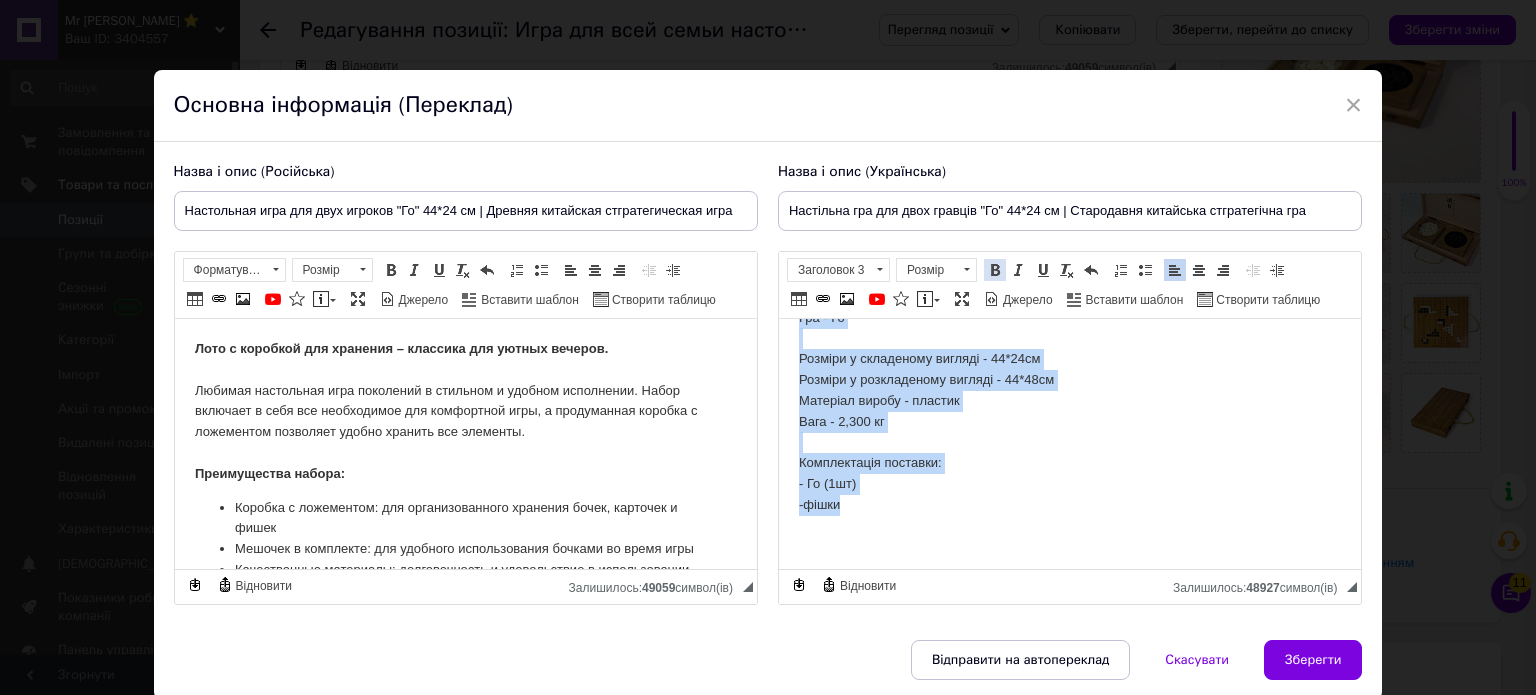 click at bounding box center [995, 270] 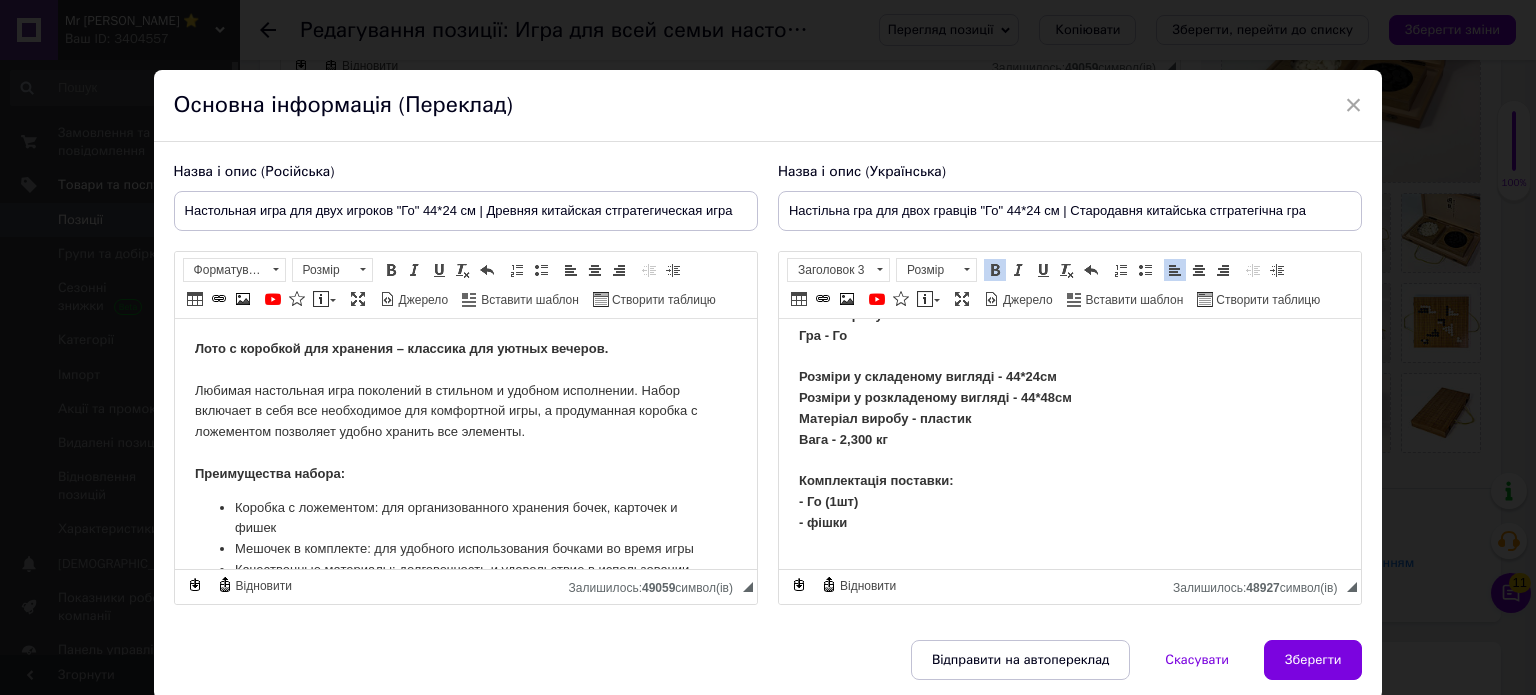 click at bounding box center (995, 270) 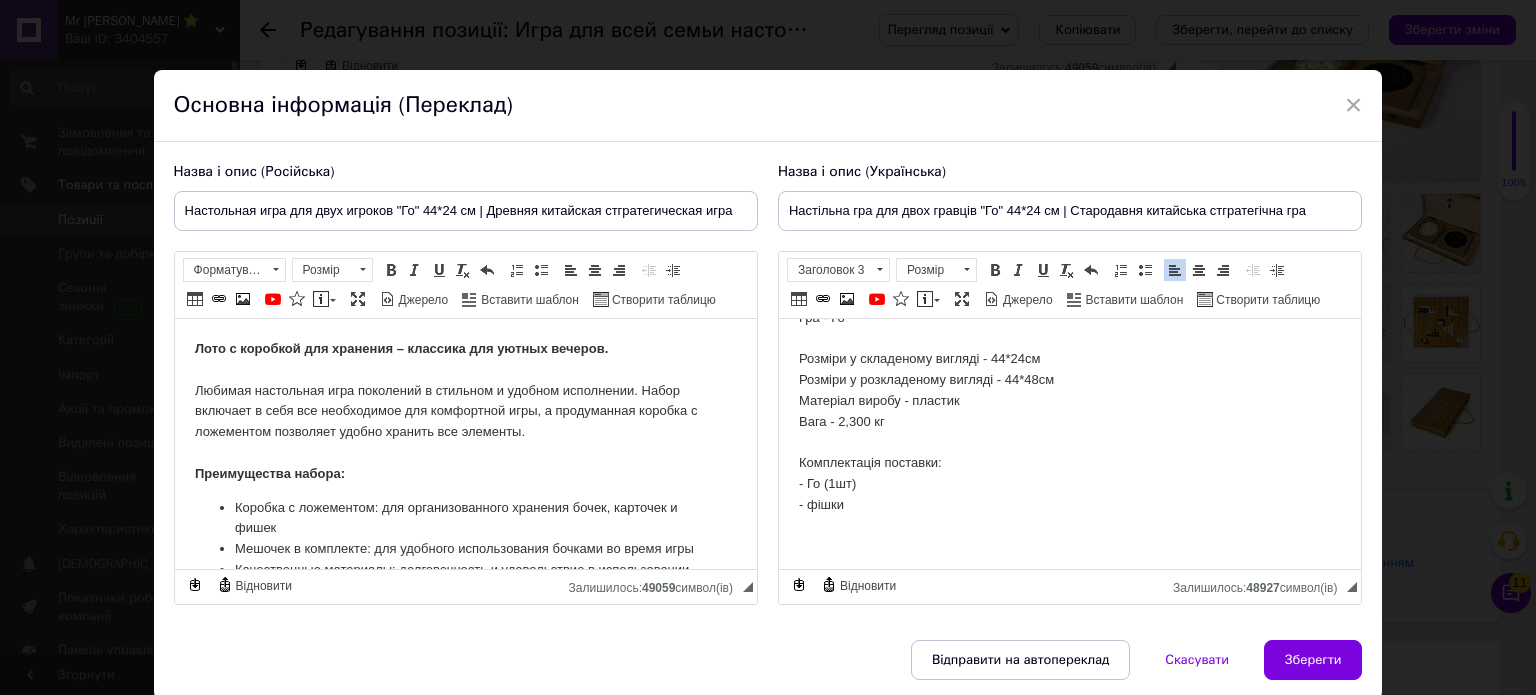 click on "Го (стародавня китайська стратегічна настільна гра для двох гравців), цікавий подарунок, 44*24 см, арт 198004 Го - це захоплююча стратегічна гра, походження якоїсягає з давнього Китаю. Вона відома своєю простотою правил і складністю стратегії. Гравці розставляють камені на дошці, намагаючись оточити якомога більше території. Гра розвиває стратегічне мислення, передбачення ходів супротивника та прогнозування подій. Кожен хід відображає інтелектуальний пошук оптимальних рішень.    Опис виробу: Гра - Го Розміри у складеному вигляді - 44*24см Вага - 2,300 кг - Го (1шт)" at bounding box center [1069, 199] 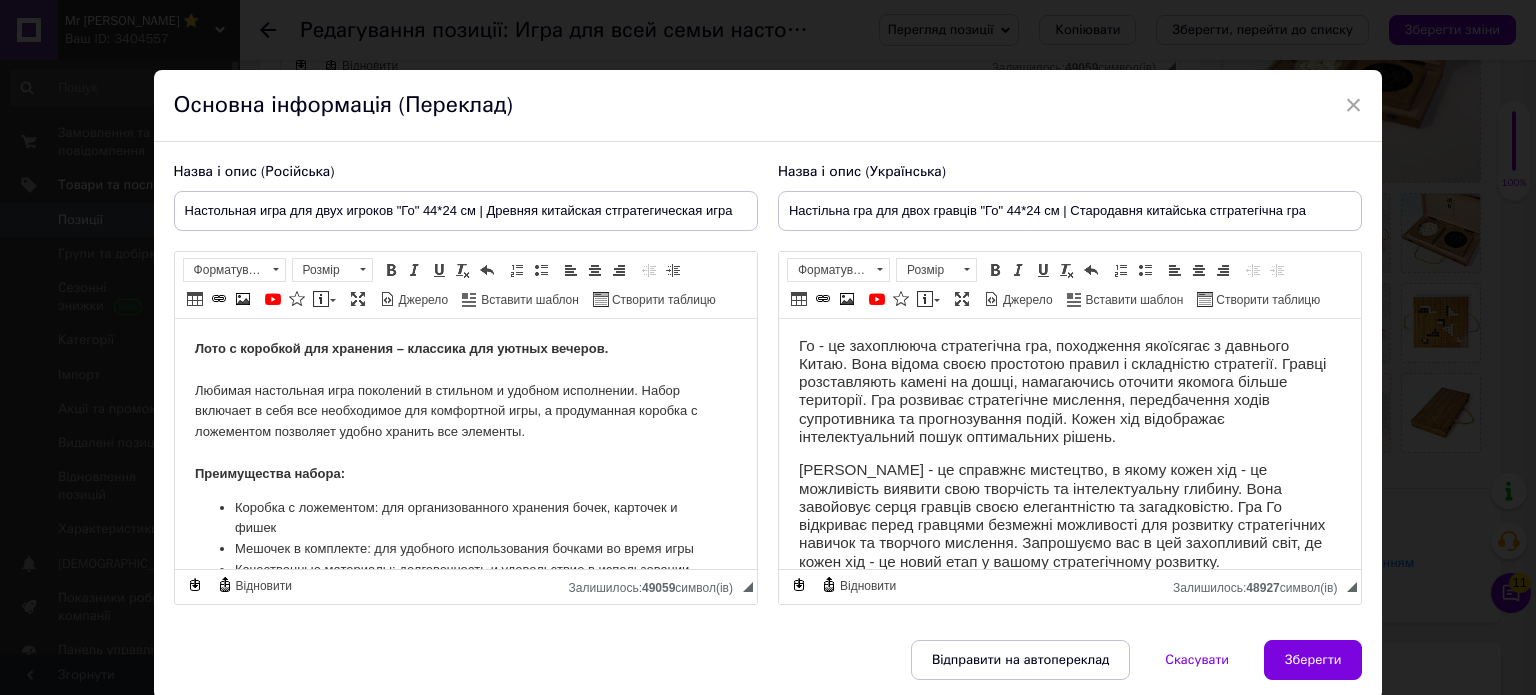 scroll, scrollTop: 0, scrollLeft: 0, axis: both 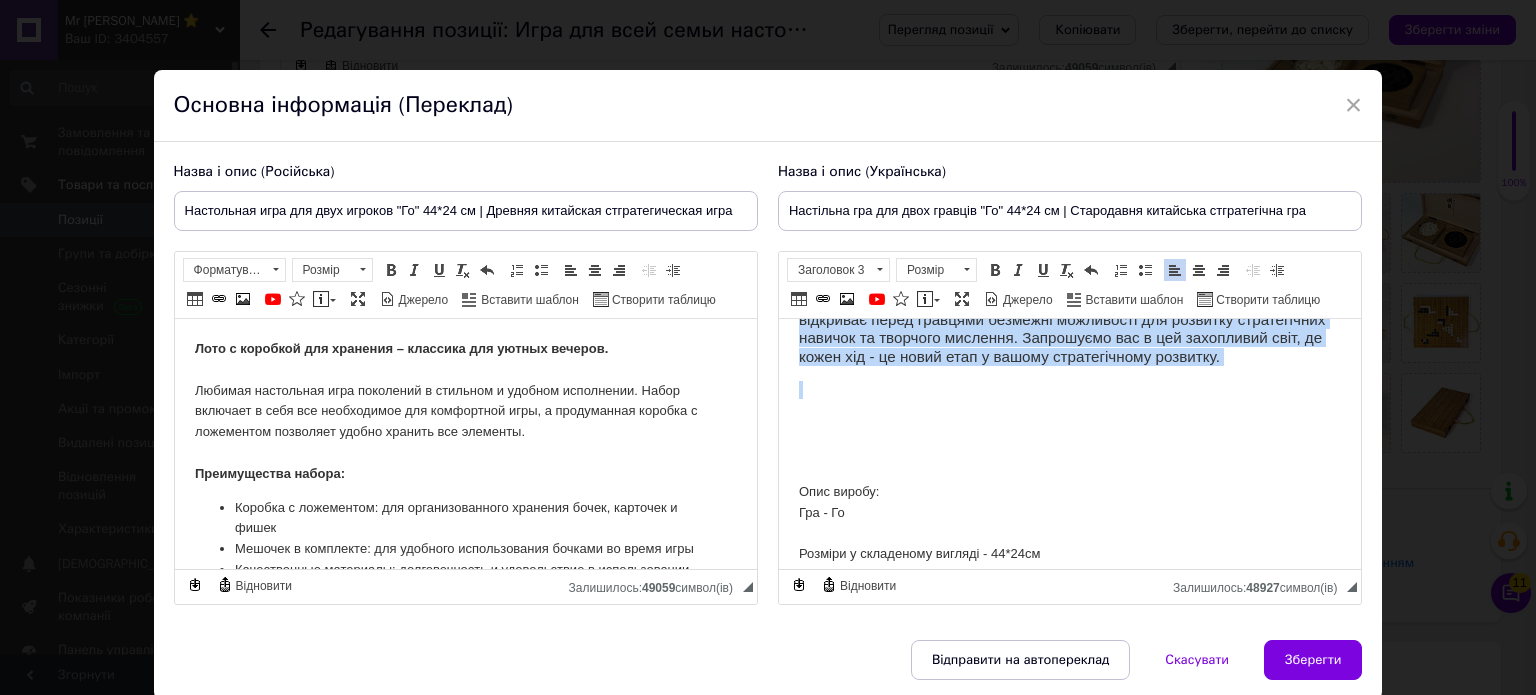 drag, startPoint x: 790, startPoint y: 339, endPoint x: 1166, endPoint y: 386, distance: 378.92612 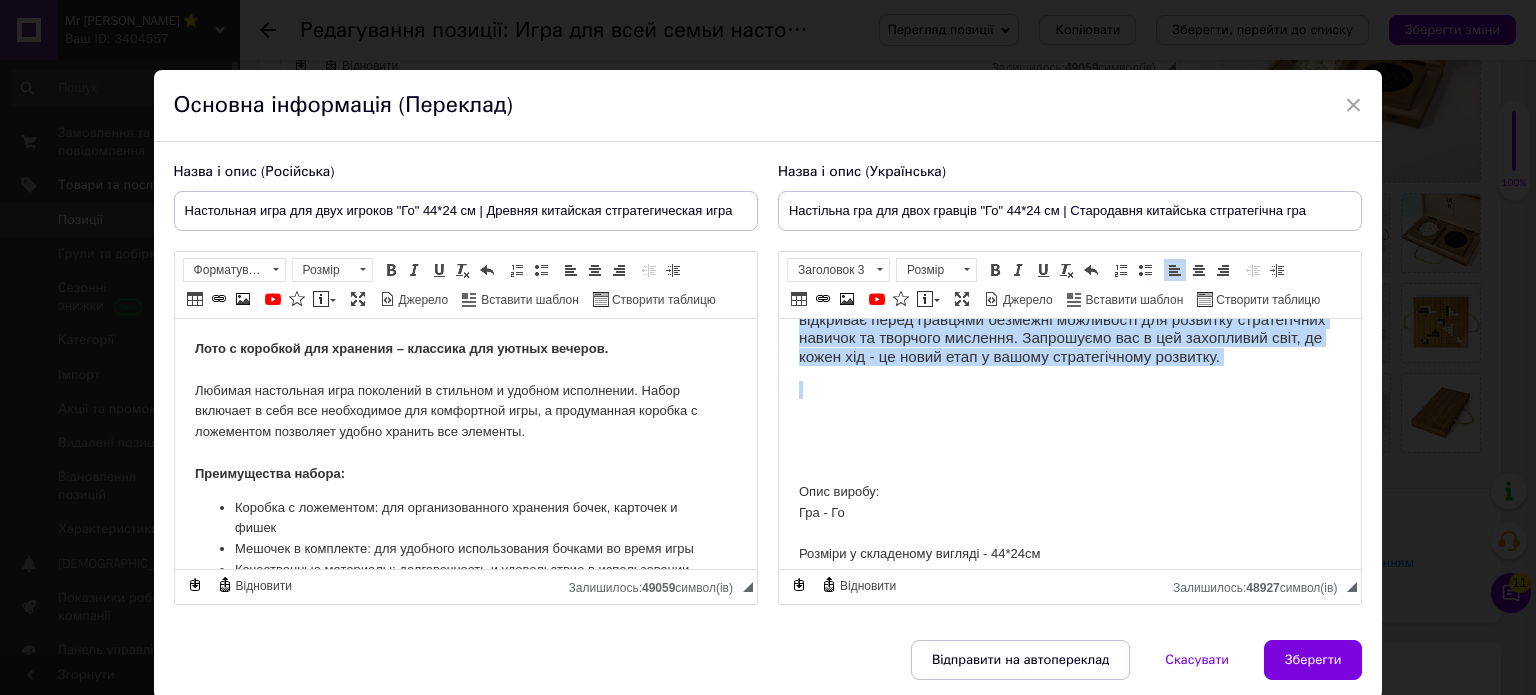 click on "Го (стародавня китайська стратегічна настільна гра для двох гравців), цікавий подарунок, 44*24 см, арт 198004 Го - це захоплююча стратегічна гра, походження якоїсягає з давнього Китаю. Вона відома своєю простотою правил і складністю стратегії. Гравці розставляють камені на дошці, намагаючись оточити якомога більше території. Гра розвиває стратегічне мислення, передбачення ходів супротивника та прогнозування подій. Кожен хід відображає інтелектуальний пошук оптимальних рішень.    Опис виробу: Гра - Го Розміри у складеному вигляді - 44*24см Вага - 2,300 кг - Го (1шт)" at bounding box center [1069, 394] 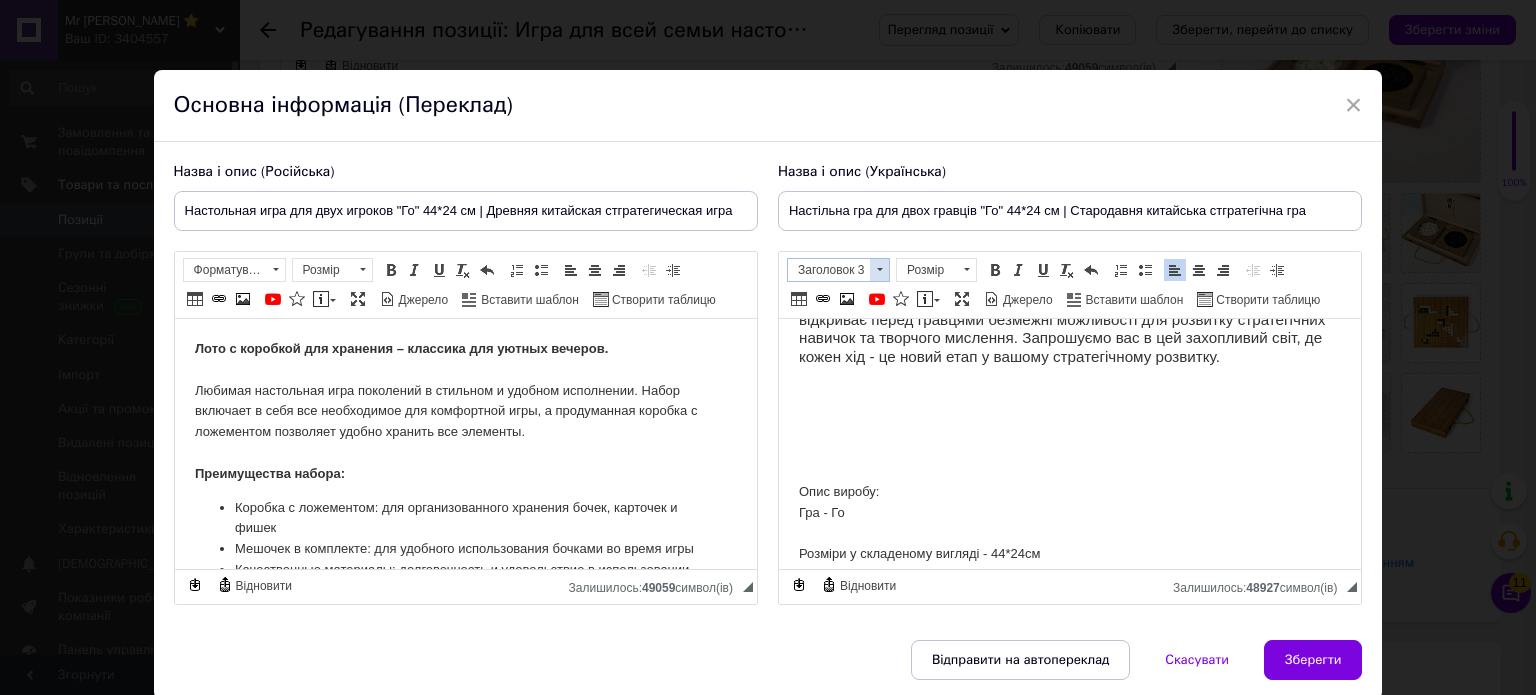 click at bounding box center [879, 270] 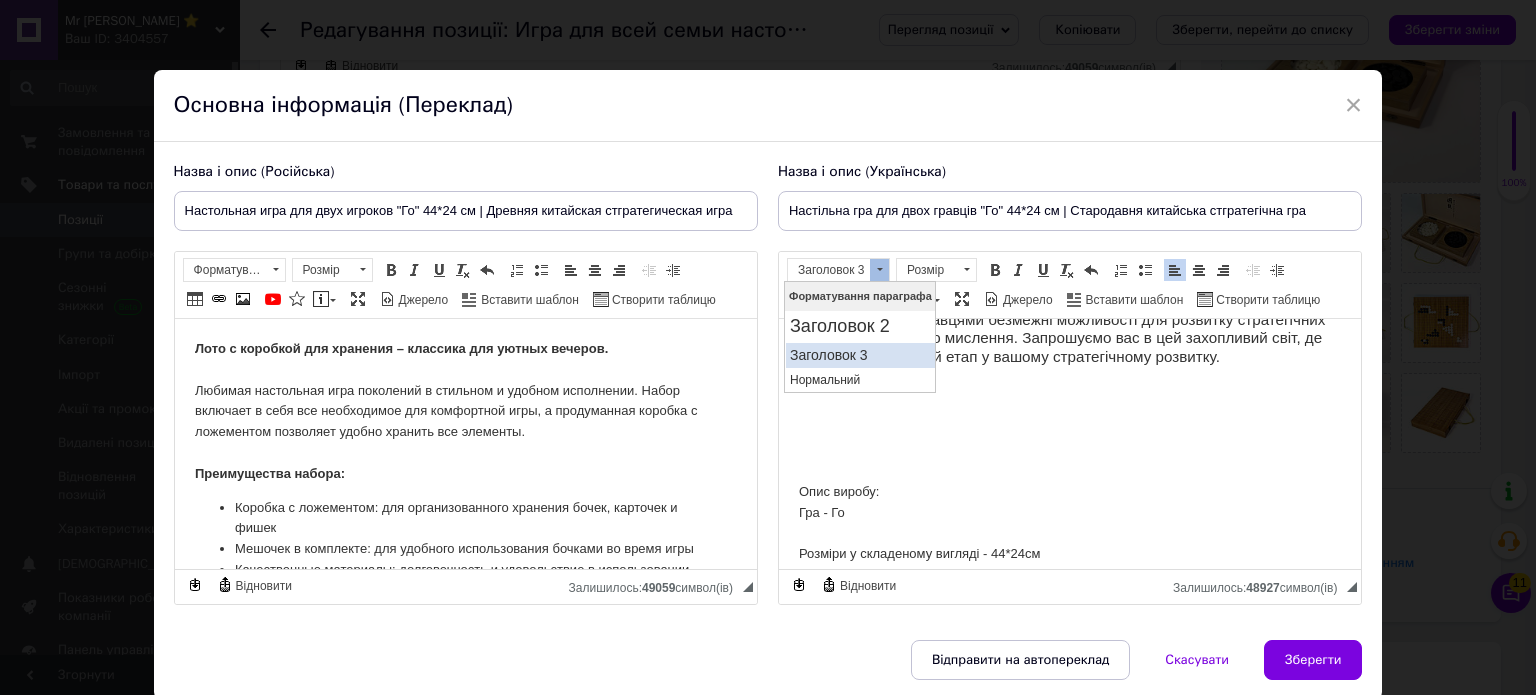 scroll, scrollTop: 0, scrollLeft: 0, axis: both 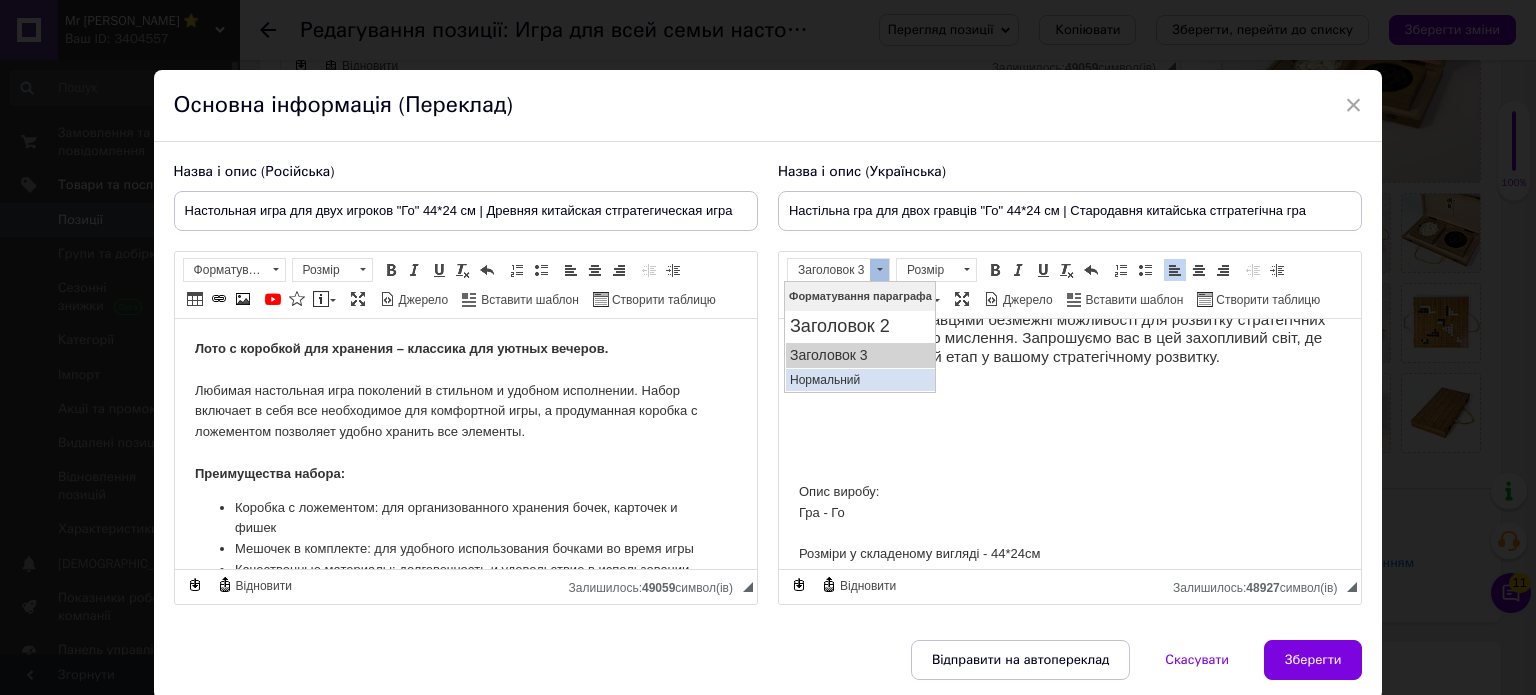 click on "Нормальний" at bounding box center [859, 380] 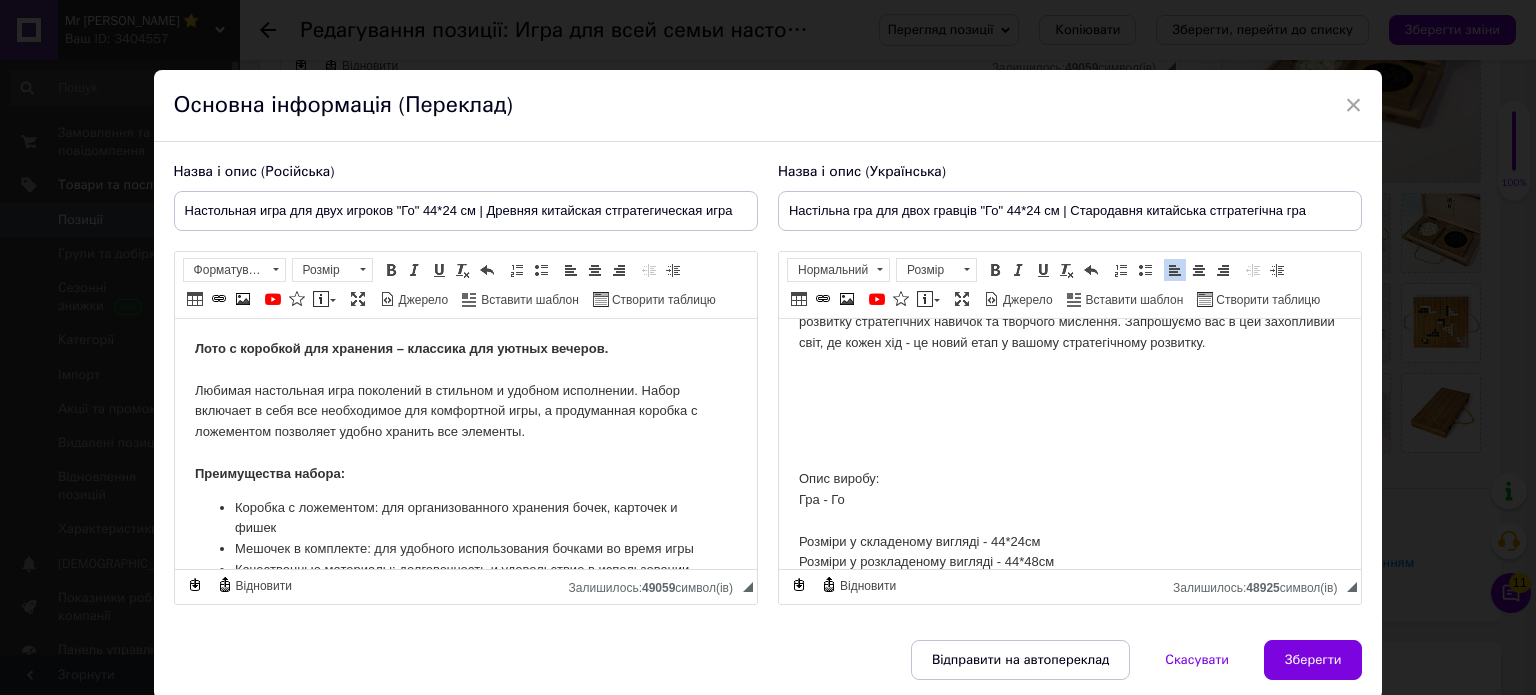 click on "Го (стародавня китайська стратегічна настільна гра для двох гравців), цікавий подарунок, 44*24 см, арт 198004 Го - це захоплююча стратегічна гра, походження якоїсягає з давнього Китаю. Вона відома своєю простотою правил і складністю стратегії. Гравці розставляють камені на дошці, намагаючись оточити якомога більше території. Гра розвиває стратегічне мислення, передбачення ходів супротивника та прогнозування подій. Кожен хід відображає інтелектуальний пошук оптимальних рішень.    Опис виробу: Гра - Го Розміри у складеному вигляді - 44*24см Вага - 2,300 кг - Го (1шт)" at bounding box center (1069, 388) 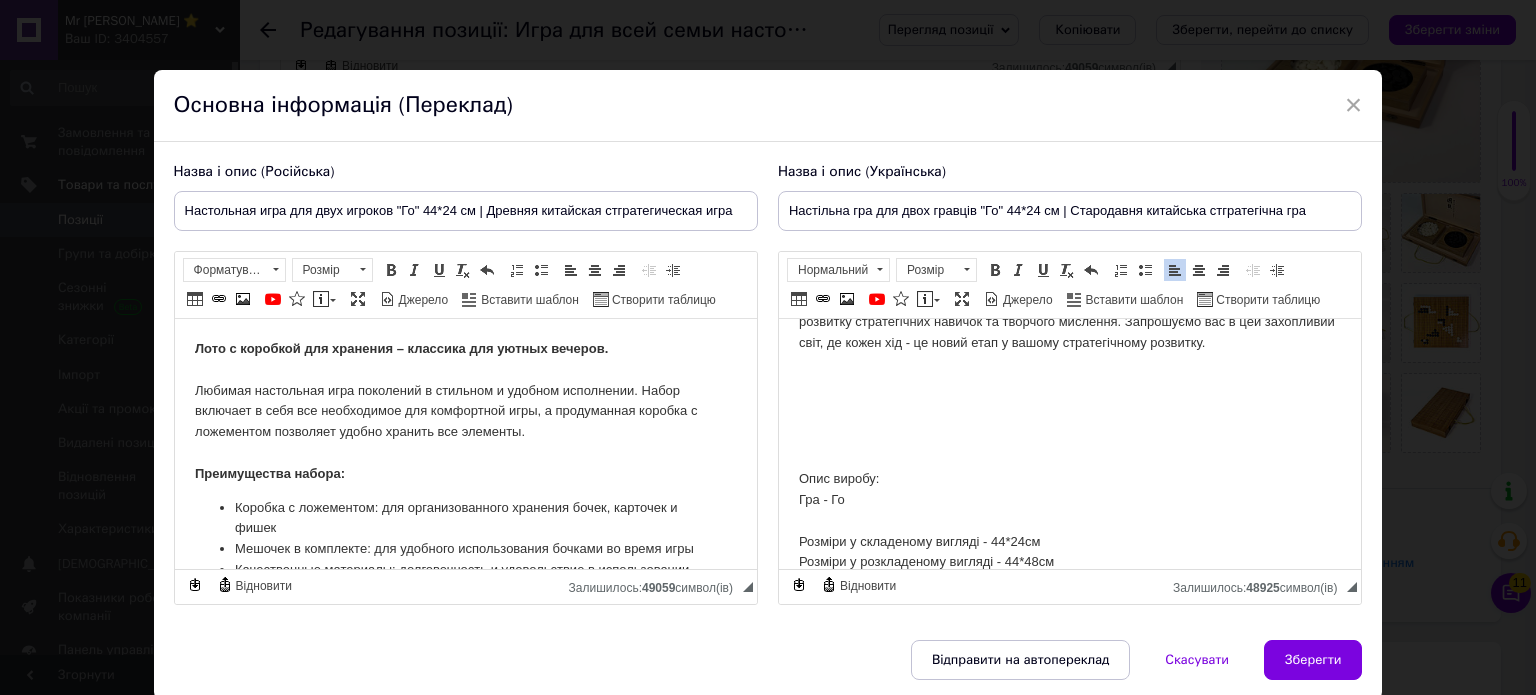 click on "Опис виробу: Гра - Го Розміри у складеному вигляді - 44*24см Розміри у розкладеному вигляді - 44*48см Матеріал виробу - пластик Вага - 2,300 кг Комплектація поставки: - Го (1шт) - фішки" at bounding box center (1069, 583) 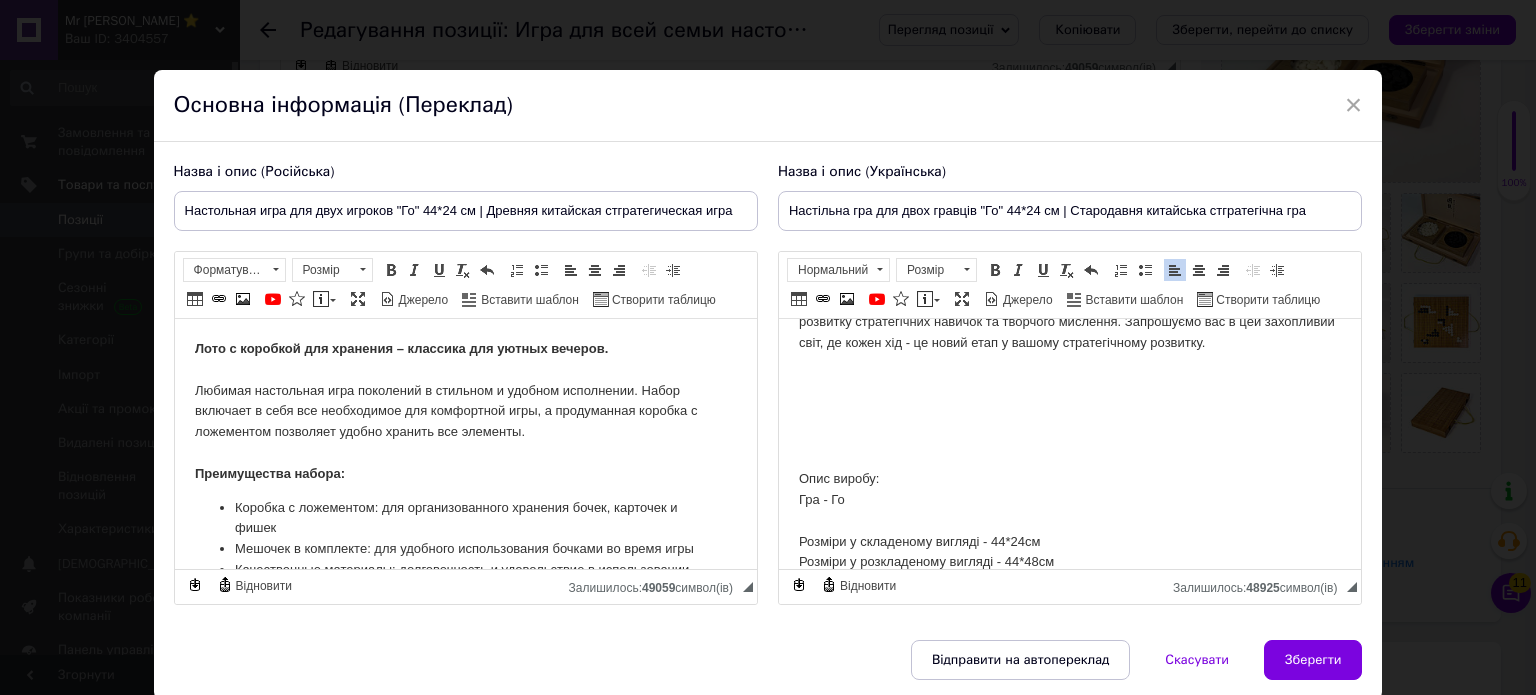 click on "Опис виробу: Гра - Го Розміри у складеному вигляді - 44*24см Розміри у розкладеному вигляді - 44*48см Матеріал виробу - пластик Вага - 2,300 кг Комплектація поставки: - Го (1шт) - фішки" at bounding box center [1069, 583] 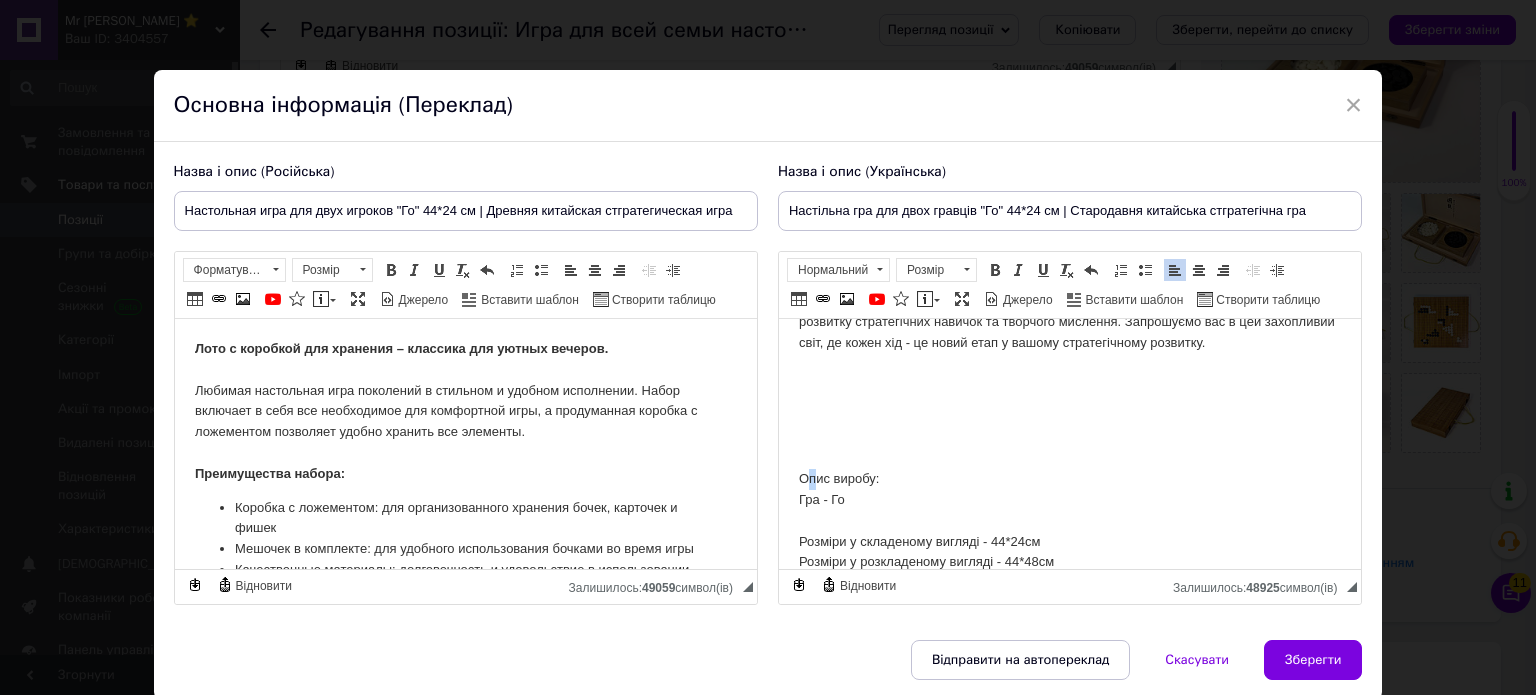 click on "Опис виробу: Гра - Го Розміри у складеному вигляді - 44*24см Розміри у розкладеному вигляді - 44*48см Матеріал виробу - пластик Вага - 2,300 кг Комплектація поставки: - Го (1шт) - фішки" at bounding box center [1069, 583] 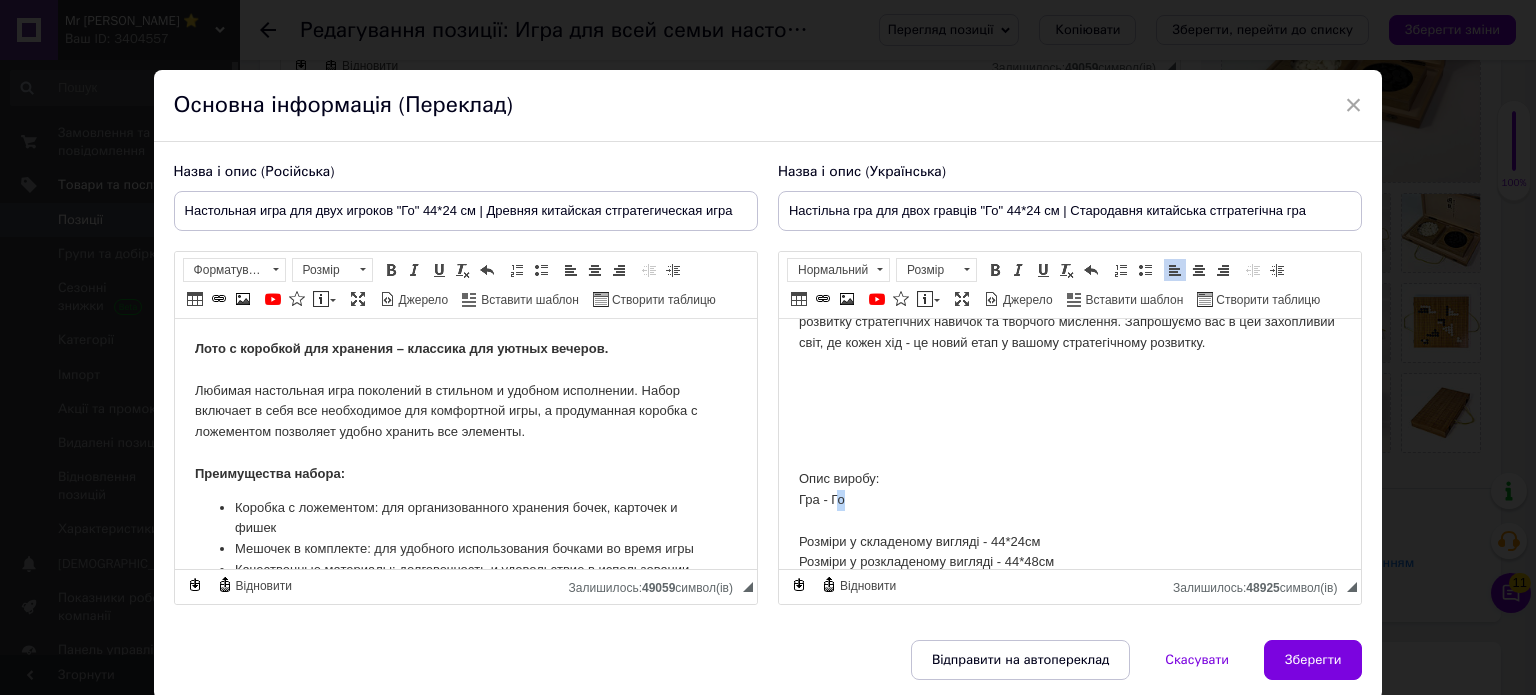drag, startPoint x: 835, startPoint y: 494, endPoint x: 859, endPoint y: 502, distance: 25.298222 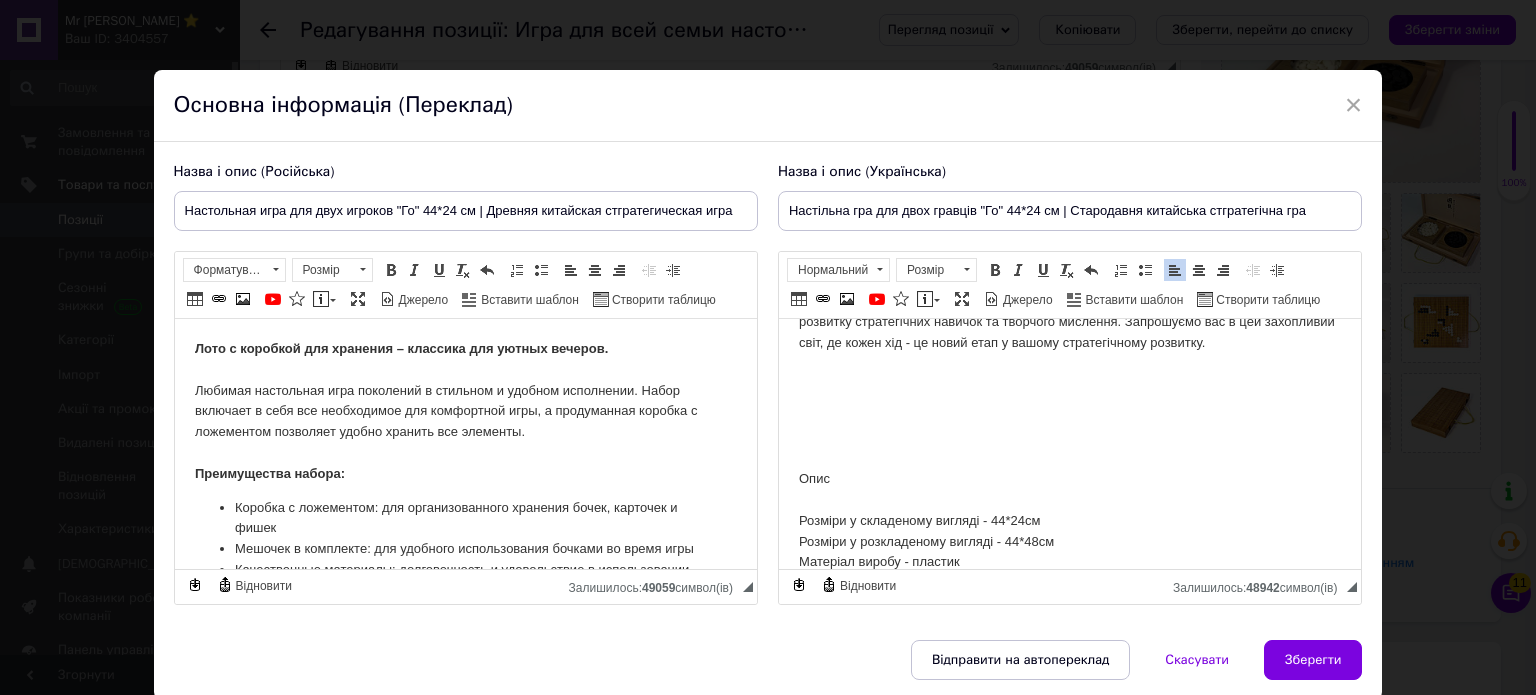 click on "Опис Розміри у складеному вигляді - 44*24см Розміри у розкладеному вигляді - 44*48см Матеріал виробу - пластик Вага - 2,300 кг Комплектація поставки: - Го (1шт) - фішки" at bounding box center (1069, 573) 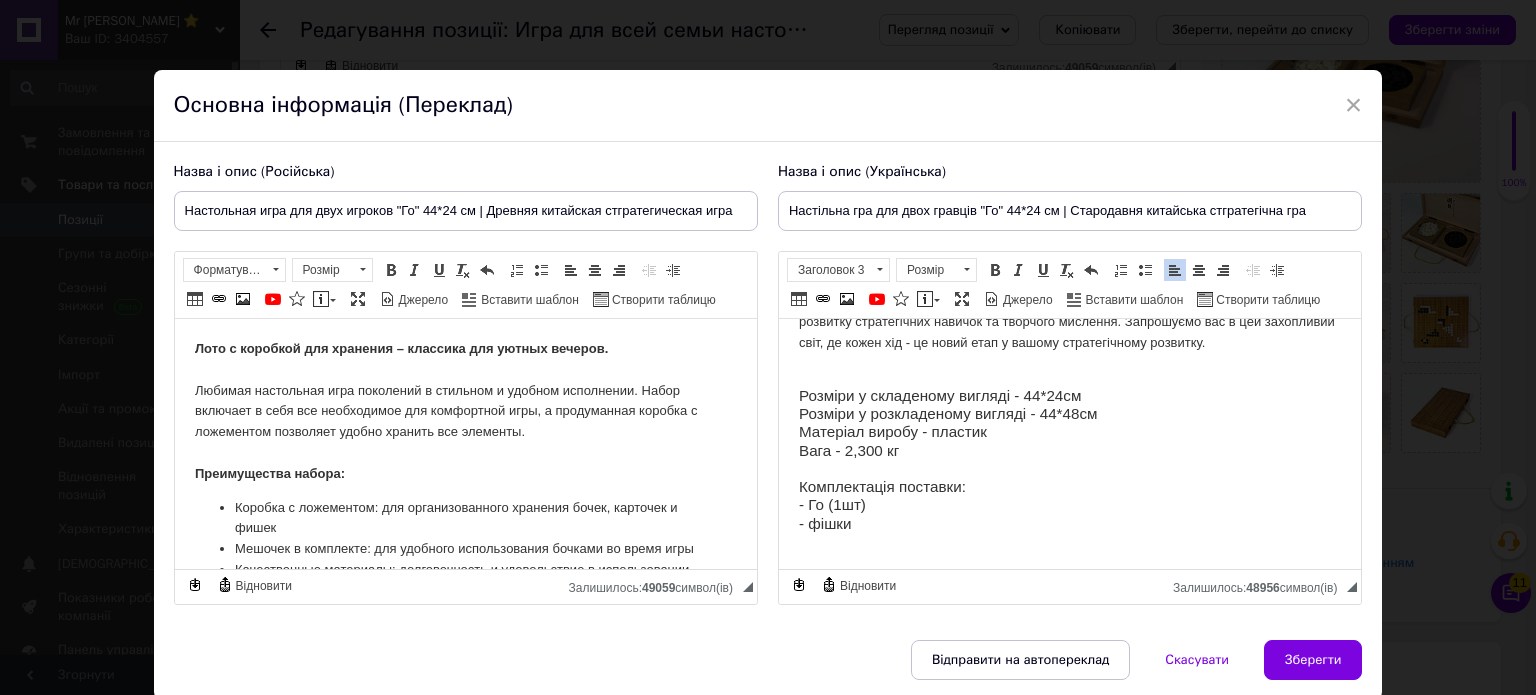 click on "Го (стародавня китайська стратегічна настільна гра для двох гравців), цікавий подарунок, 44*24 см, арт 198004 Го - це захоплююча стратегічна гра, походження якоїсягає з давнього Китаю. Вона відома своєю простотою правил і складністю стратегії. Гравці розставляють камені на дошці, намагаючись оточити якомога більше території. Гра розвиває стратегічне мислення, передбачення ходів супротивника та прогнозування подій. Кожен хід відображає інтелектуальний пошук оптимальних рішень.  Розміри у складеному вигляді - 44*24см Розміри у розкладеному вигляді - 44*48см" at bounding box center (1069, 306) 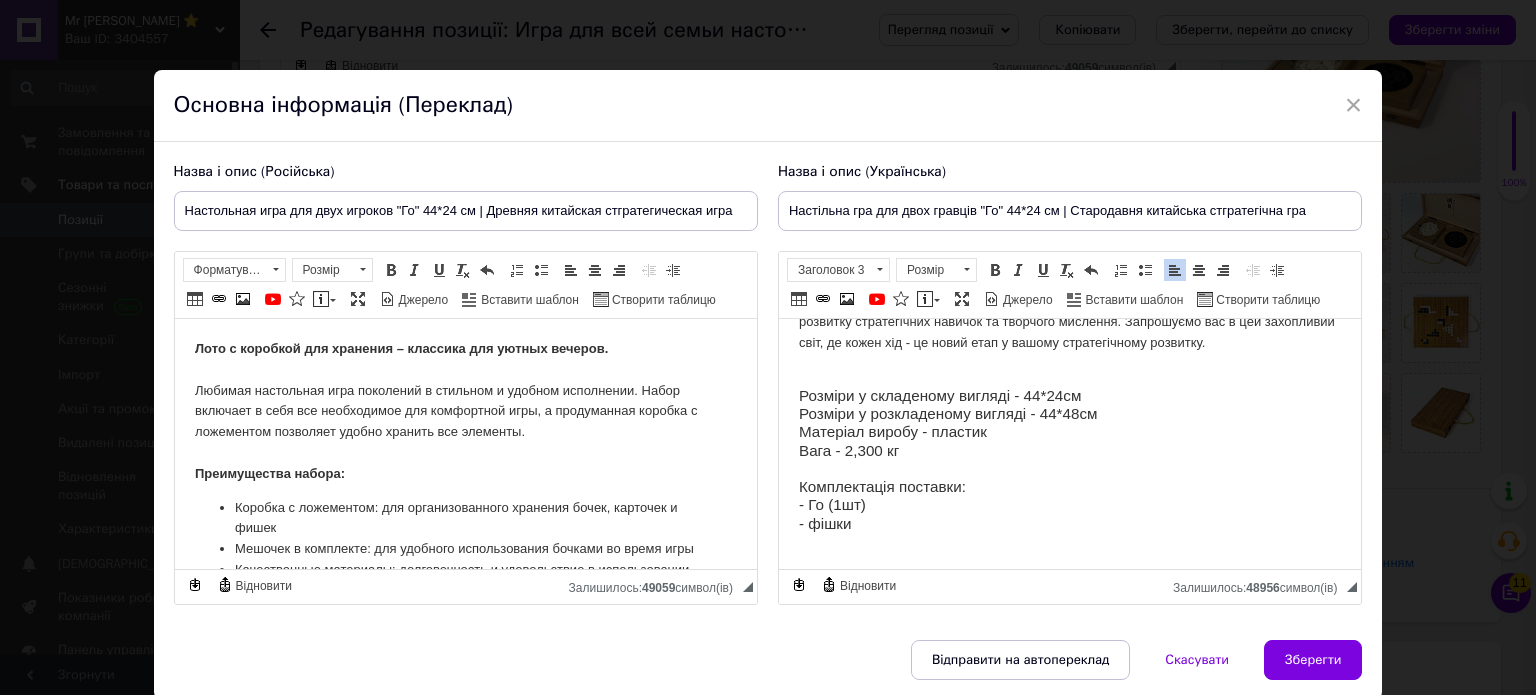 click on "Го (стародавня китайська стратегічна настільна гра для двох гравців), цікавий подарунок, 44*24 см, арт 198004 Го - це захоплююча стратегічна гра, походження якоїсягає з давнього Китаю. Вона відома своєю простотою правил і складністю стратегії. Гравці розставляють камені на дошці, намагаючись оточити якомога більше території. Гра розвиває стратегічне мислення, передбачення ходів супротивника та прогнозування подій. Кожен хід відображає інтелектуальний пошук оптимальних рішень.  Розміри у складеному вигляді - 44*24см Розміри у розкладеному вигляді - 44*48см" at bounding box center (1069, 306) 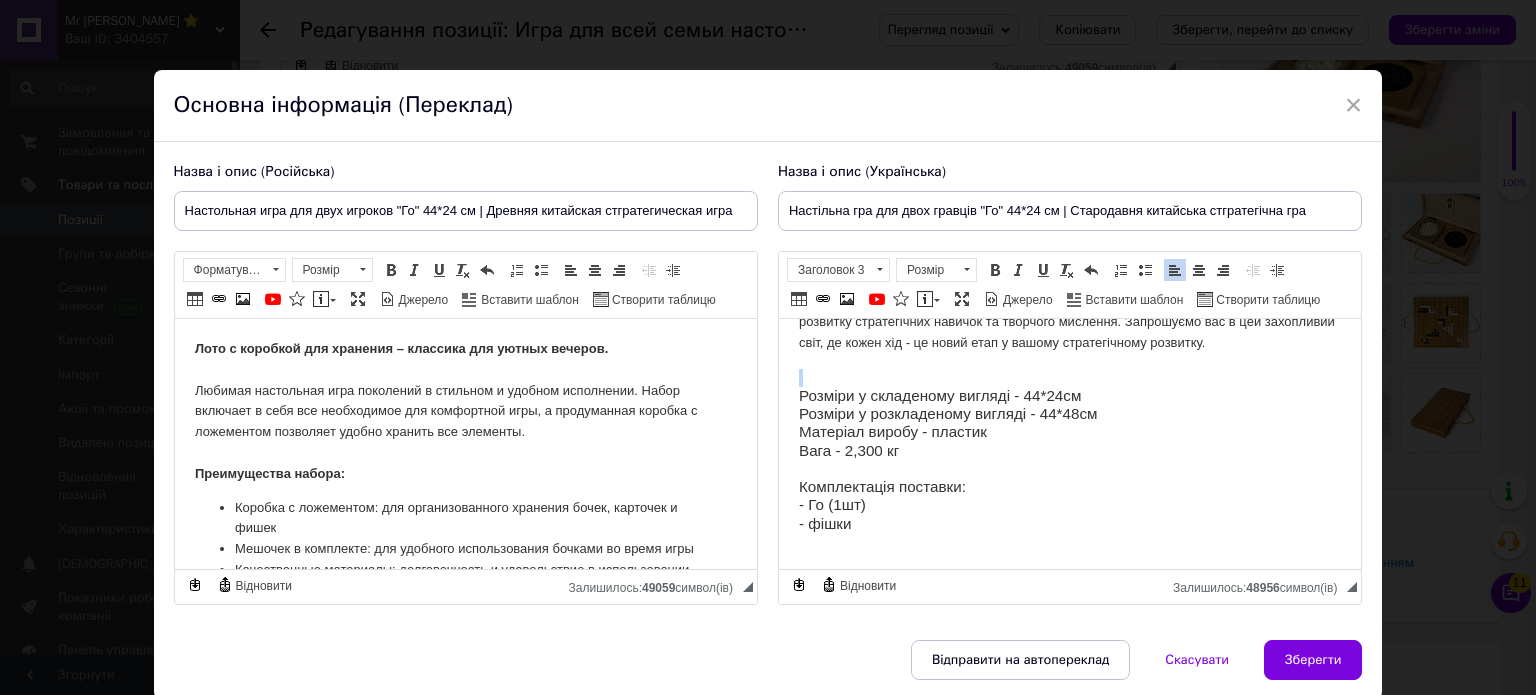 drag, startPoint x: 801, startPoint y: 353, endPoint x: 888, endPoint y: 532, distance: 199.02261 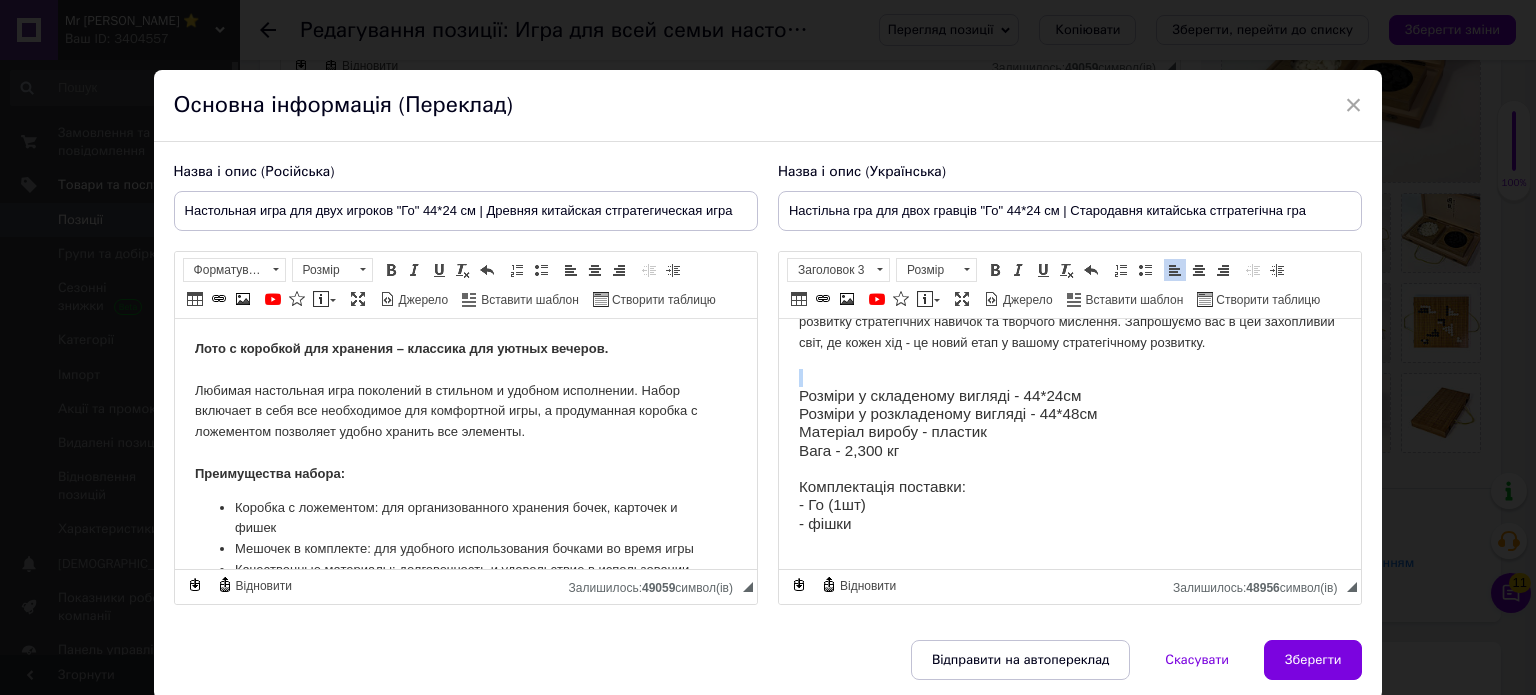 click on "Го (стародавня китайська стратегічна настільна гра для двох гравців), цікавий подарунок, 44*24 см, арт 198004 Го - це захоплююча стратегічна гра, походження якоїсягає з давнього Китаю. Вона відома своєю простотою правил і складністю стратегії. Гравці розставляють камені на дошці, намагаючись оточити якомога більше території. Гра розвиває стратегічне мислення, передбачення ходів супротивника та прогнозування подій. Кожен хід відображає інтелектуальний пошук оптимальних рішень.  Розміри у складеному вигляді - 44*24см Розміри у розкладеному вигляді - 44*48см" at bounding box center (1069, 306) 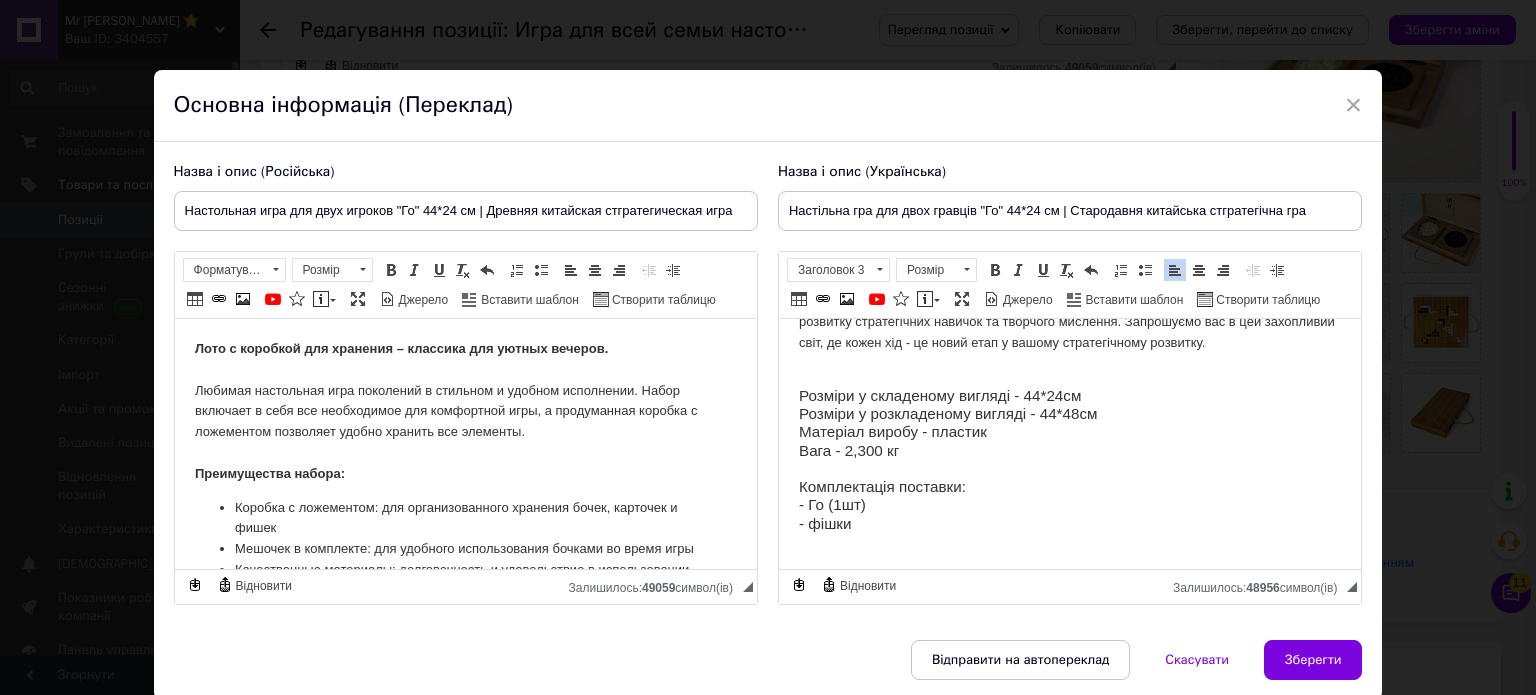 click on "Розміри у складеному вигляді - 44*24см Розміри у розкладеному вигляді - 44*48см Матеріал виробу - пластик Вага - 2,300 кг Комплектація поставки: - Го (1шт) - фішки" at bounding box center [1069, 451] 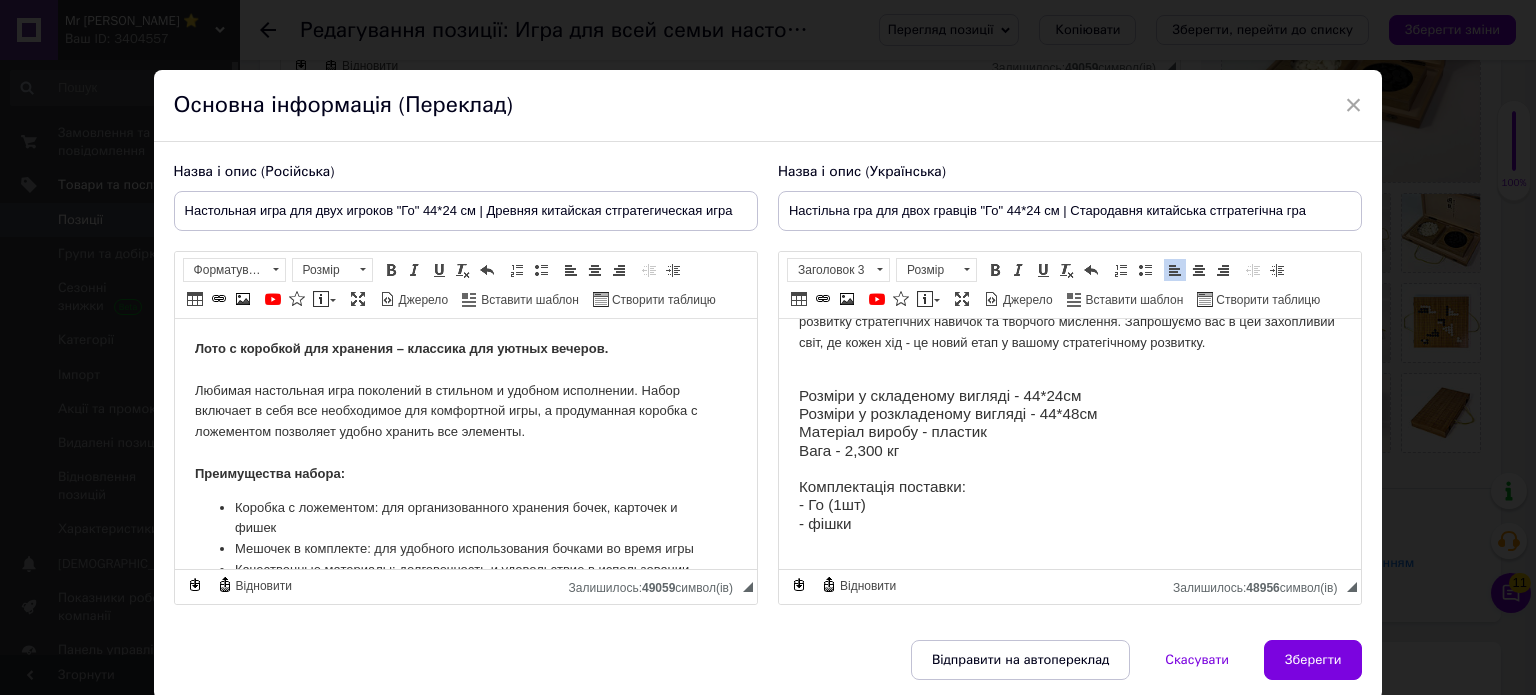 drag, startPoint x: 800, startPoint y: 369, endPoint x: 807, endPoint y: 404, distance: 35.69314 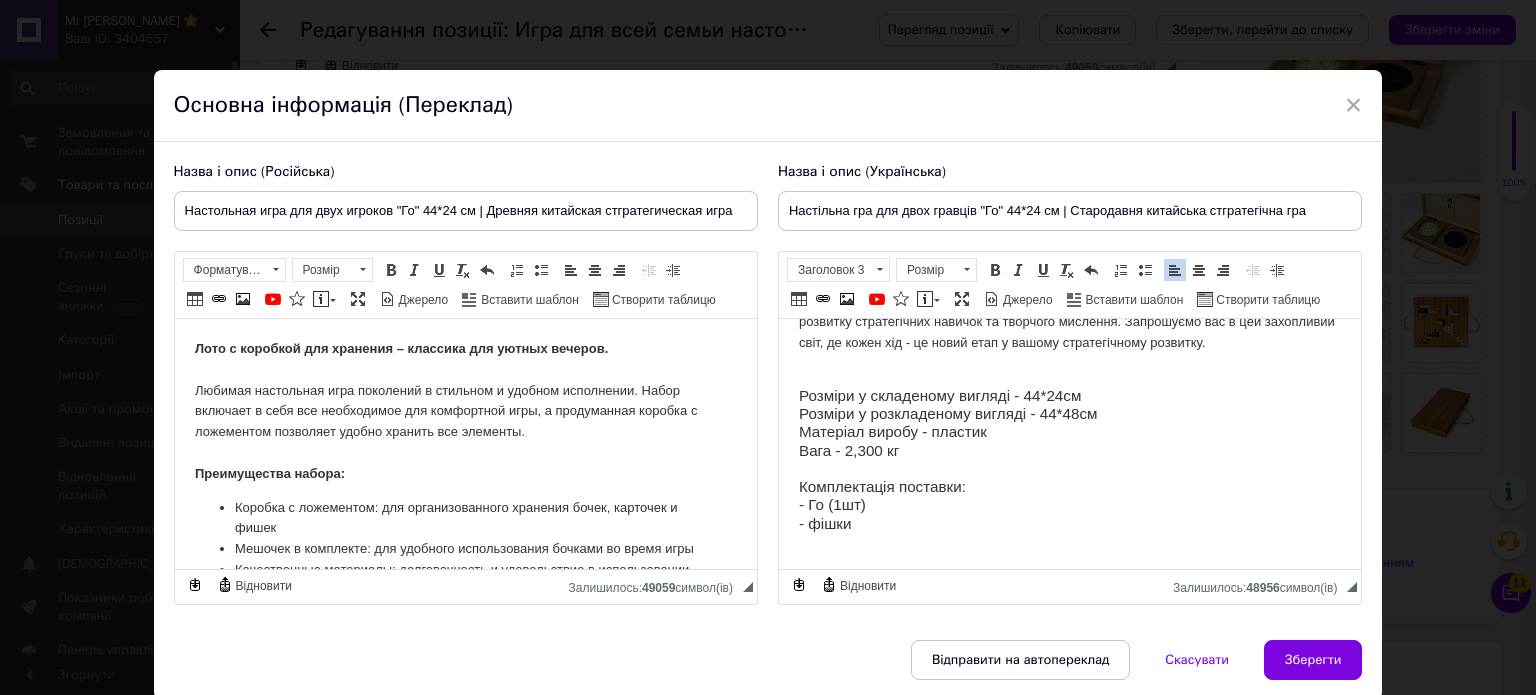 drag, startPoint x: 870, startPoint y: 527, endPoint x: 1551, endPoint y: 705, distance: 703.87854 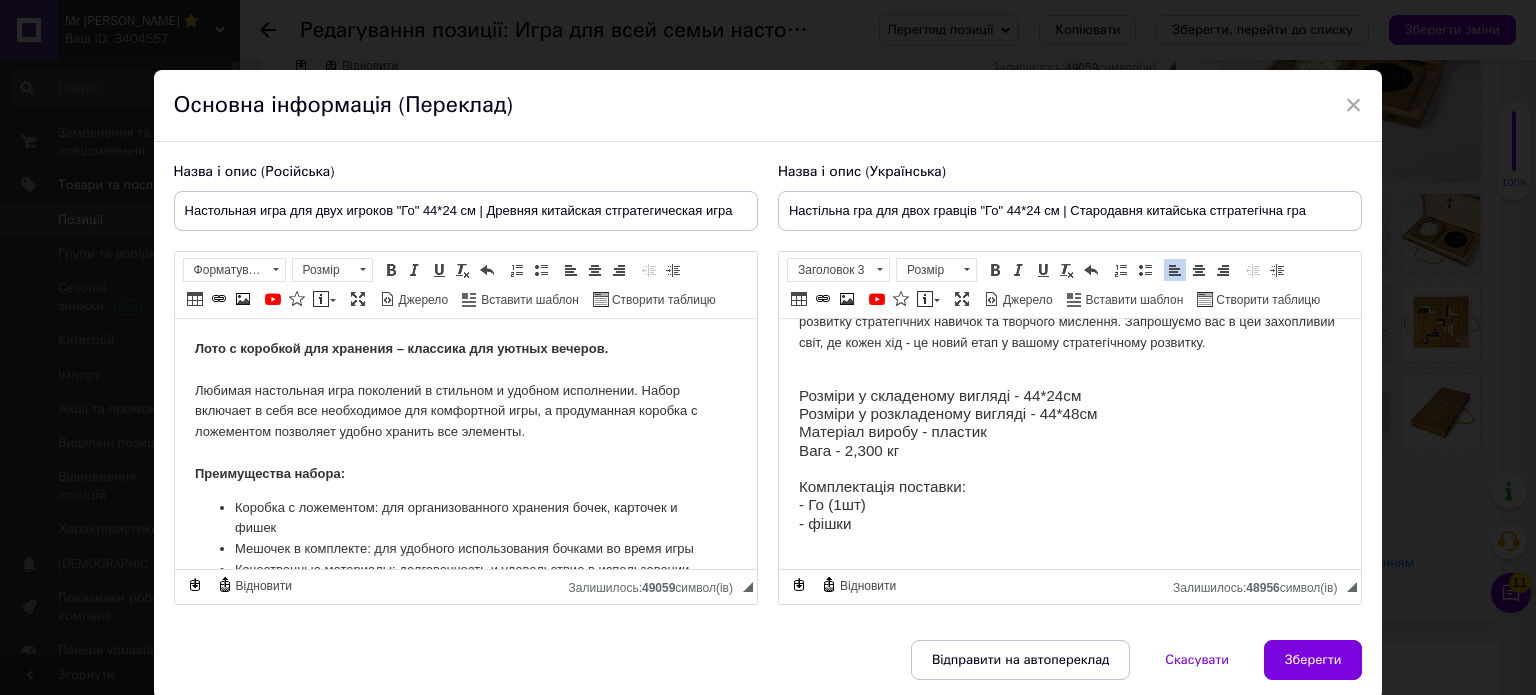 click on "Го (стародавня китайська стратегічна настільна гра для двох гравців), цікавий подарунок, 44*24 см, арт 198004 Го - це захоплююча стратегічна гра, походження якоїсягає з давнього Китаю. Вона відома своєю простотою правил і складністю стратегії. Гравці розставляють камені на дошці, намагаючись оточити якомога більше території. Гра розвиває стратегічне мислення, передбачення ходів супротивника та прогнозування подій. Кожен хід відображає інтелектуальний пошук оптимальних рішень.  Розміри у складеному вигляді - 44*24см Розміри у розкладеному вигляді - 44*48см" at bounding box center (1069, 306) 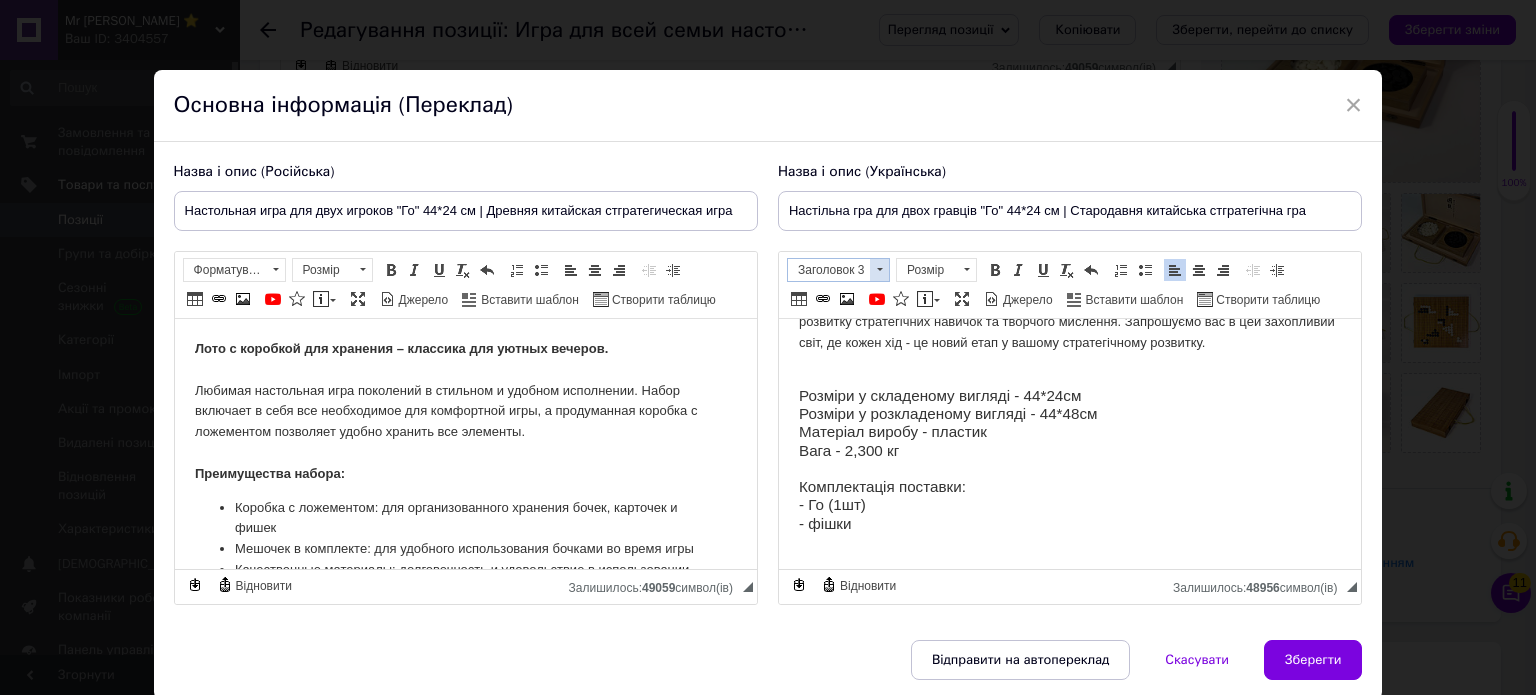 click at bounding box center (879, 270) 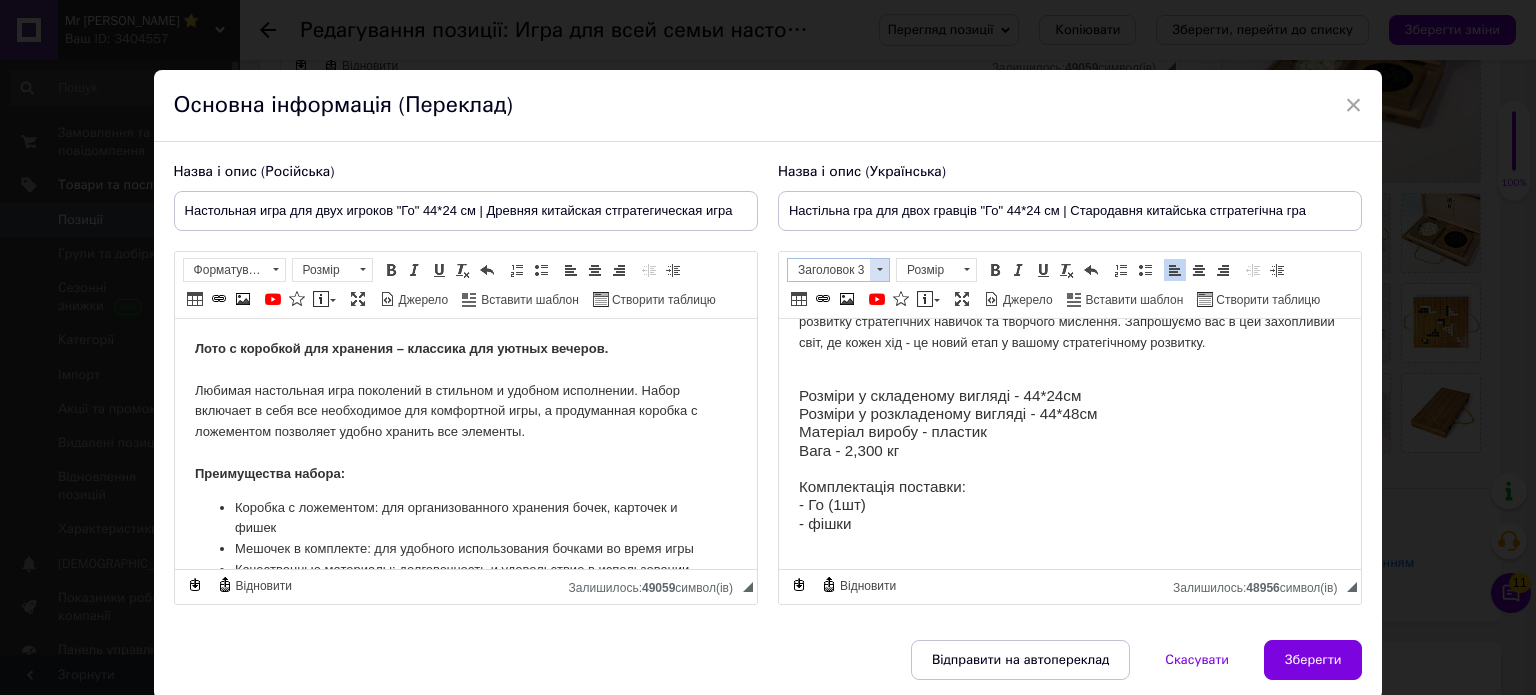 click at bounding box center (879, 270) 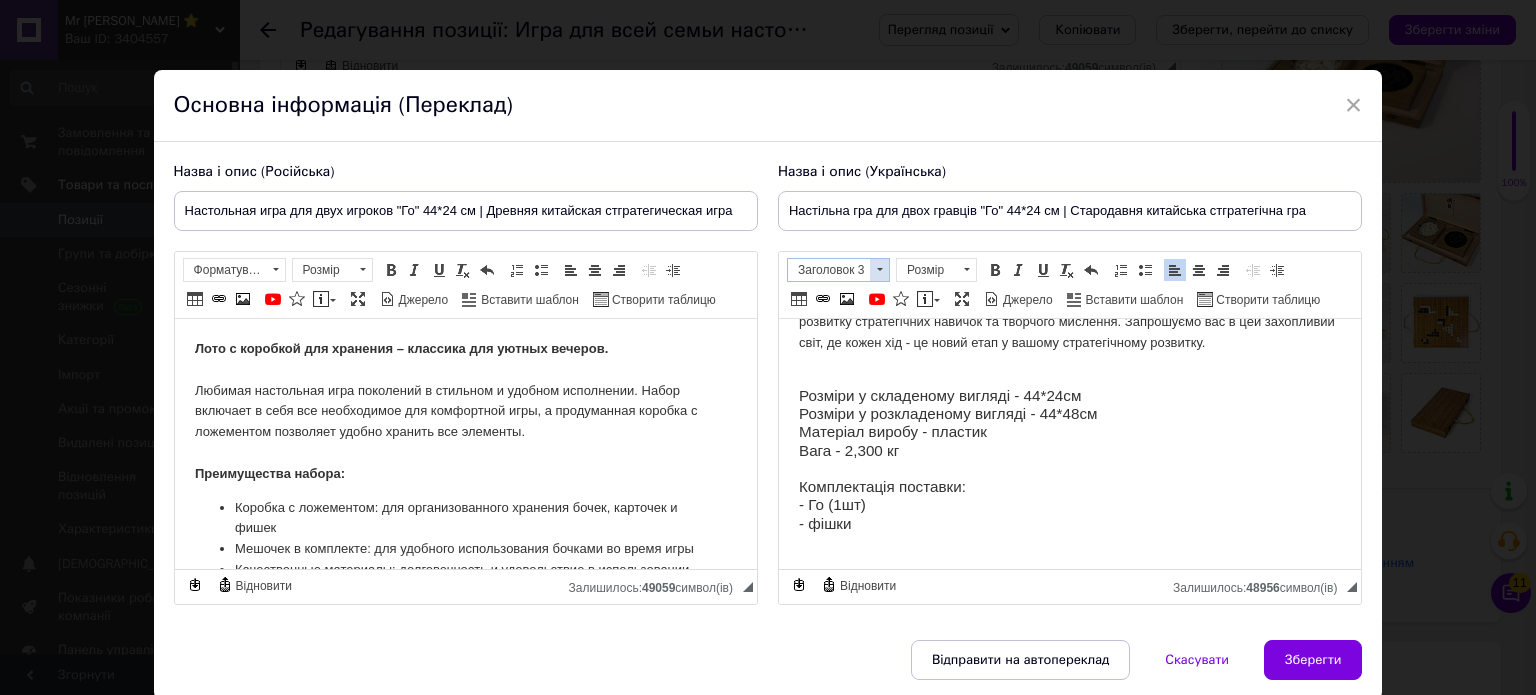 click at bounding box center (879, 270) 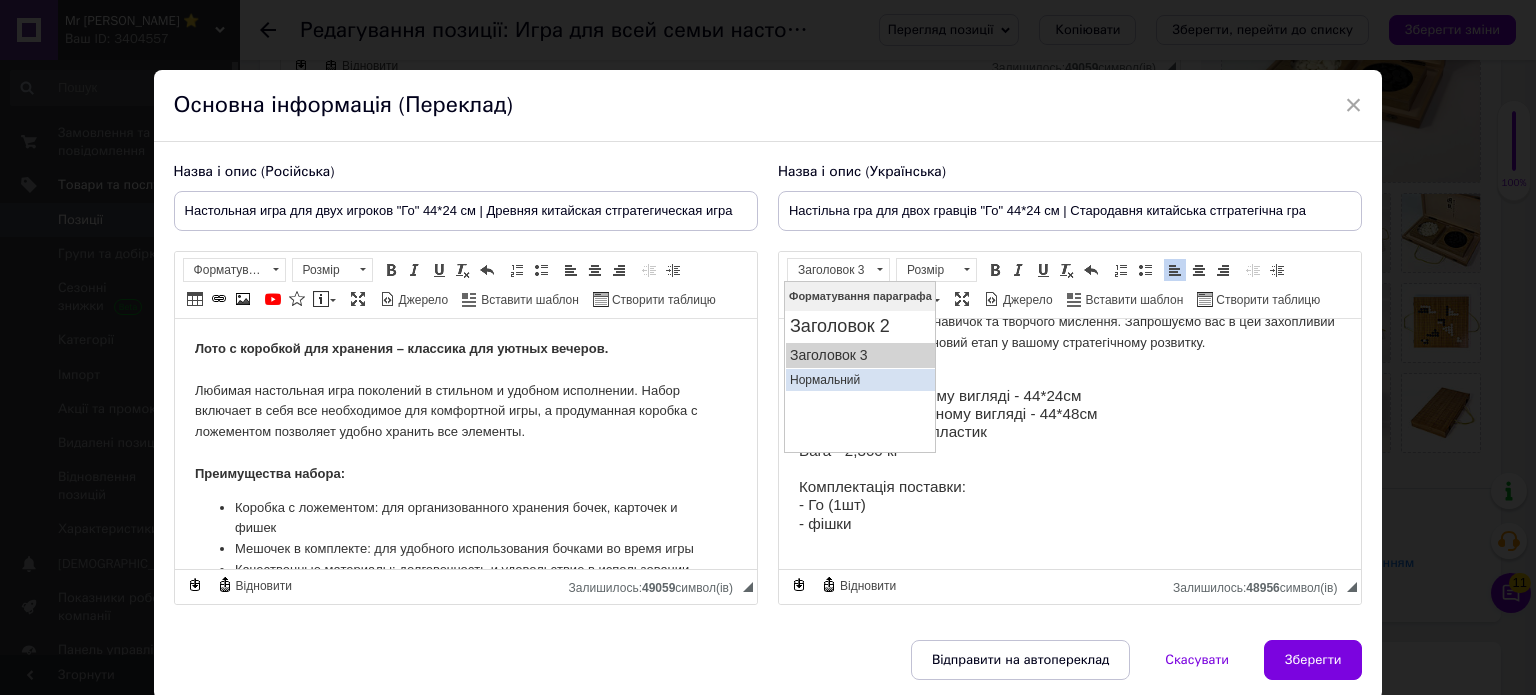 click on "Нормальний" at bounding box center [859, 380] 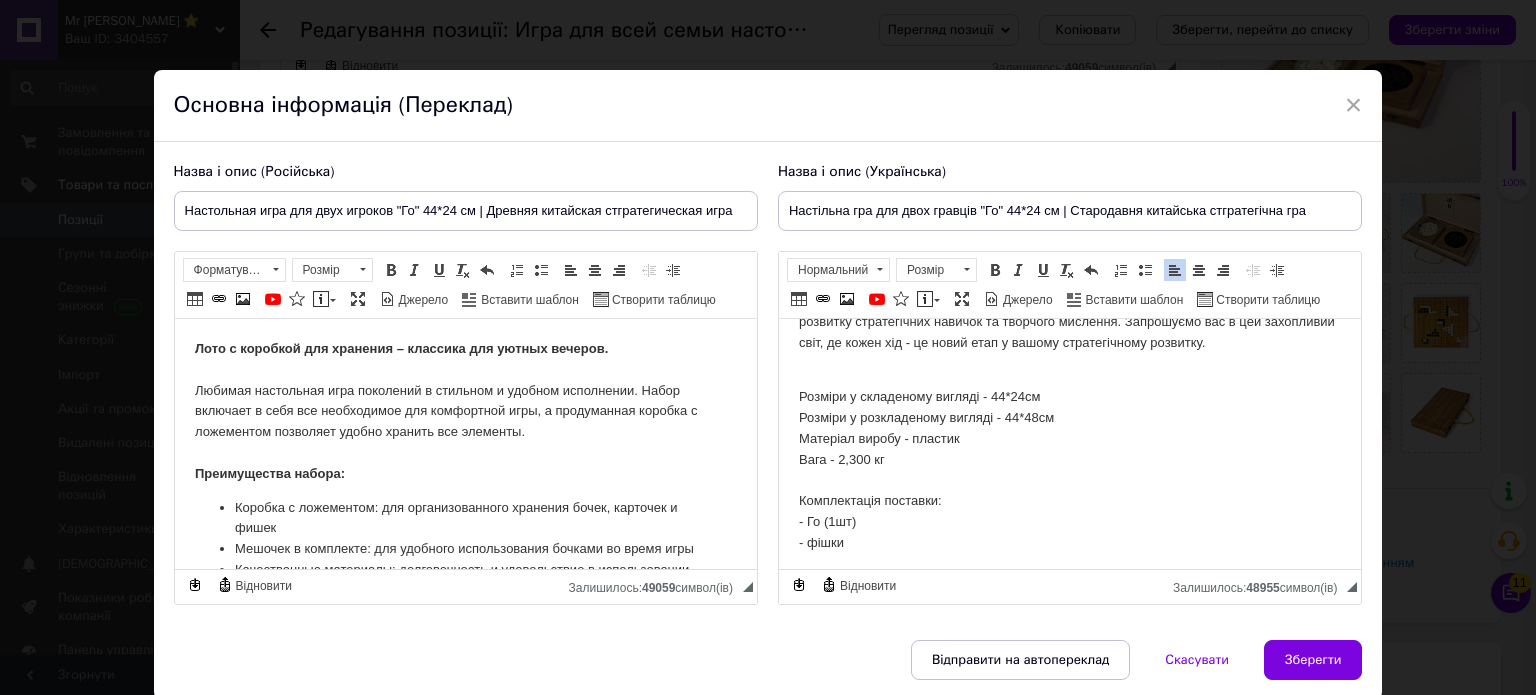 click on "Розміри у складеному вигляді - 44*24см Розміри у розкладеному вигляді - 44*48см Матеріал виробу - пластик Вага - 2,300 кг Комплектація поставки: - Го (1шт) - фішки" at bounding box center (1069, 459) 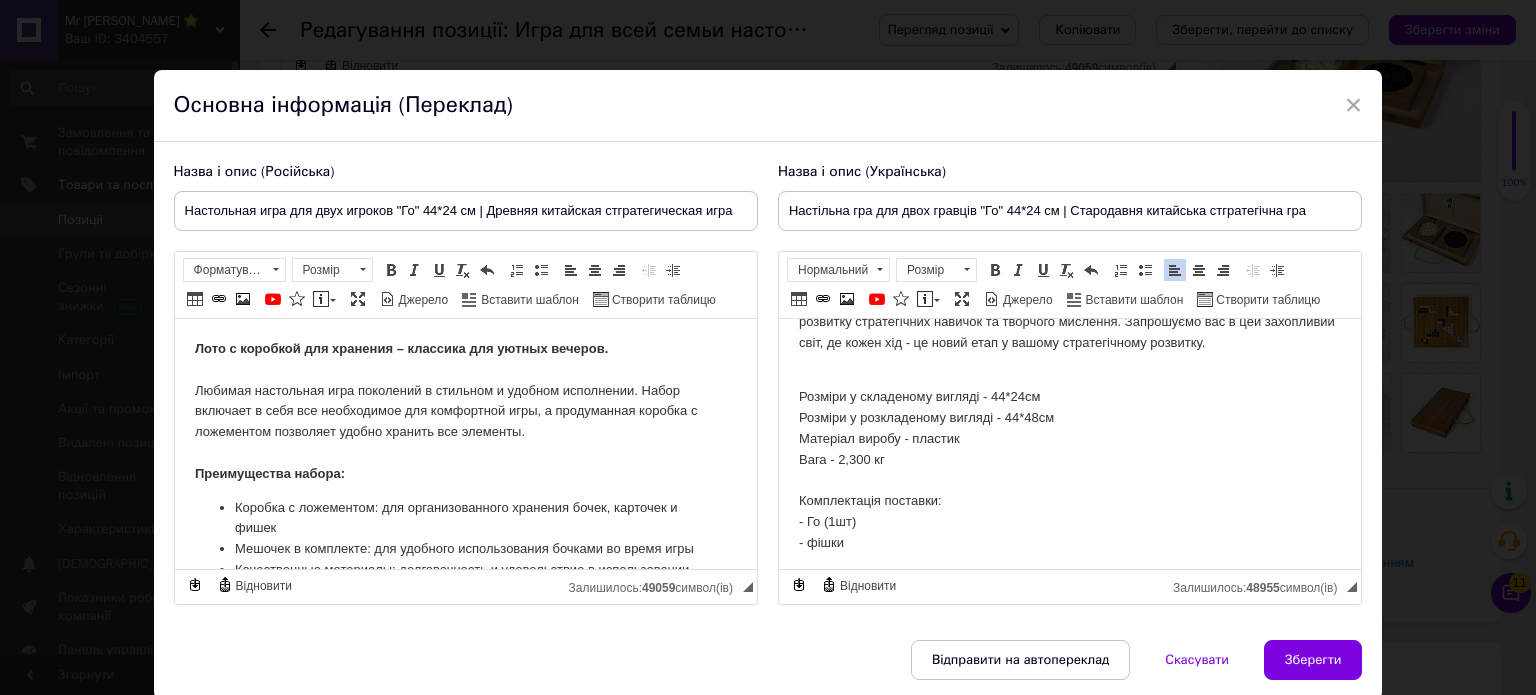 click on "Розміри у складеному вигляді - 44*24см Розміри у розкладеному вигляді - 44*48см Матеріал виробу - пластик Вага - 2,300 кг Комплектація поставки: - Го (1шт) - фішки" at bounding box center [1069, 459] 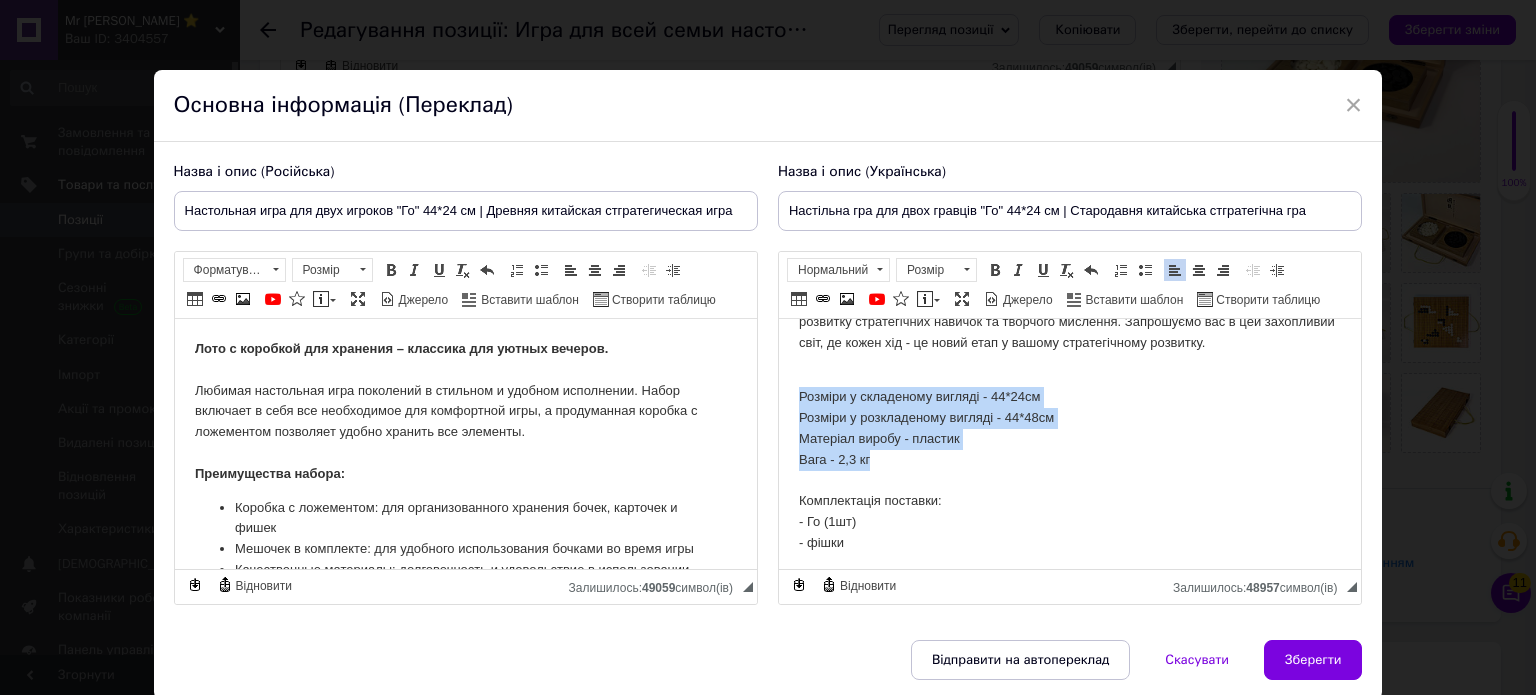 drag, startPoint x: 800, startPoint y: 392, endPoint x: 935, endPoint y: 461, distance: 151.61134 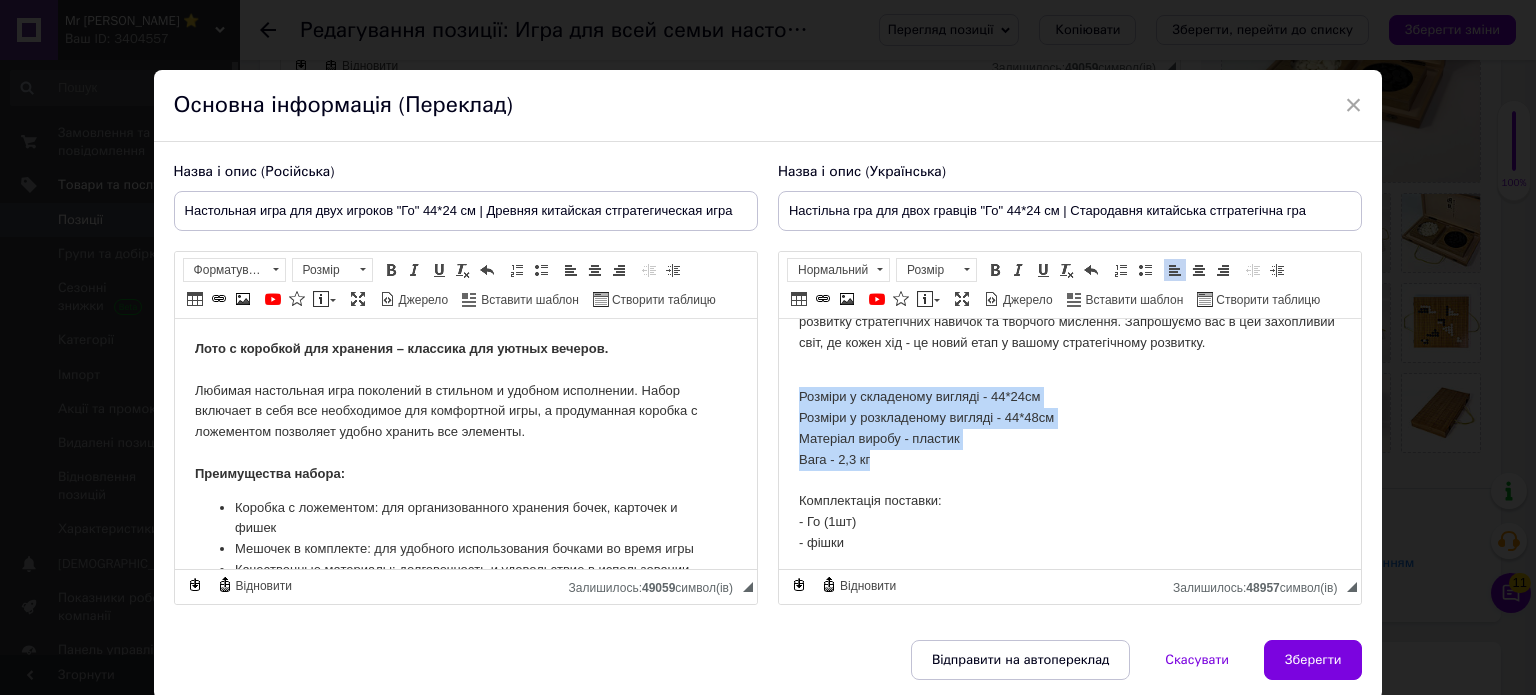 click on "Розміри у складеному вигляді - 44*24см Розміри у розкладеному вигляді - 44*48см Матеріал виробу - пластик Вага - 2,3 кг Комплектація поставки: - Го (1шт) - фішки" at bounding box center [1069, 459] 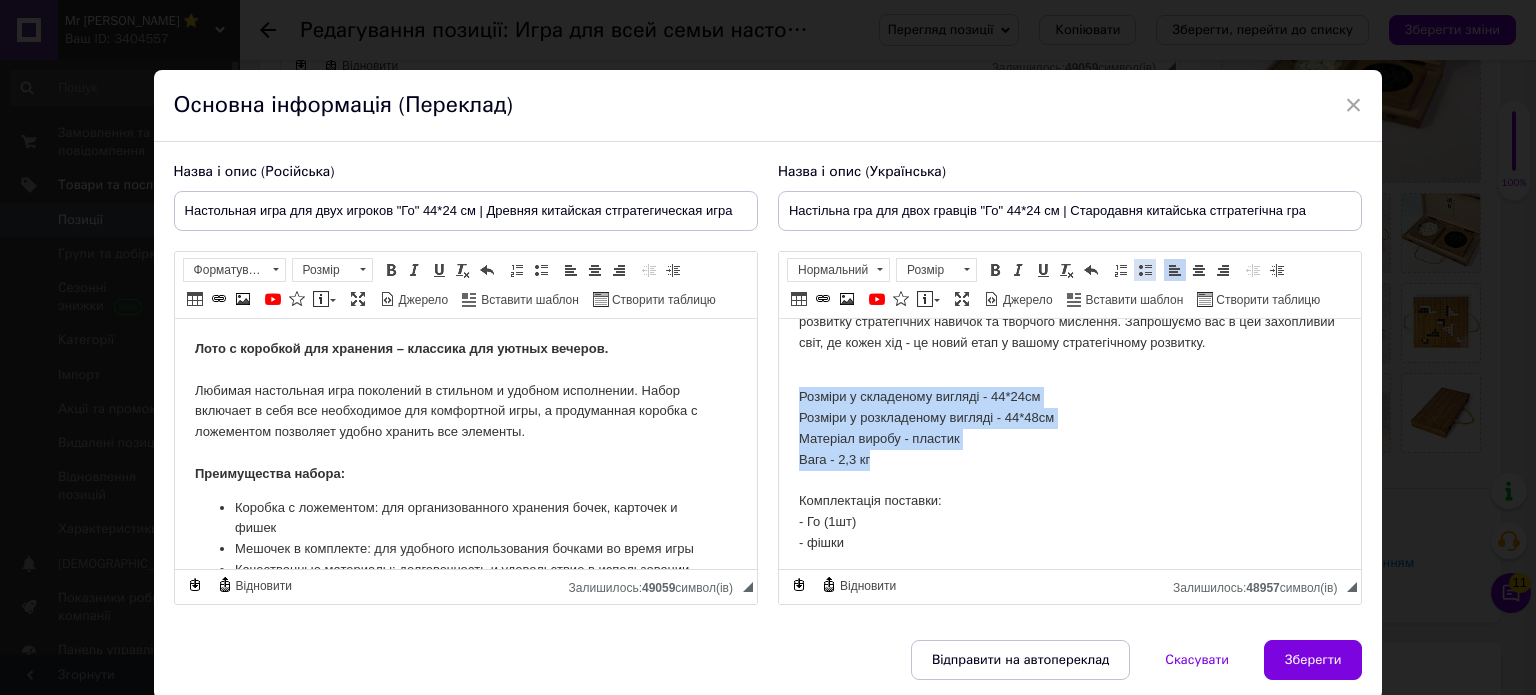 click at bounding box center [1145, 270] 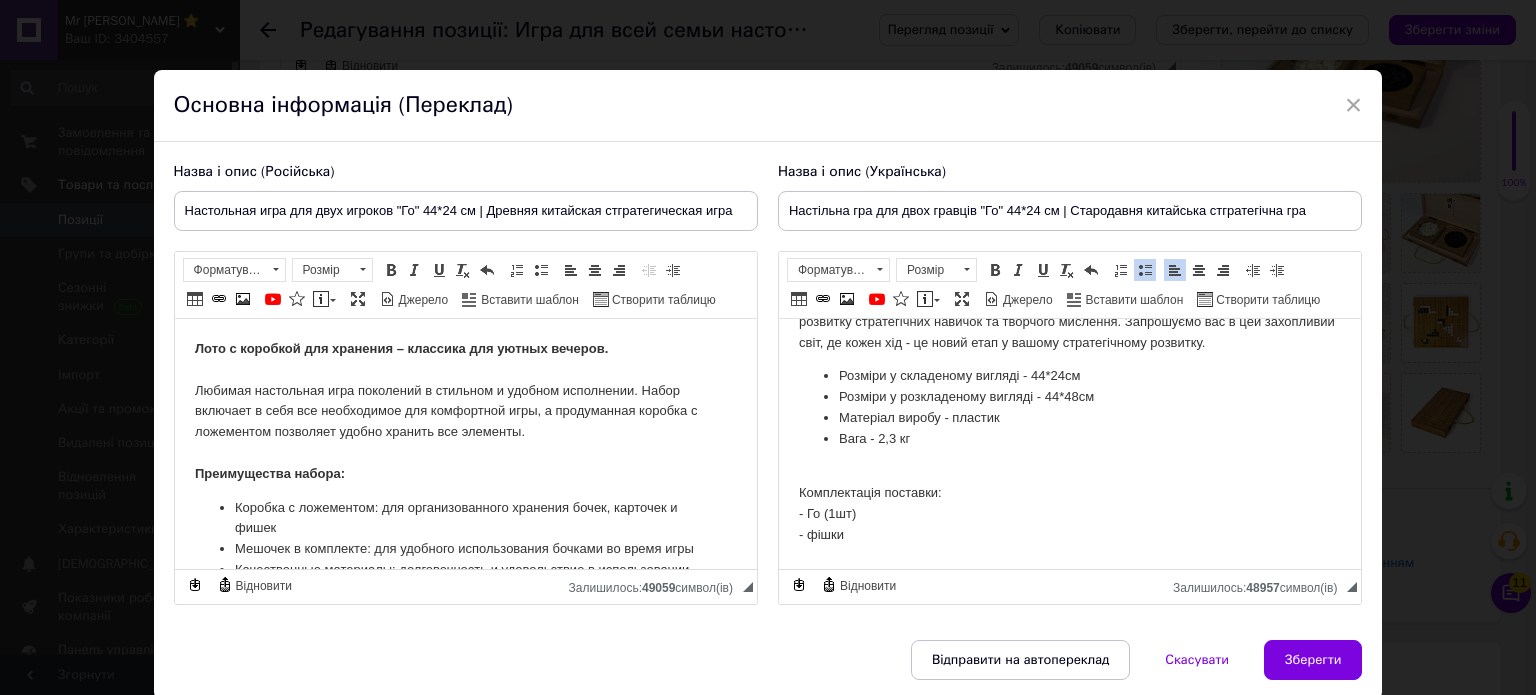 click on "[PERSON_NAME] - це справжнє мистецтво, в якому кожен хід - це можливість виявити свою творчість та інтелектуальну глибину. Вона завойовує серця гравців своєю елегантністю та загадковістю. Гра Го відкриває перед гравцями безмежні можливості для розвитку стратегічних навичок та творчого мислення. Запрошуємо вас в цей захопливий світ, де кожен хід - це новий етап у вашому стратегічному розвитку." at bounding box center [1069, 301] 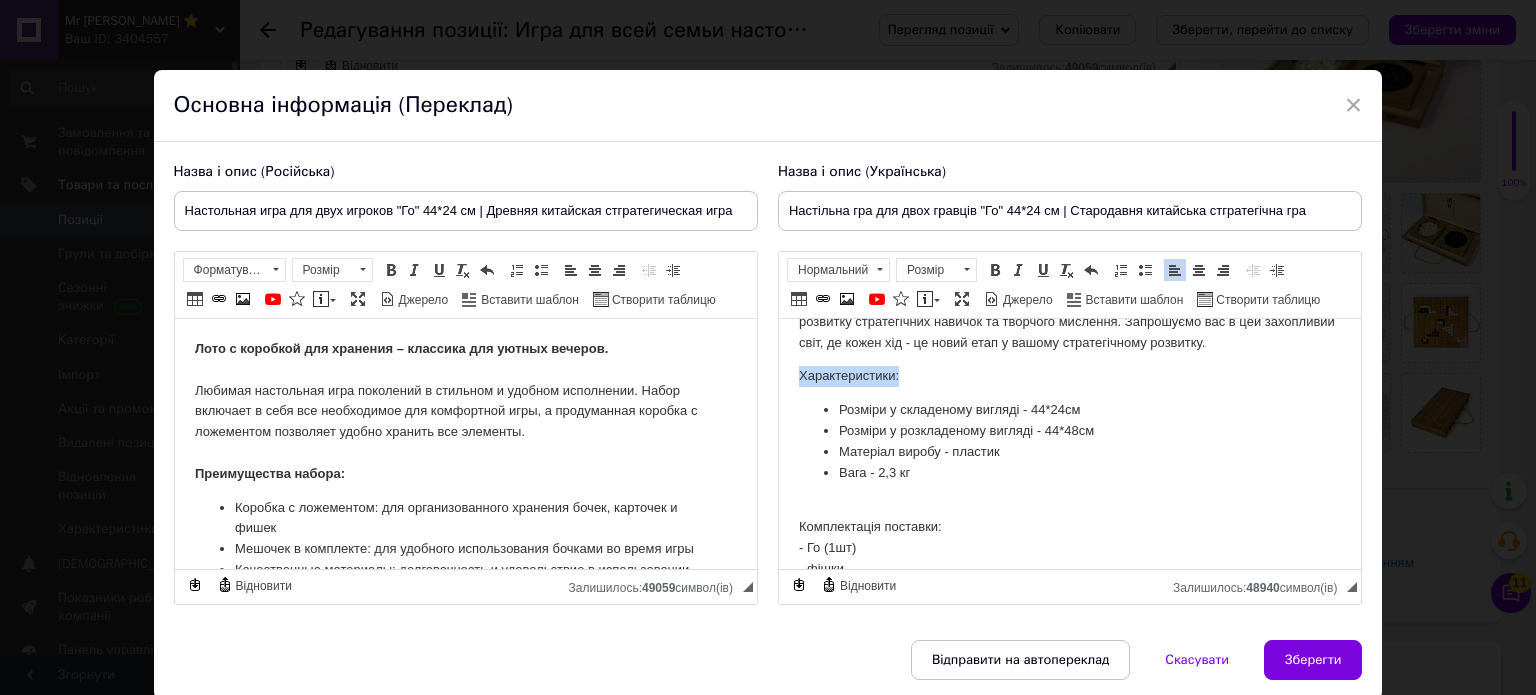 drag, startPoint x: 903, startPoint y: 372, endPoint x: 787, endPoint y: 370, distance: 116.01724 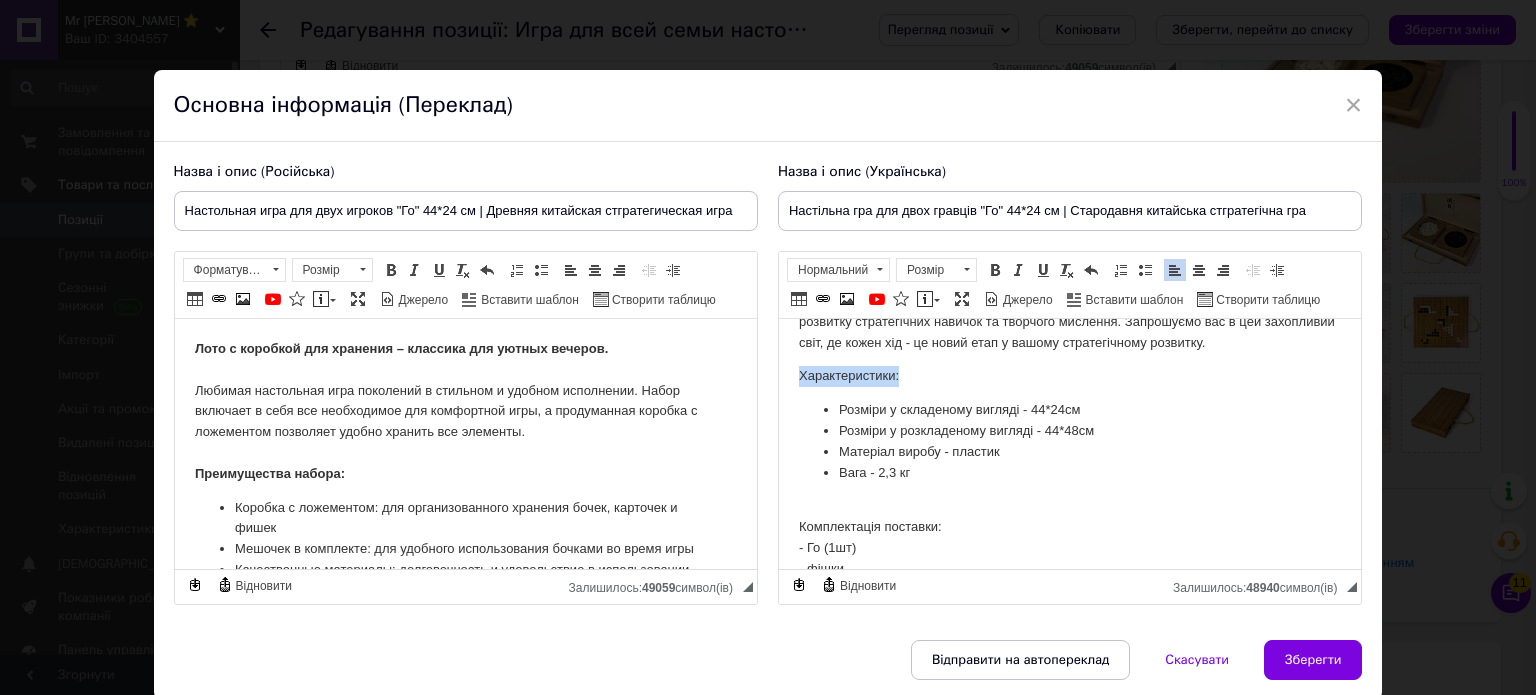 click on "Го (стародавня китайська стратегічна настільна гра для двох гравців), цікавий подарунок, 44*24 см, арт 198004 Го - це захоплююча стратегічна гра, походження якоїсягає з давнього Китаю. Вона відома своєю простотою правил і складністю стратегії. Гравці розставляють камені на дошці, намагаючись оточити якомога більше території. Гра розвиває стратегічне мислення, передбачення ходів супротивника та прогнозування подій. Кожен хід відображає інтелектуальний пошук оптимальних рішень.  Характеристики: Розміри у складеному вигляді - 44*24см Матеріал виробу - пластик" at bounding box center [1069, 328] 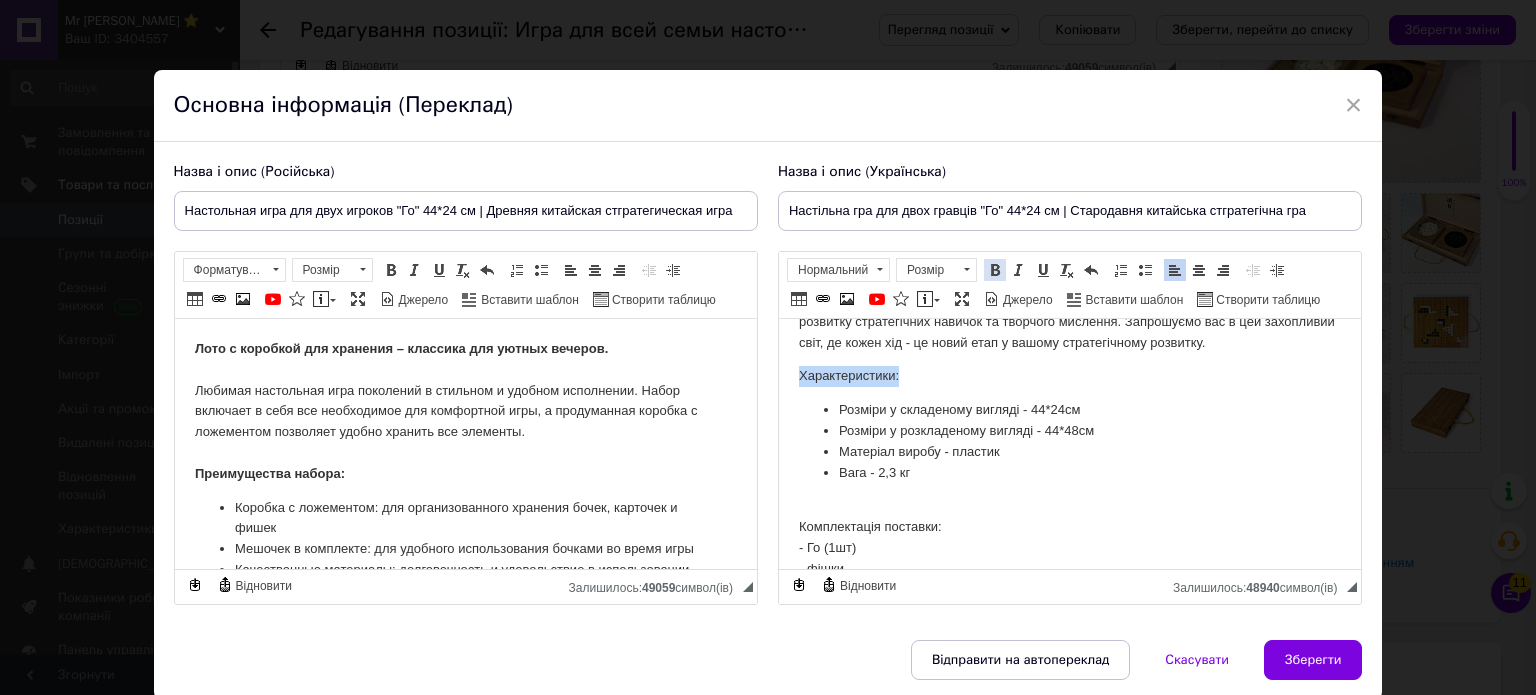 click on "Жирний  Сполучення клавіш Ctrl+B" at bounding box center (995, 270) 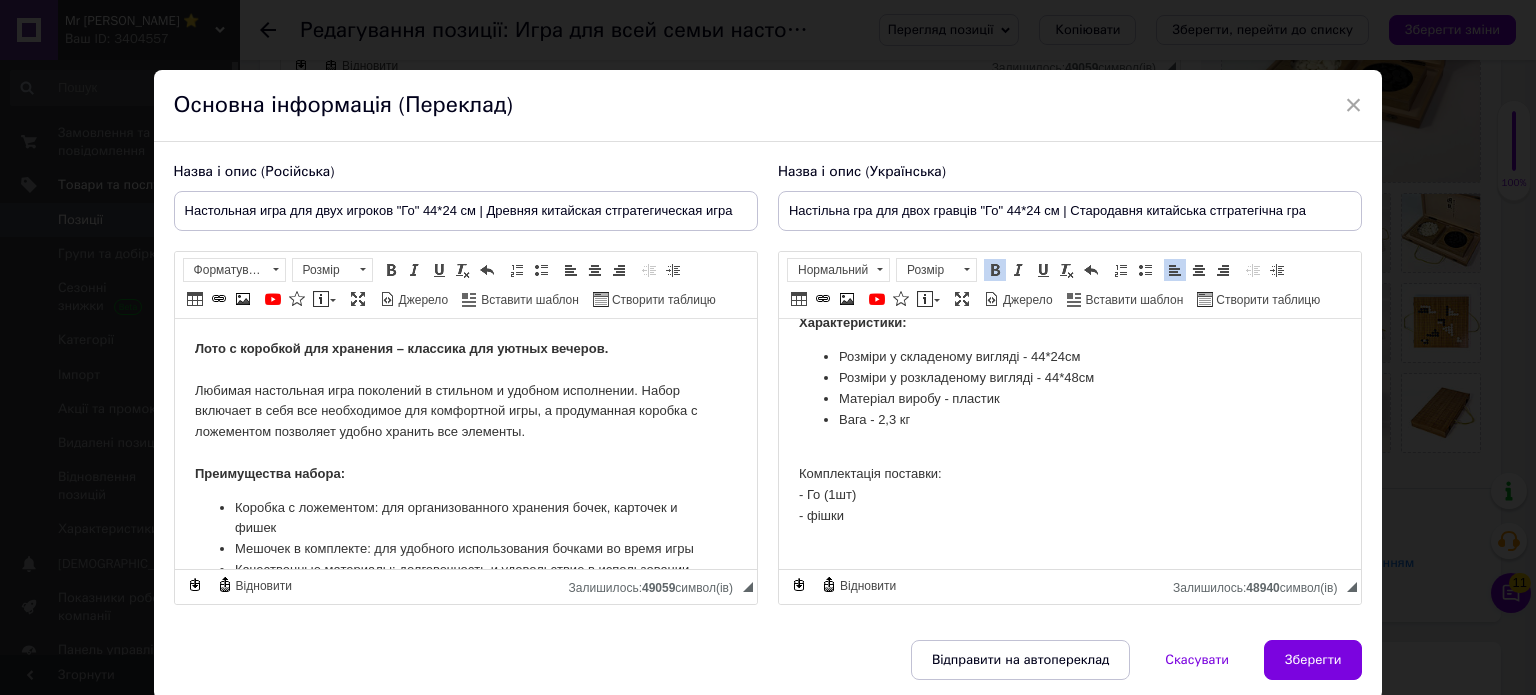 scroll, scrollTop: 352, scrollLeft: 0, axis: vertical 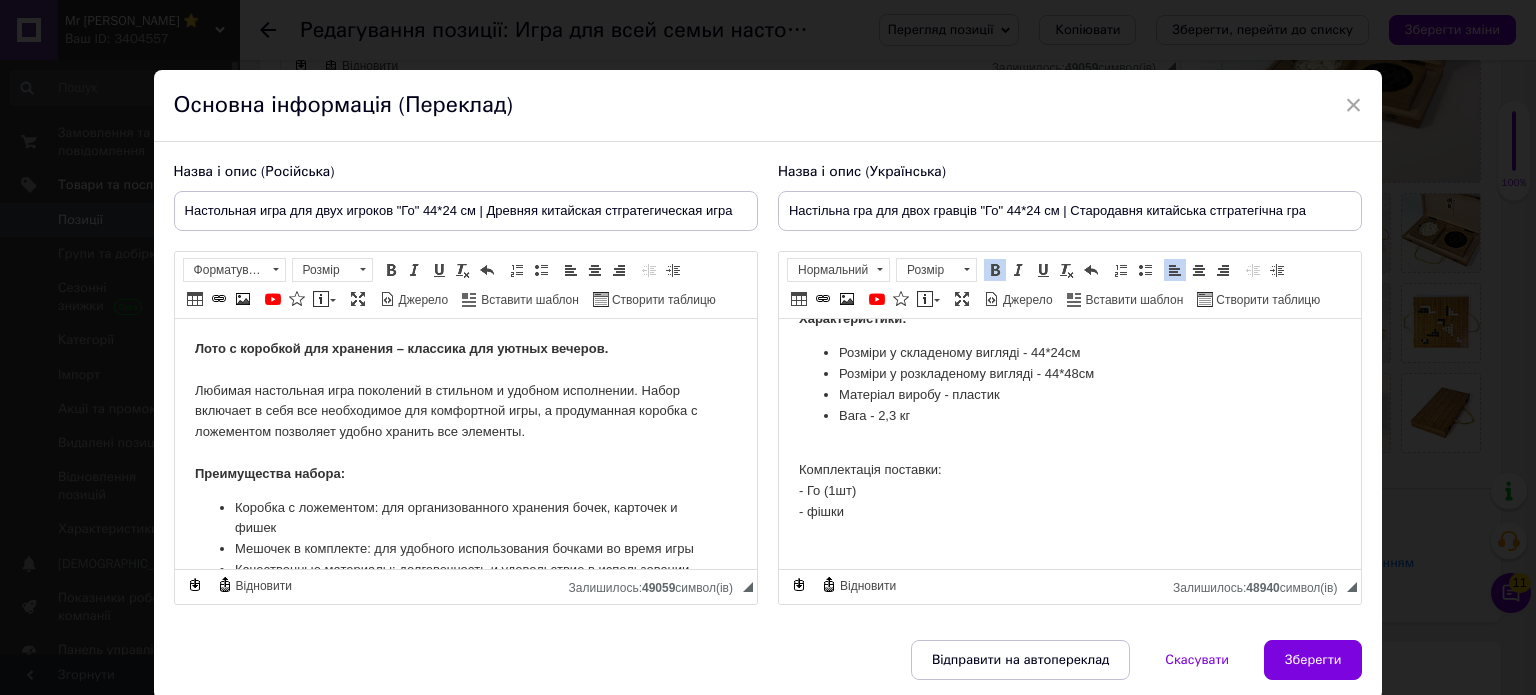 click on "Комплектація поставки: - Го (1шт) - фішки" at bounding box center [1069, 480] 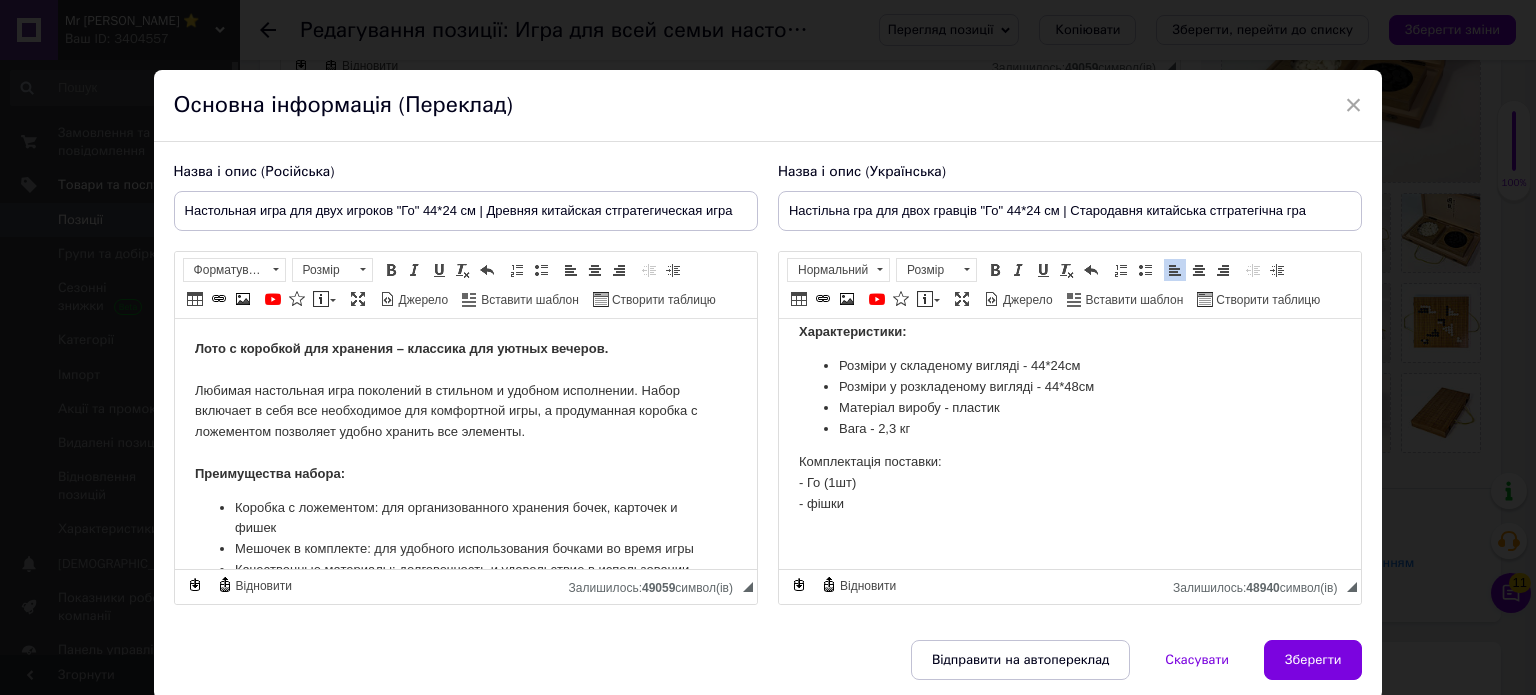 scroll, scrollTop: 338, scrollLeft: 0, axis: vertical 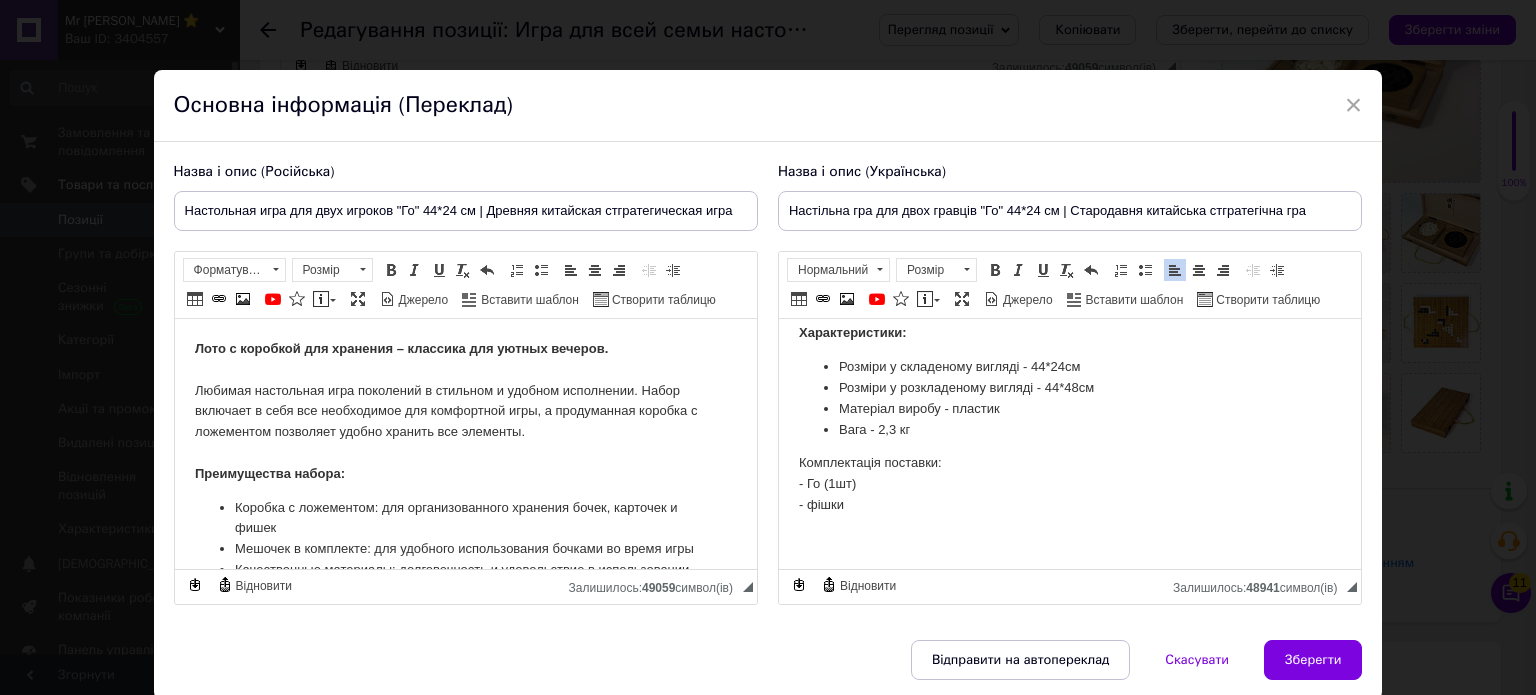 drag, startPoint x: 794, startPoint y: 458, endPoint x: 851, endPoint y: 527, distance: 89.498604 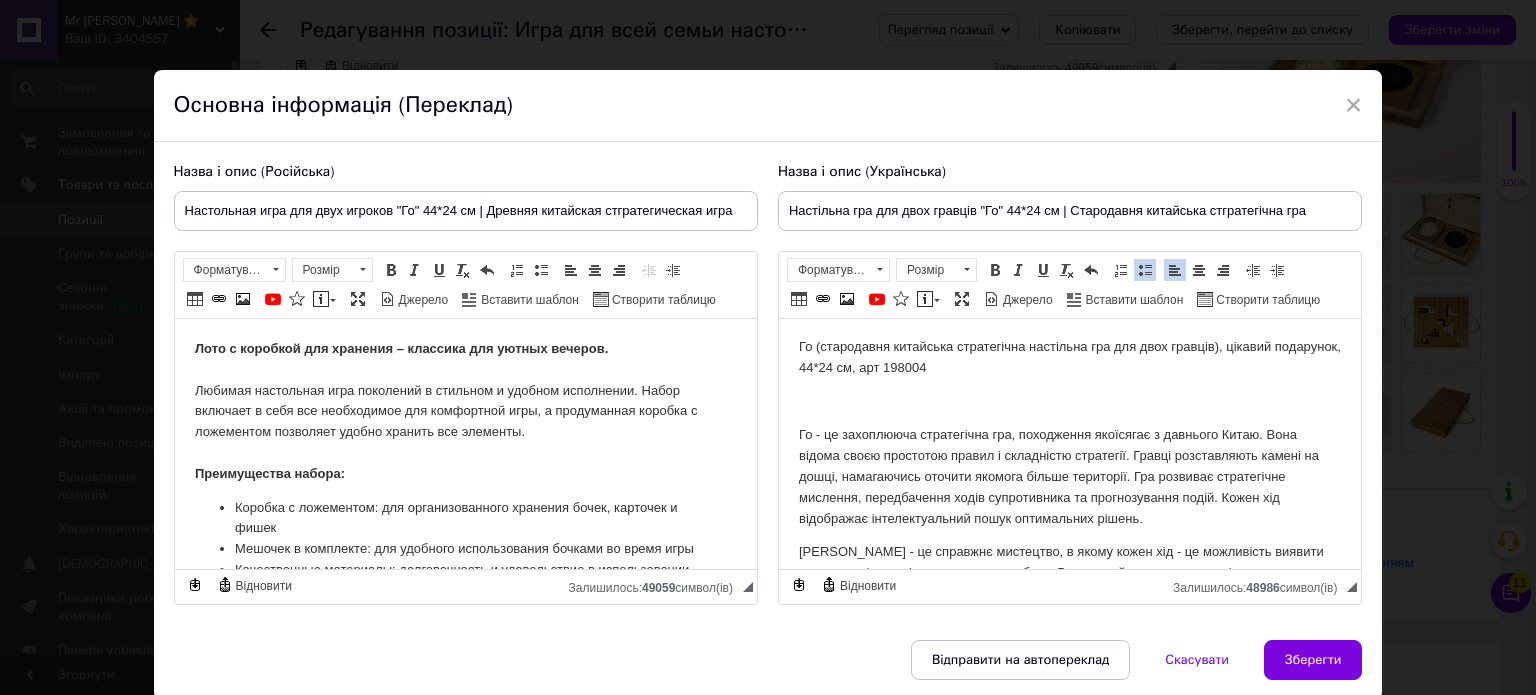 scroll, scrollTop: 0, scrollLeft: 0, axis: both 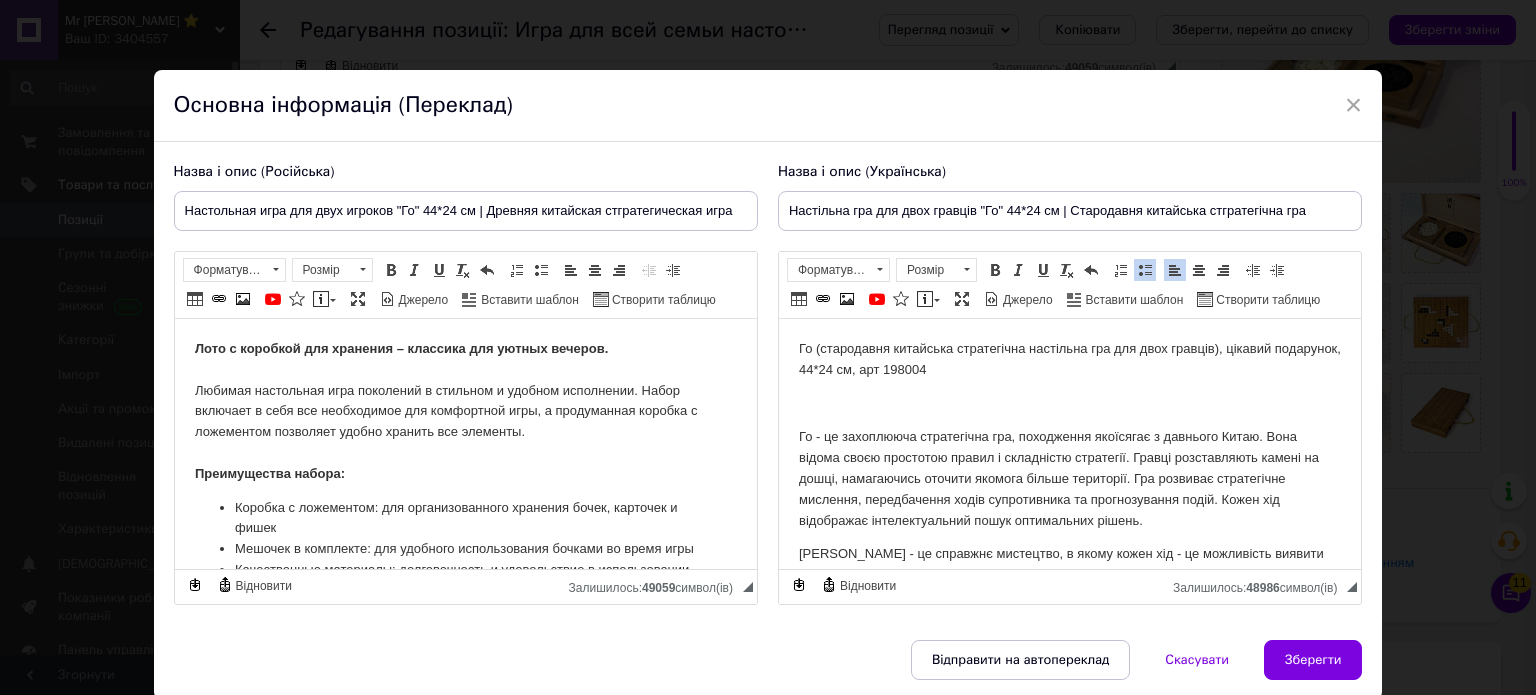click at bounding box center (1069, 404) 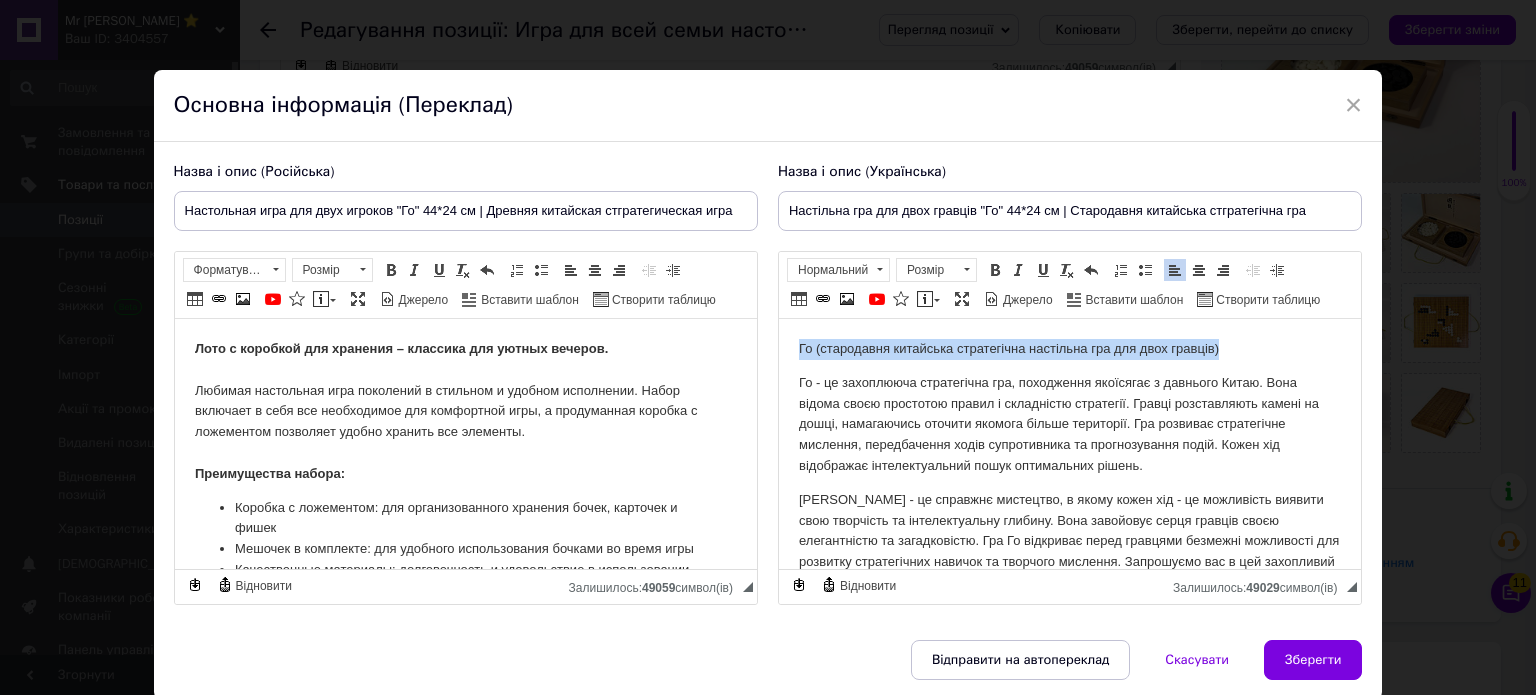 drag, startPoint x: 1232, startPoint y: 346, endPoint x: 797, endPoint y: 334, distance: 435.1655 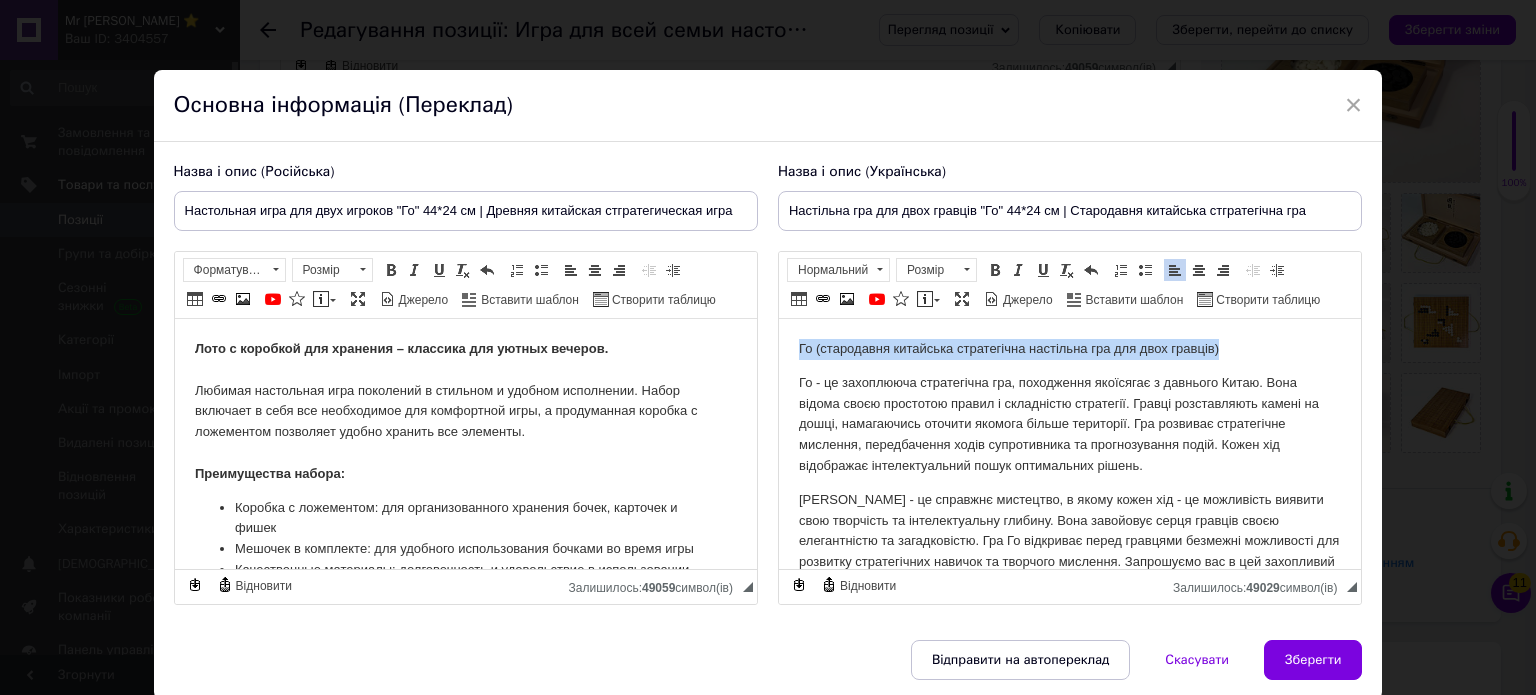 click on "Го (стародавня китайська стратегічна настільна гра для двох гравців) Го - це захоплююча стратегічна гра, походження якоїсягає з давнього Китаю. Вона відома своєю простотою правил і складністю стратегії. Гравці розставляють камені на дошці, намагаючись оточити якомога більше території. Гра розвиває стратегічне мислення, передбачення ходів супротивника та прогнозування подій. Кожен хід відображає інтелектуальний пошук оптимальних рішень.  Характеристики: Розміри у складеному вигляді - 44*24см Розміри у розкладеному вигляді - 44*48см Вага - 2,3 кг" at bounding box center [1069, 548] 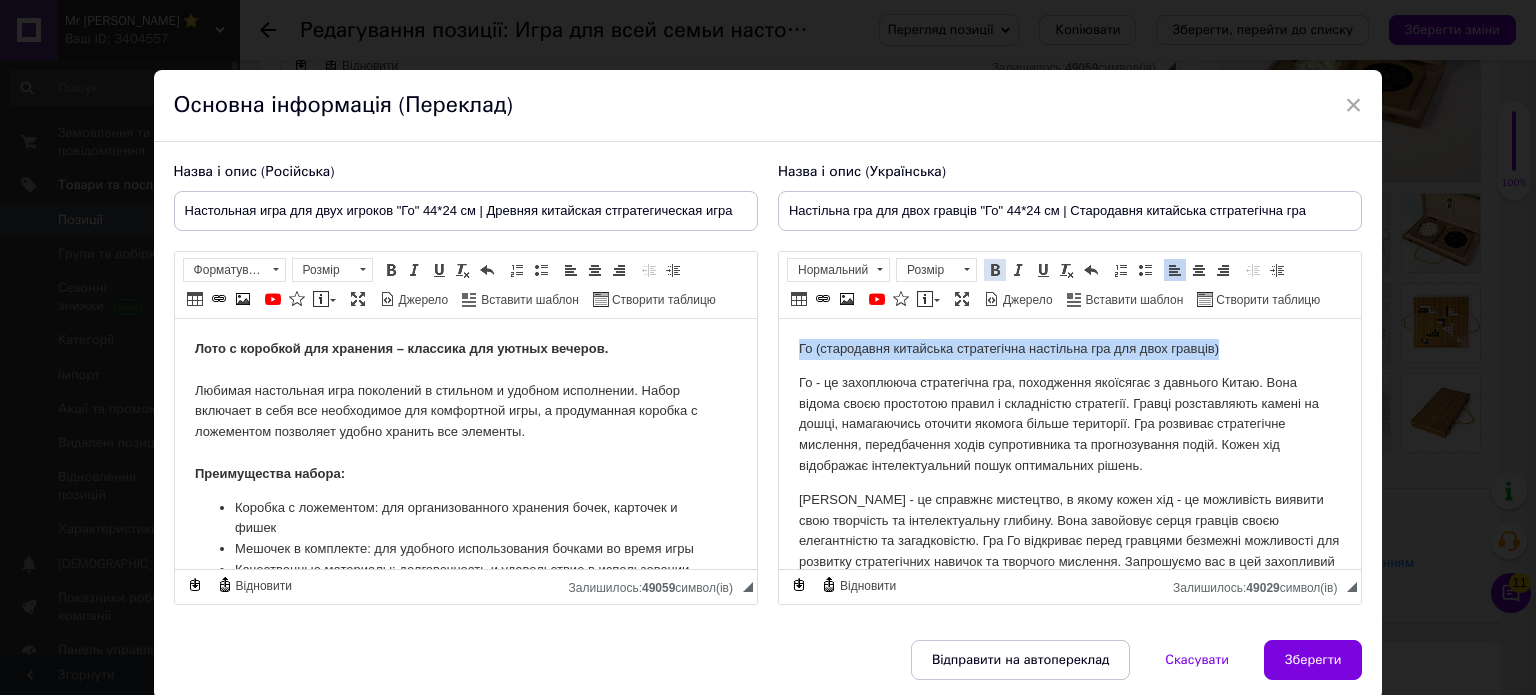 click at bounding box center (995, 270) 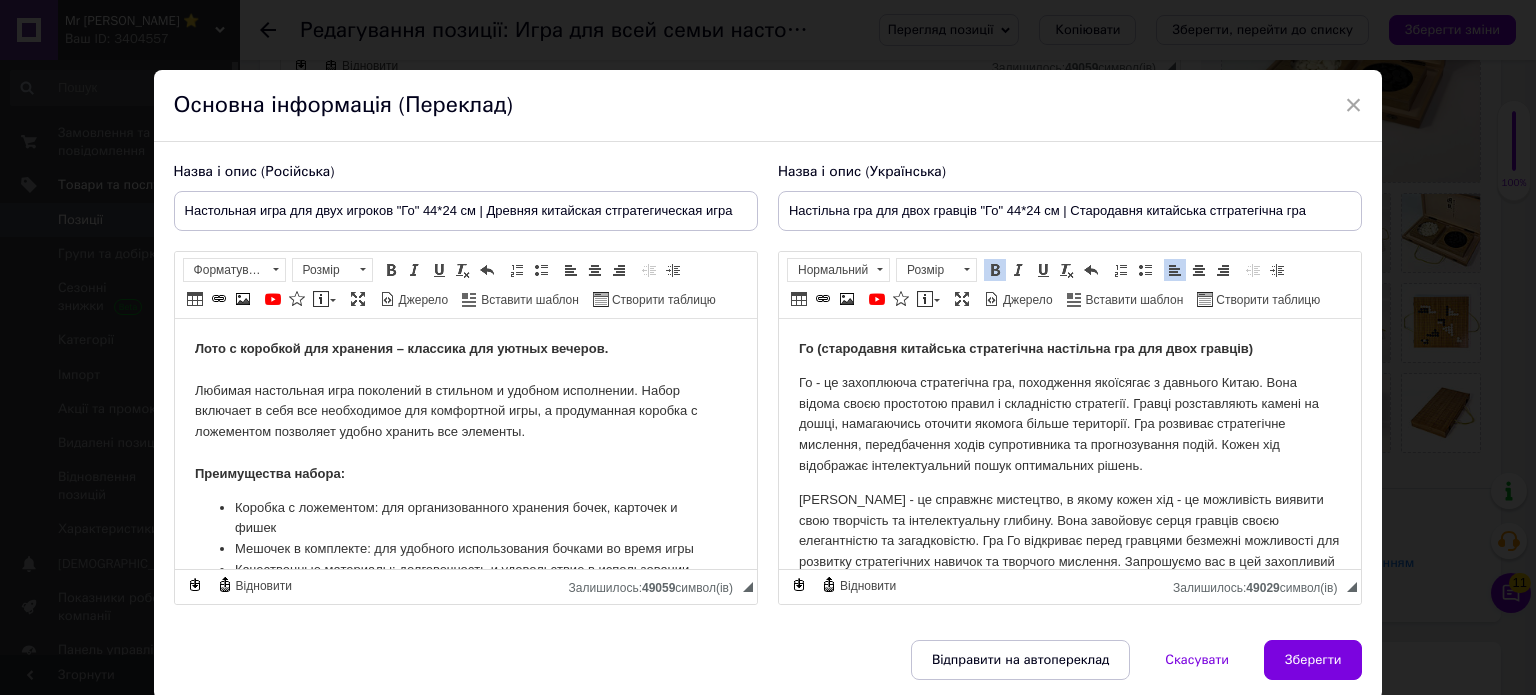 click on "Го - це захоплююча стратегічна гра, походження якоїсягає з давнього Китаю. Вона відома своєю простотою правил і складністю стратегії. Гравці розставляють камені на дошці, намагаючись оточити якомога більше території. Гра розвиває стратегічне мислення, передбачення ходів супротивника та прогнозування подій. Кожен хід відображає інтелектуальний пошук оптимальних рішень." at bounding box center (1069, 425) 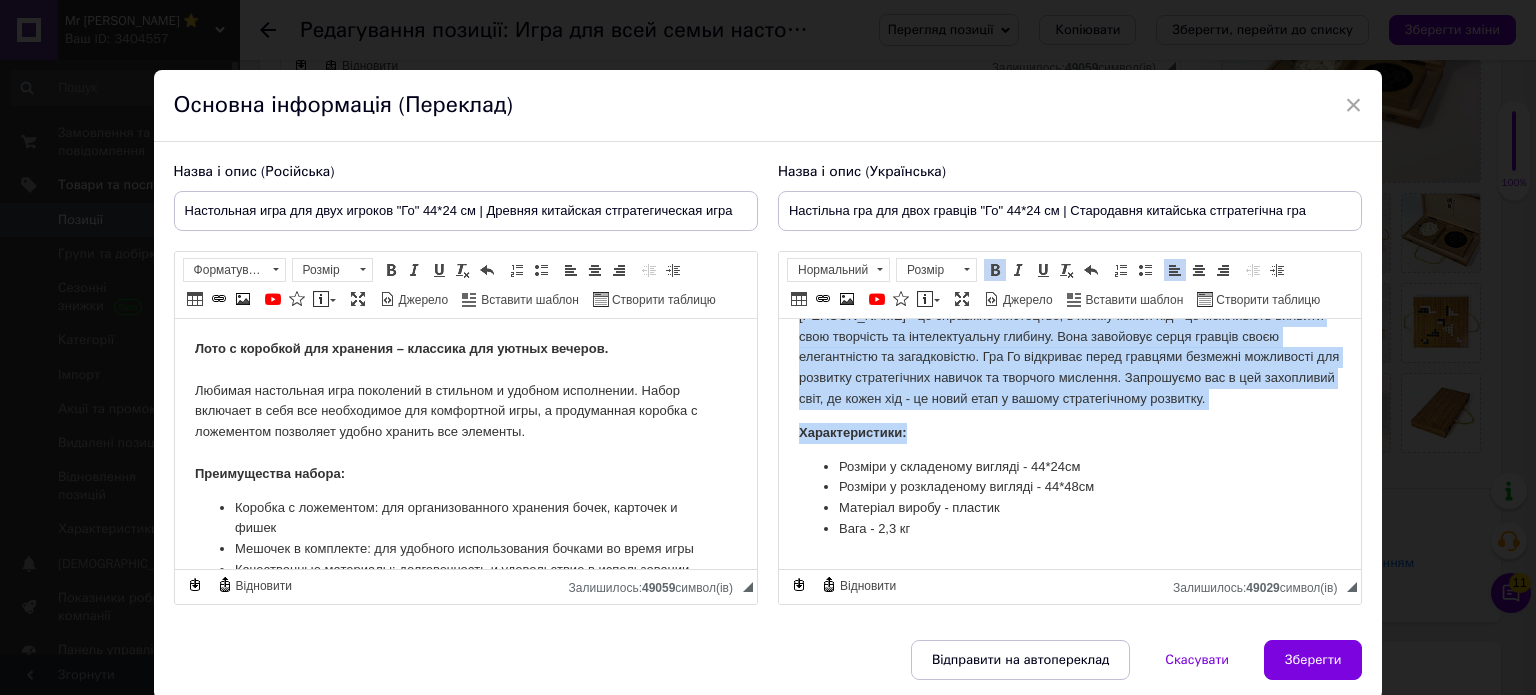 scroll, scrollTop: 208, scrollLeft: 0, axis: vertical 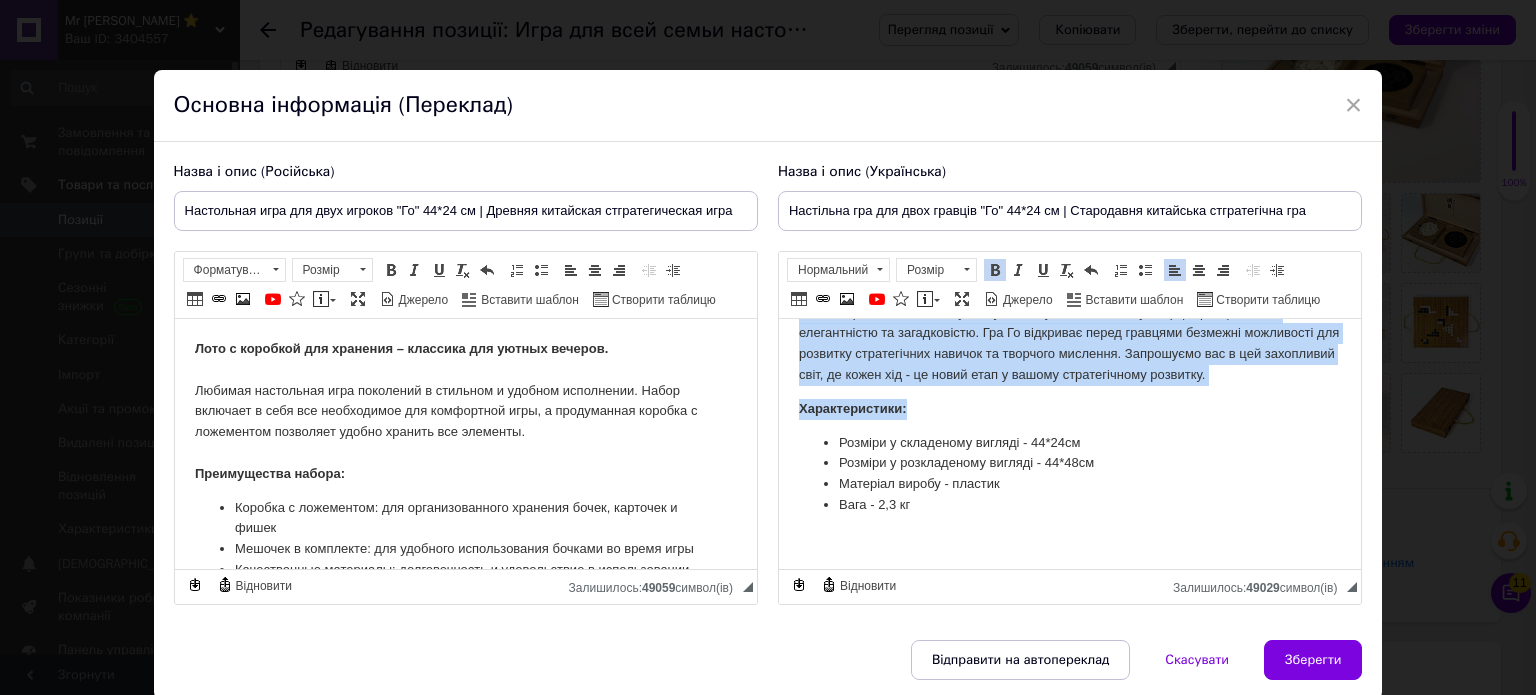 copy on "Lo (ipsumdolor sitametco adipiscinge seddoeius tem inc utla etdolor) Ma - al enimadmini veniamquisn exe, ullamcolab nisialiqu e eacommod Conse. Duis auteir inrep voluptate velite c fugiatnull pariature. Sintoc cupidatatnon proide su culpa, quiofficiad mollita idestla perspi undeomnis. Ist natuserr voluptatema doloremq, laudantiumto remap eaqueipsaqua ab illoinventore verit. Quasi arc beataevita dictaexplicabon enimi quiavolupta aspern.  Aut Od - fu consequu magnidolo, e ratio sequi nes - ne porroquisq dolorem adip numquamei mo temporaincidun magnamq. Etia minussolu nobis eligend optio cumquenihili qu placeatfacer. Pos As repellend tempo autemqui officiis debitisrer nec saepeeve voluptatesre recusan it earumhic teneturs. Delectusre vol m ali perferendi dolo, as repel min - no exerc ulla c suscip laboriosamali commodic. Quidmaximemoll:..." 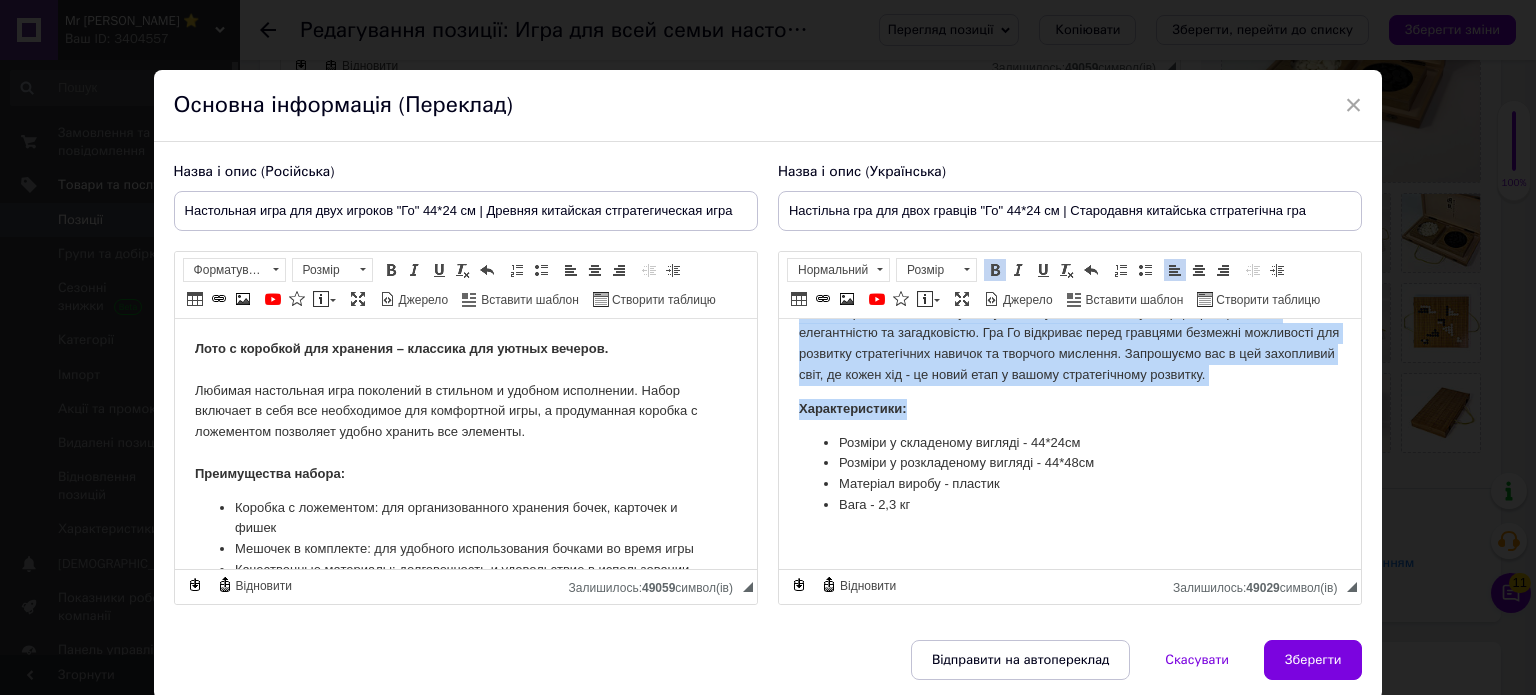drag, startPoint x: 791, startPoint y: 348, endPoint x: 1912, endPoint y: 979, distance: 1286.3911 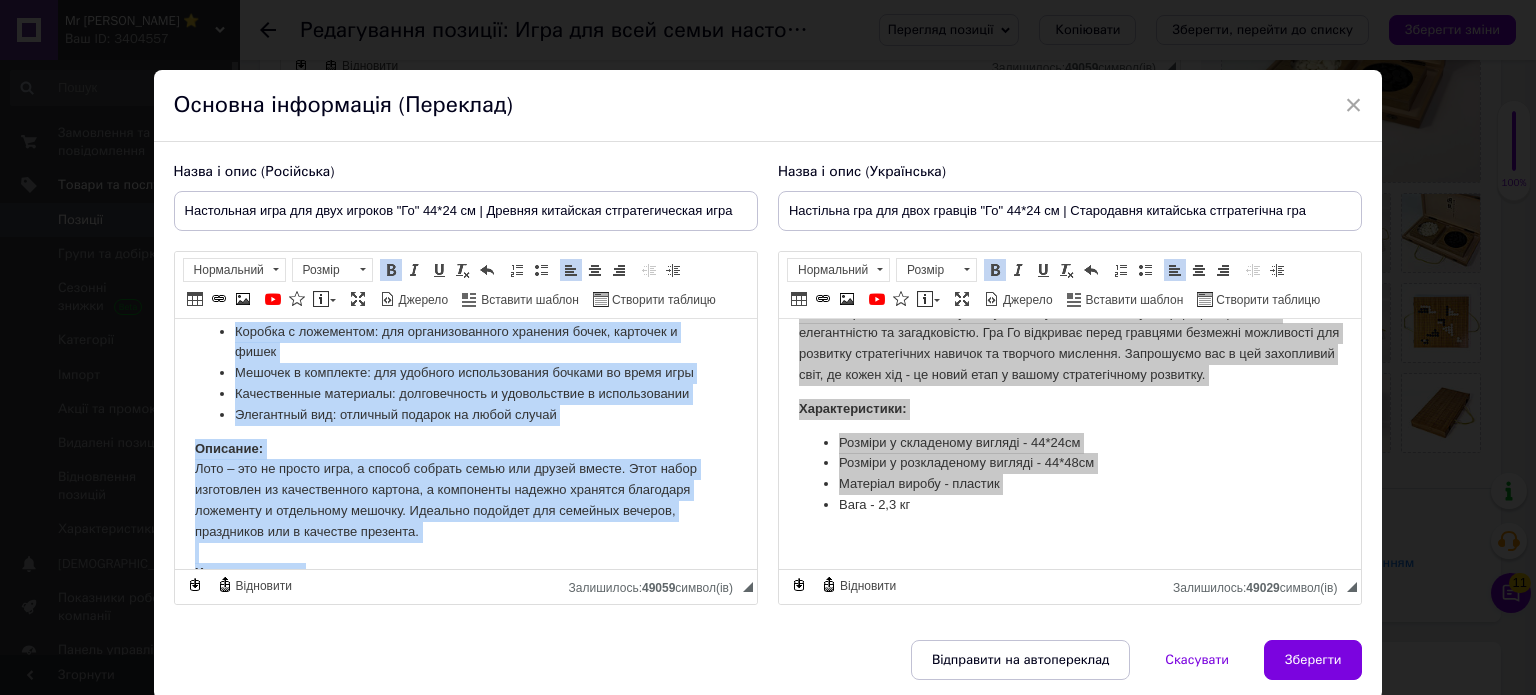 scroll, scrollTop: 369, scrollLeft: 0, axis: vertical 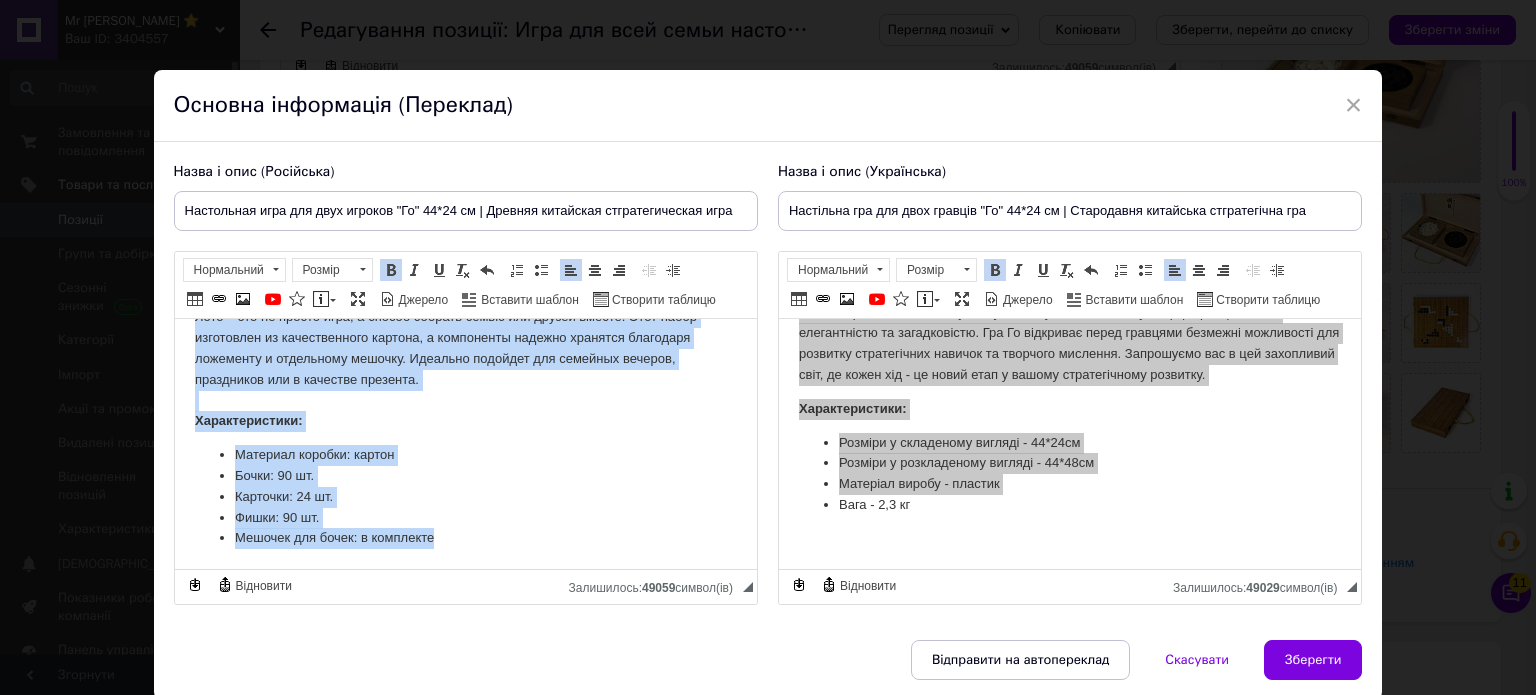 drag, startPoint x: 189, startPoint y: 342, endPoint x: 433, endPoint y: 626, distance: 374.4222 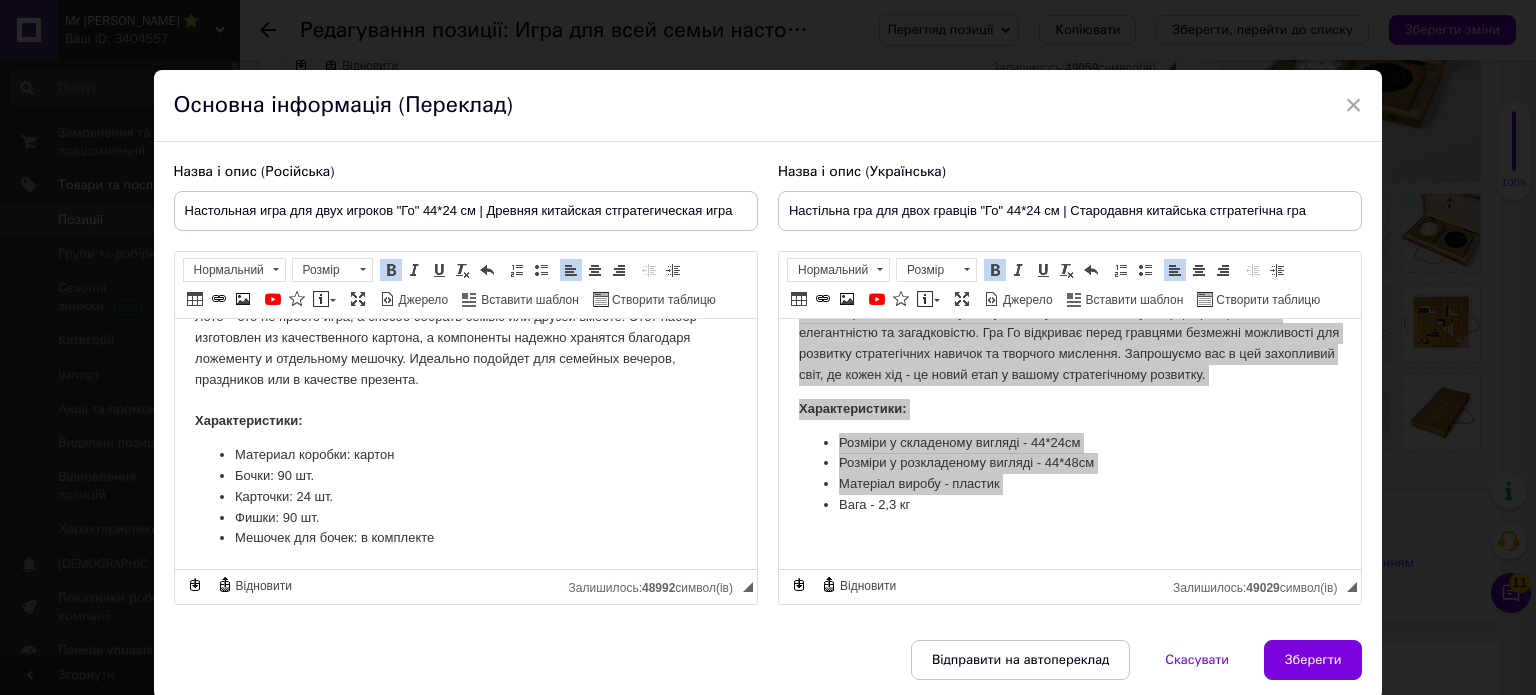 scroll, scrollTop: 216, scrollLeft: 0, axis: vertical 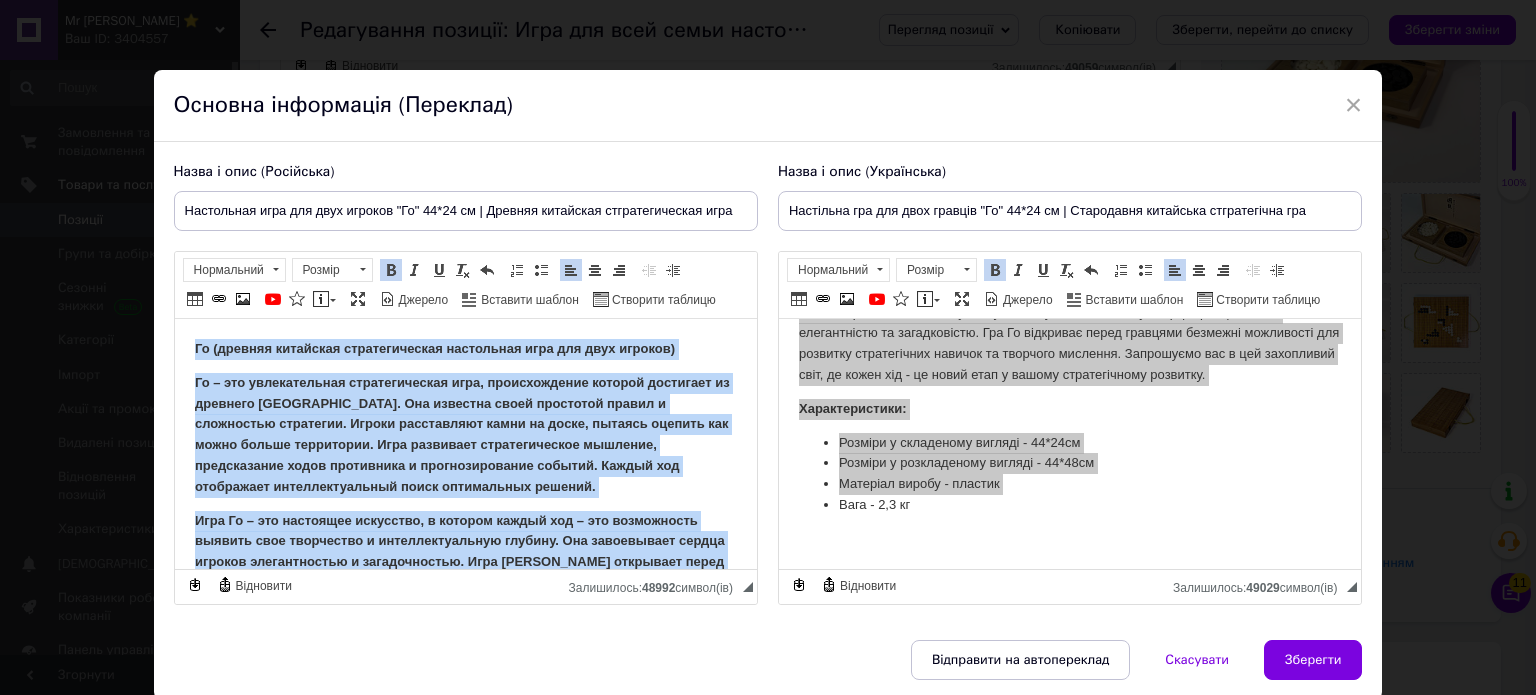 drag, startPoint x: 267, startPoint y: 538, endPoint x: 98, endPoint y: 239, distance: 343.45596 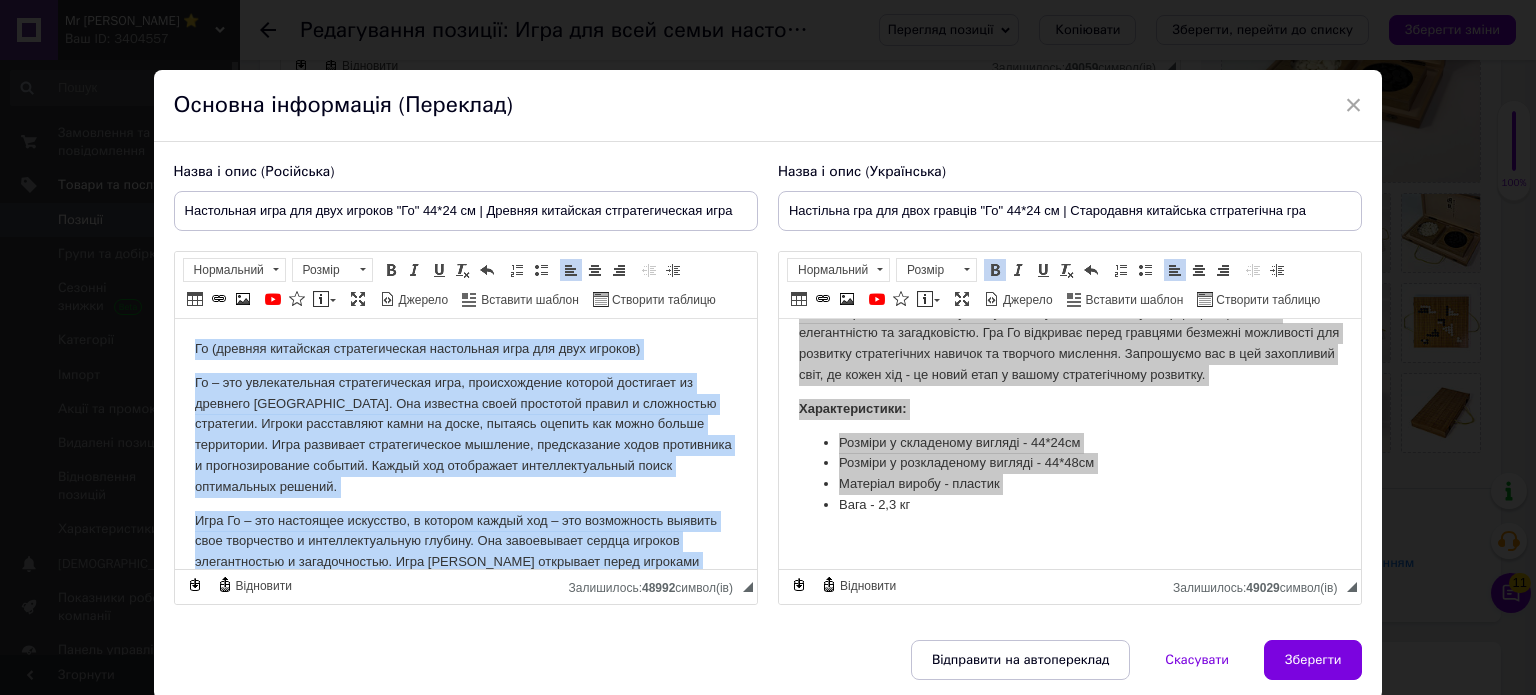click on "Го (древняя китайская стратегическая настольная игра для двух игроков)" at bounding box center (465, 349) 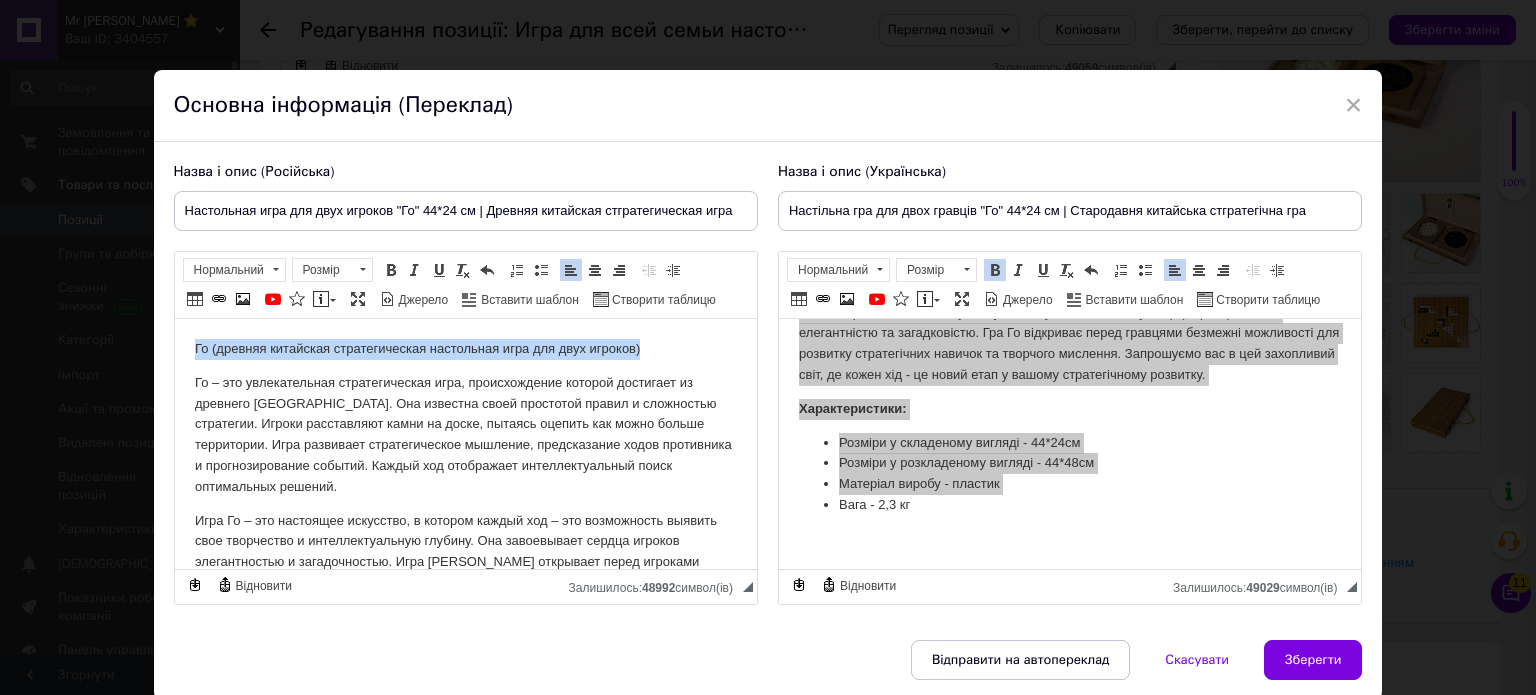 drag, startPoint x: 195, startPoint y: 345, endPoint x: 662, endPoint y: 331, distance: 467.2098 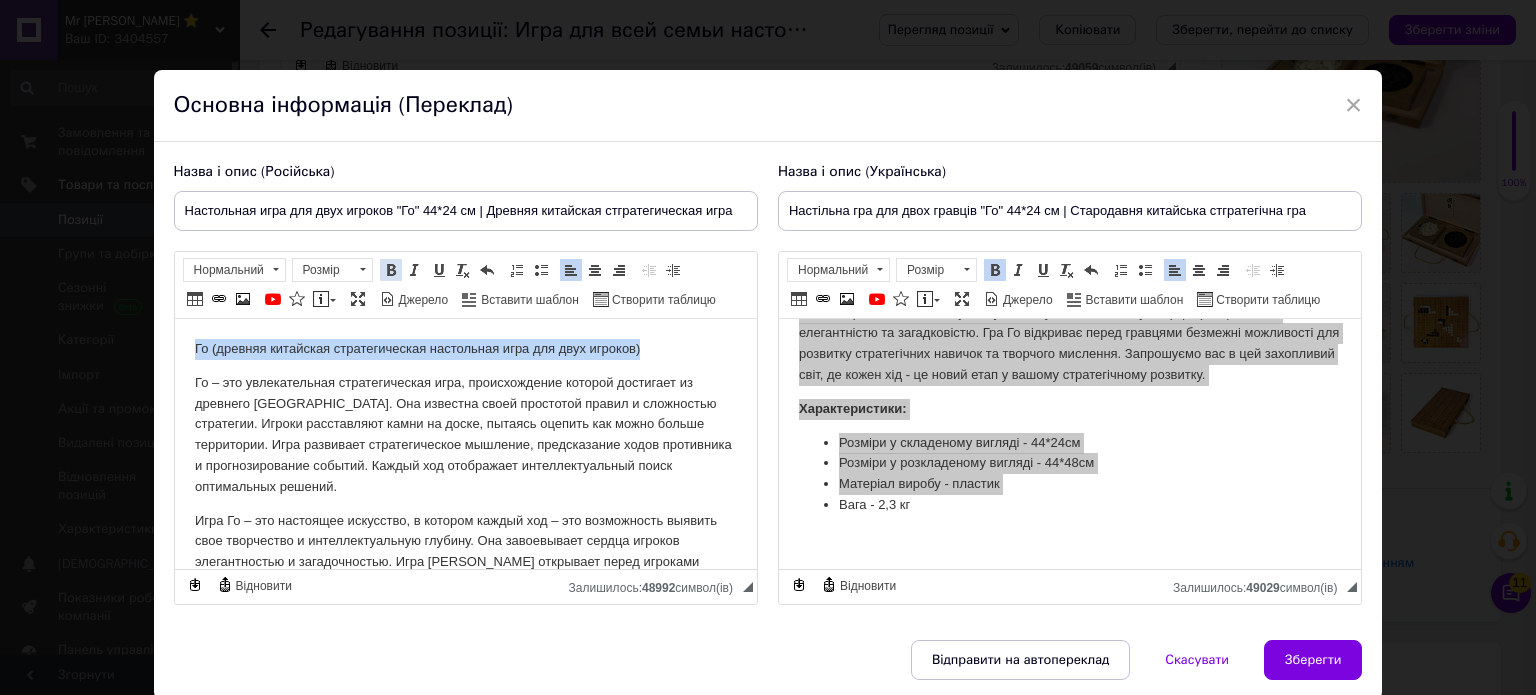 click at bounding box center [391, 270] 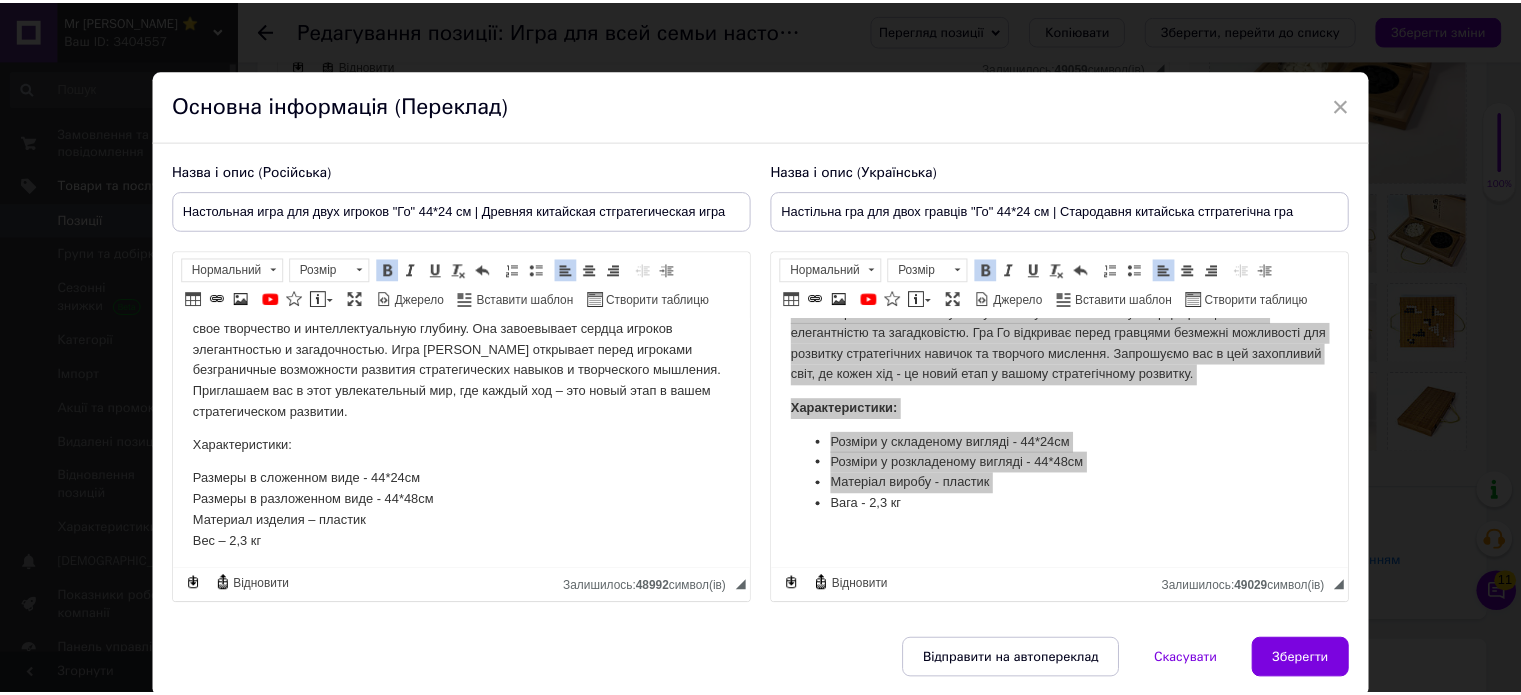 scroll, scrollTop: 216, scrollLeft: 0, axis: vertical 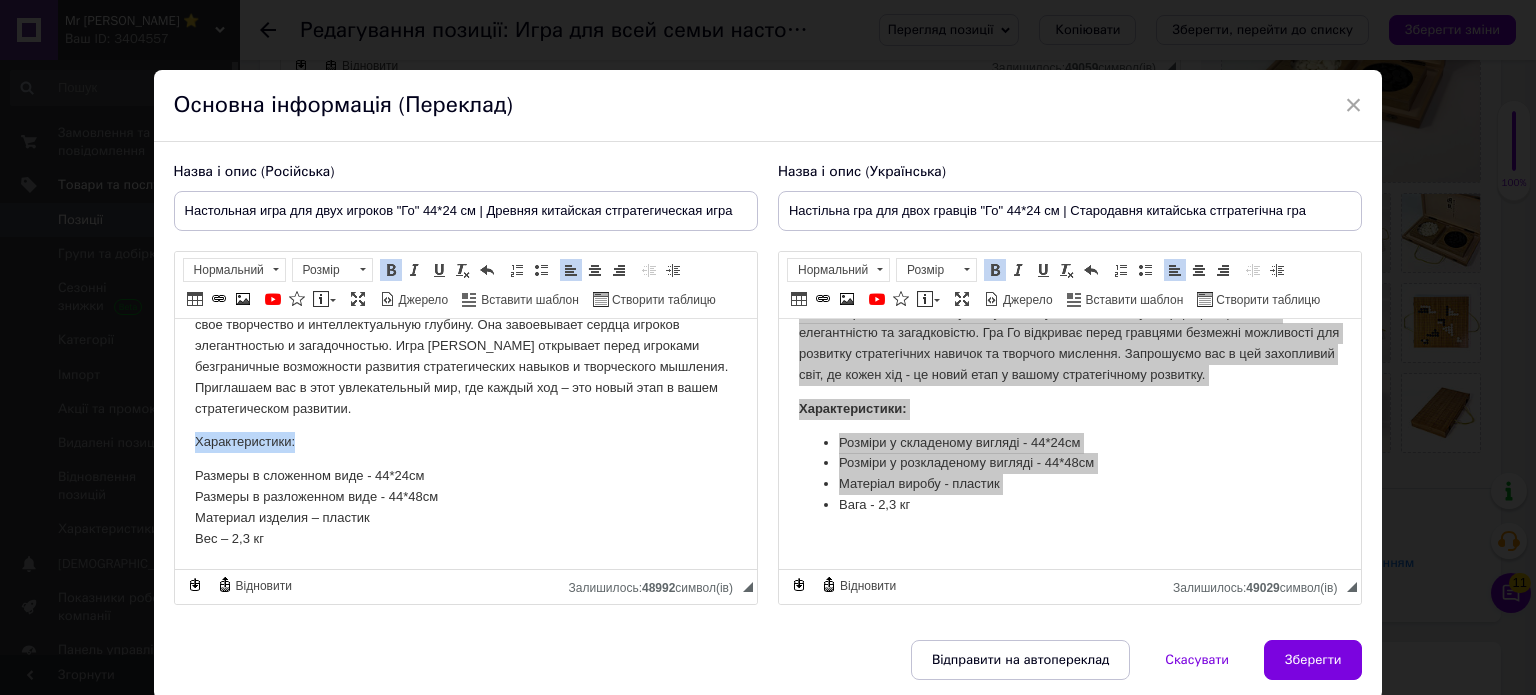 drag, startPoint x: 296, startPoint y: 431, endPoint x: 100, endPoint y: 429, distance: 196.01021 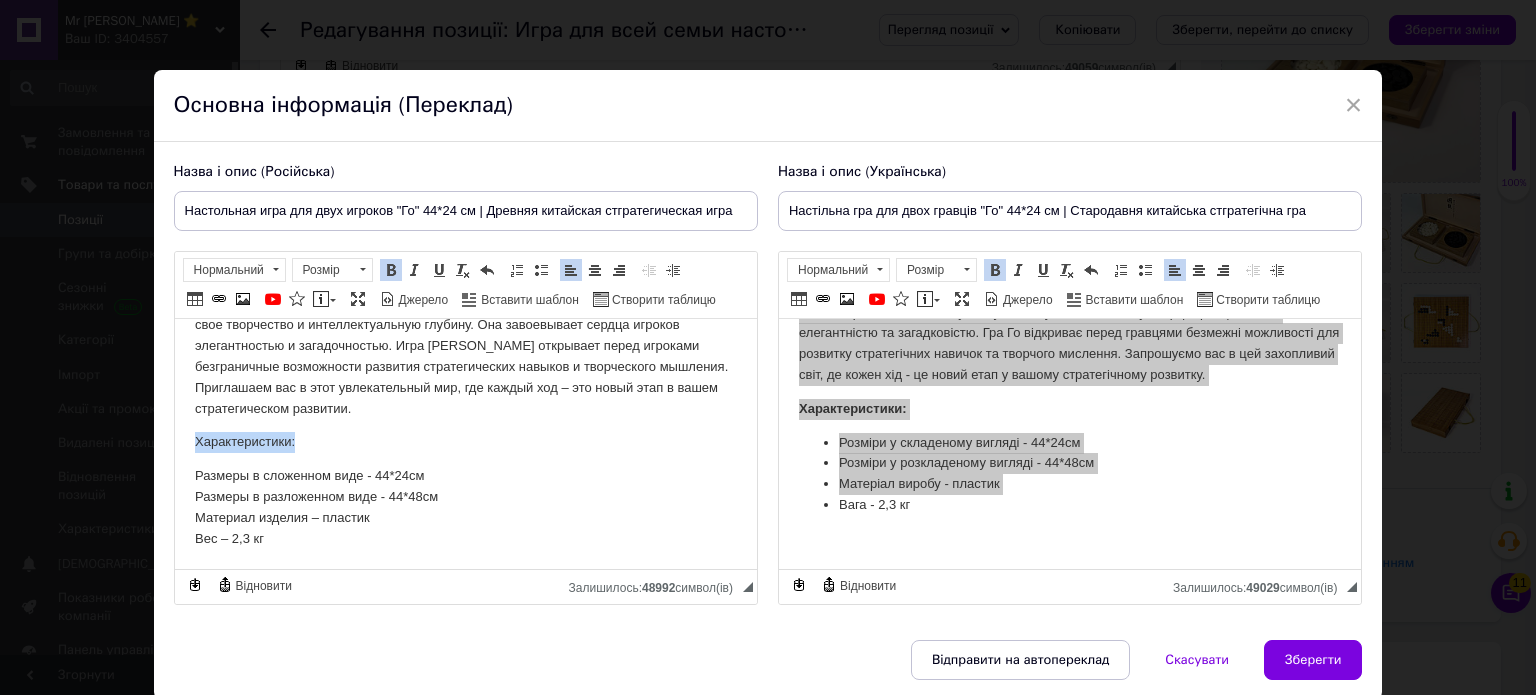 click on "Го (древняя китайская стратегическая настольная игра для двух игроков) Го – это увлекательная стратегическая игра, происхождение которой достигает из древнего [GEOGRAPHIC_DATA]. Она известна своей простотой правил и сложностью стратегии. Игроки расставляют камни на доске, пытаясь оцепить как можно больше территории. Игра развивает стратегическое мышление, предсказание ходов противника и прогнозирование событий. Каждый ход отображает интеллектуальный поиск оптимальных решений. Характеристики: Размеры в сложенном виде - 44*24см Размеры в разложенном виде - 44*48см" at bounding box center [465, 336] 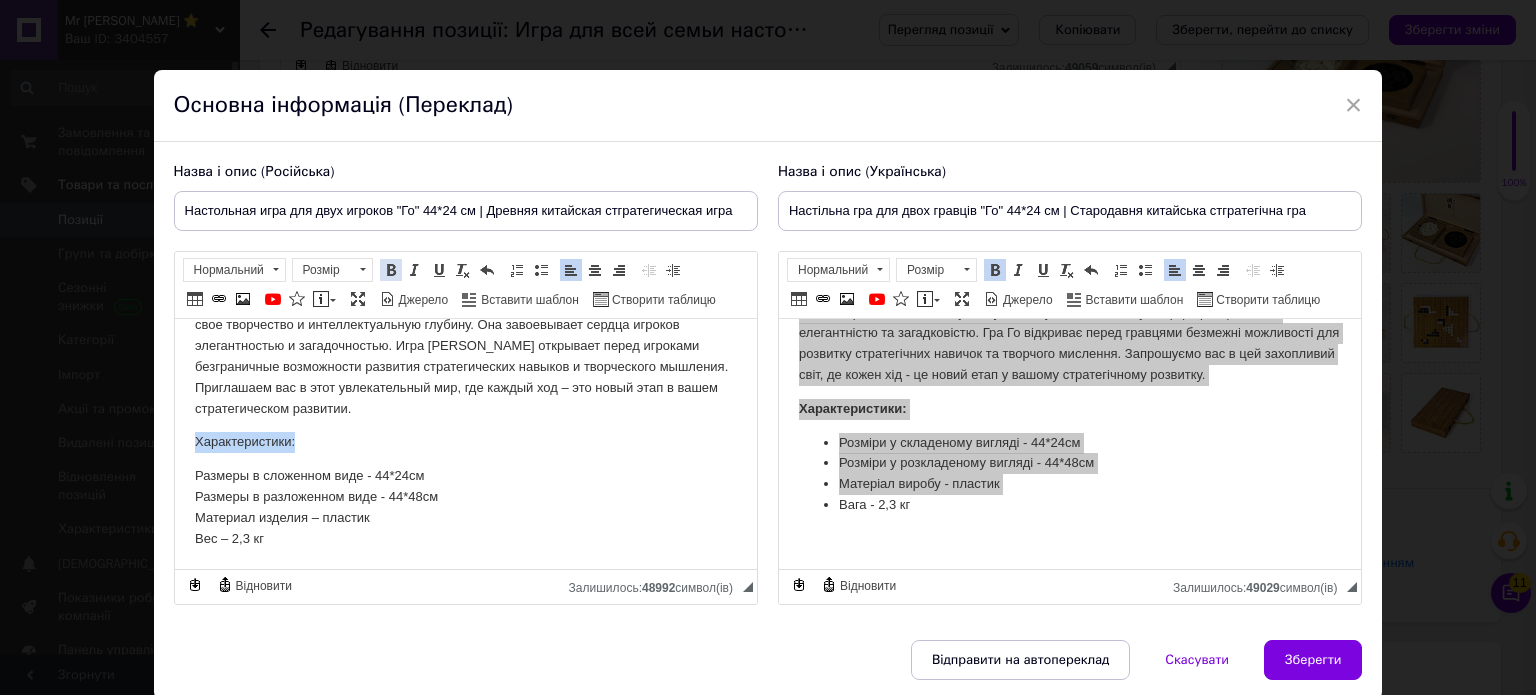 click at bounding box center [391, 270] 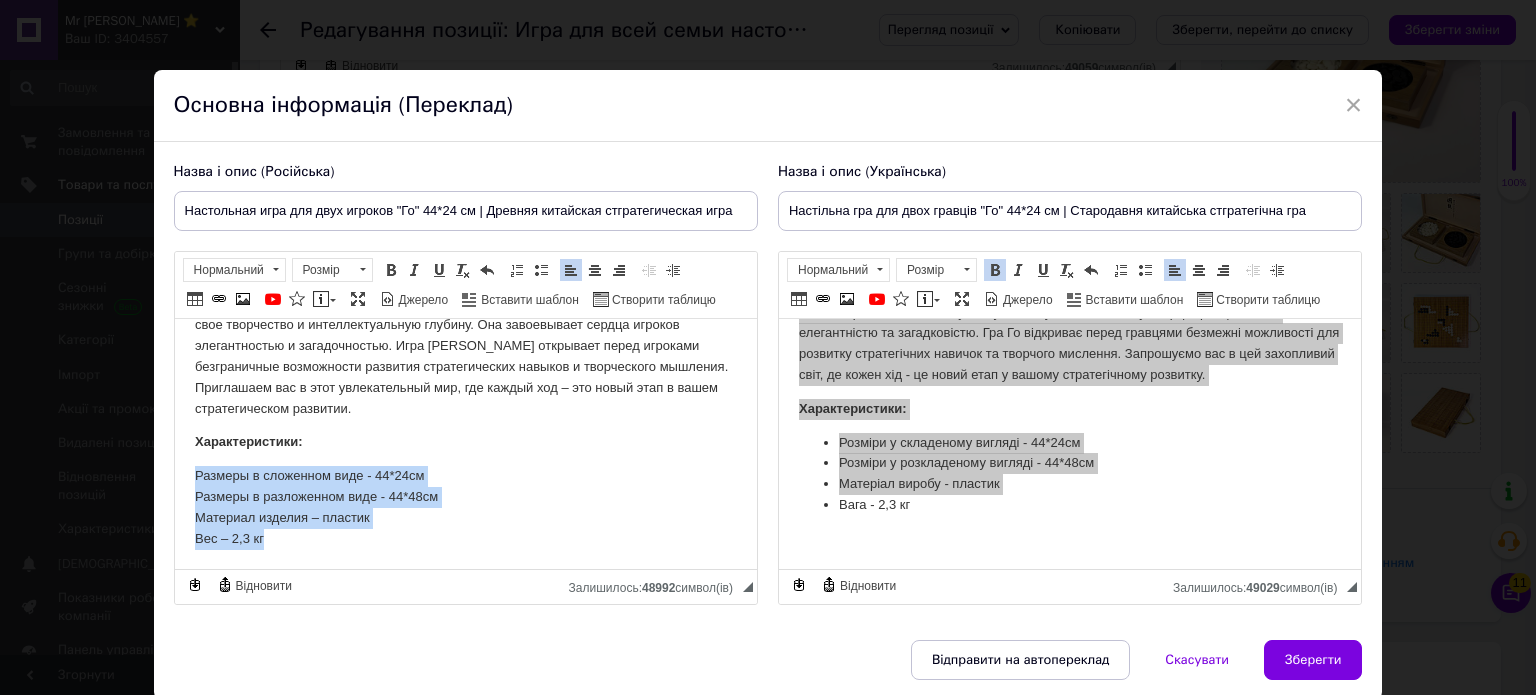 drag, startPoint x: 191, startPoint y: 473, endPoint x: 325, endPoint y: 543, distance: 151.182 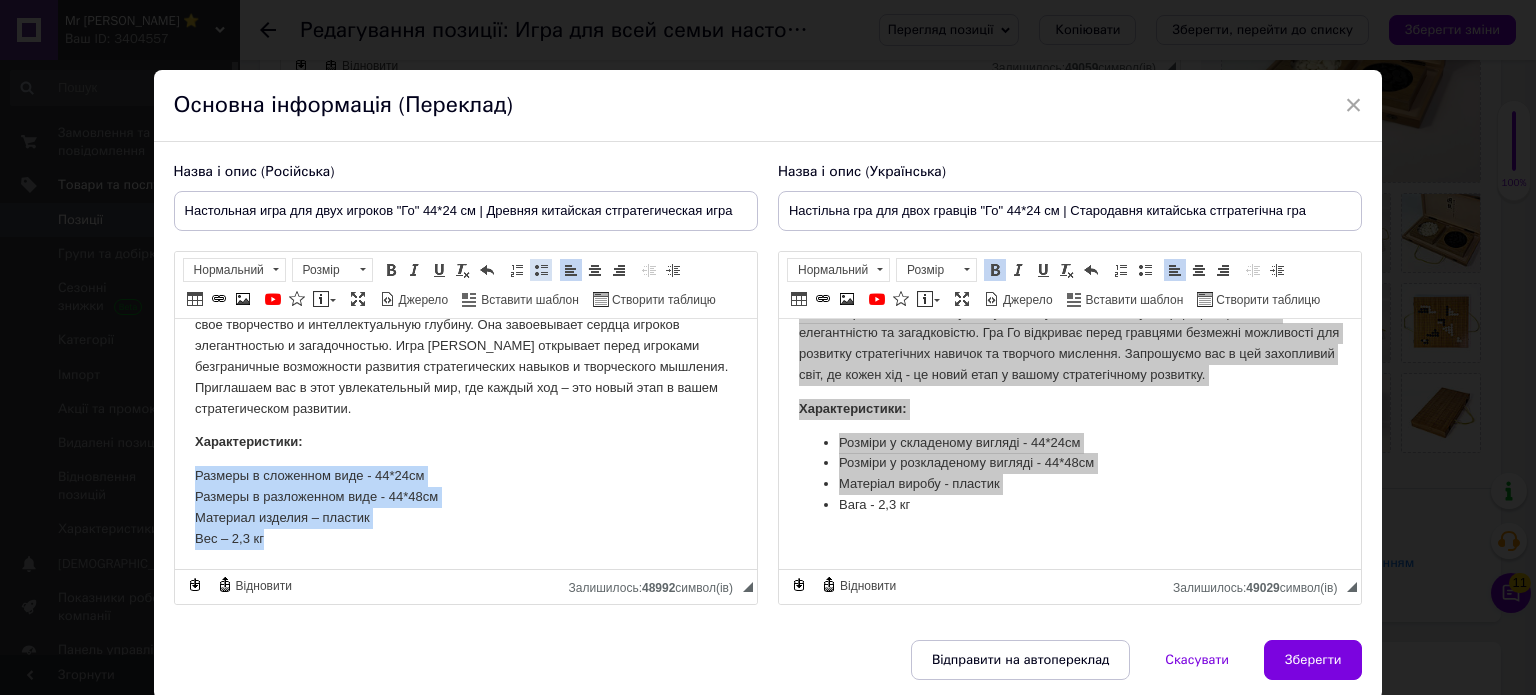 click at bounding box center (541, 270) 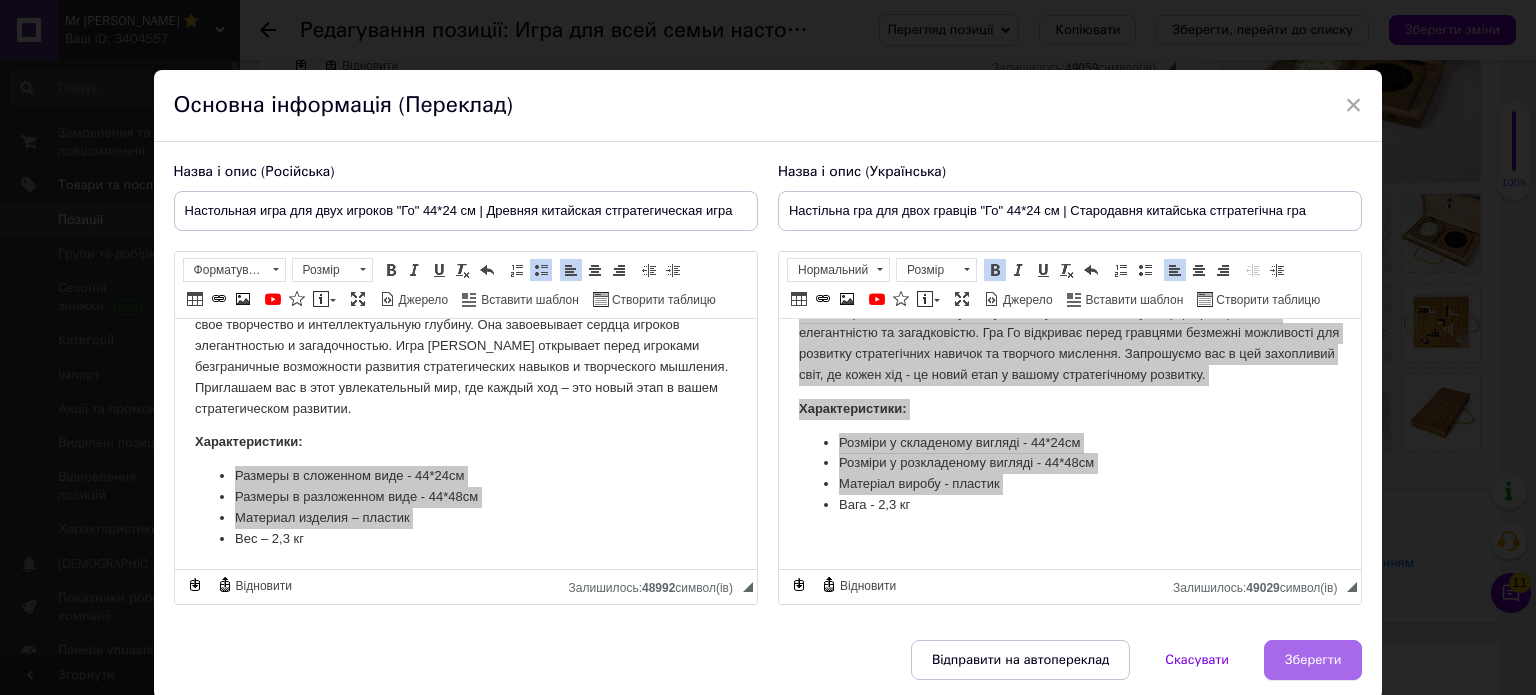 click on "Зберегти" at bounding box center [1313, 660] 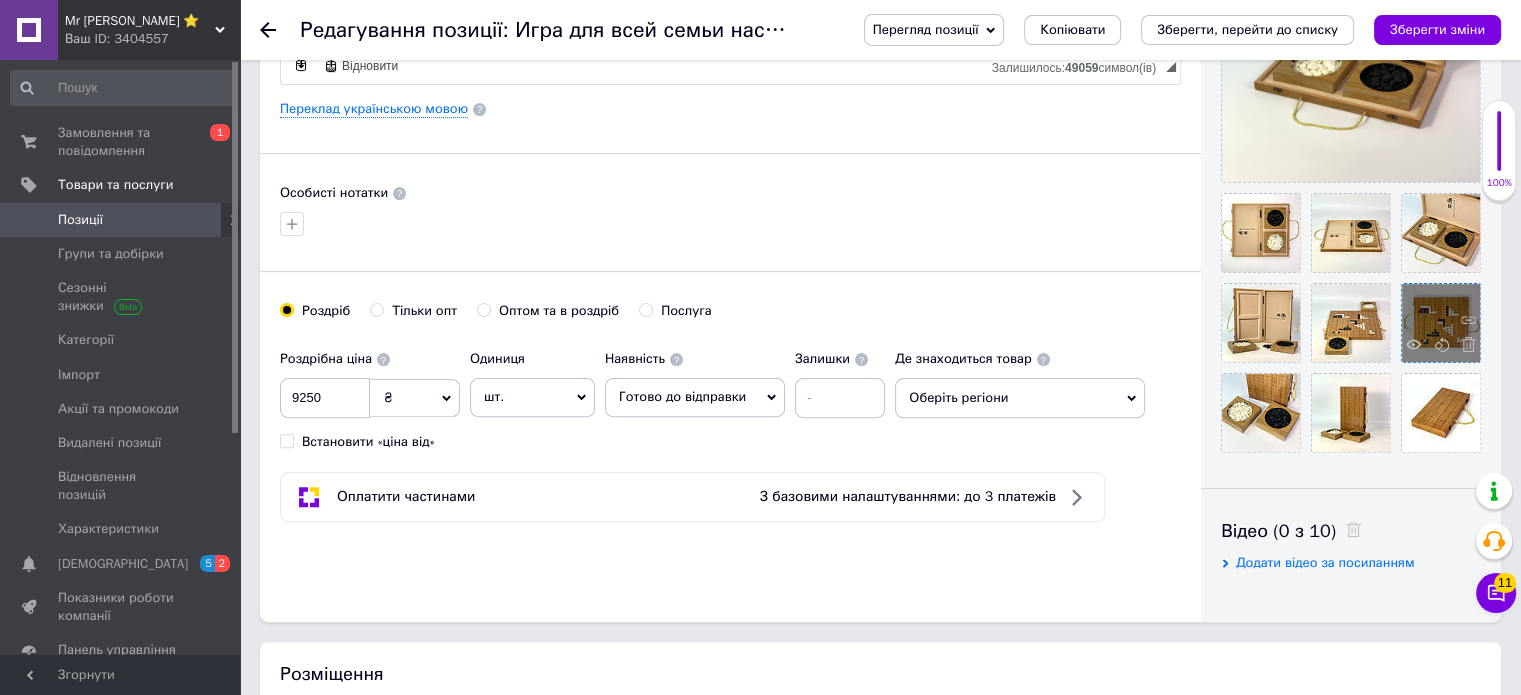 scroll, scrollTop: 0, scrollLeft: 0, axis: both 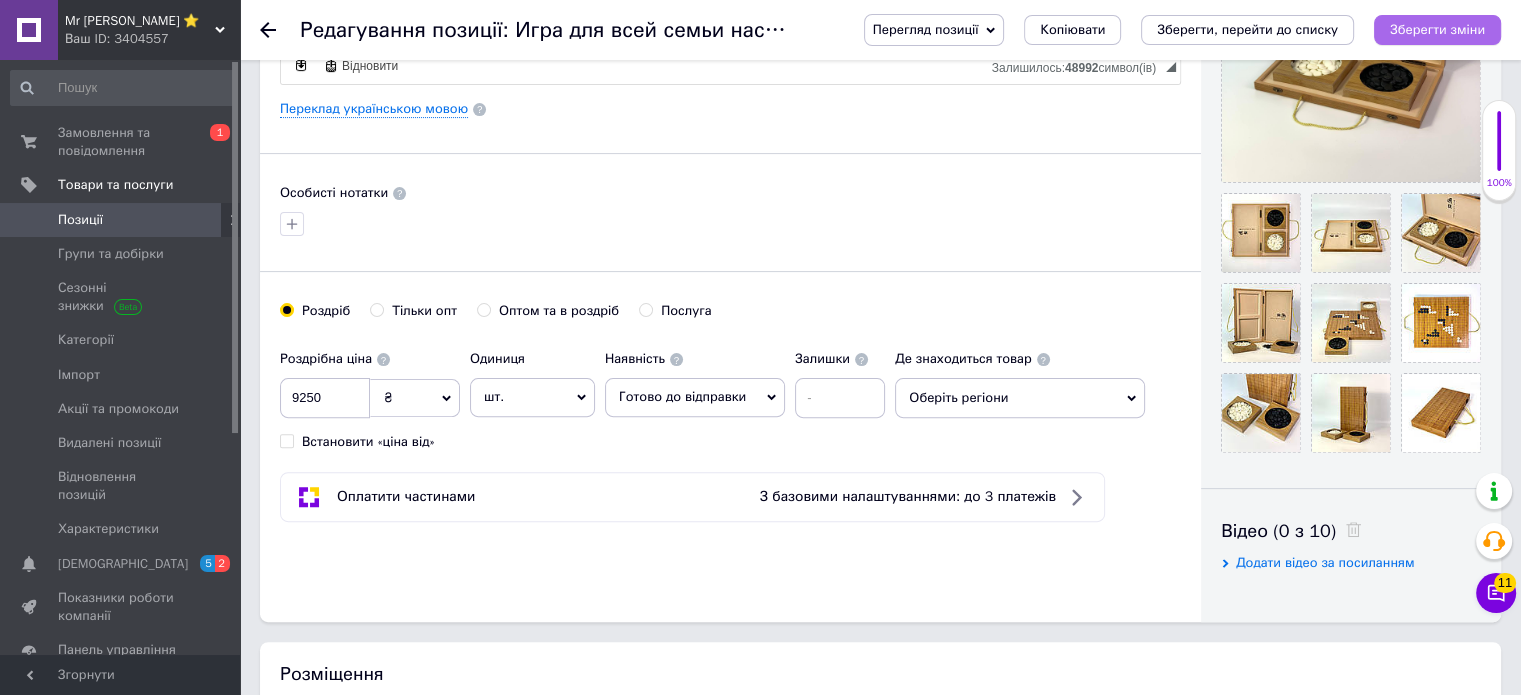 click on "Зберегти зміни" at bounding box center [1437, 29] 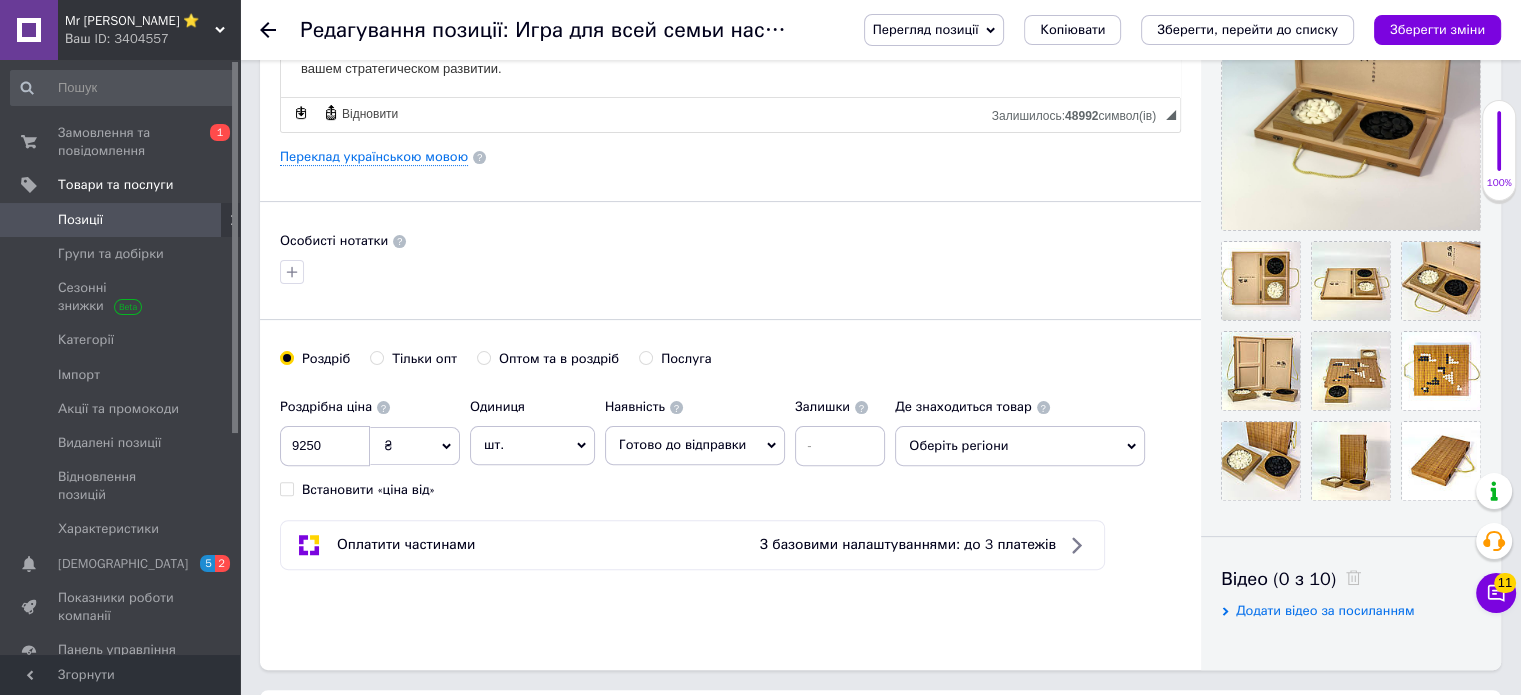 scroll, scrollTop: 0, scrollLeft: 0, axis: both 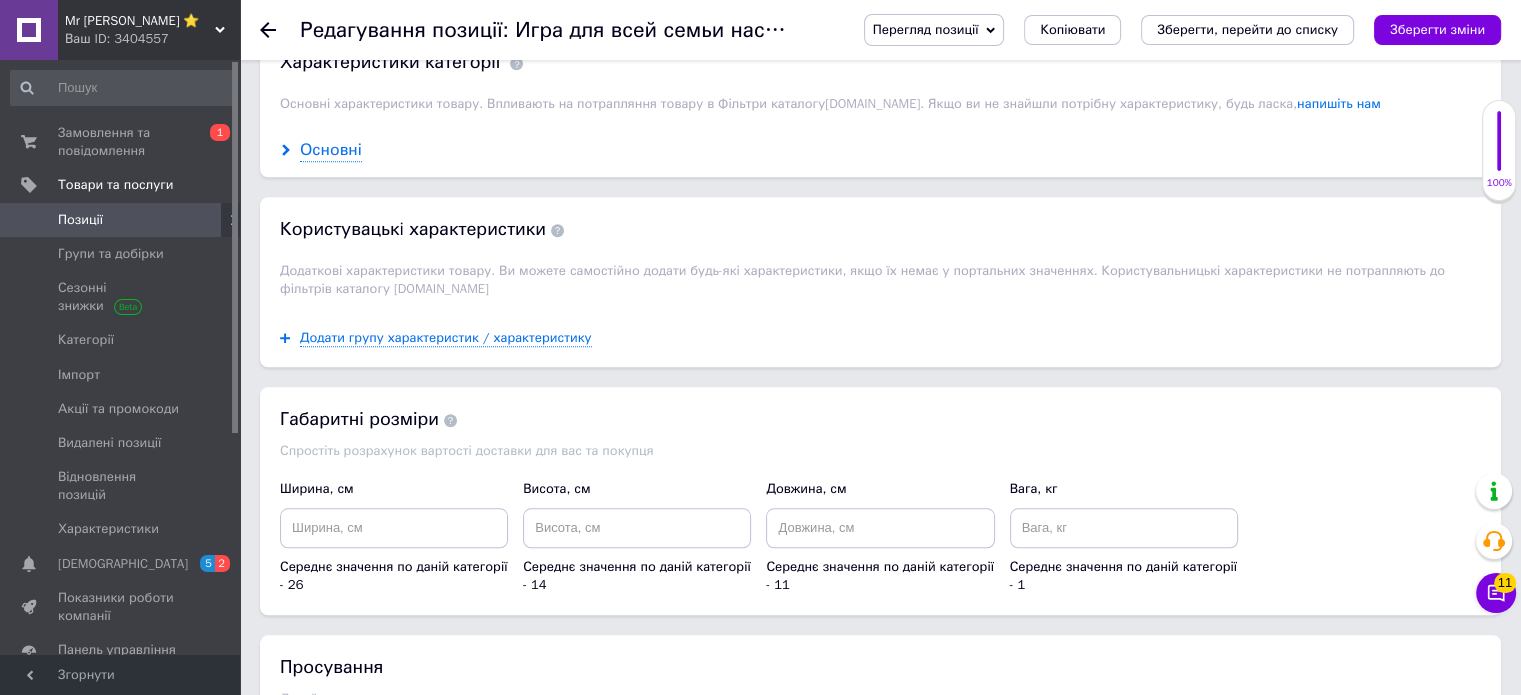 click on "Основні" at bounding box center (331, 150) 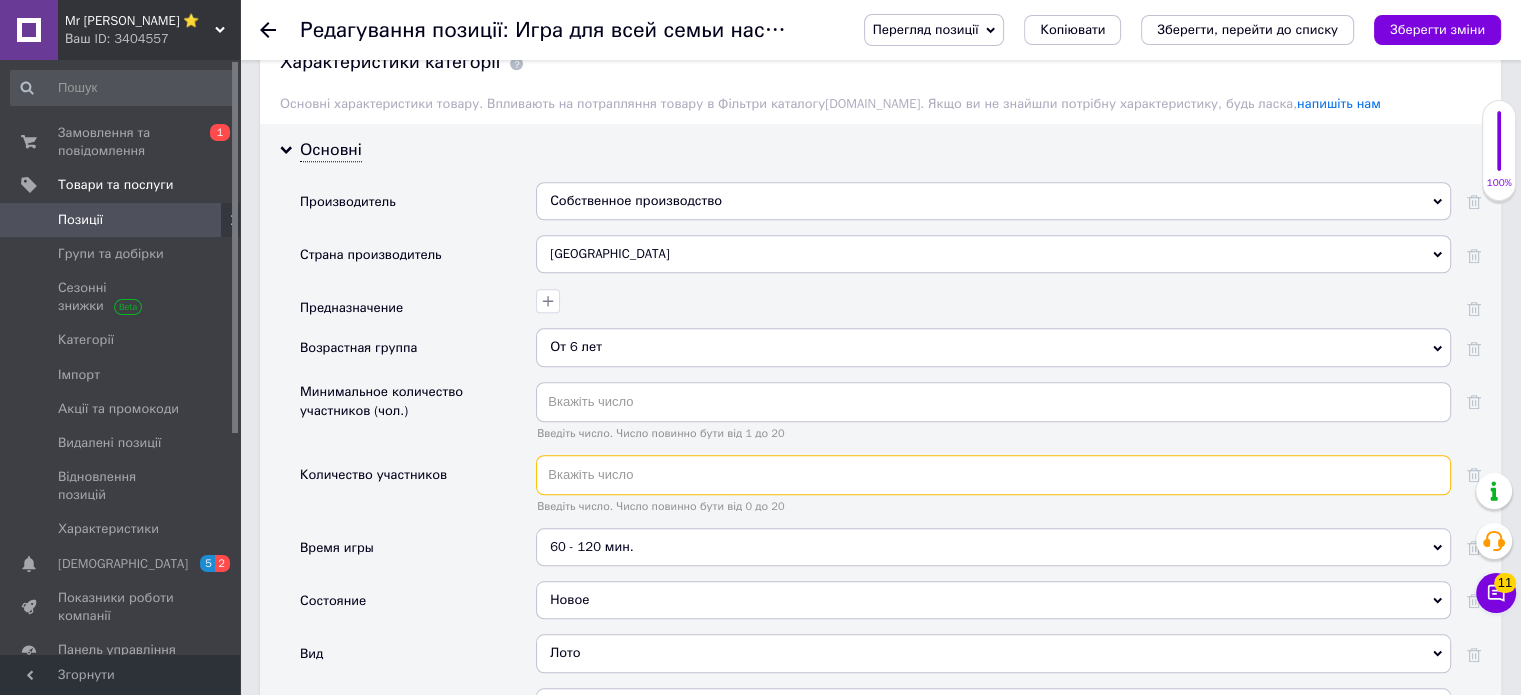 click at bounding box center [993, 475] 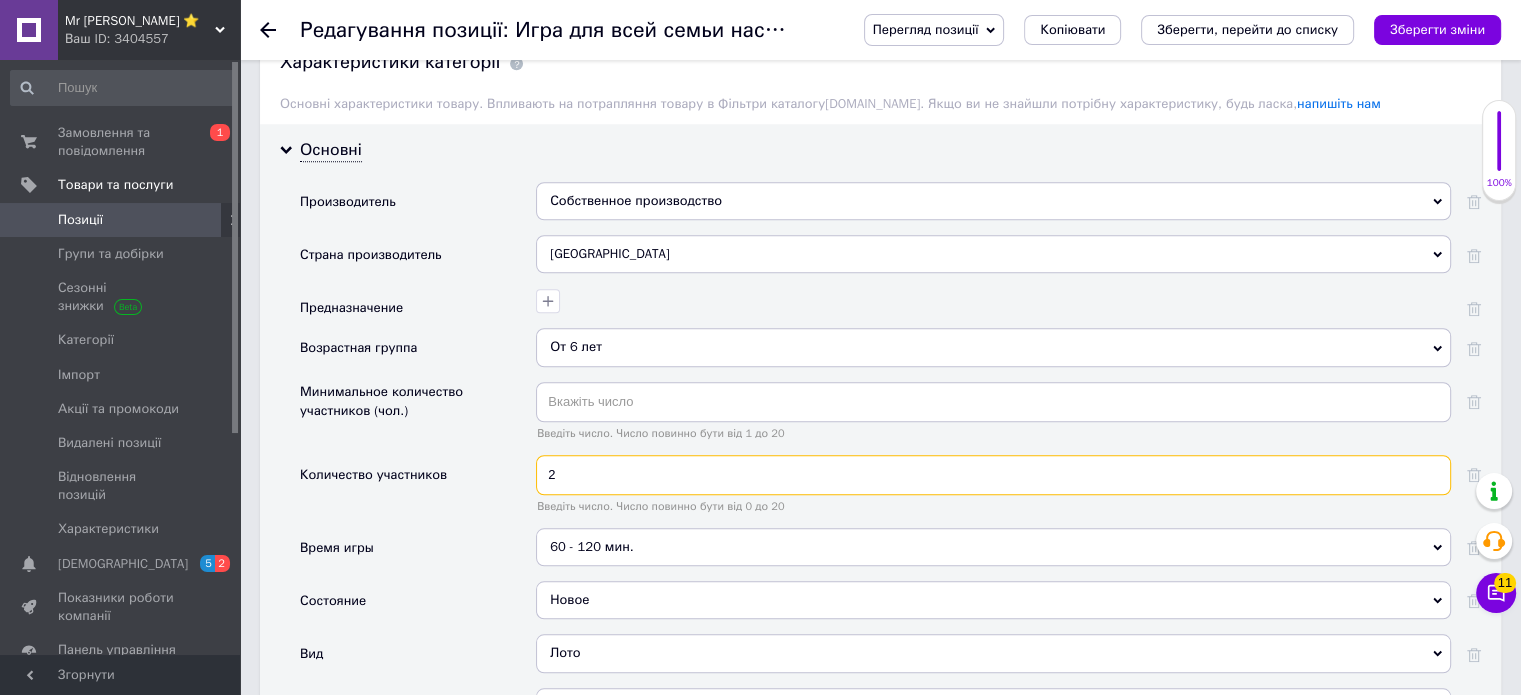 type on "2" 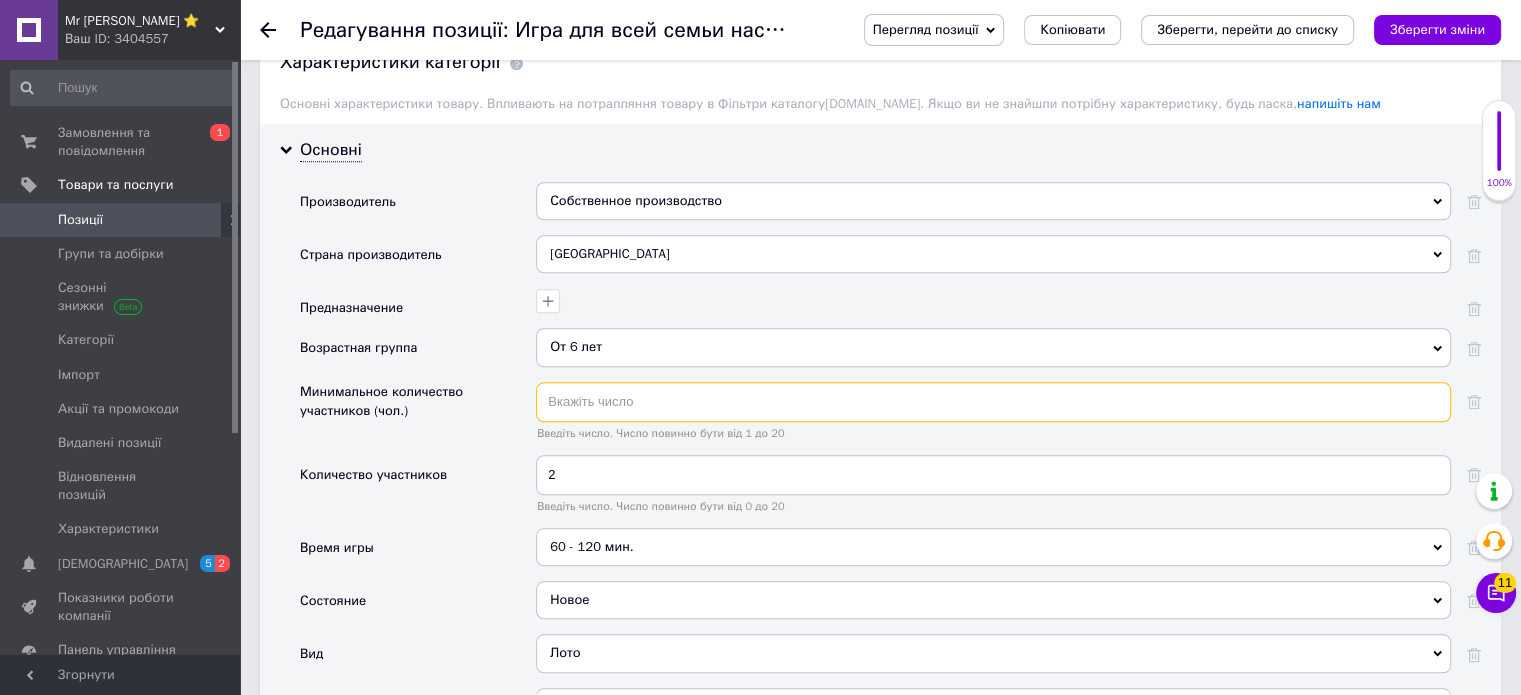 click at bounding box center (993, 402) 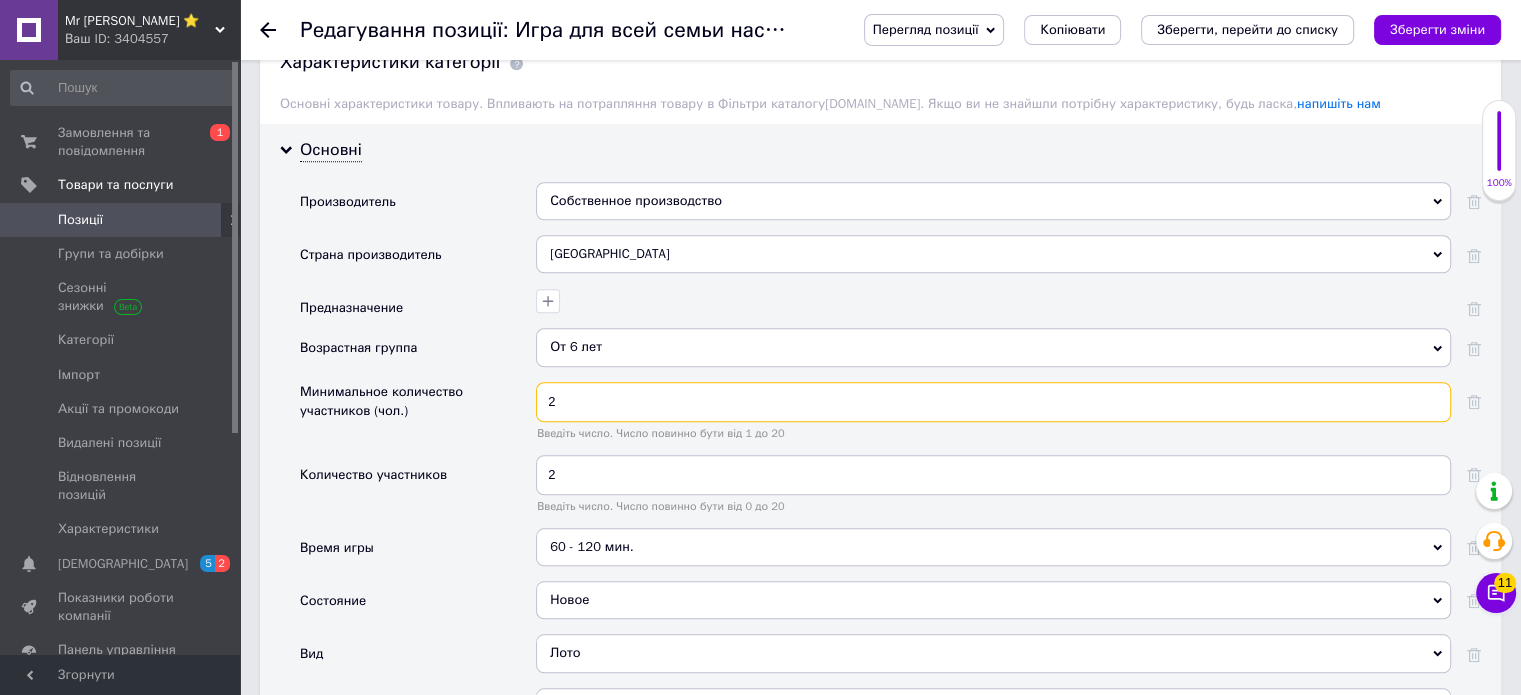 type on "2" 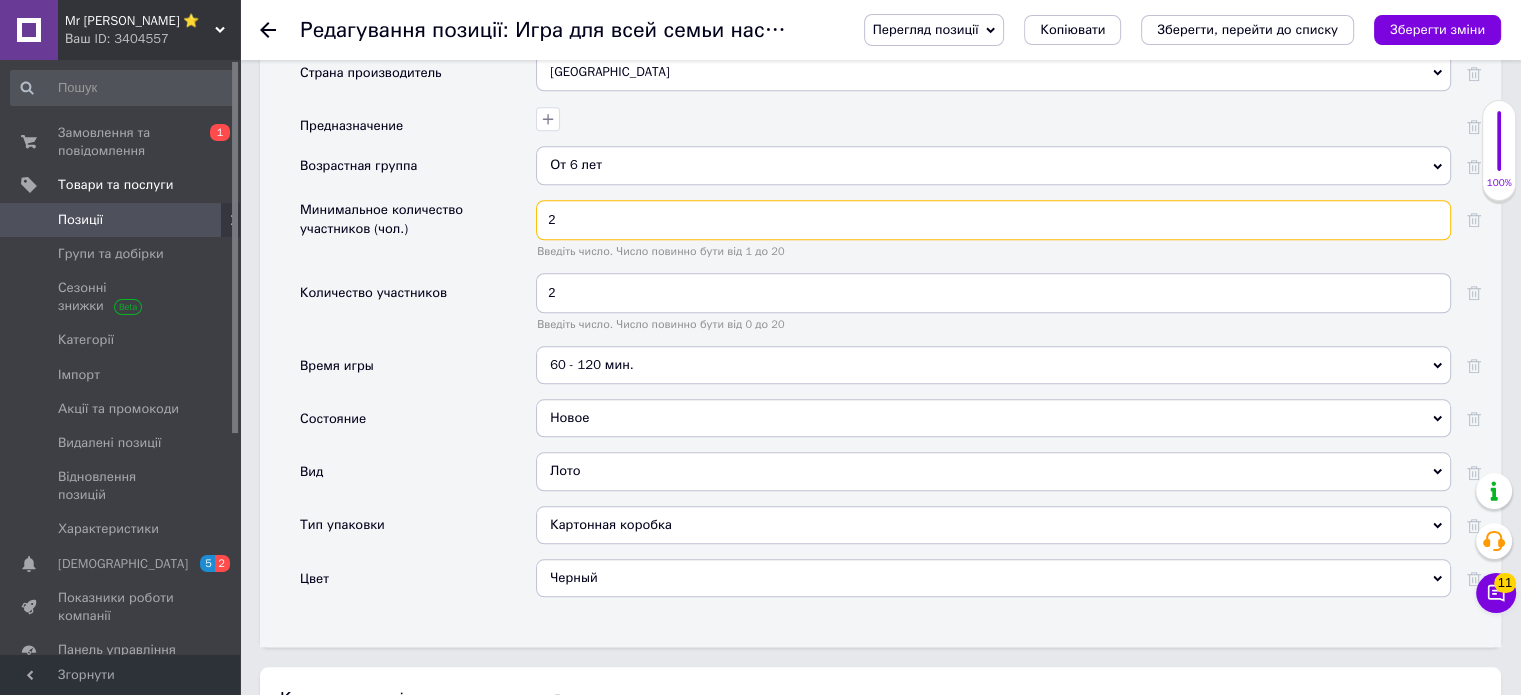 scroll, scrollTop: 1858, scrollLeft: 0, axis: vertical 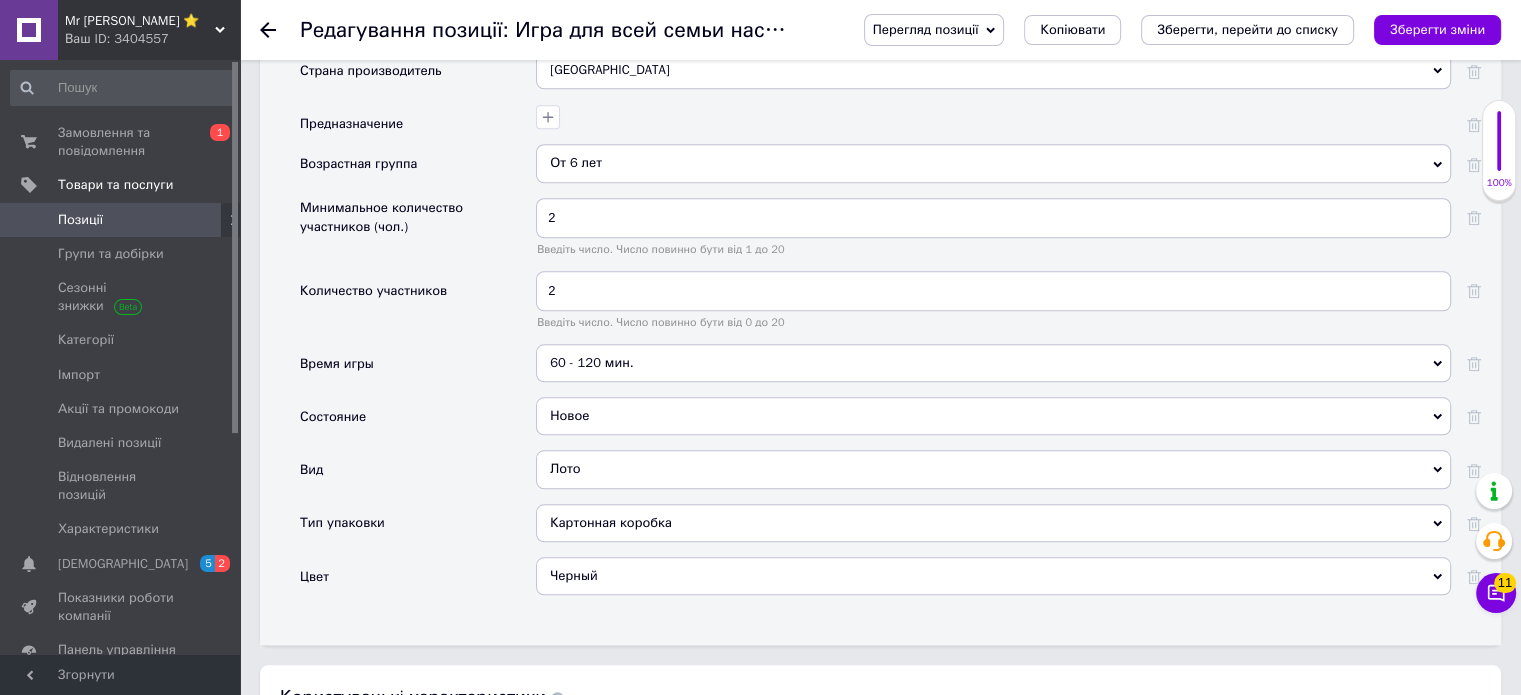click on "Черный" at bounding box center [993, 576] 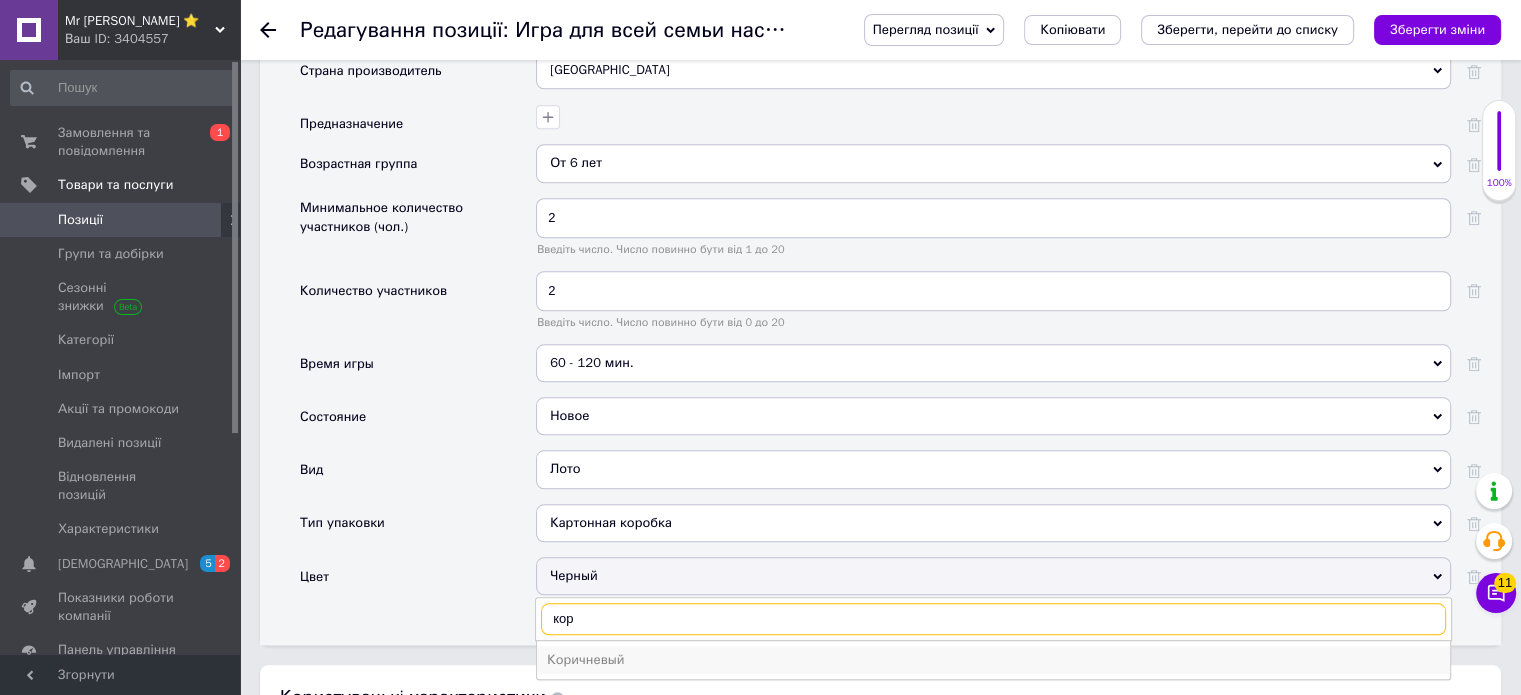 type on "кор" 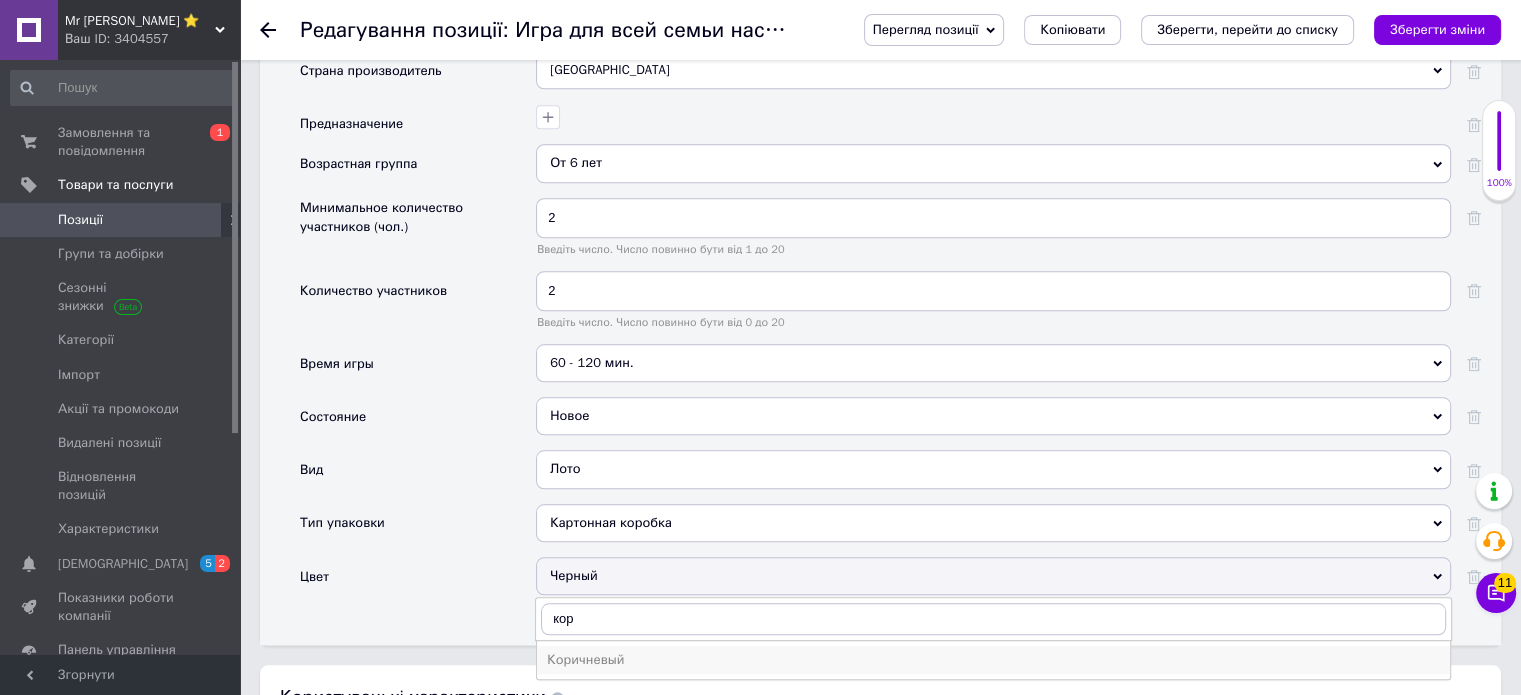 click on "Коричневый" at bounding box center (993, 660) 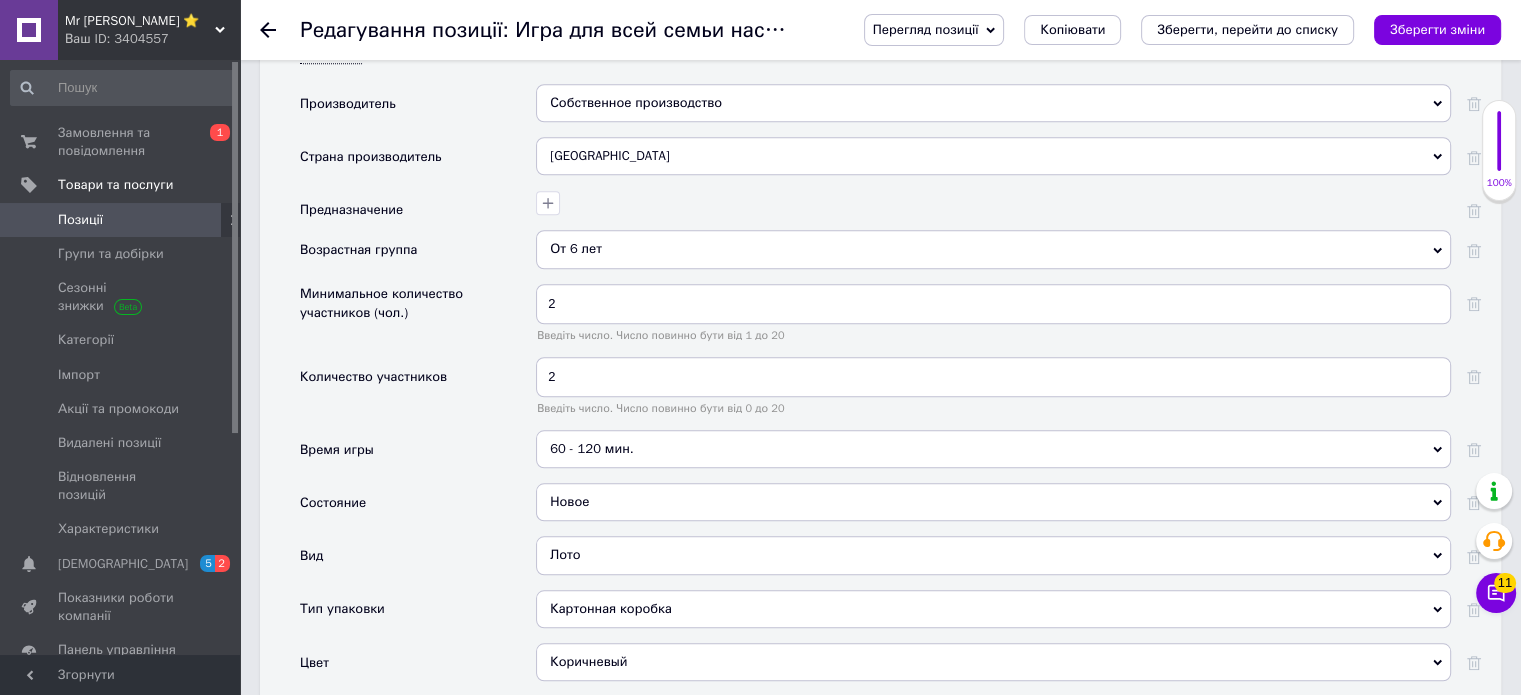 scroll, scrollTop: 1772, scrollLeft: 0, axis: vertical 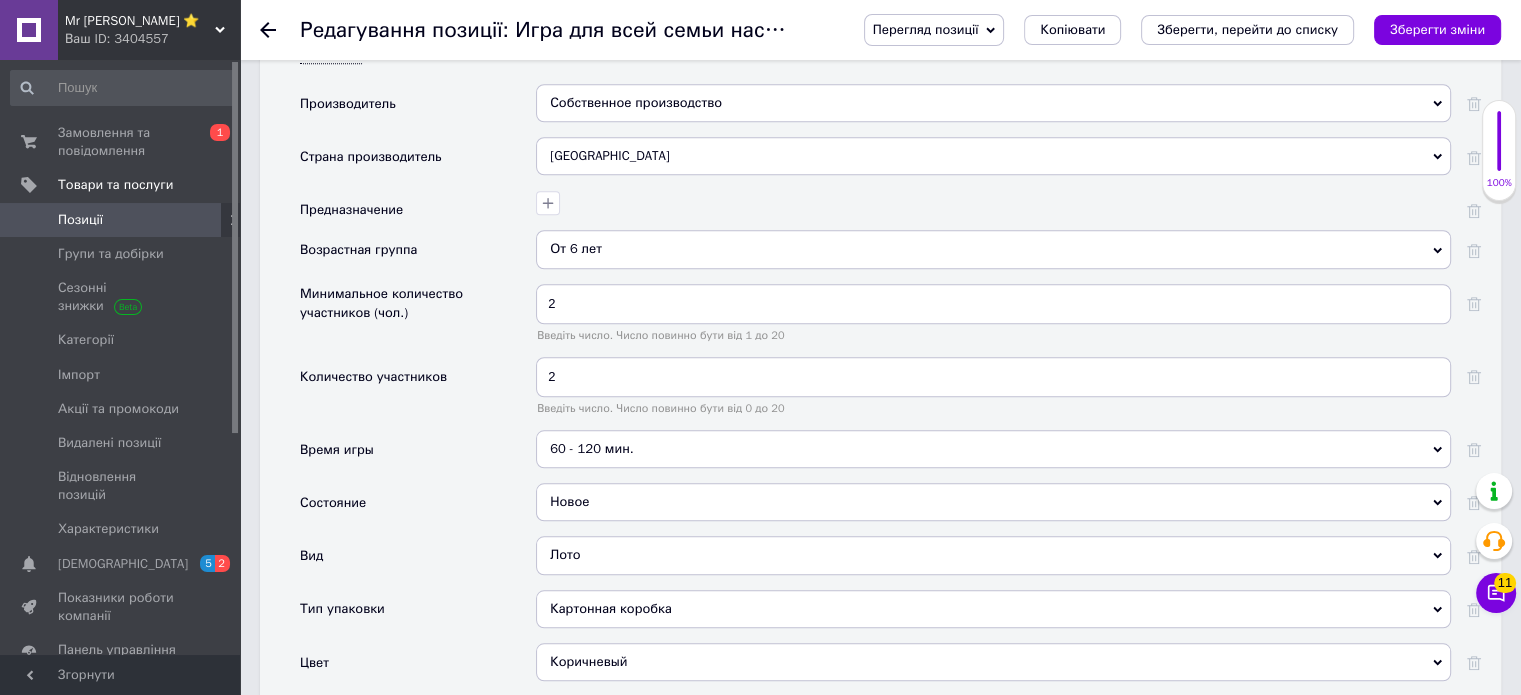 click on "Лото" at bounding box center [993, 555] 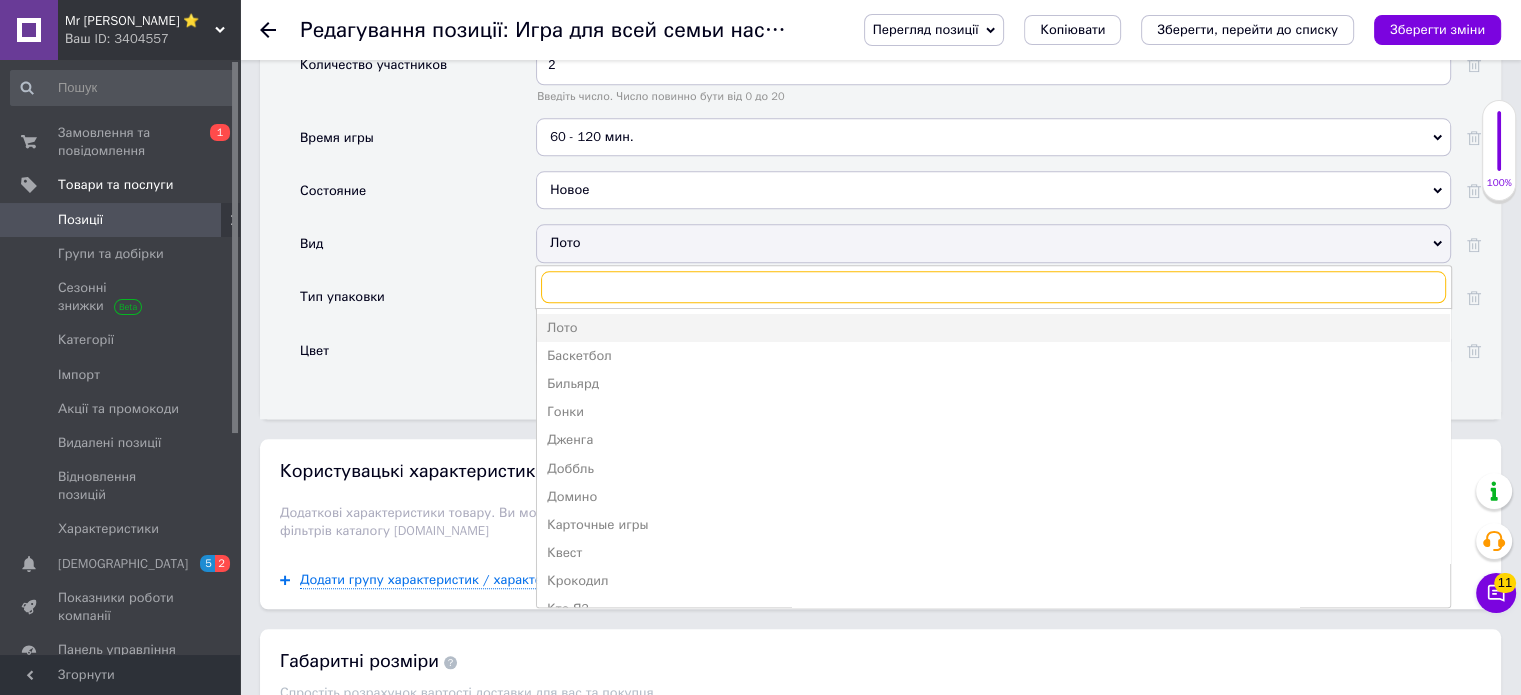 scroll, scrollTop: 2086, scrollLeft: 0, axis: vertical 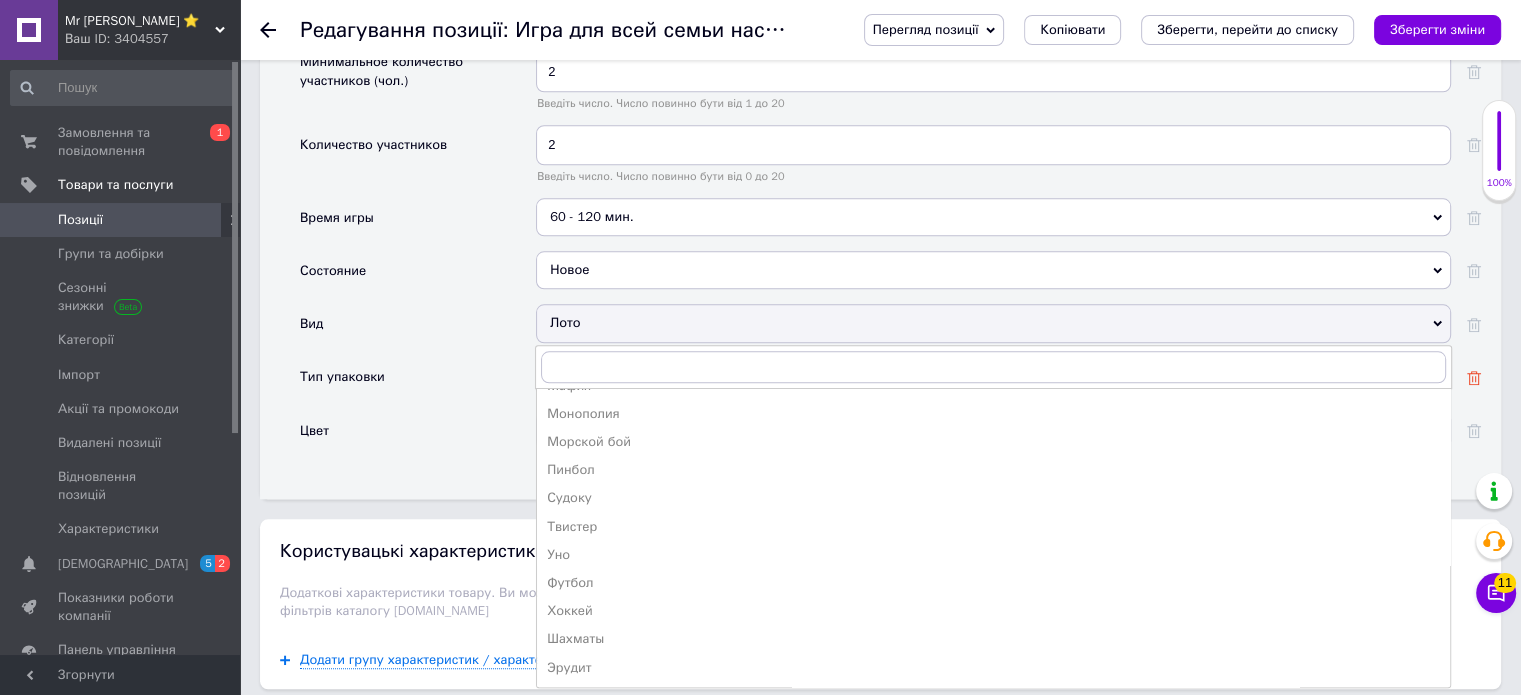 click 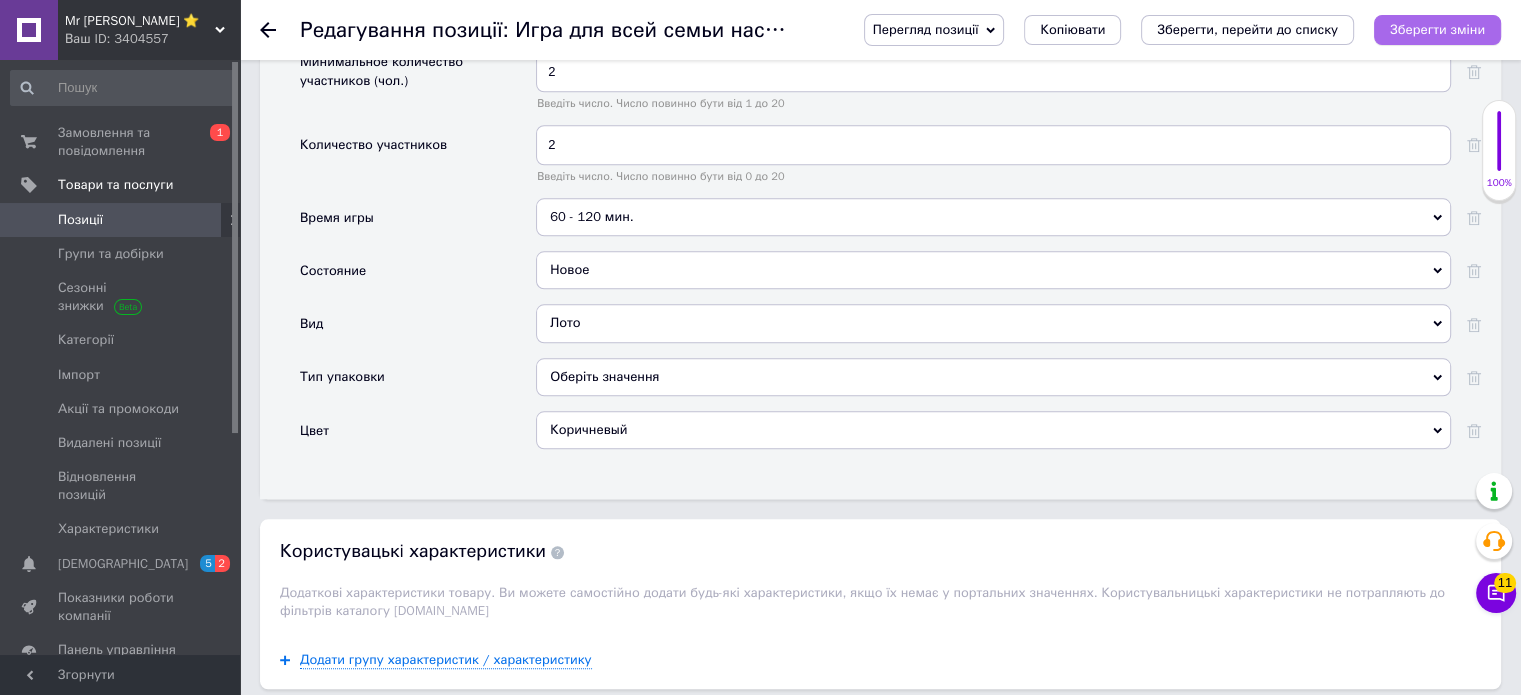 click on "Зберегти зміни" at bounding box center (1437, 29) 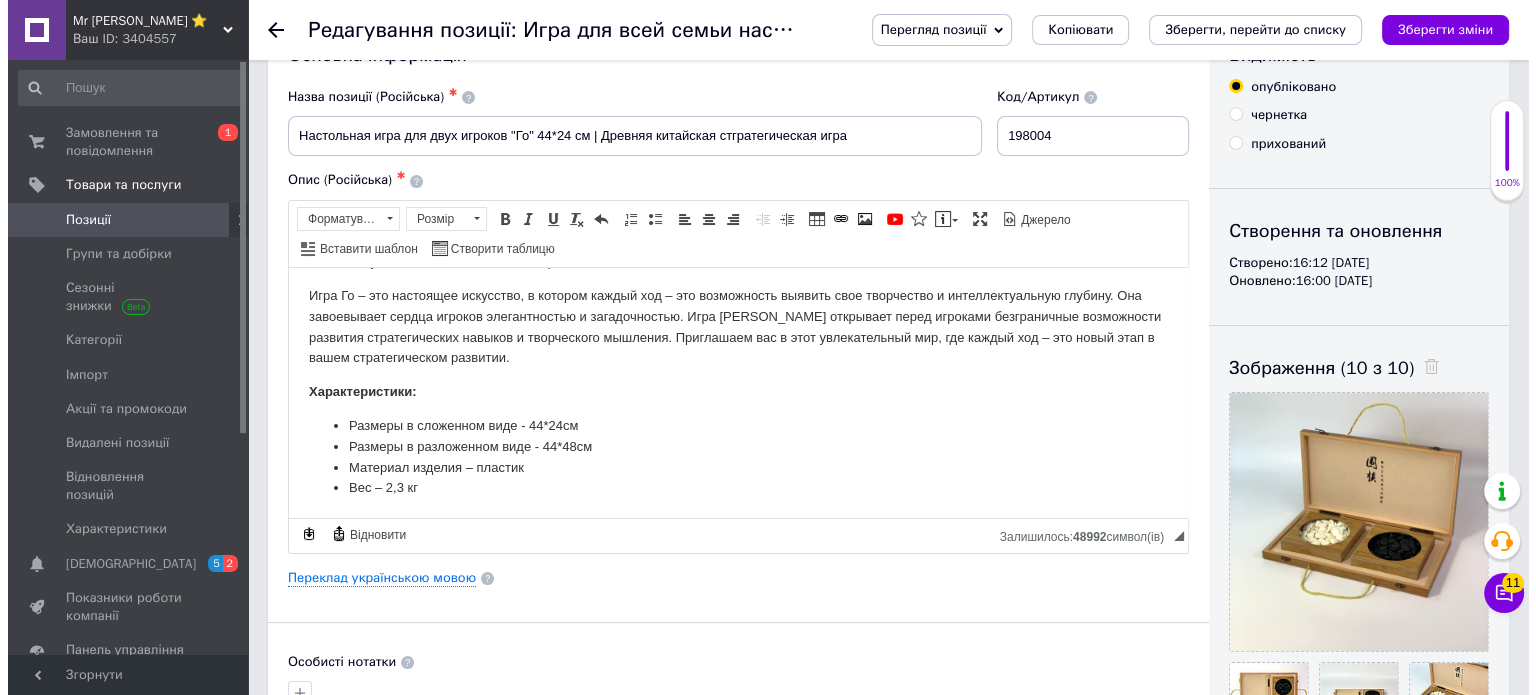 scroll, scrollTop: 26, scrollLeft: 0, axis: vertical 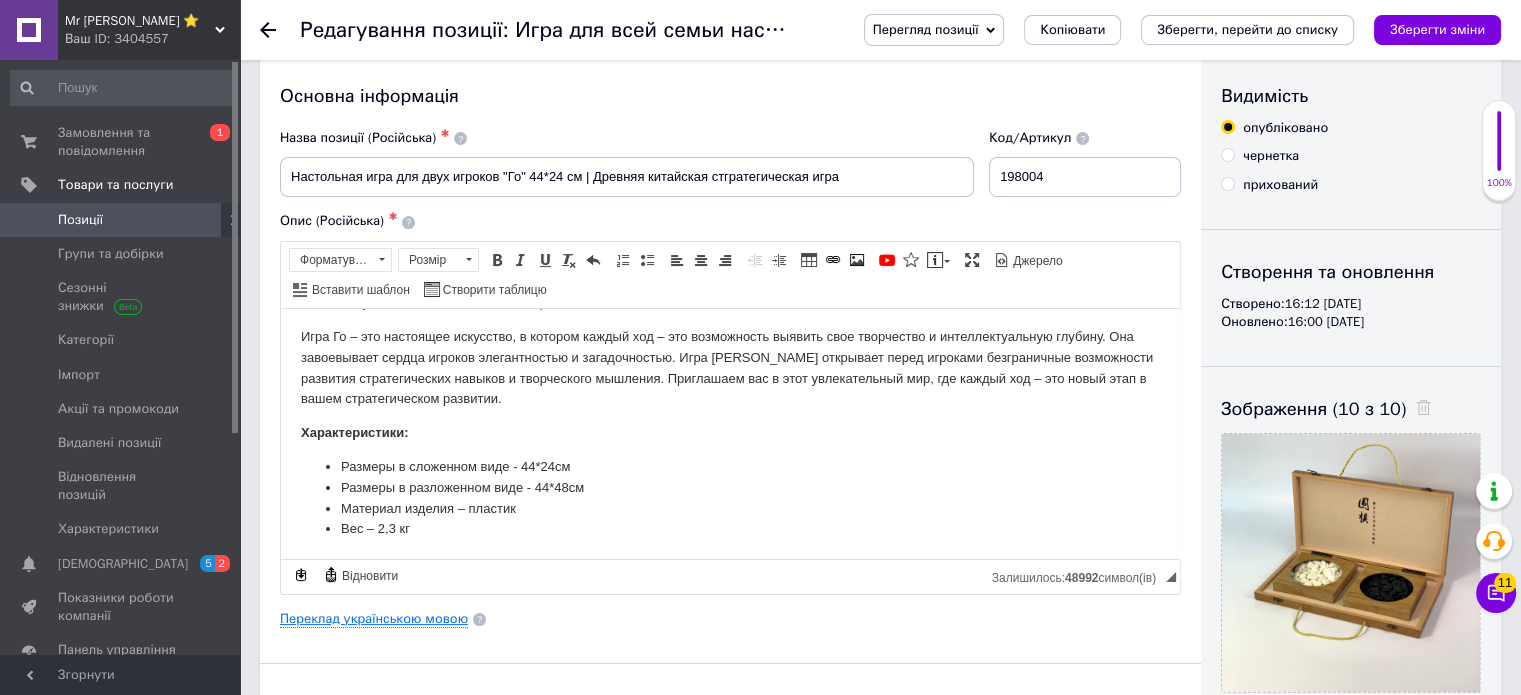 click on "Переклад українською мовою" at bounding box center (374, 619) 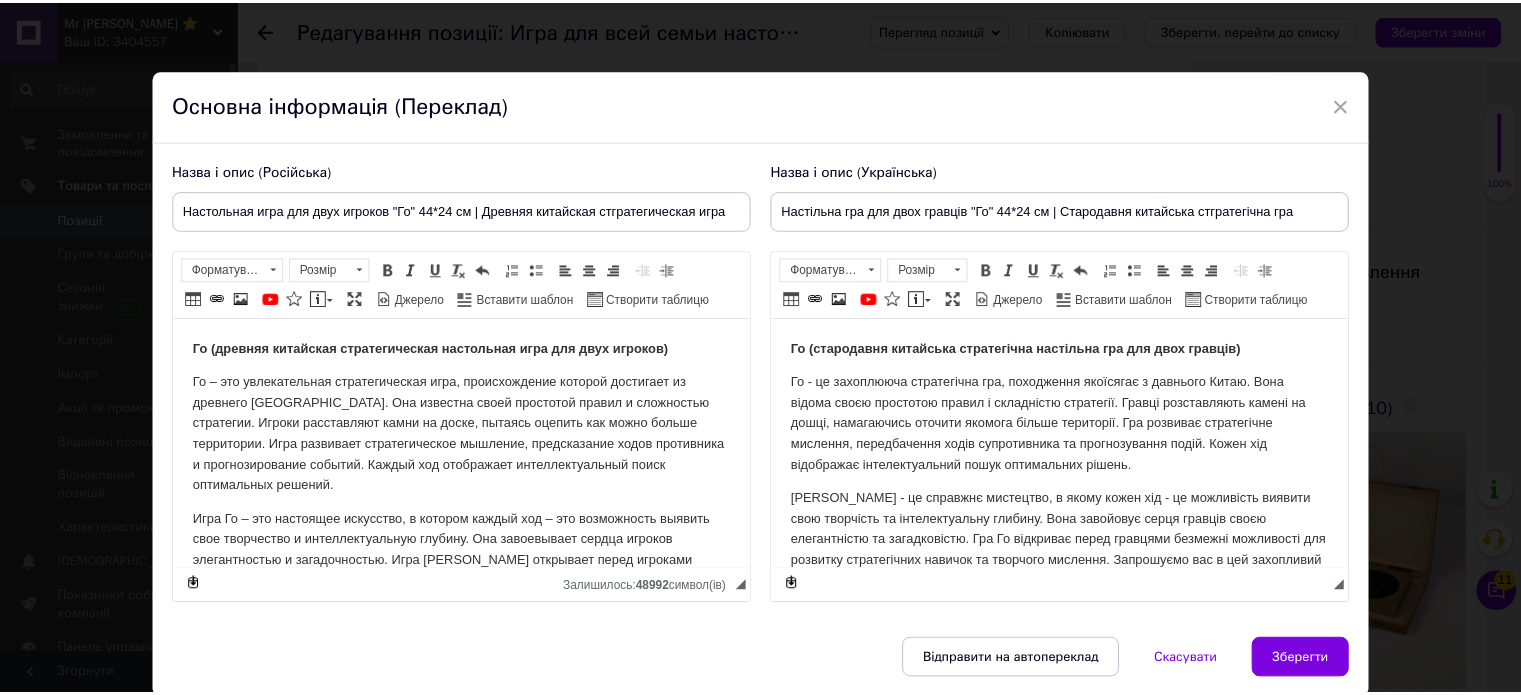 scroll, scrollTop: 0, scrollLeft: 0, axis: both 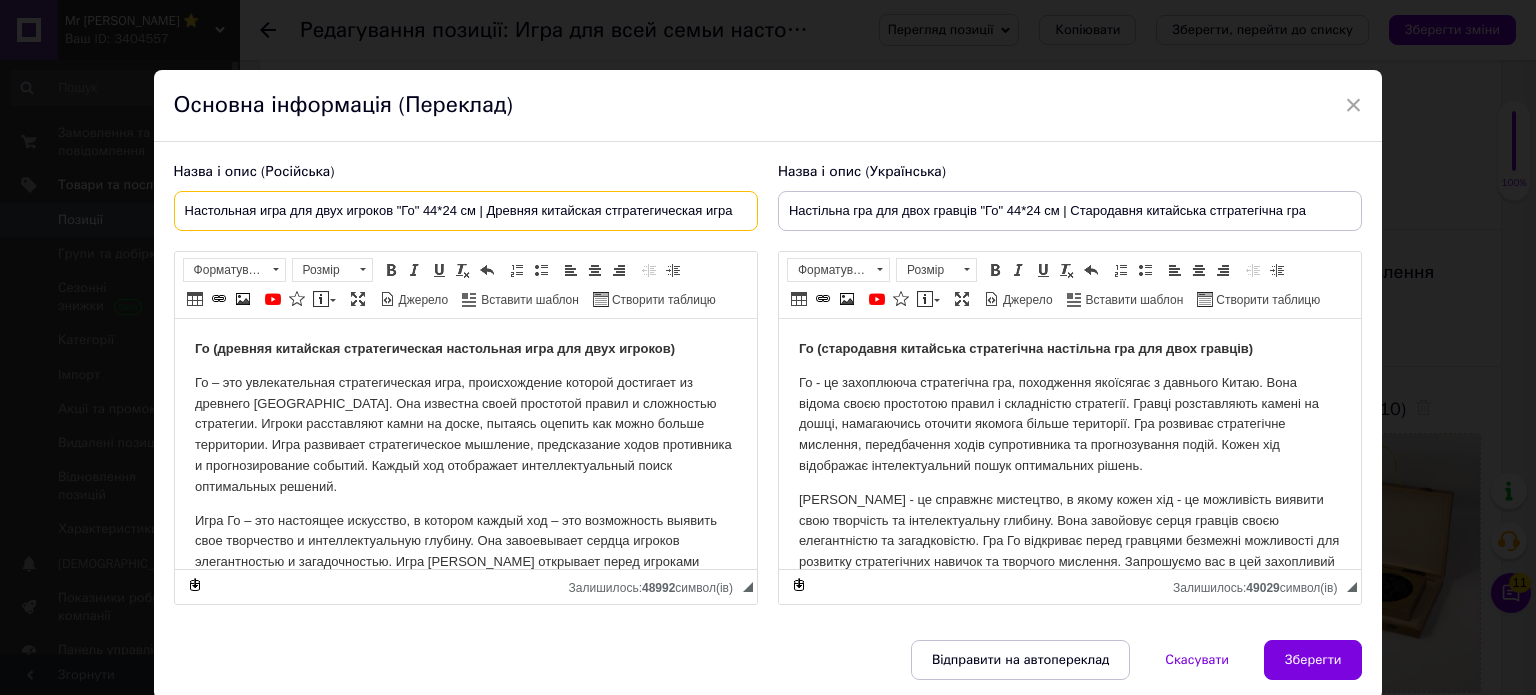 click on "Настольная игра для двух игроков "Го" 44*24 см | Древняя китайская стгратегическая игра" at bounding box center [466, 211] 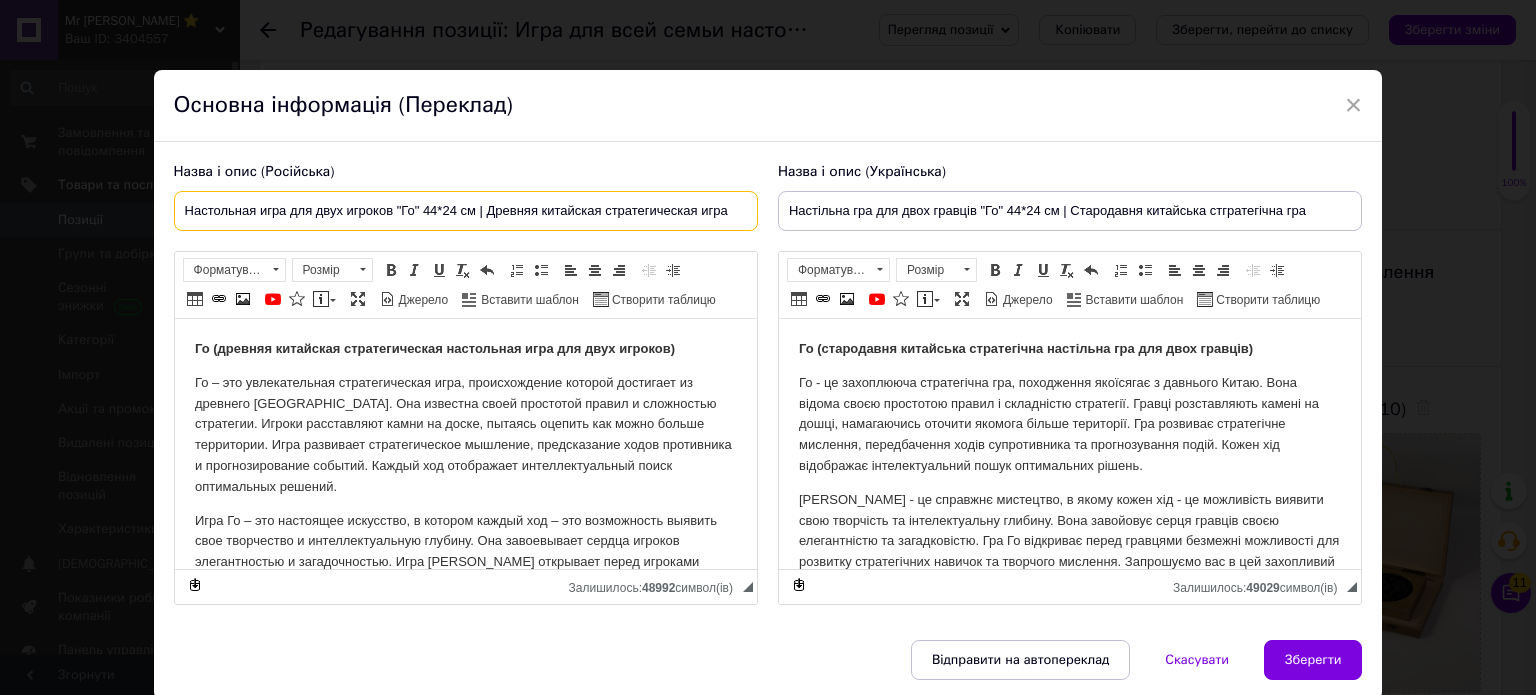 type on "Настольная игра для двух игроков "Го" 44*24 см | Древняя китайская стратегическая игра" 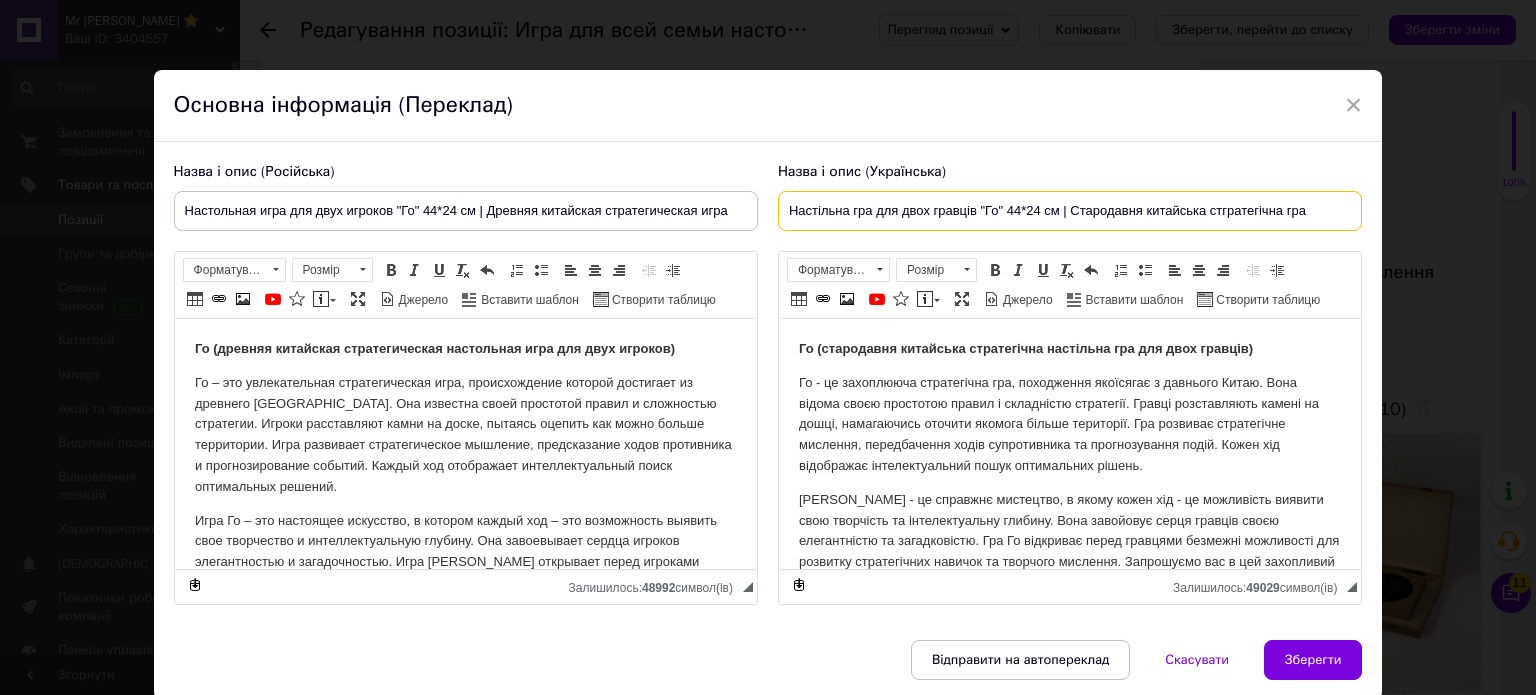 click on "Настільна гра для двох гравців "Го" 44*24 см | Cтародавня китайська стгратегічна гра" at bounding box center (1070, 211) 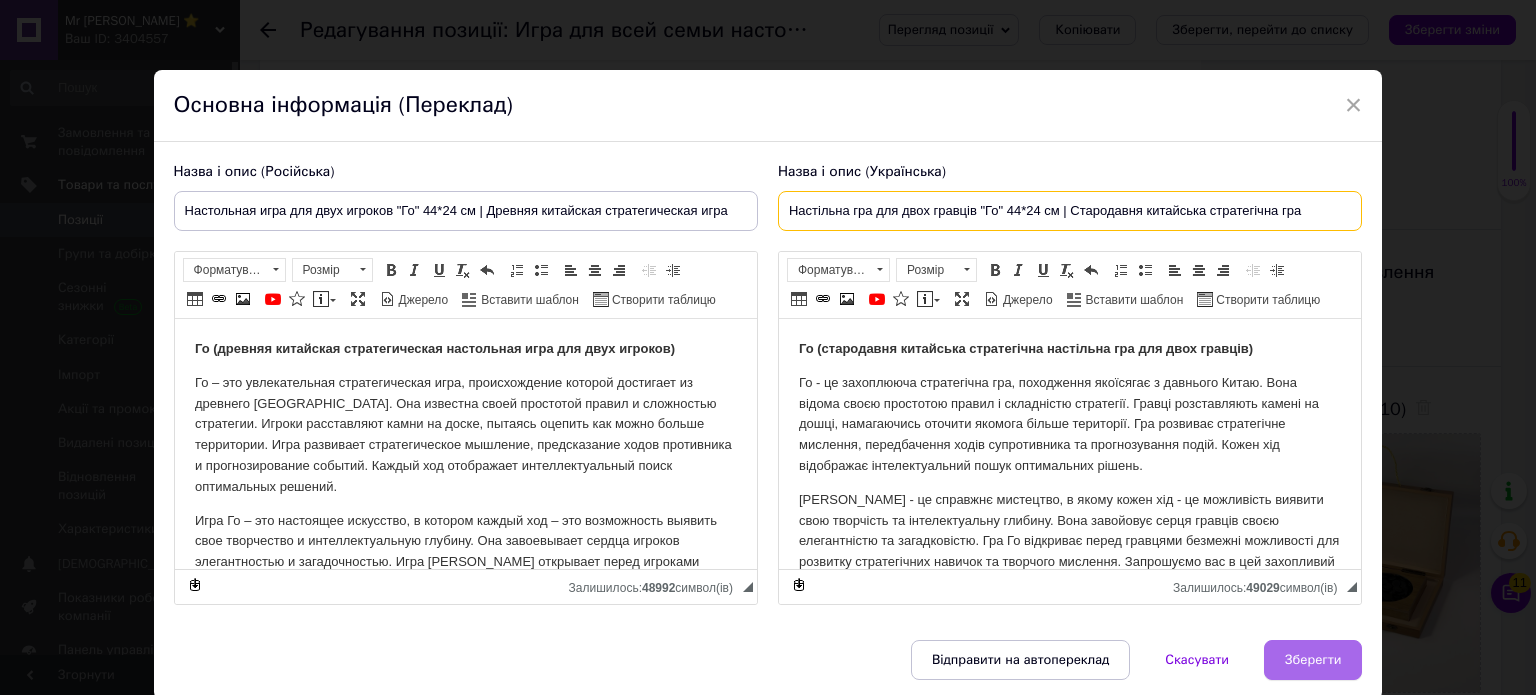 type on "Настільна гра для двох гравців "Го" 44*24 см | Cтародавня китайська стратегічна гра" 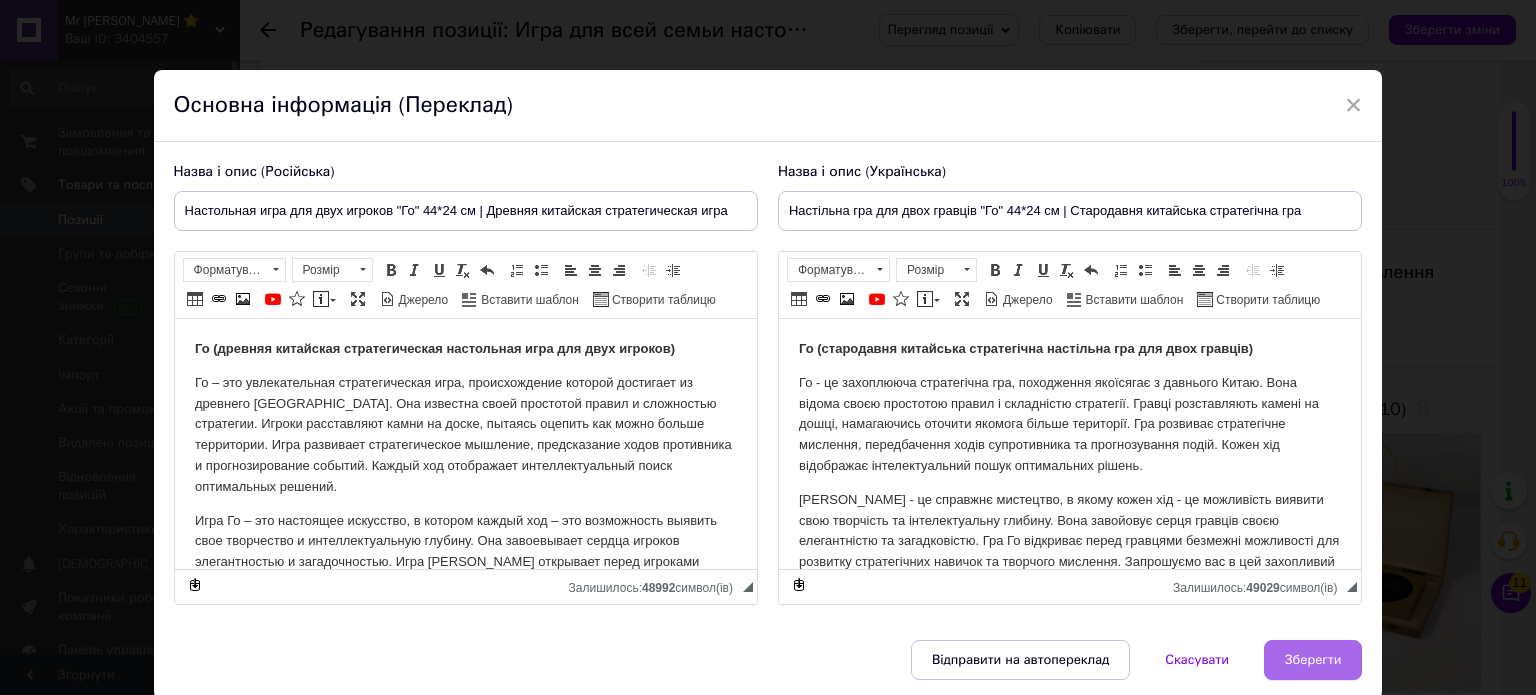 click on "Зберегти" at bounding box center [1313, 660] 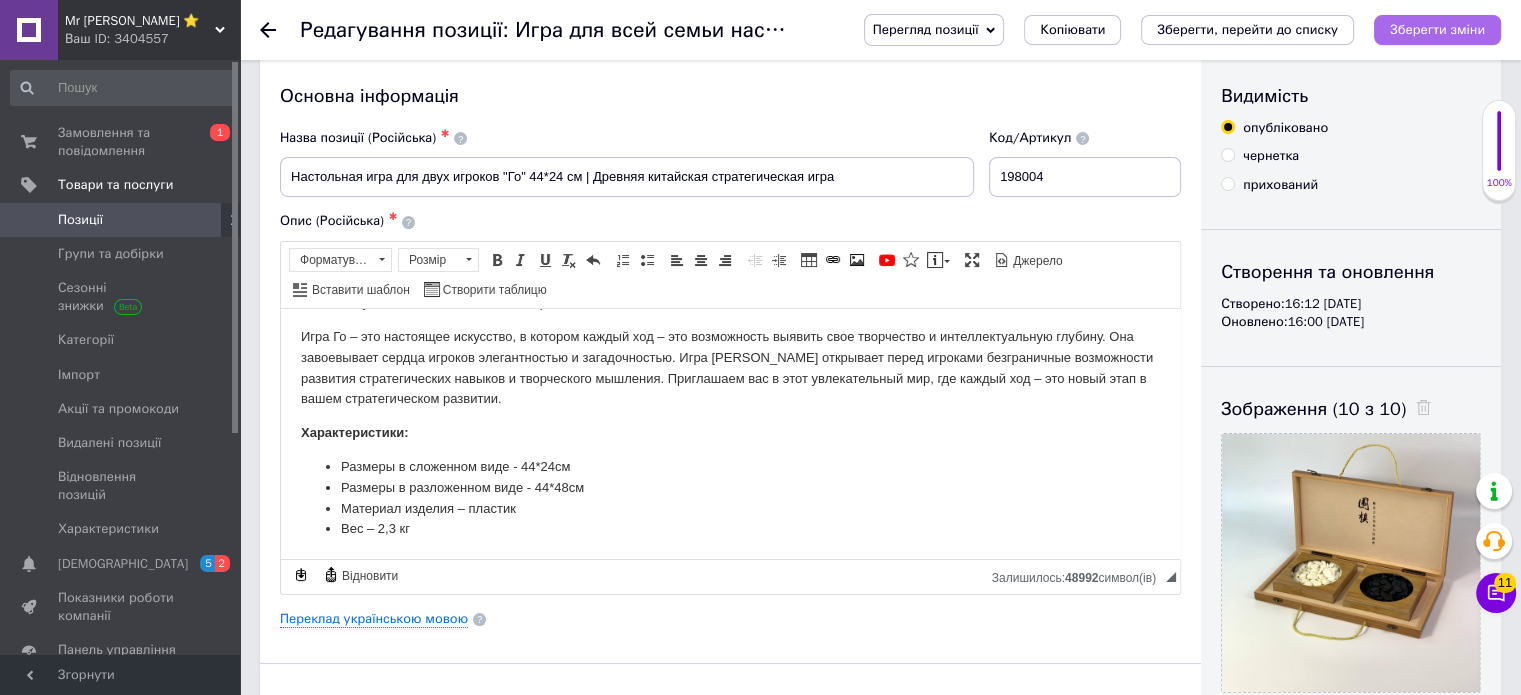 click on "Зберегти зміни" at bounding box center (1437, 29) 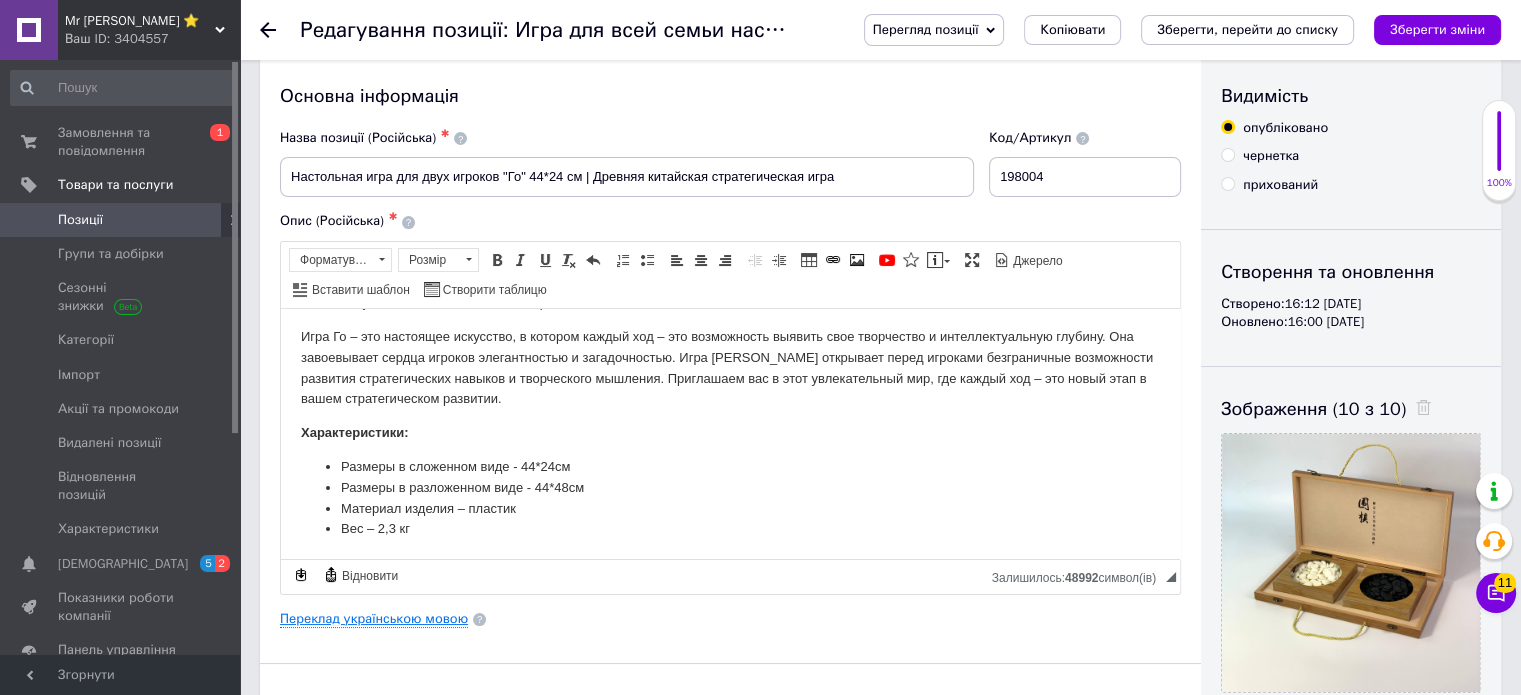 click on "Переклад українською мовою" at bounding box center (374, 619) 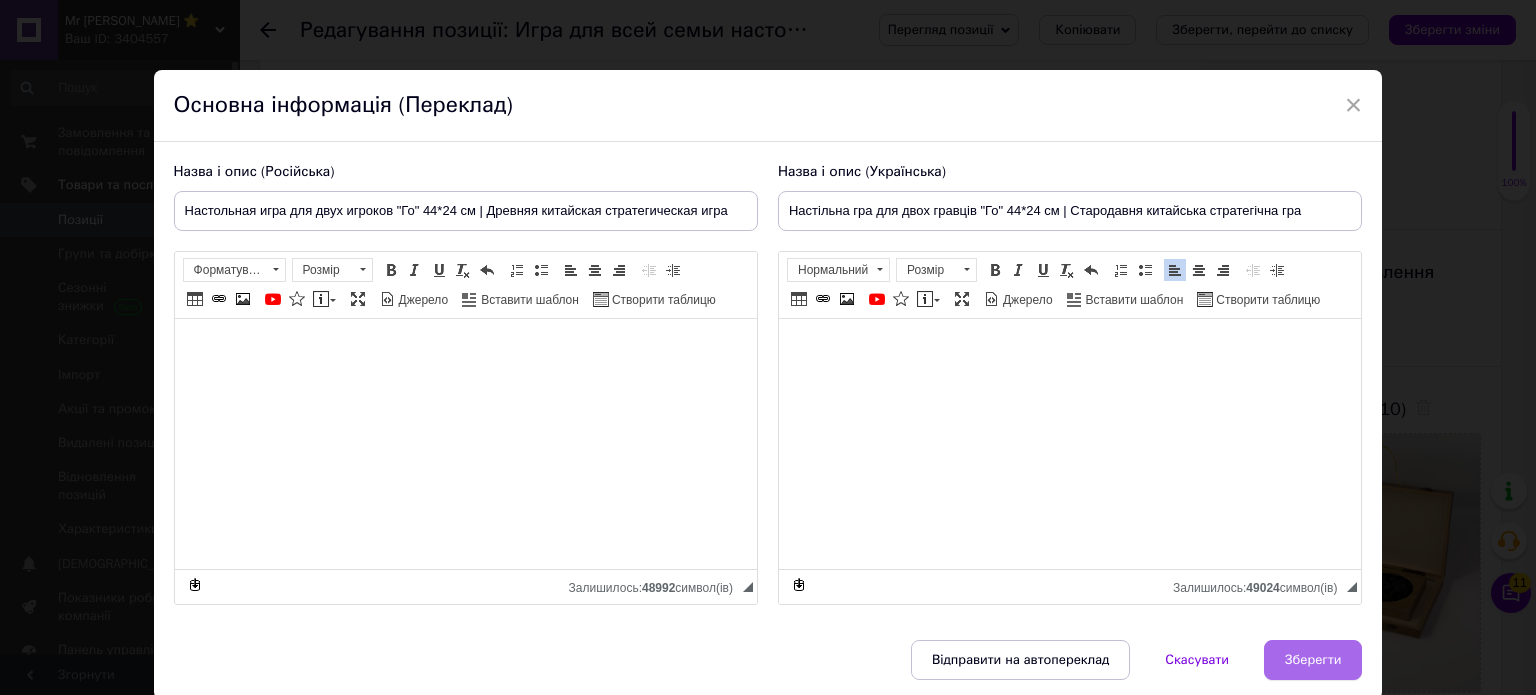 click on "Зберегти" at bounding box center [1313, 660] 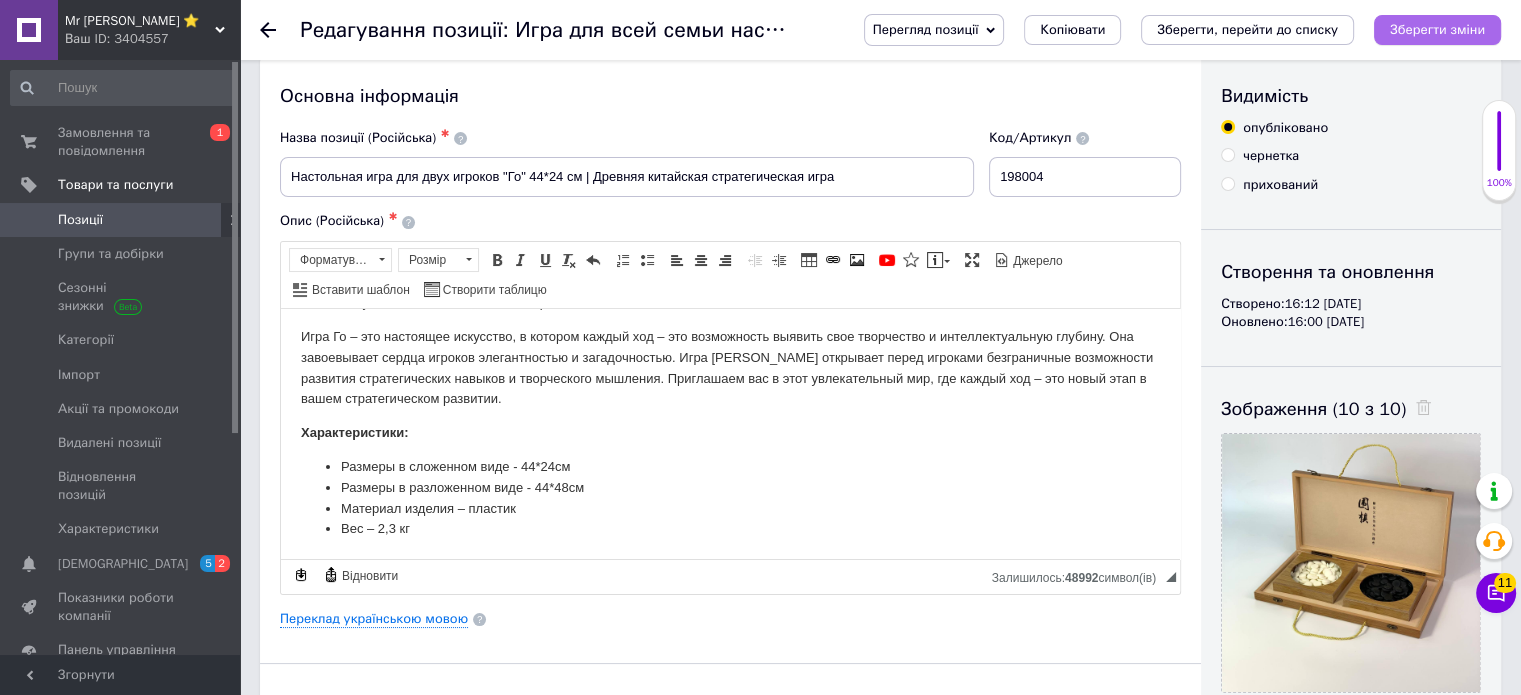 click on "Зберегти зміни" at bounding box center (1437, 29) 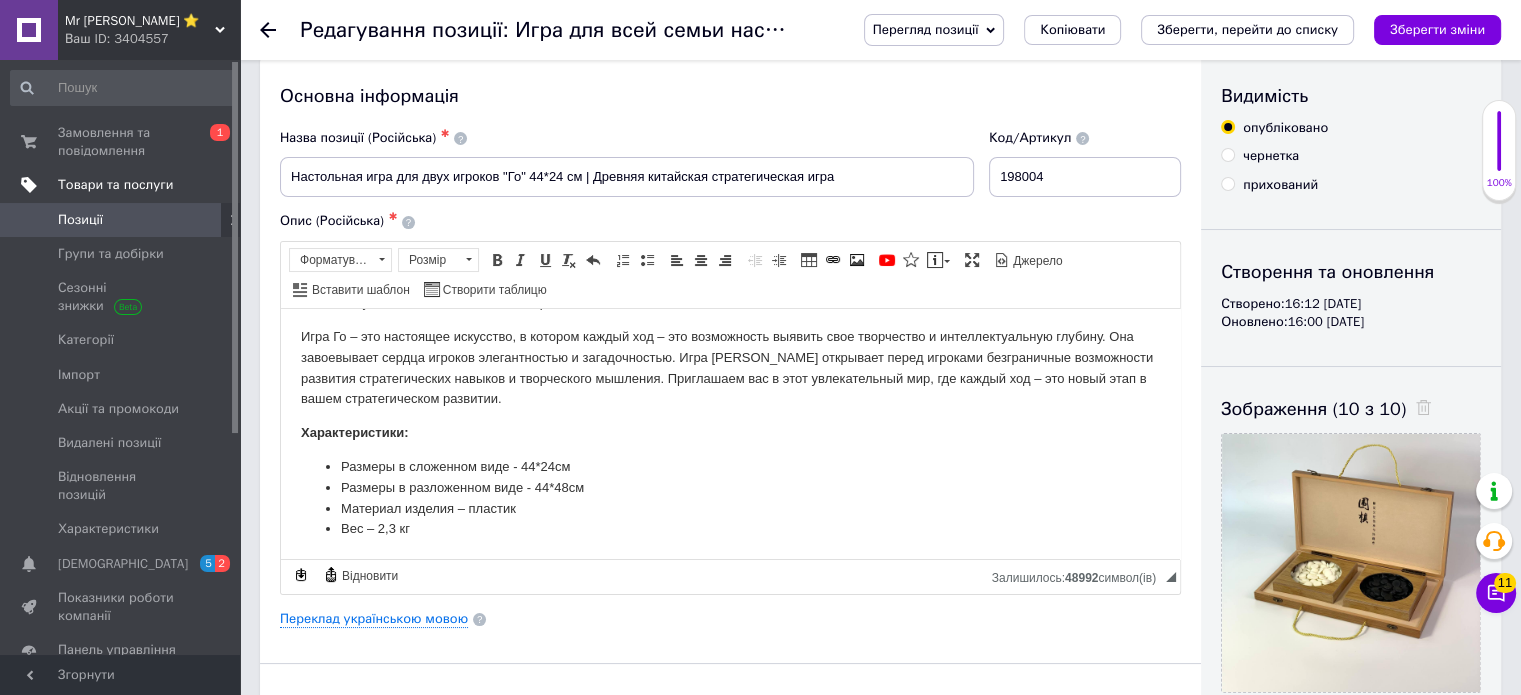 click on "Товари та послуги" at bounding box center [115, 185] 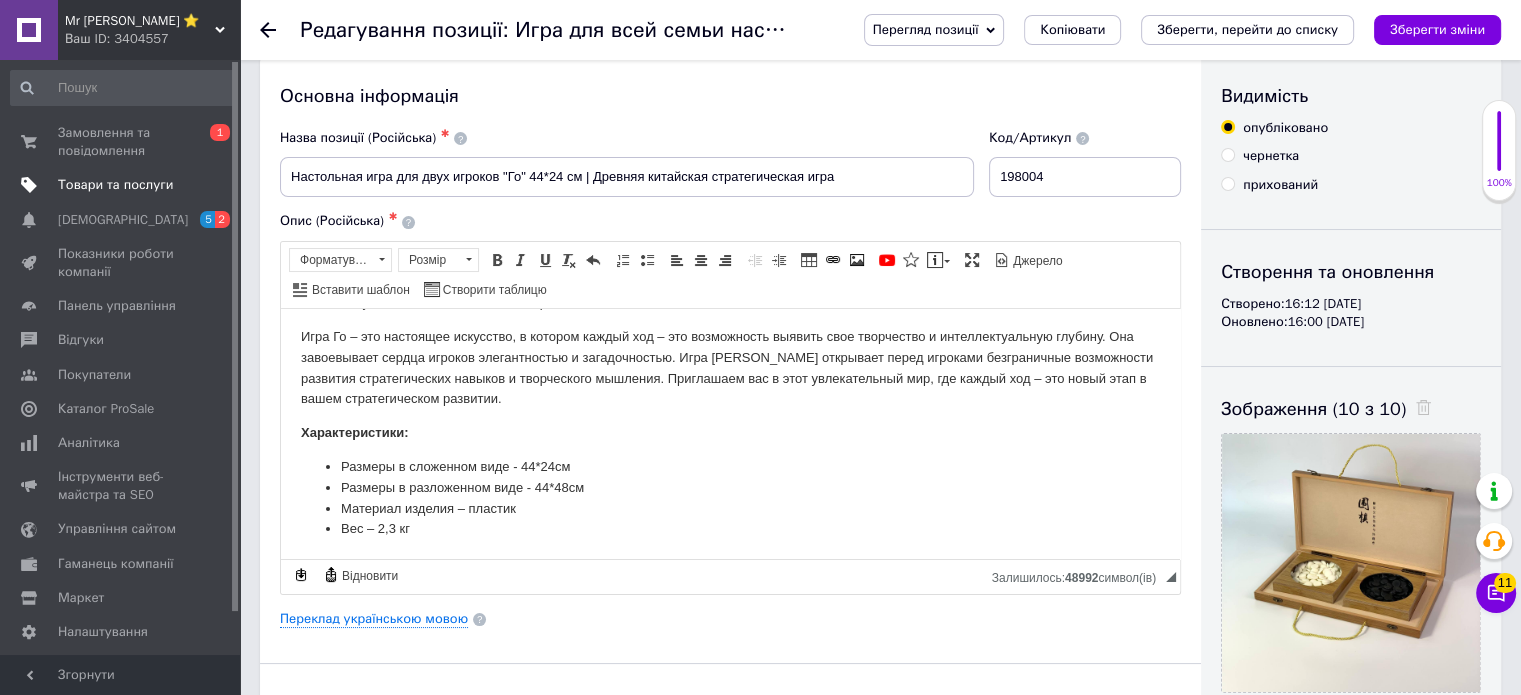 click on "Товари та послуги" at bounding box center (115, 185) 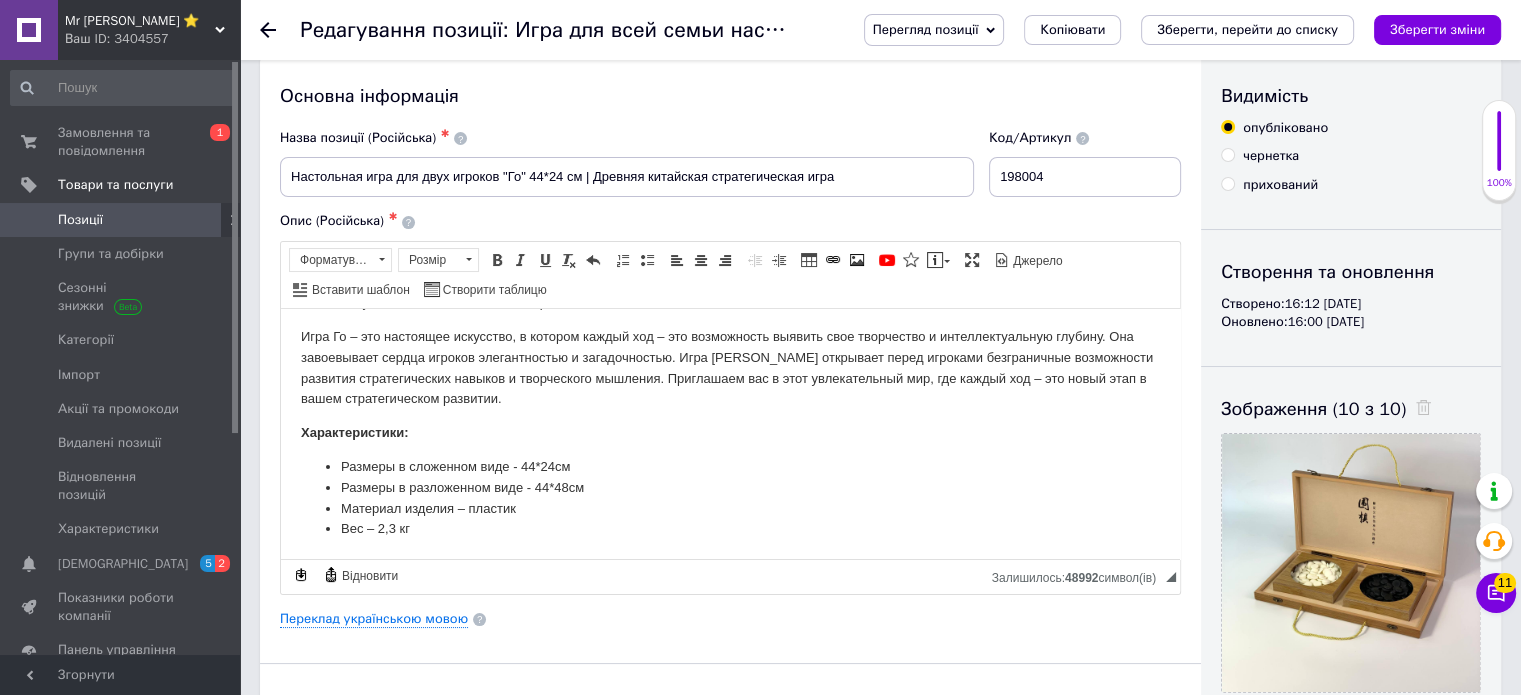 click on "Позиції" at bounding box center [121, 220] 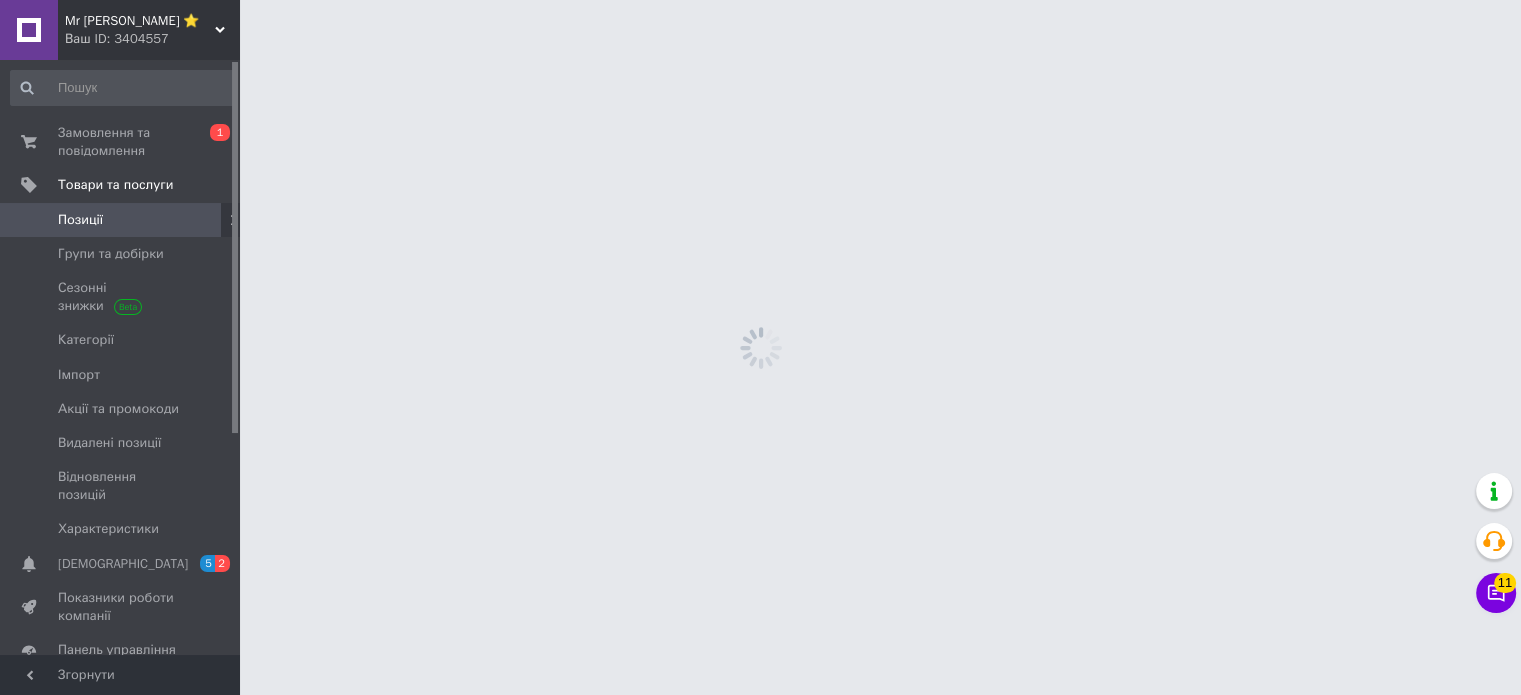 scroll, scrollTop: 0, scrollLeft: 0, axis: both 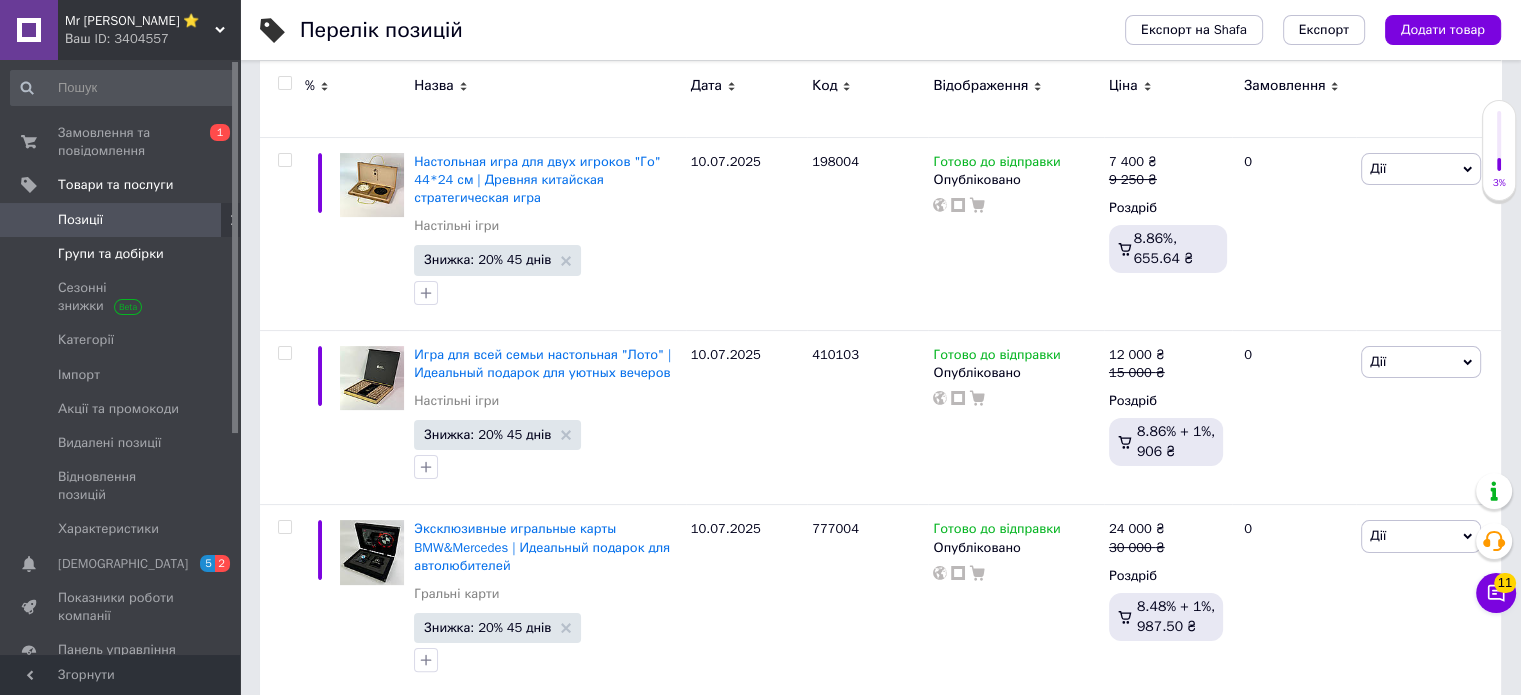 click on "Групи та добірки" at bounding box center [111, 254] 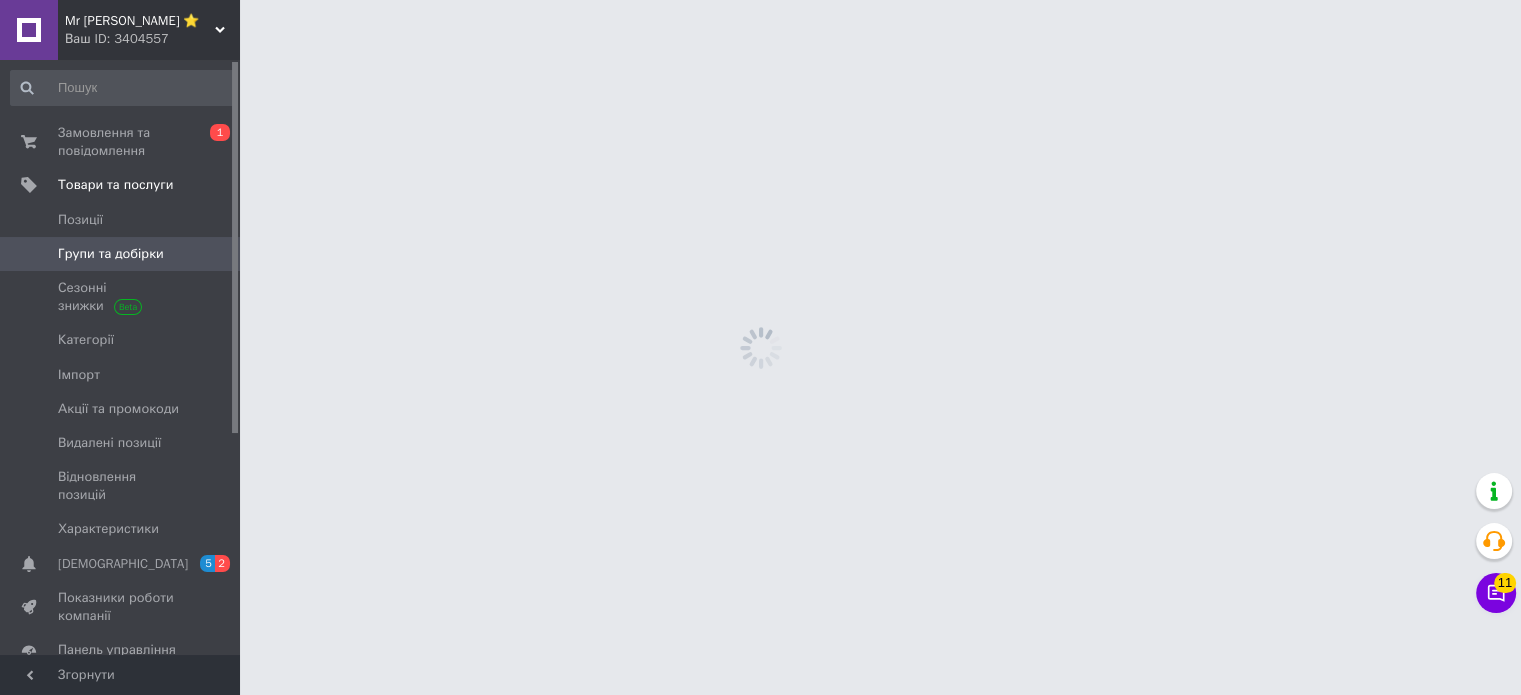 scroll, scrollTop: 0, scrollLeft: 0, axis: both 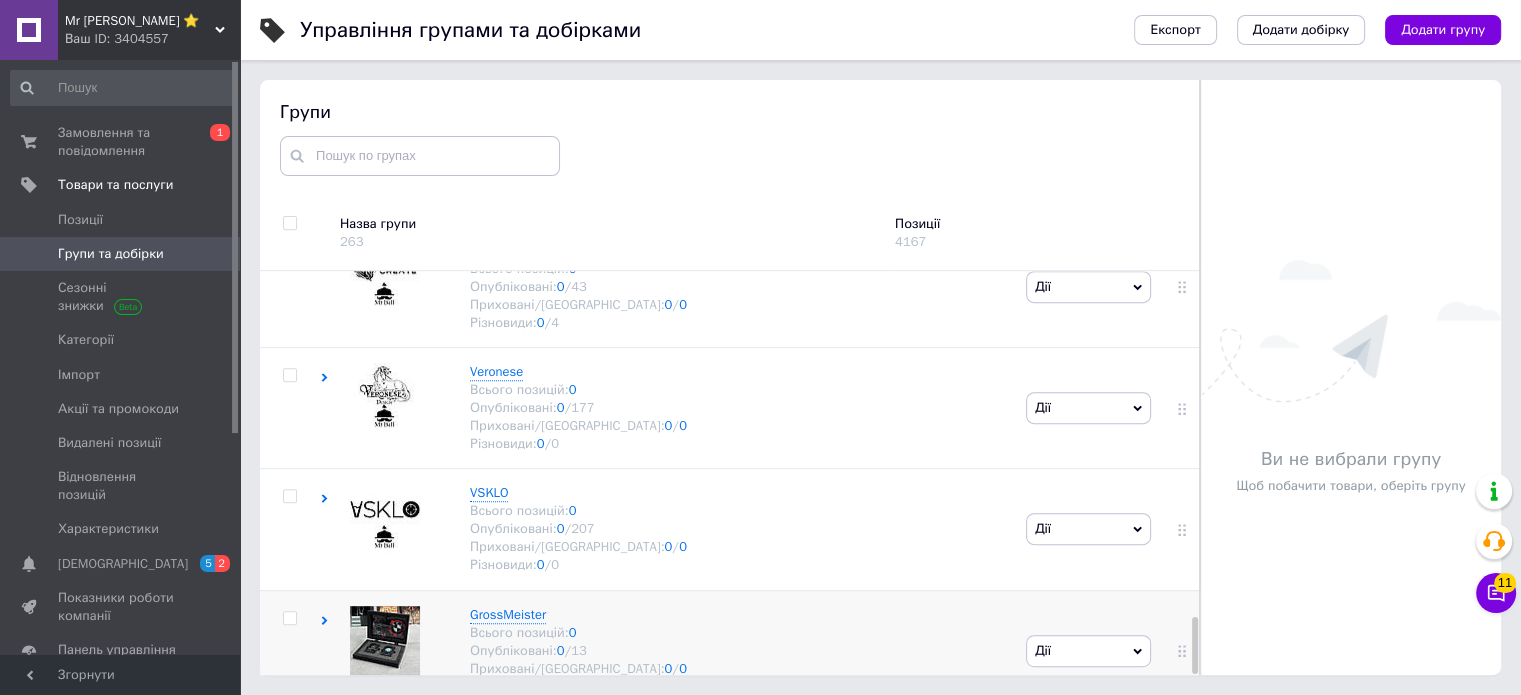 click on "Дії" at bounding box center [1088, 651] 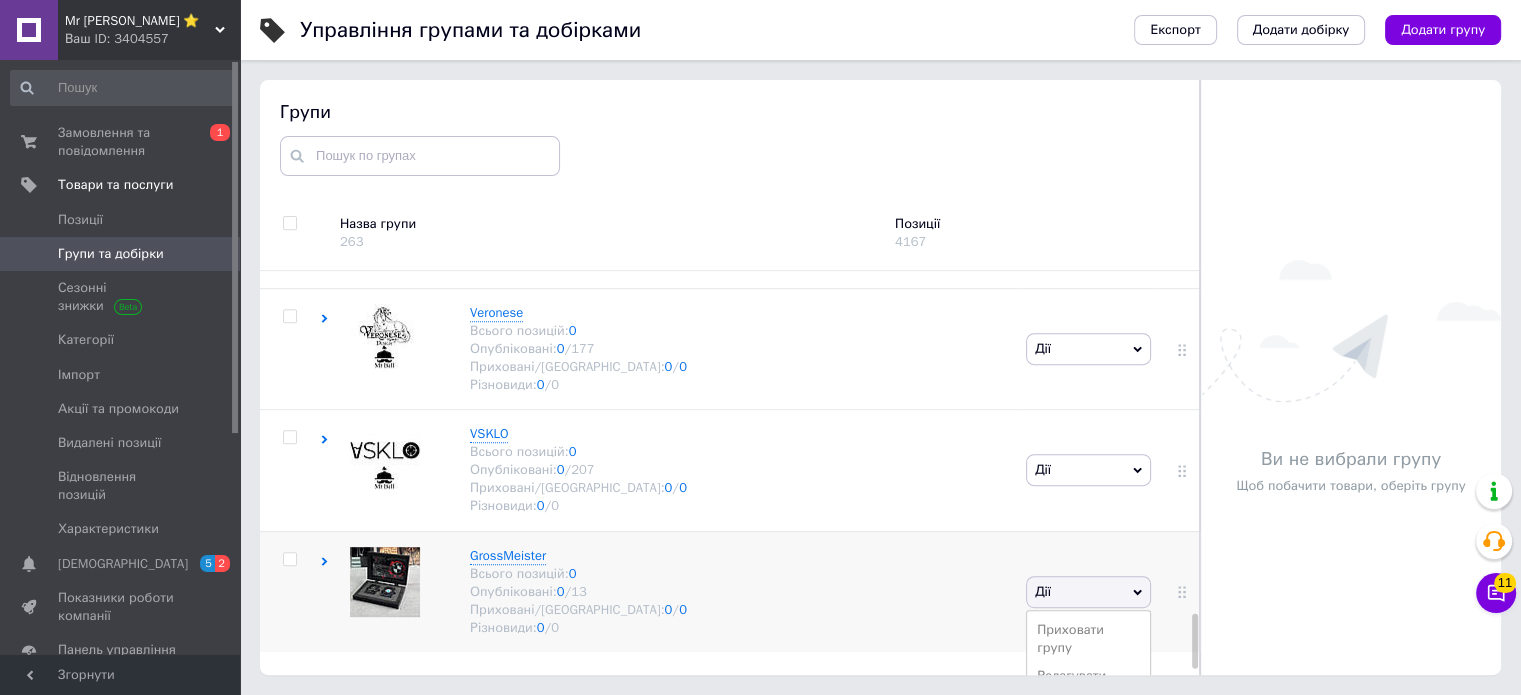 scroll, scrollTop: 2584, scrollLeft: 0, axis: vertical 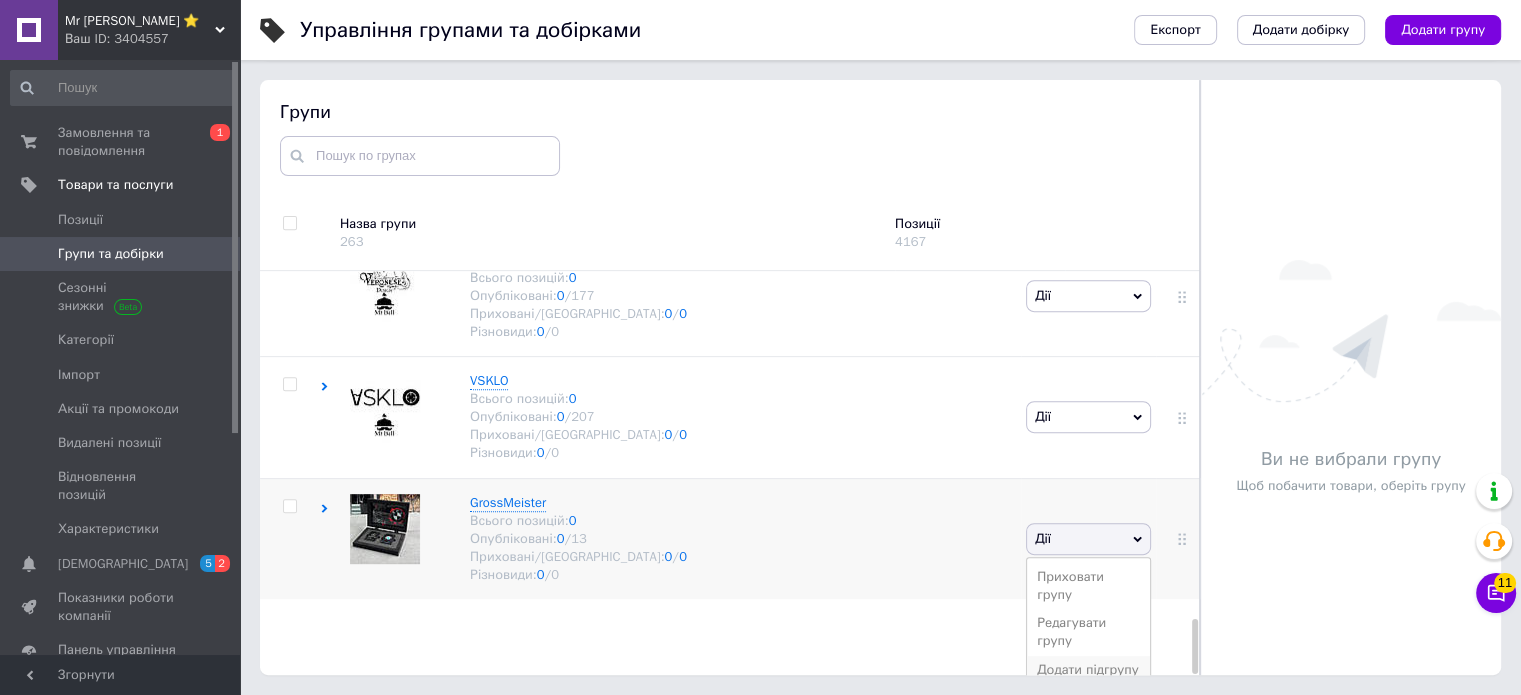 click on "Додати підгрупу" at bounding box center [1088, 670] 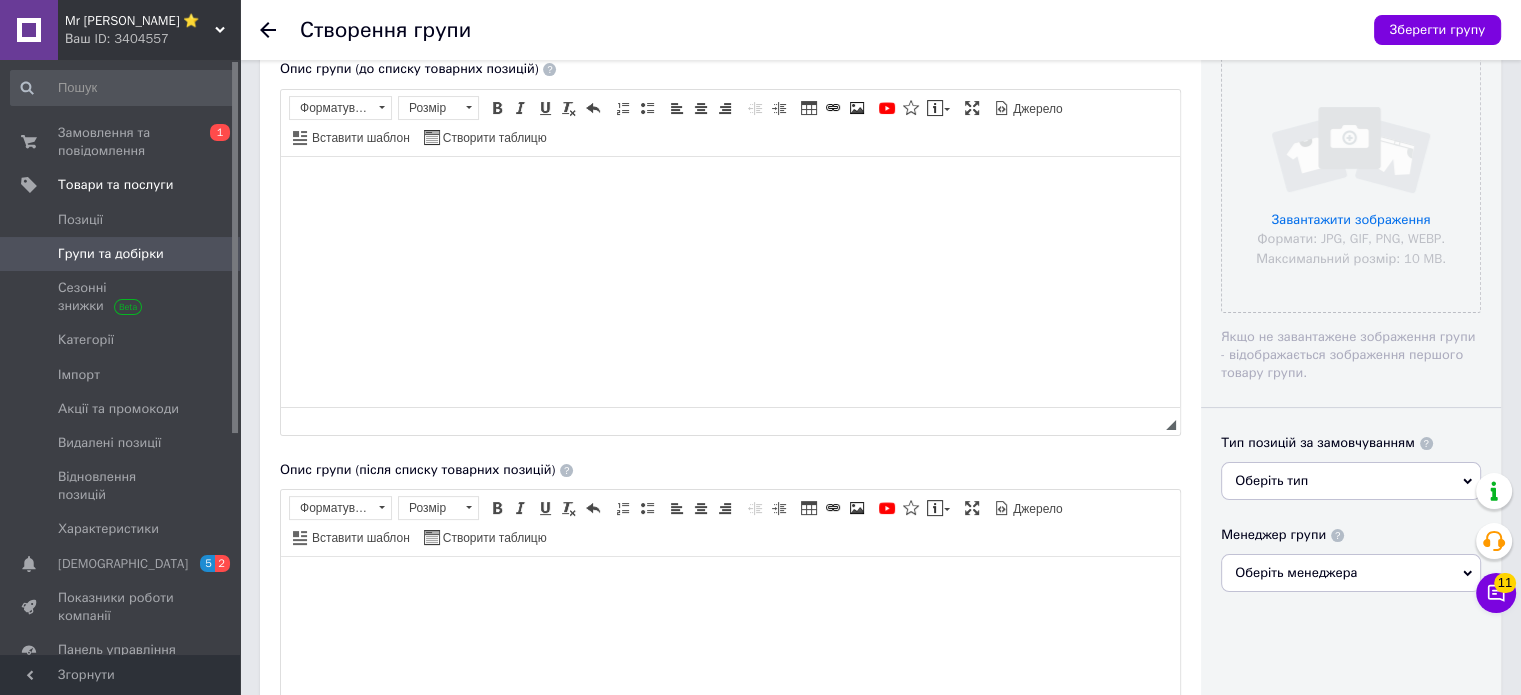 scroll, scrollTop: 600, scrollLeft: 0, axis: vertical 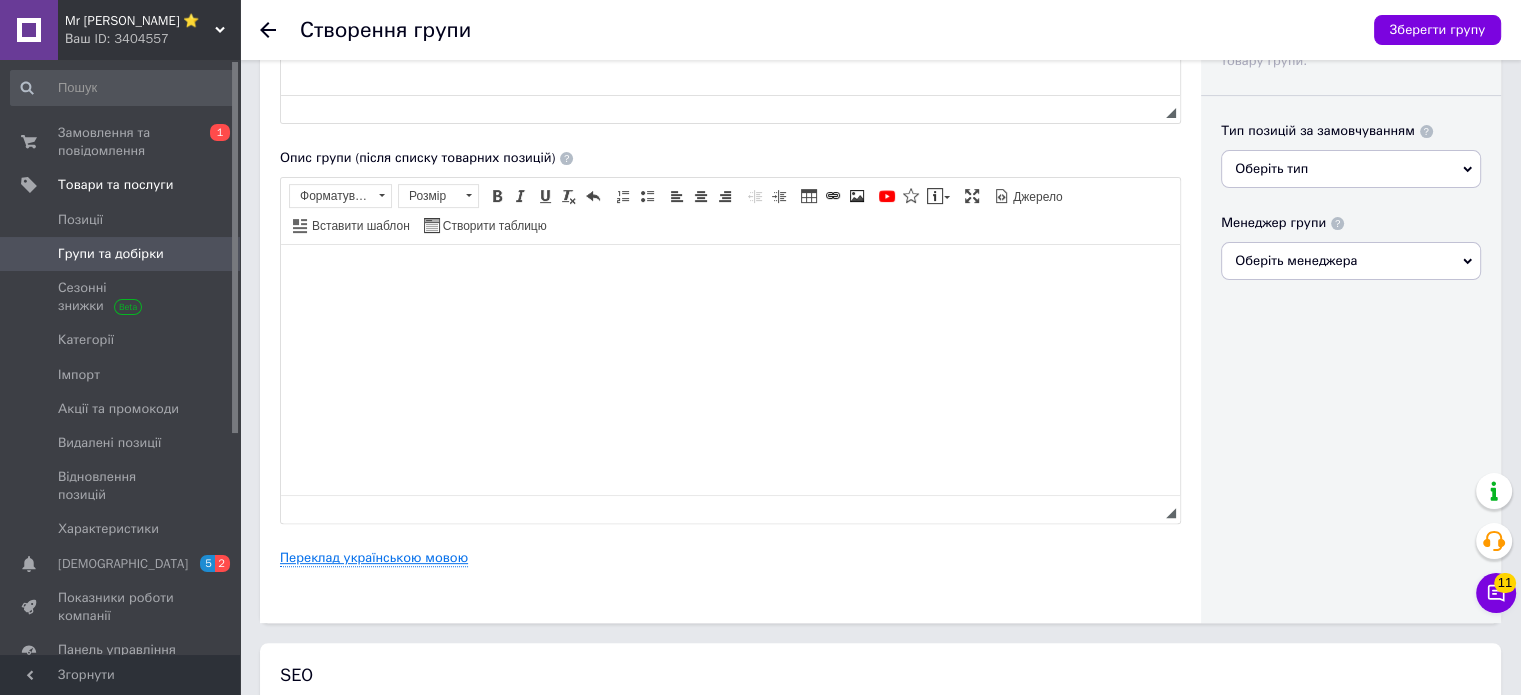click on "Переклад українською мовою" at bounding box center (374, 558) 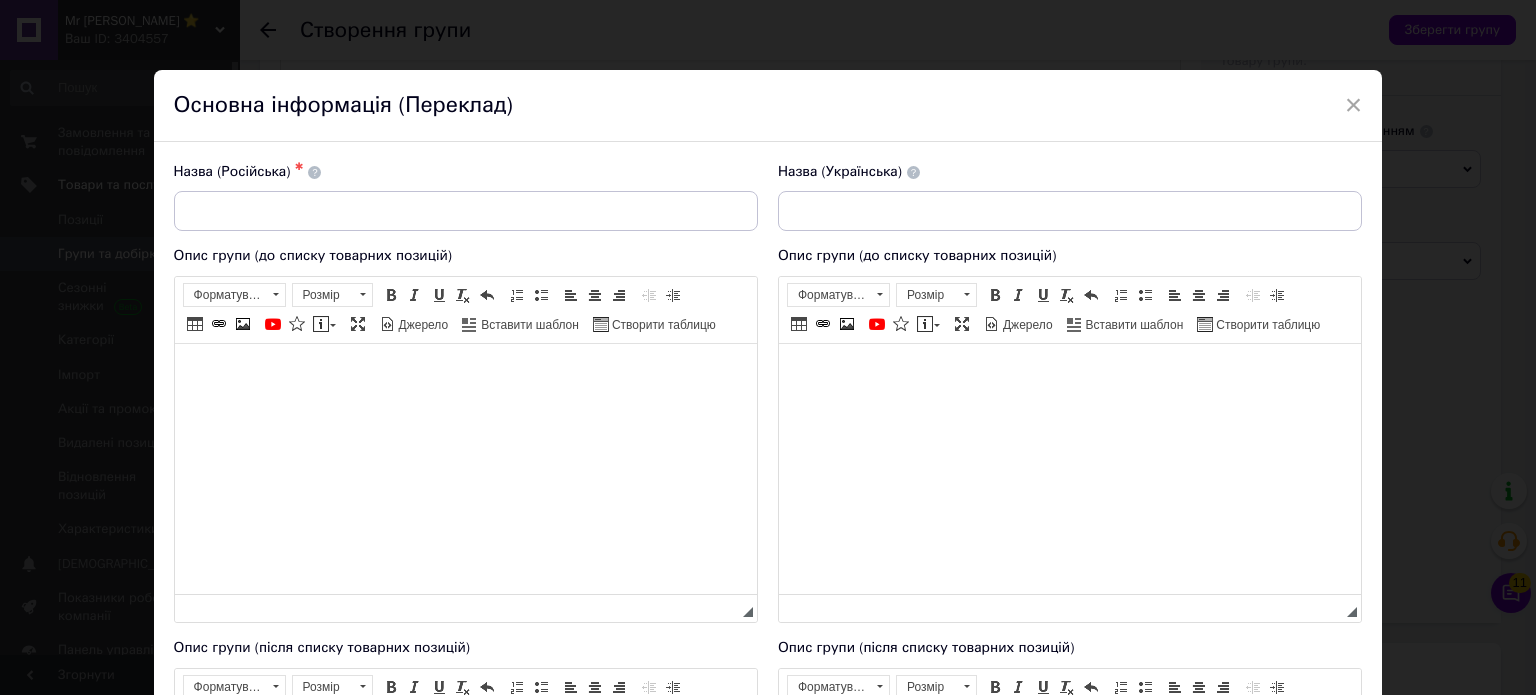 scroll, scrollTop: 0, scrollLeft: 0, axis: both 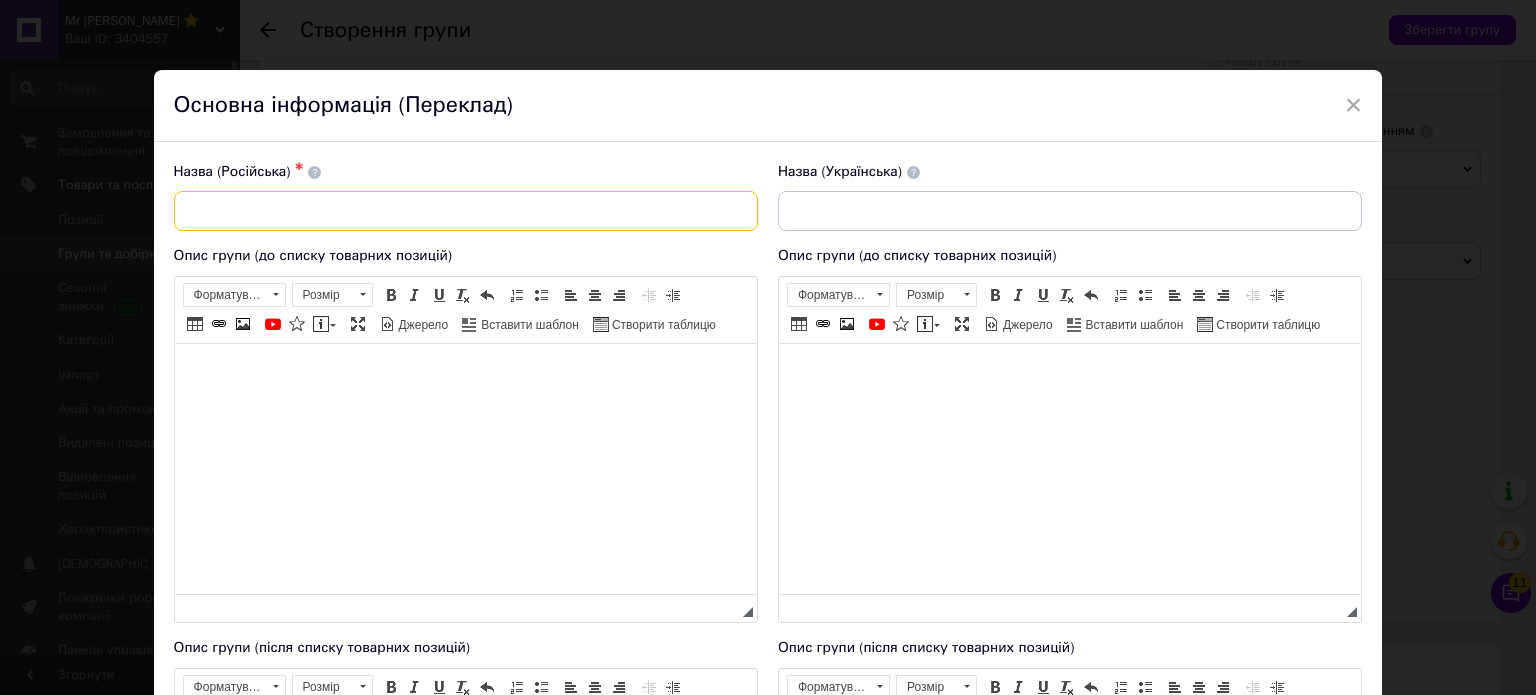 click at bounding box center [466, 211] 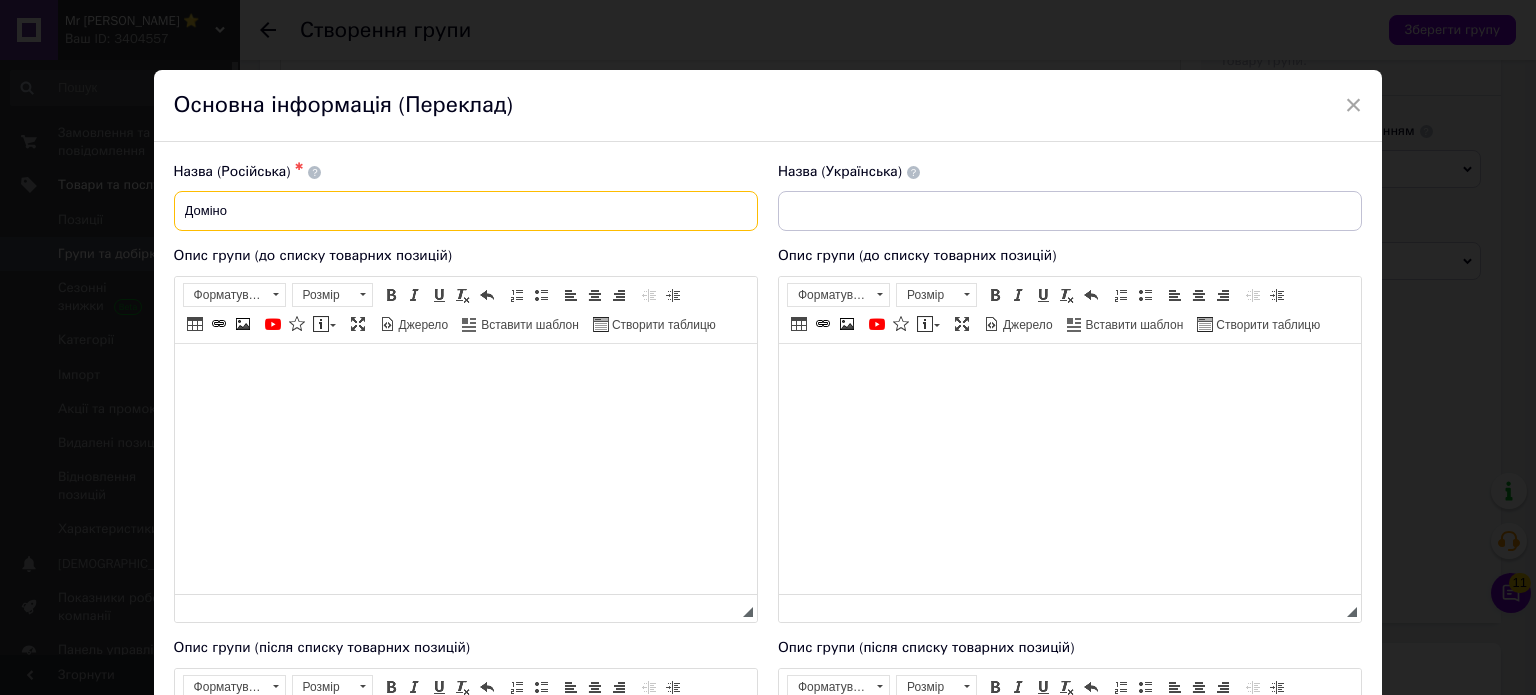 type on "Доміно" 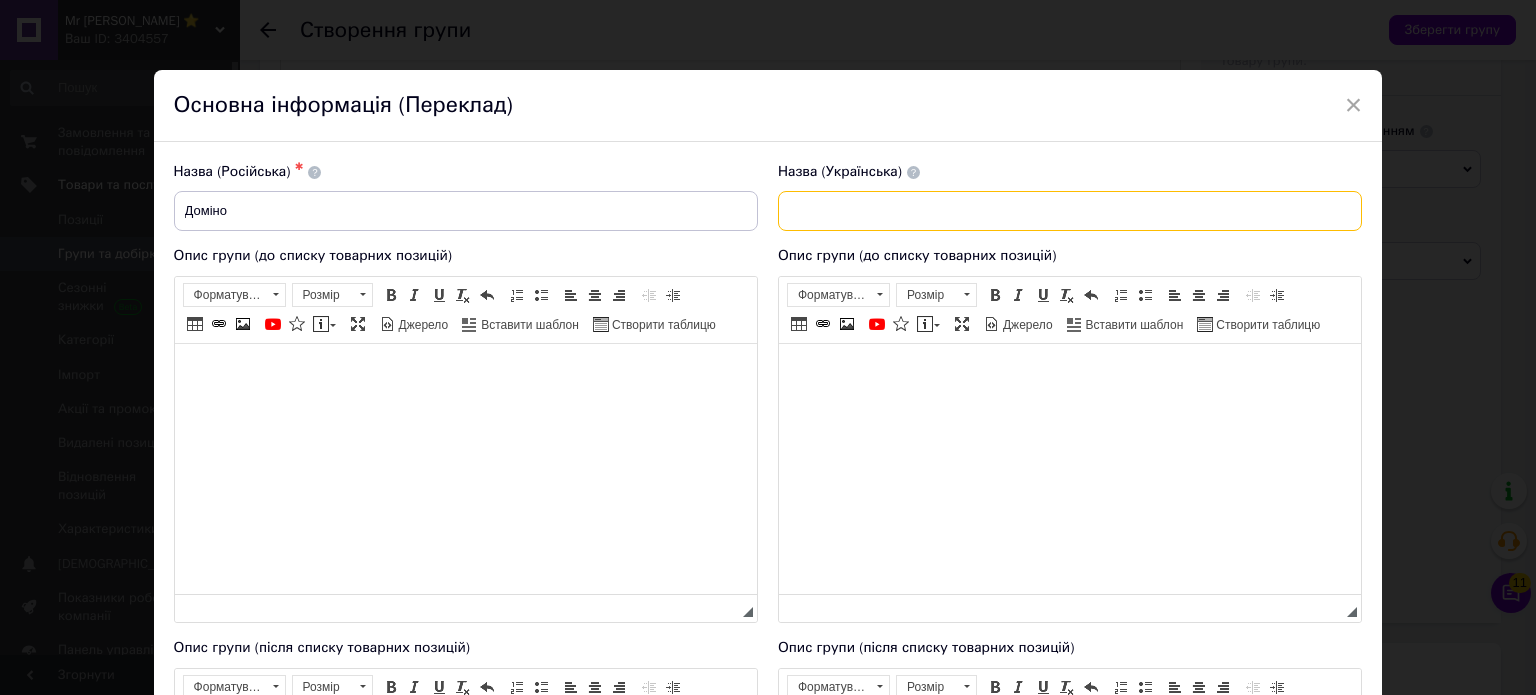 click at bounding box center (1070, 211) 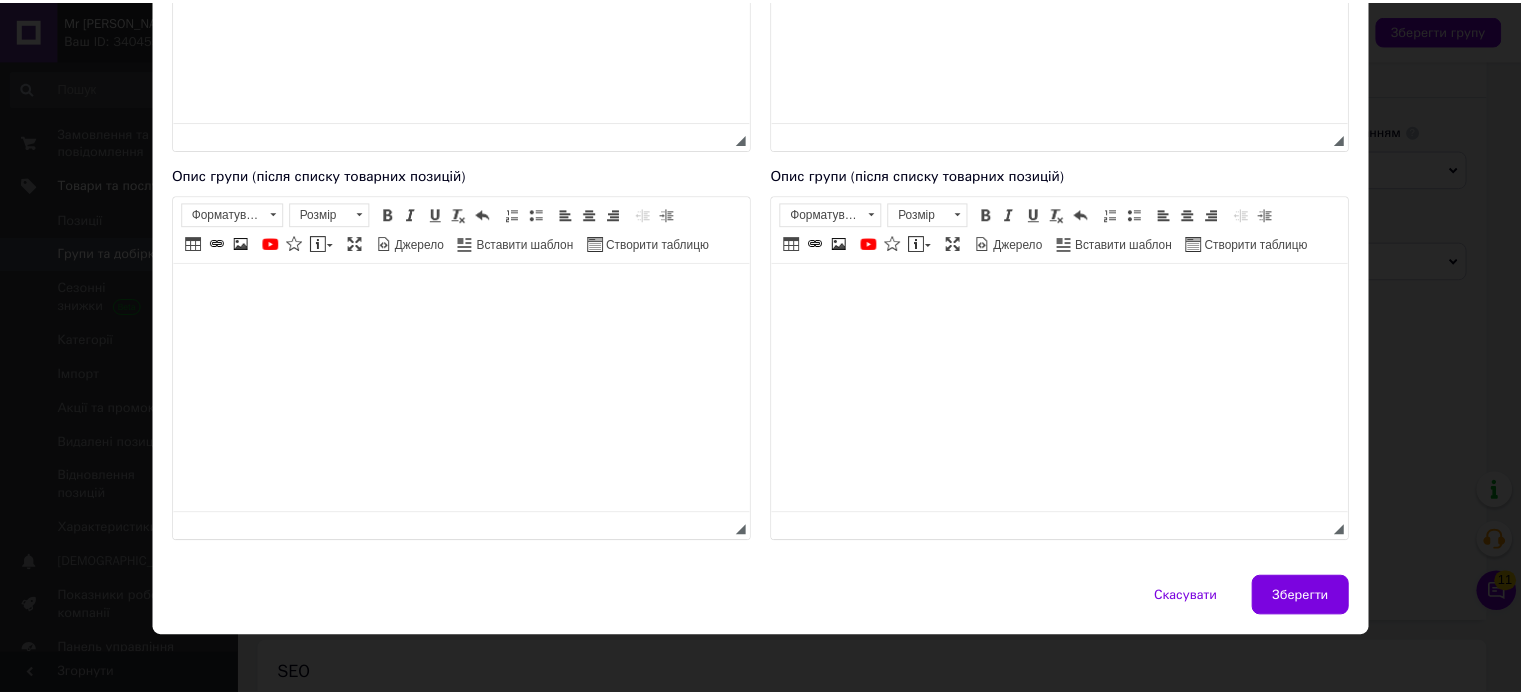 scroll, scrollTop: 480, scrollLeft: 0, axis: vertical 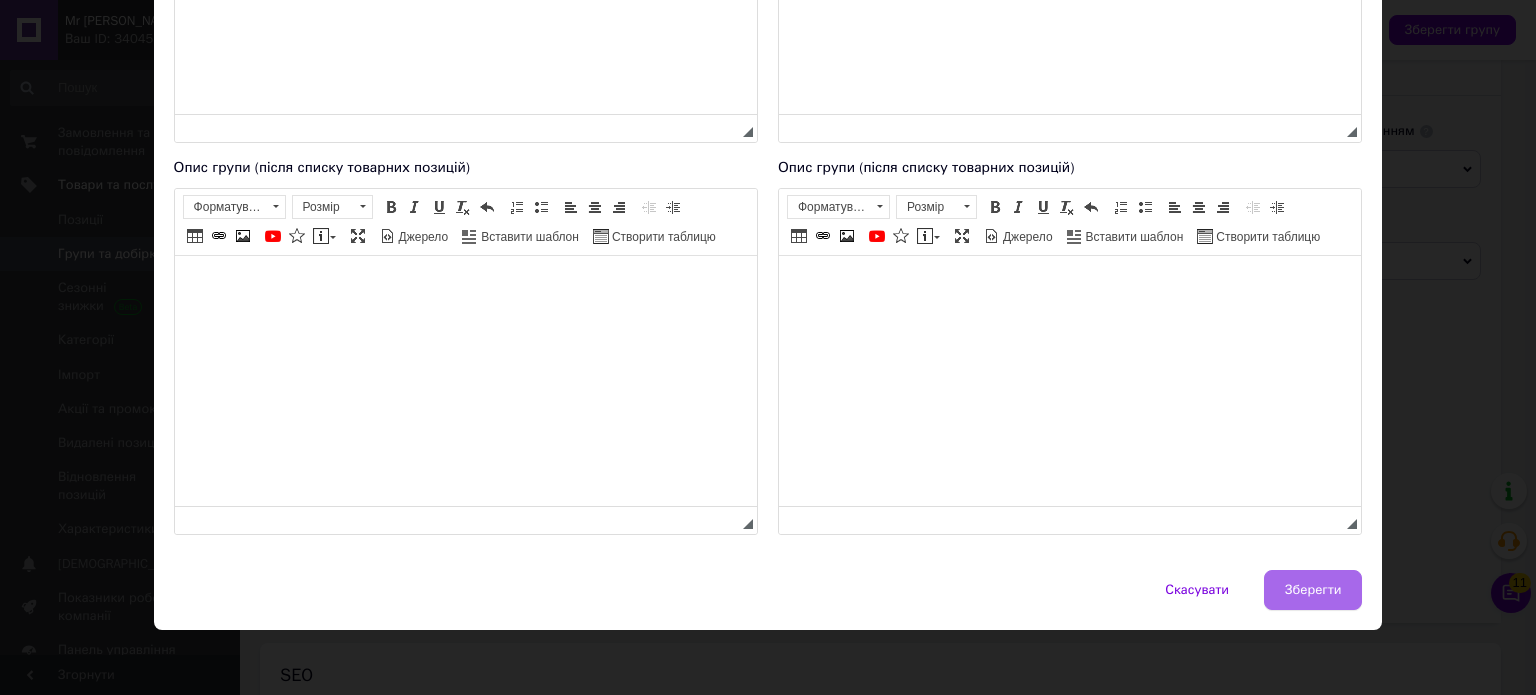 type on "Доміно" 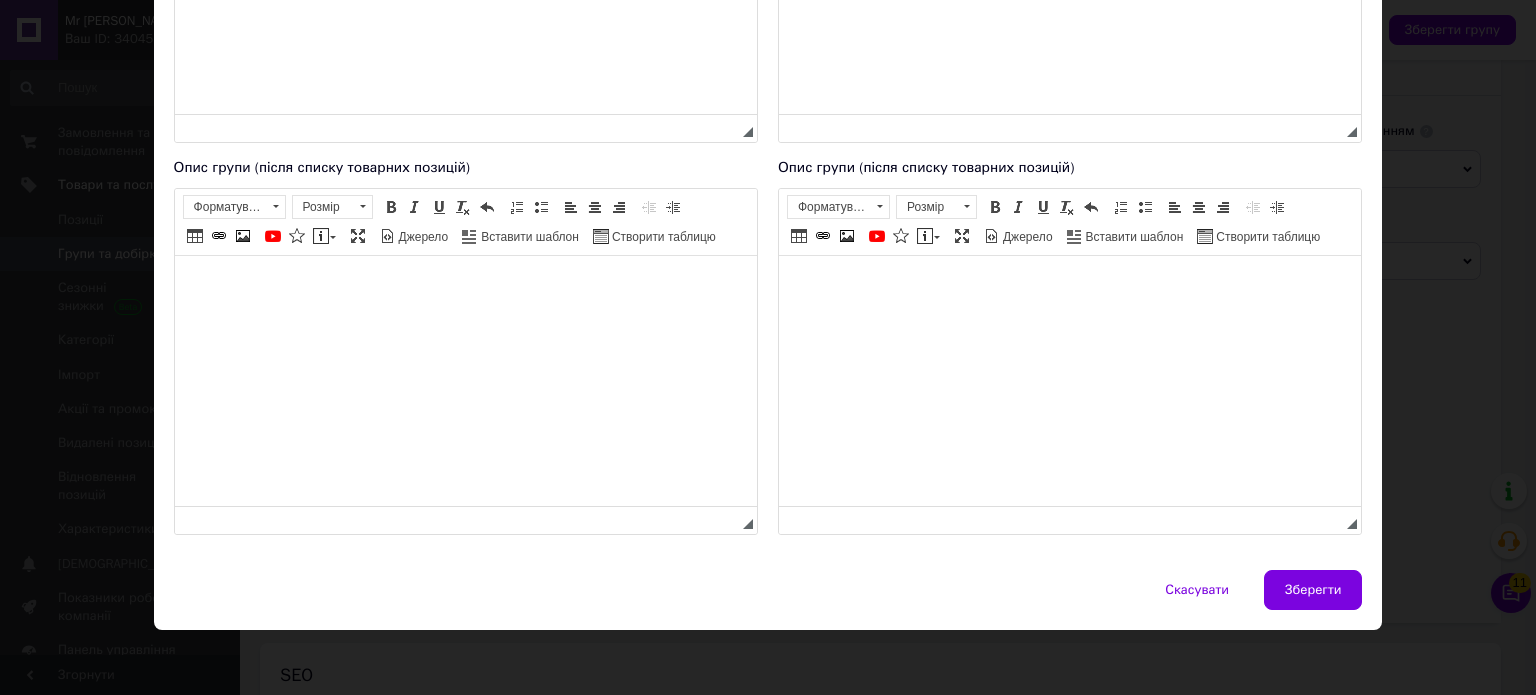 drag, startPoint x: 1312, startPoint y: 583, endPoint x: 1376, endPoint y: 511, distance: 96.332756 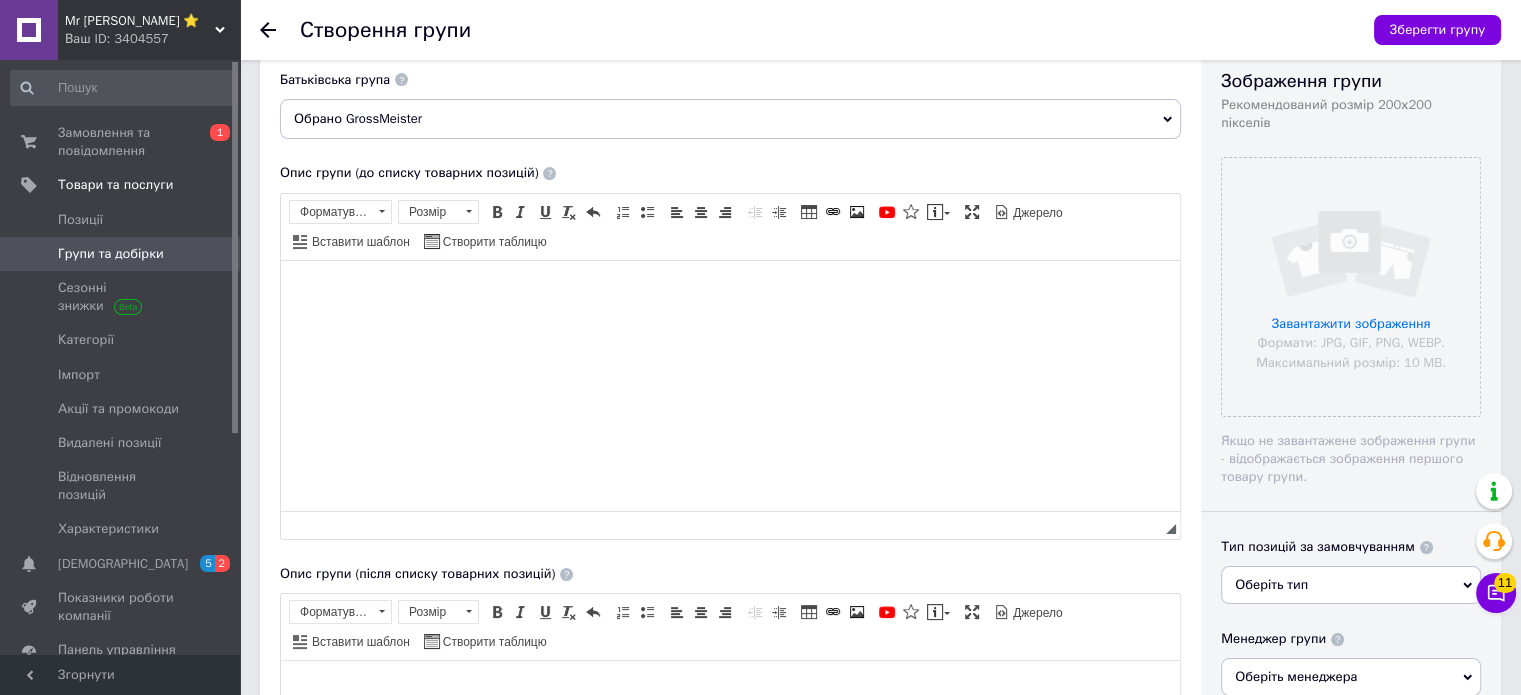 scroll, scrollTop: 0, scrollLeft: 0, axis: both 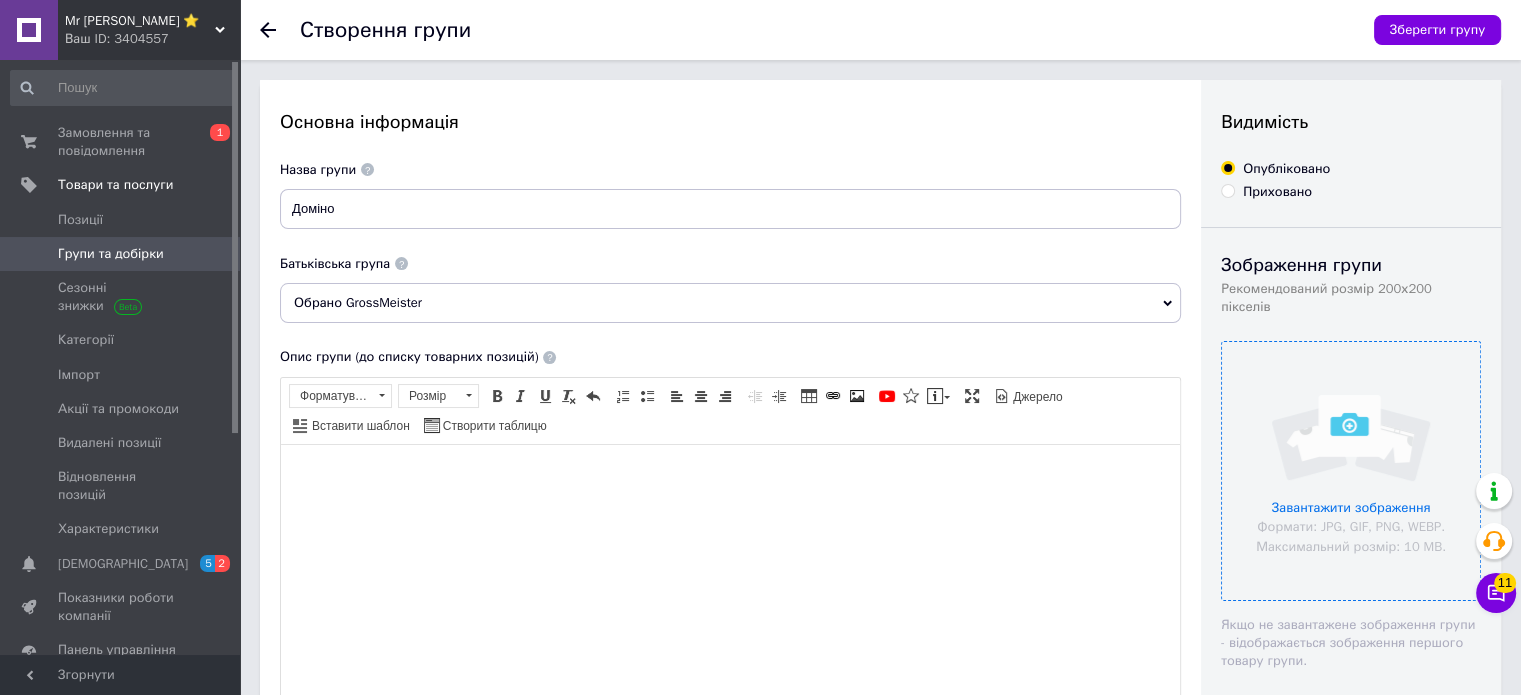 click at bounding box center [1351, 471] 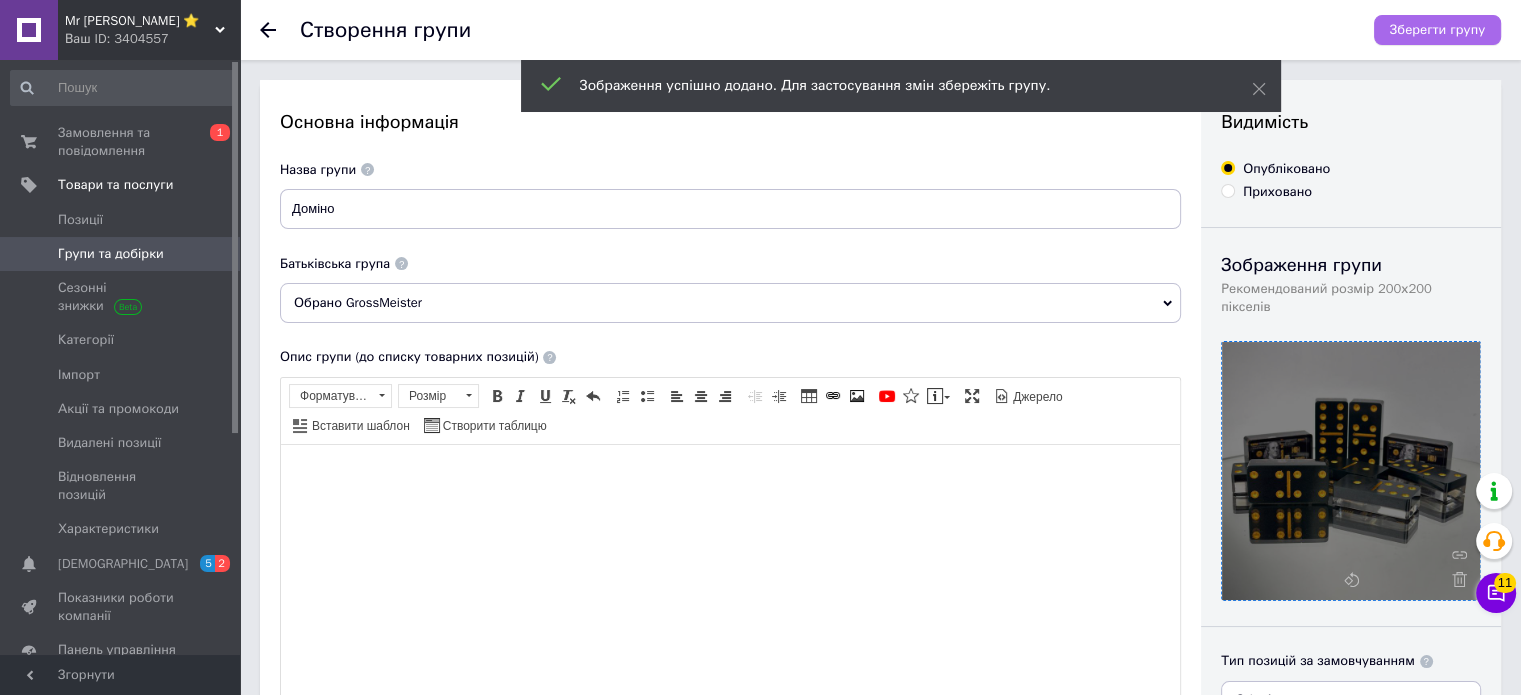 click on "Зберегти групу" at bounding box center [1437, 30] 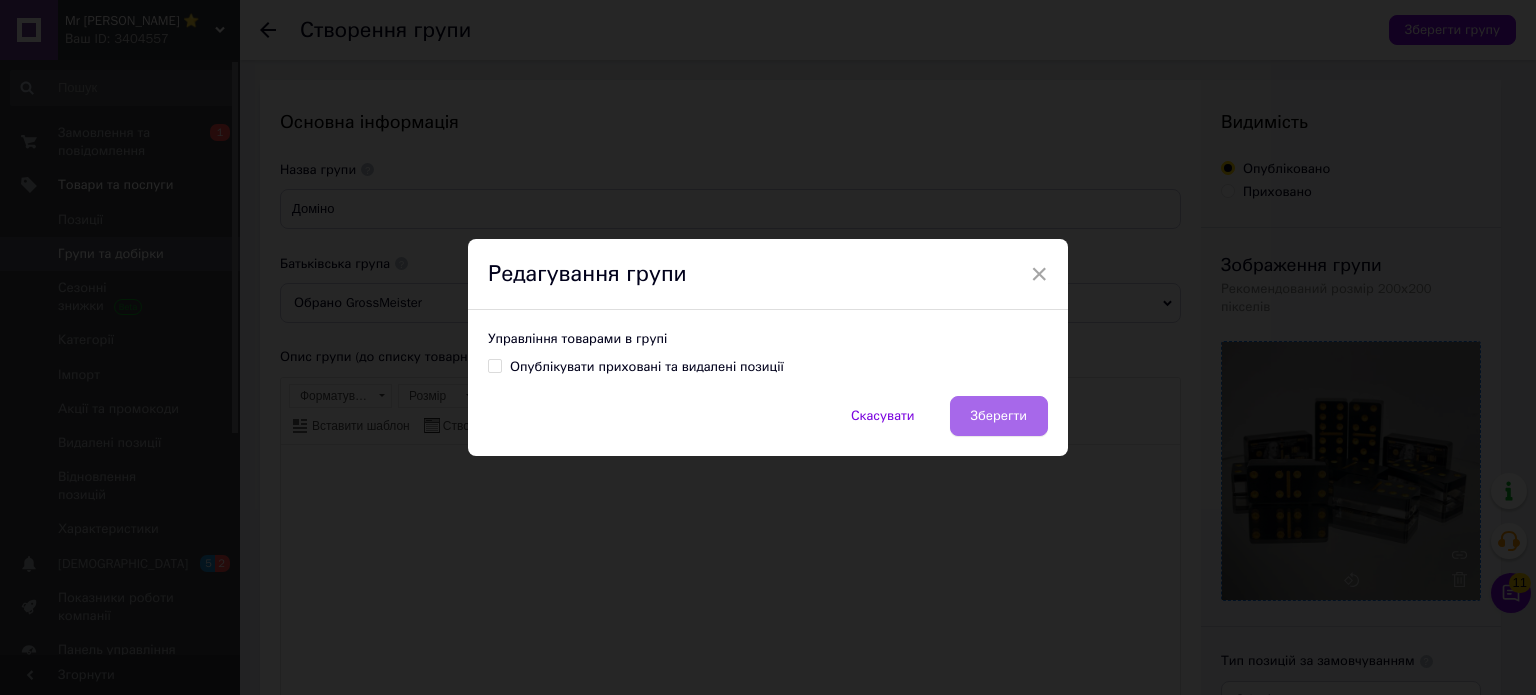 click on "Зберегти" at bounding box center (999, 416) 